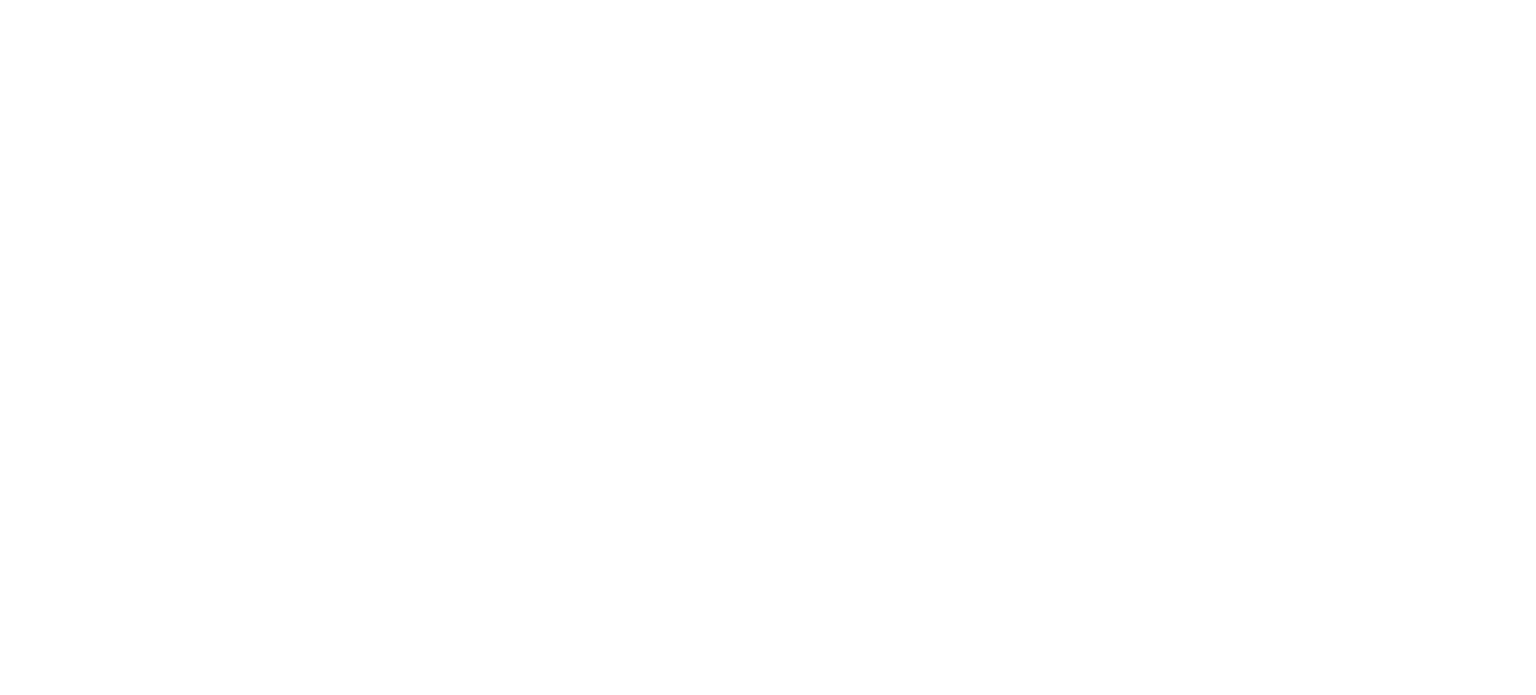 scroll, scrollTop: 0, scrollLeft: 0, axis: both 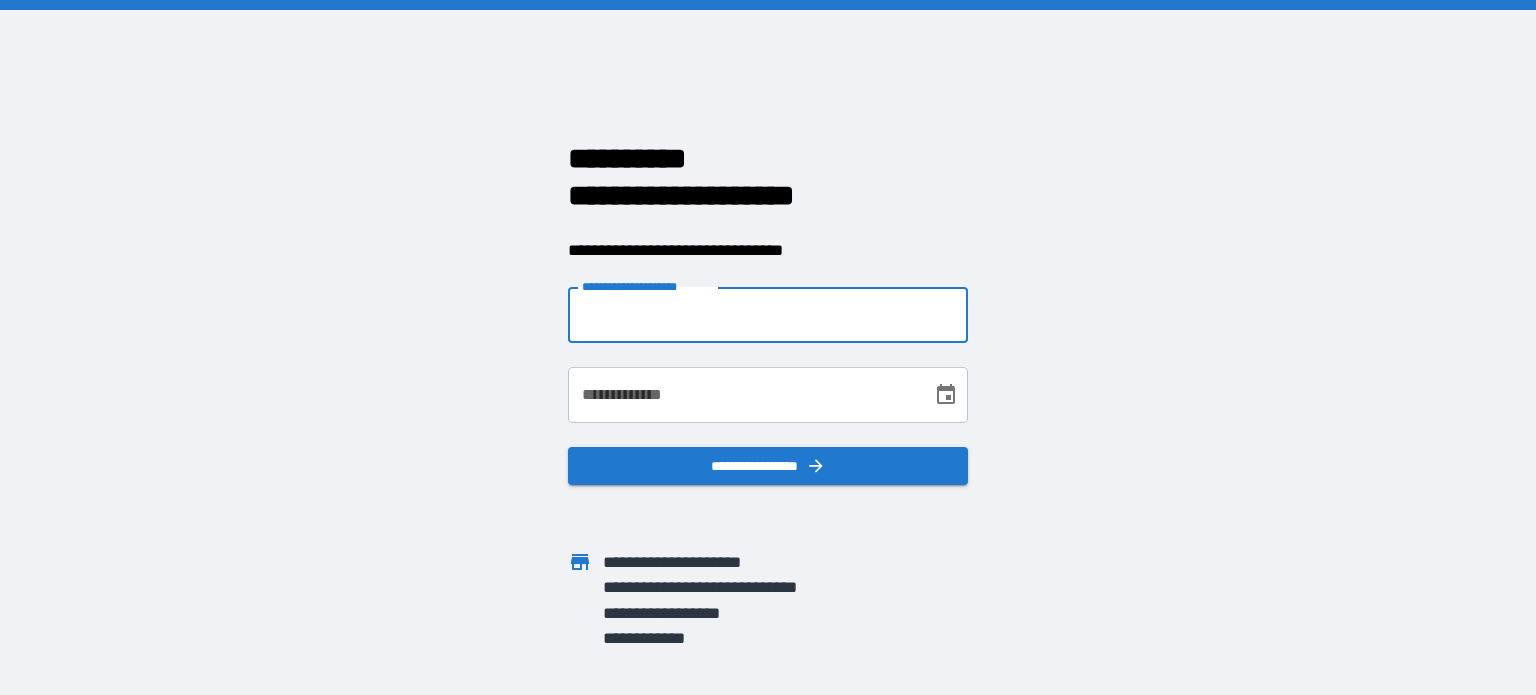 click on "**********" at bounding box center [768, 315] 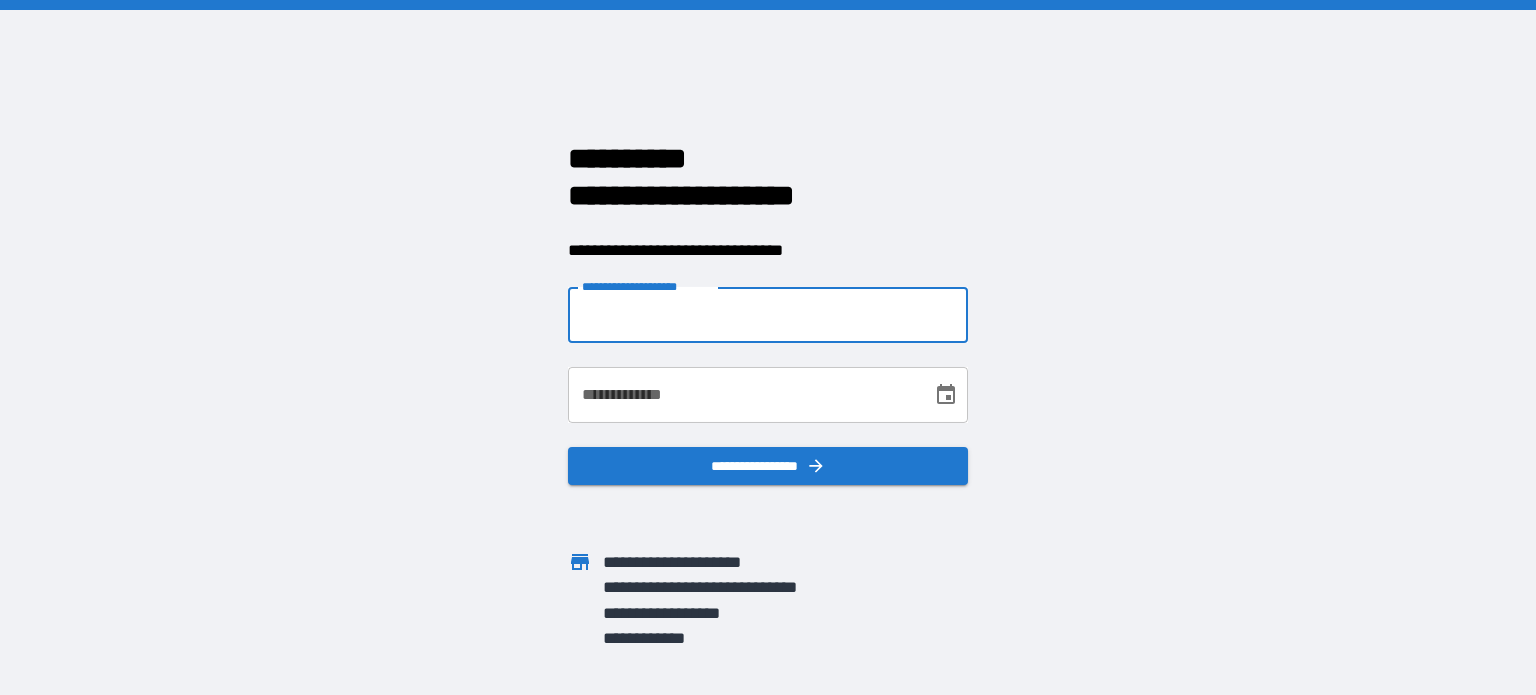 type on "**********" 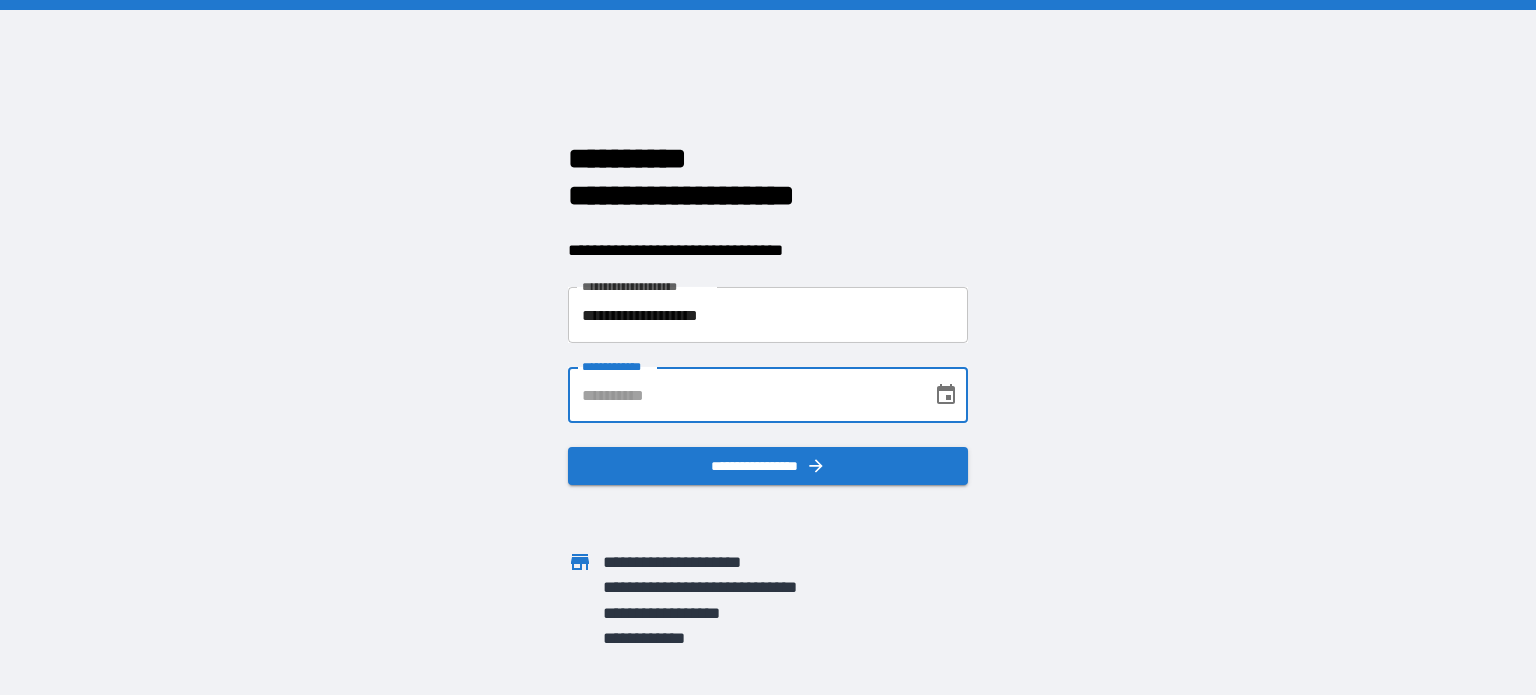 click on "**********" at bounding box center (743, 395) 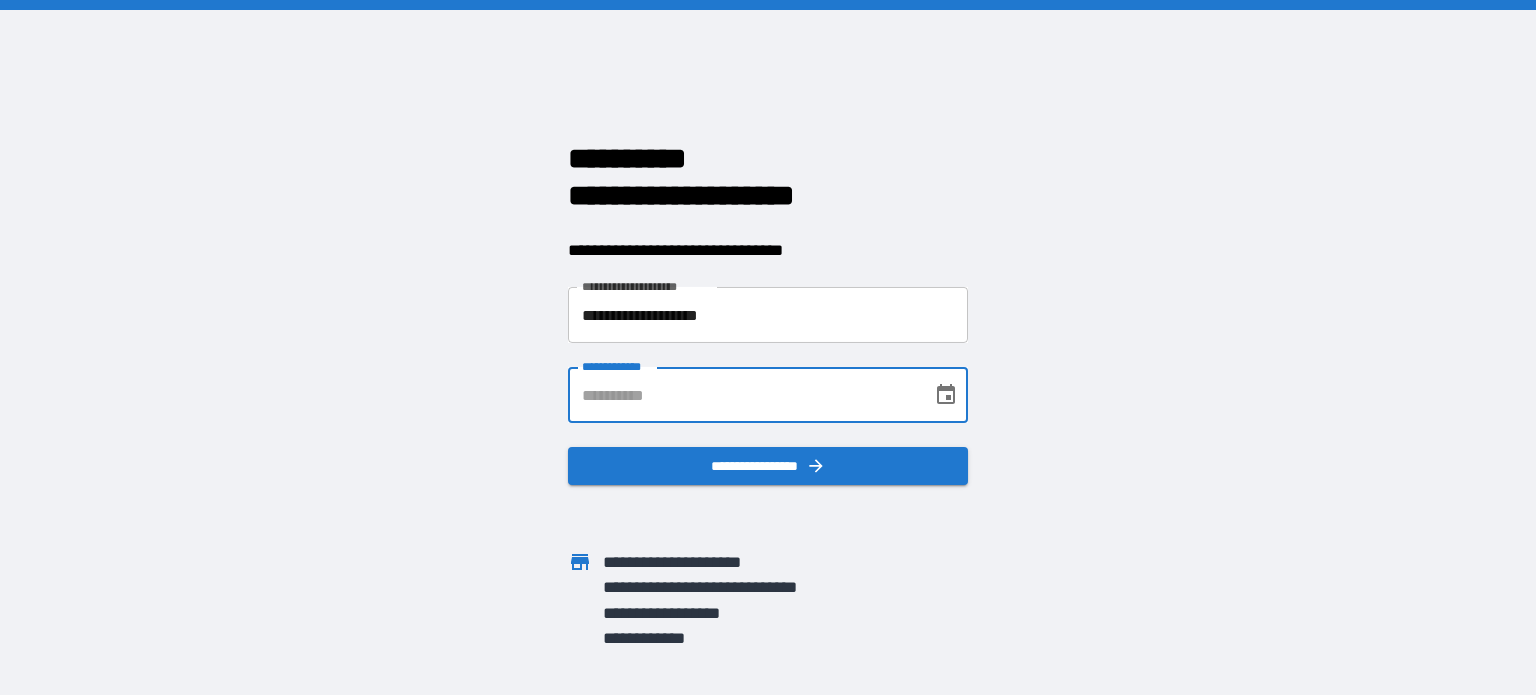type on "**********" 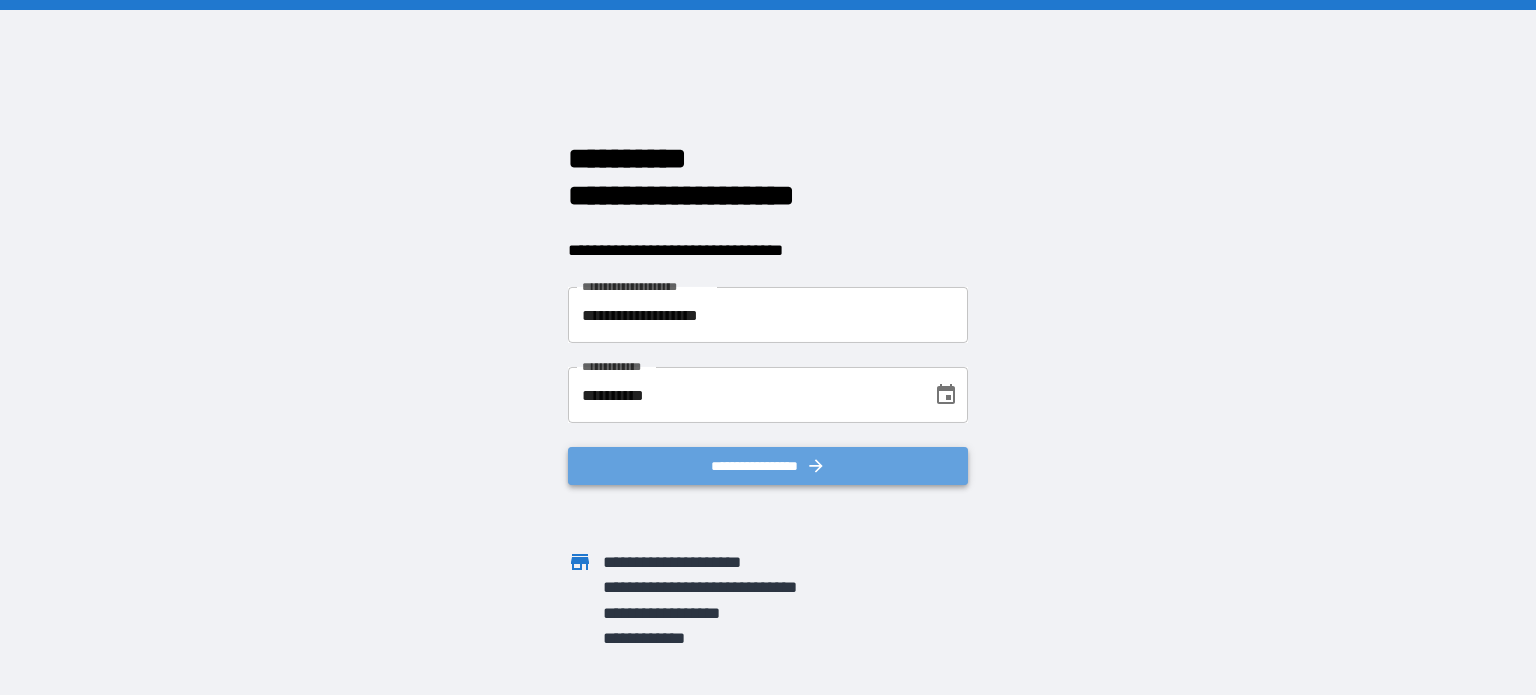 click on "**********" at bounding box center (768, 466) 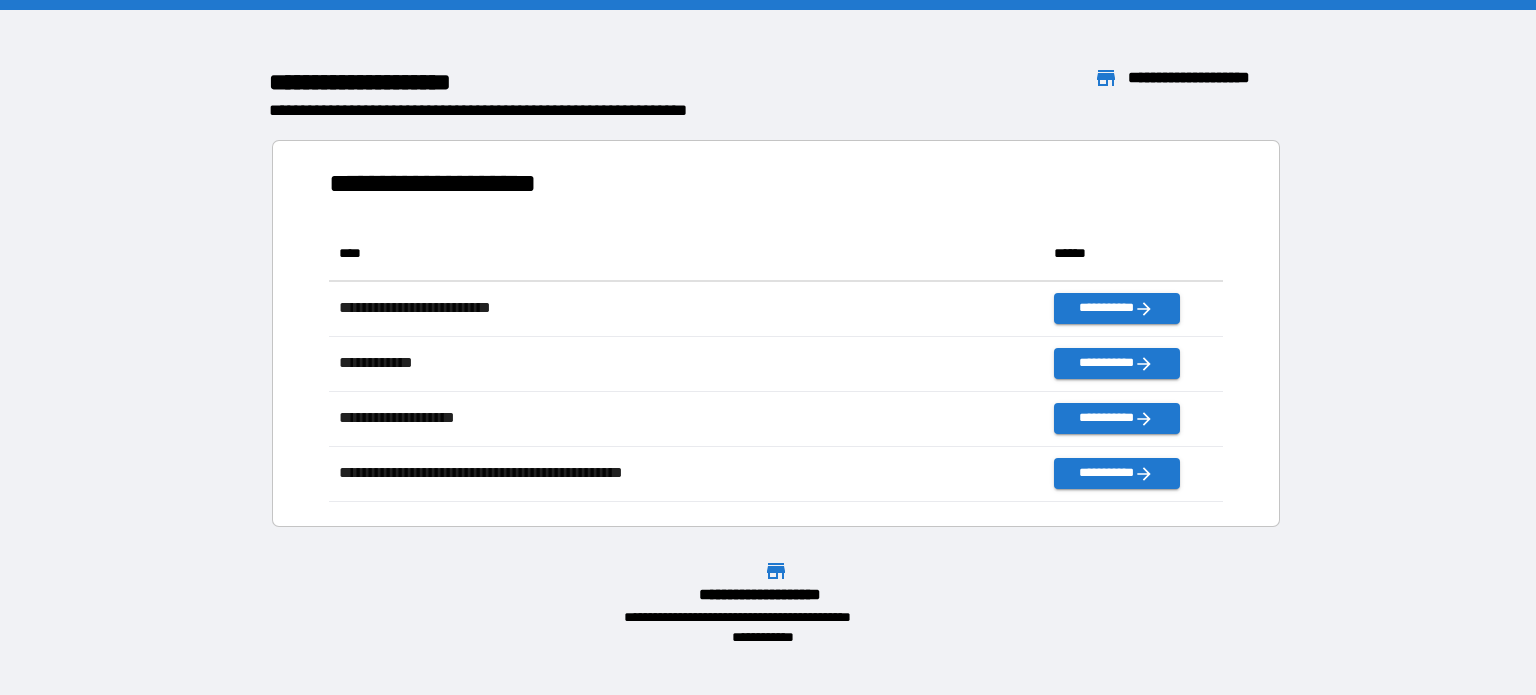 scroll, scrollTop: 16, scrollLeft: 16, axis: both 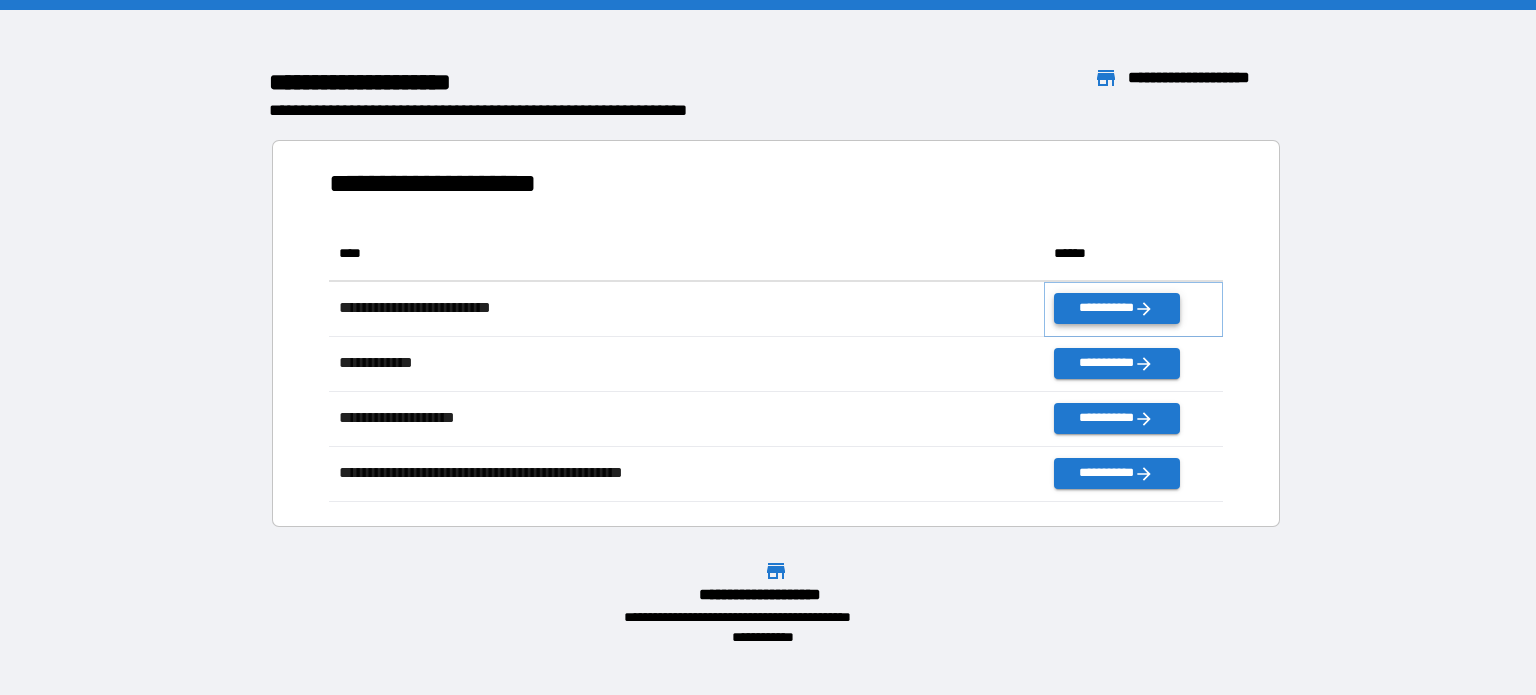 click on "**********" at bounding box center [1116, 308] 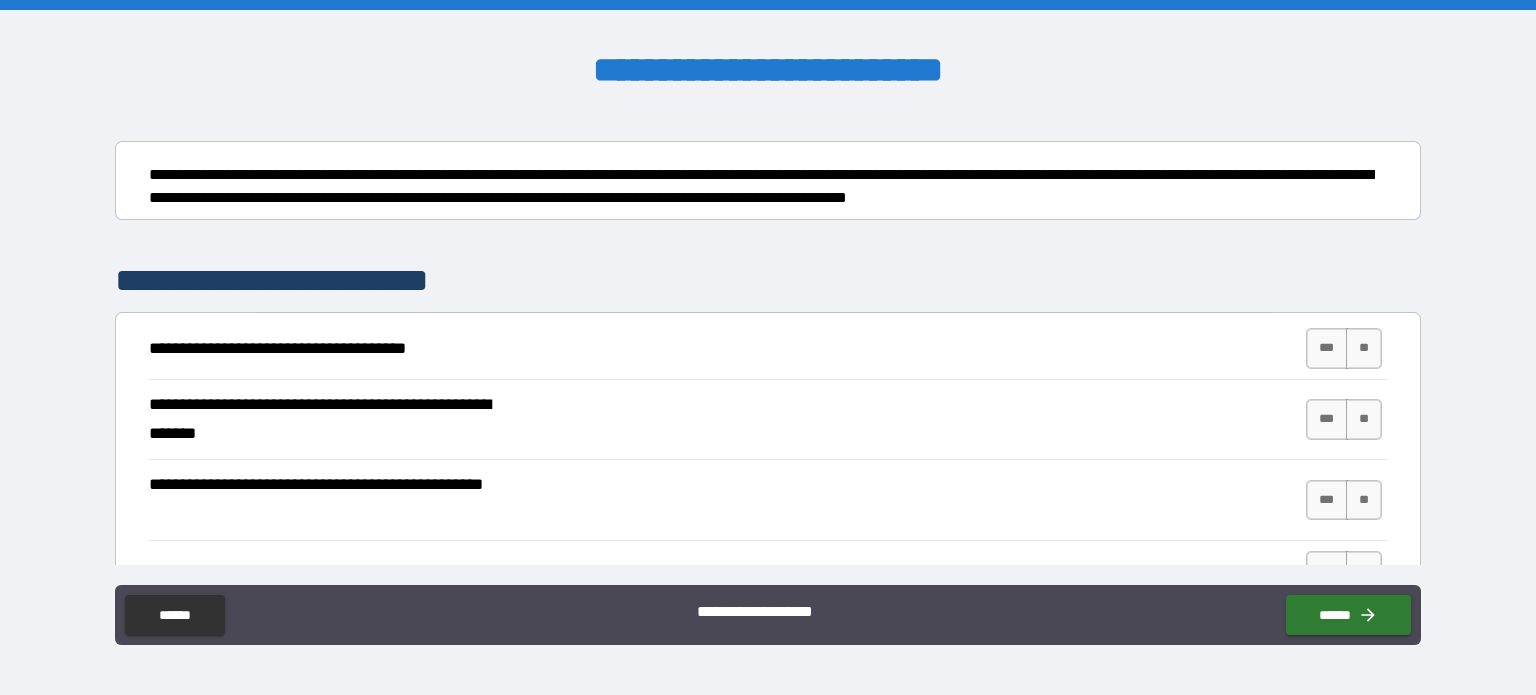 scroll, scrollTop: 300, scrollLeft: 0, axis: vertical 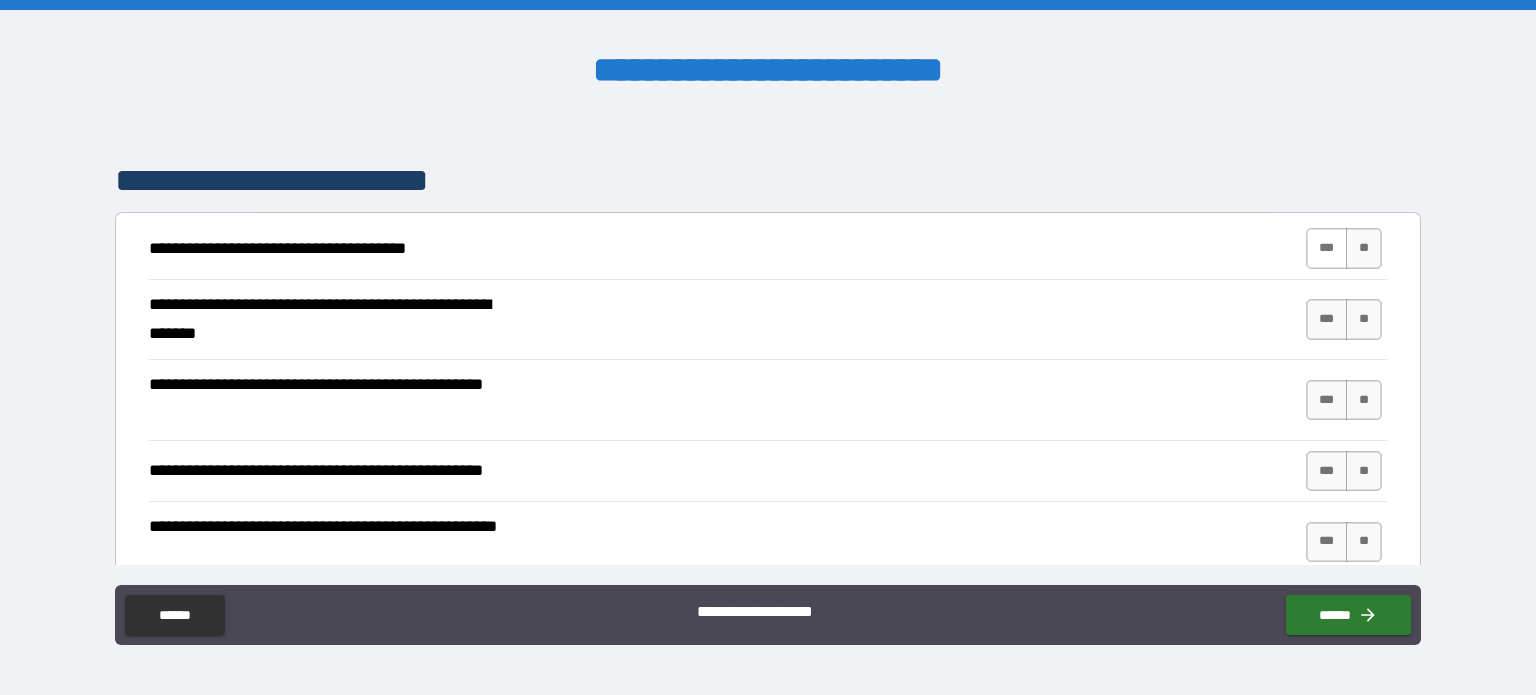 click on "***" at bounding box center [1327, 248] 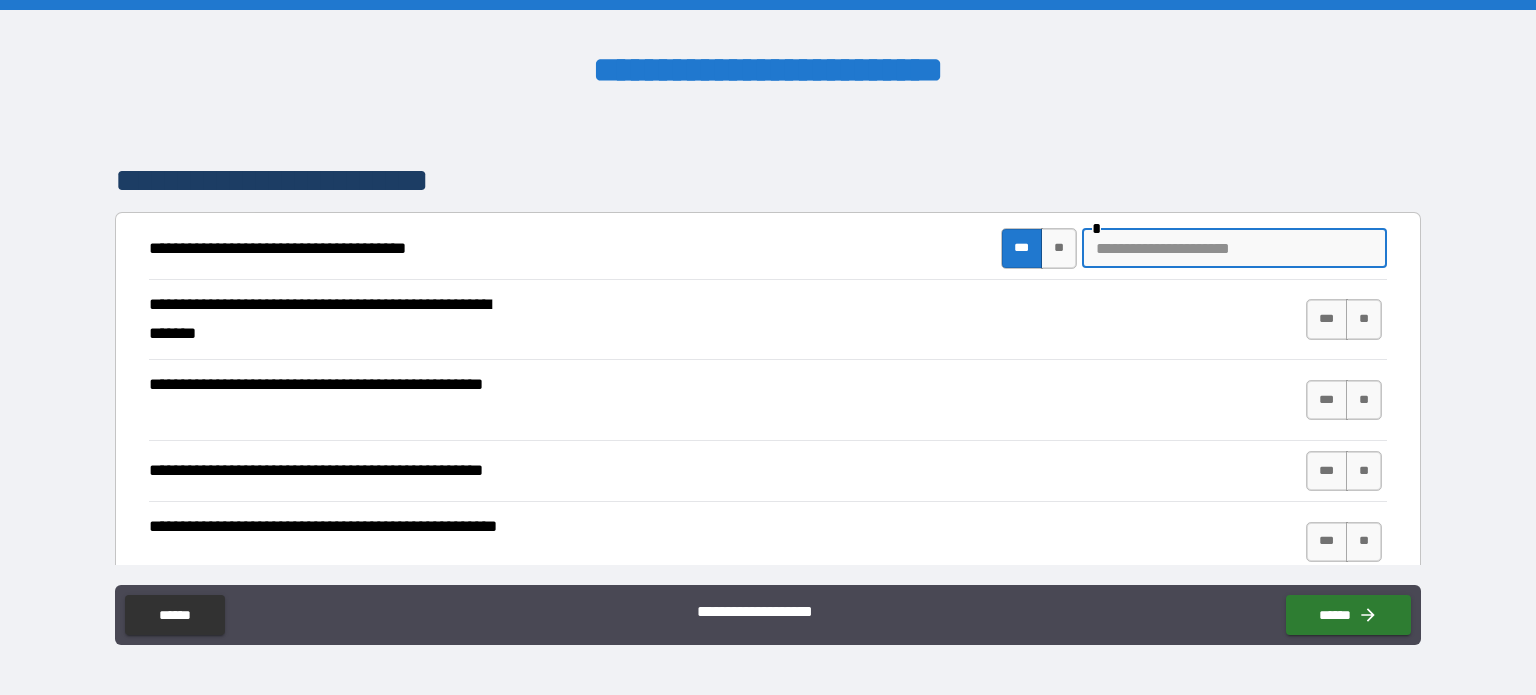 click at bounding box center [1234, 248] 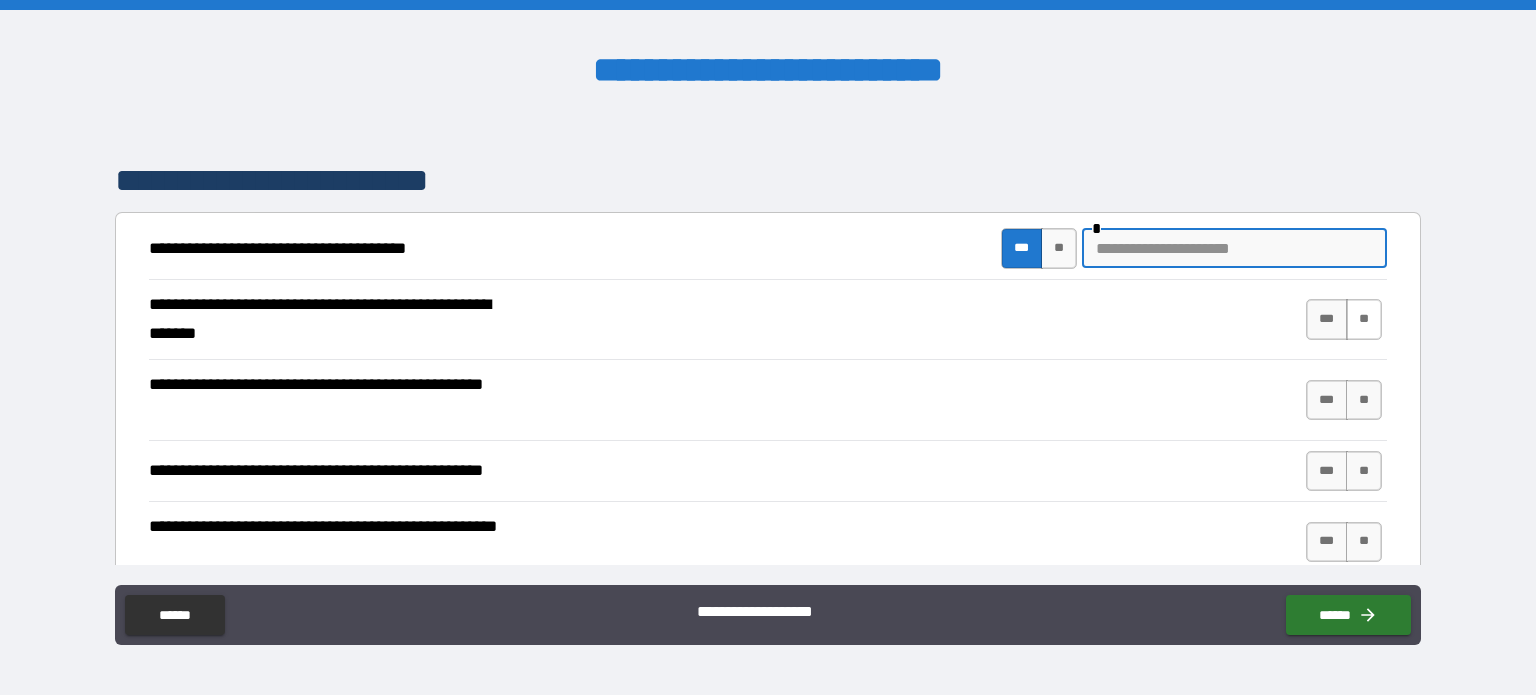 click on "**" at bounding box center [1364, 319] 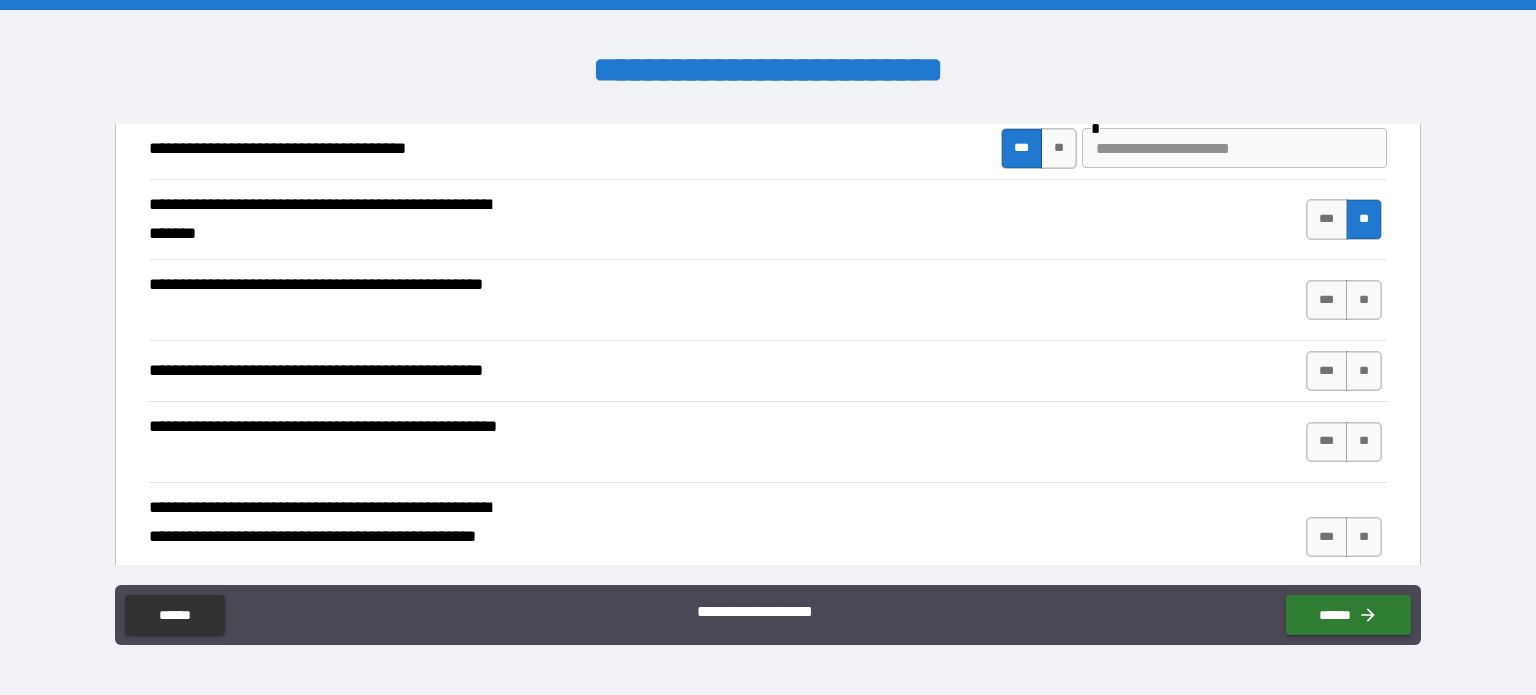 scroll, scrollTop: 500, scrollLeft: 0, axis: vertical 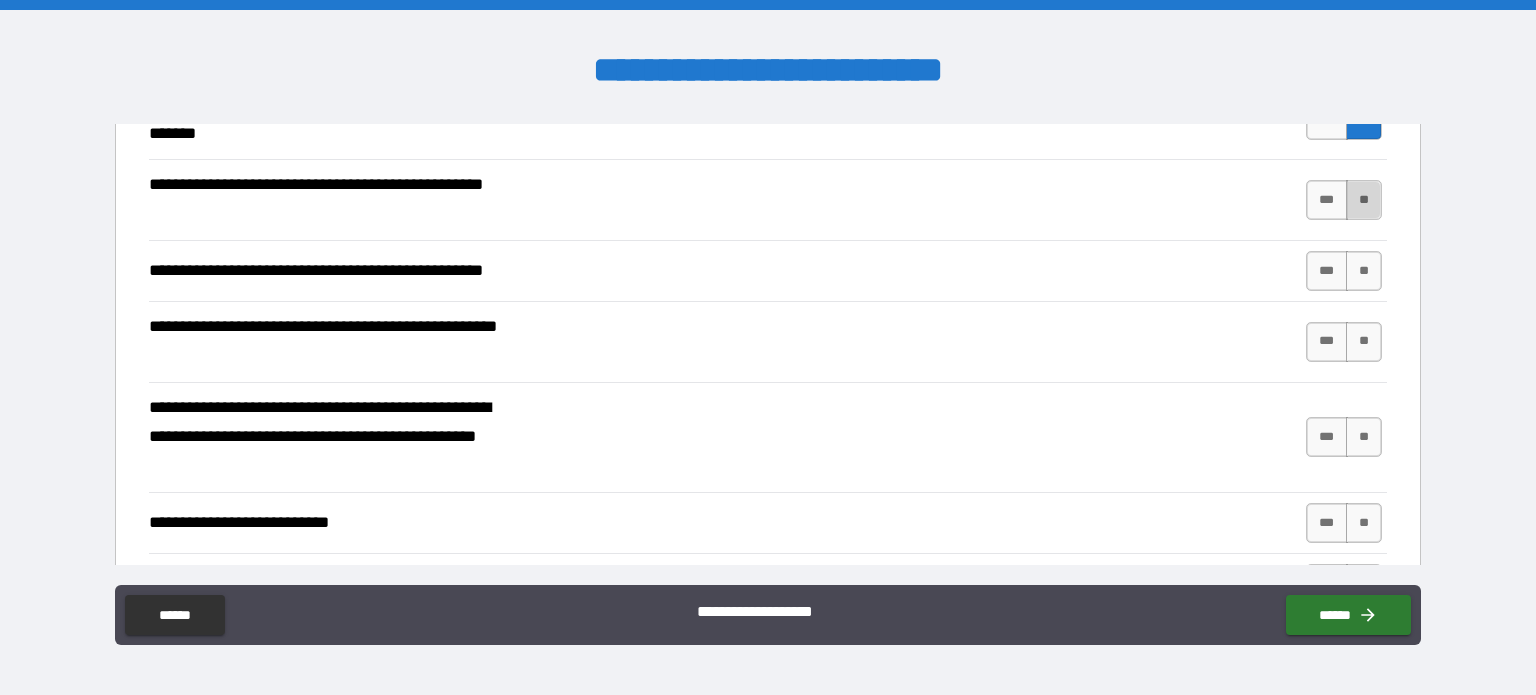 click on "**" at bounding box center [1364, 200] 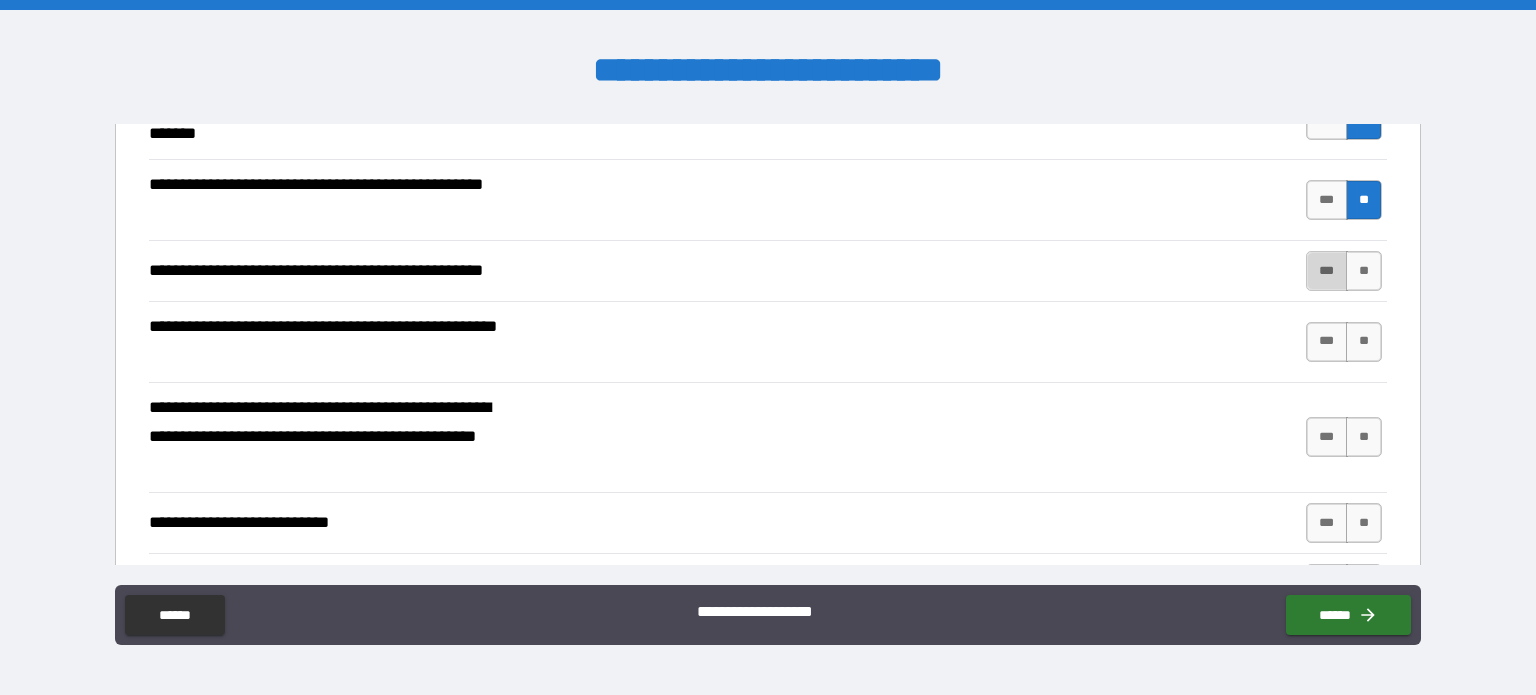 click on "***" at bounding box center [1327, 271] 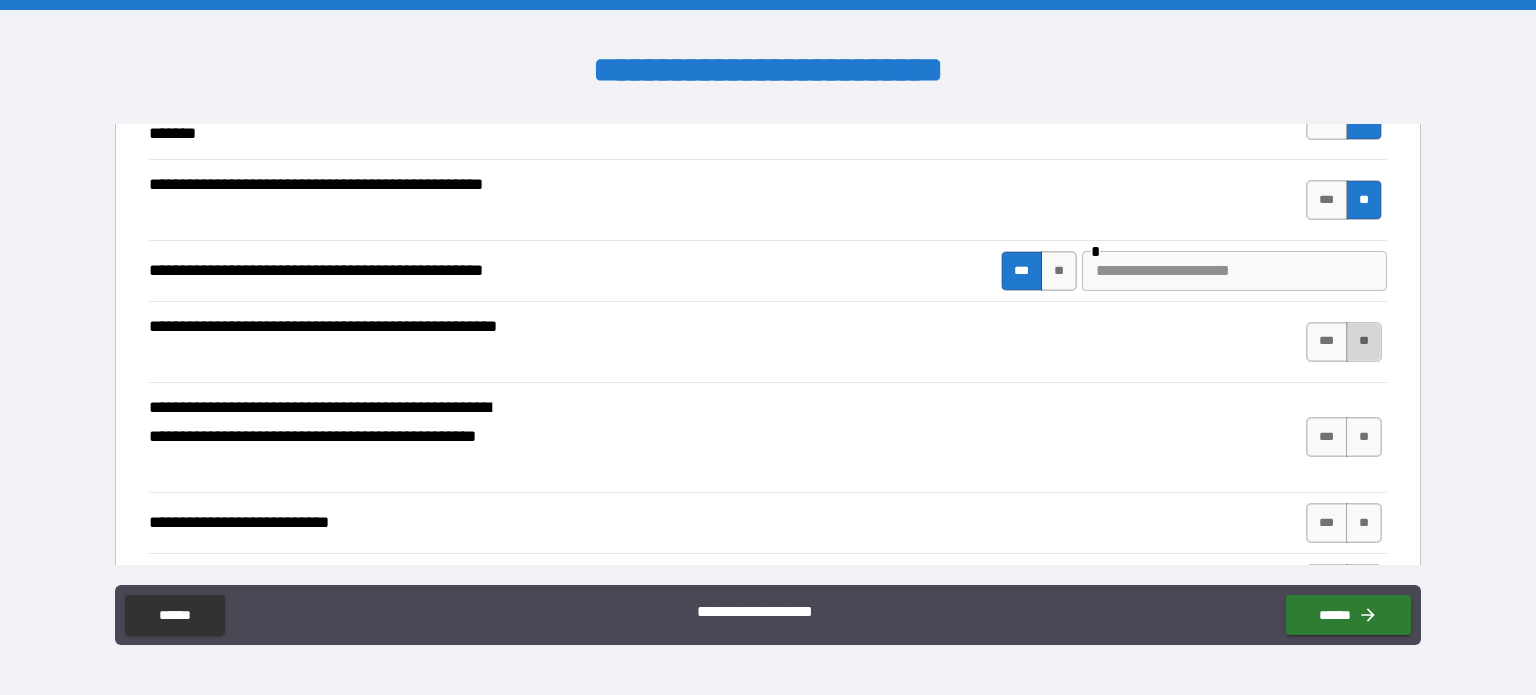 click on "**" at bounding box center (1364, 342) 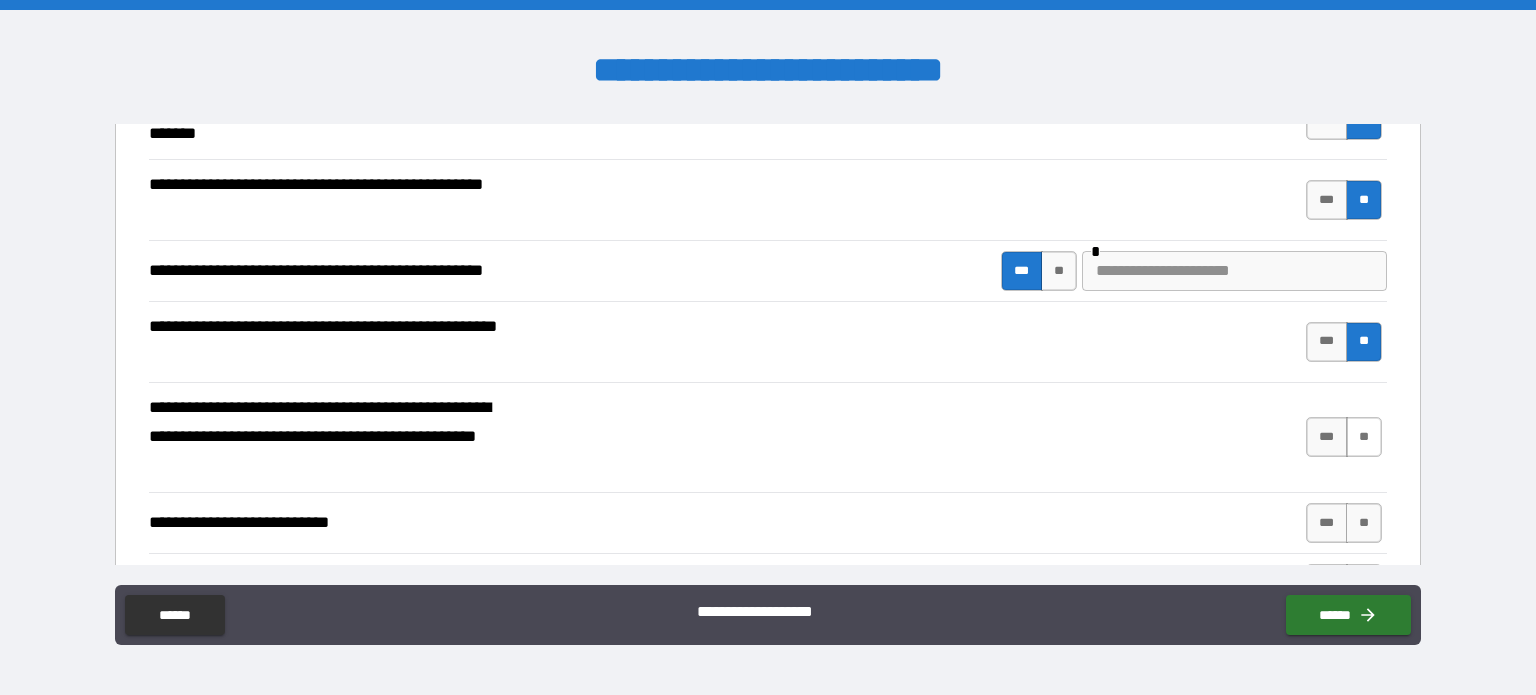 click on "**" at bounding box center (1364, 437) 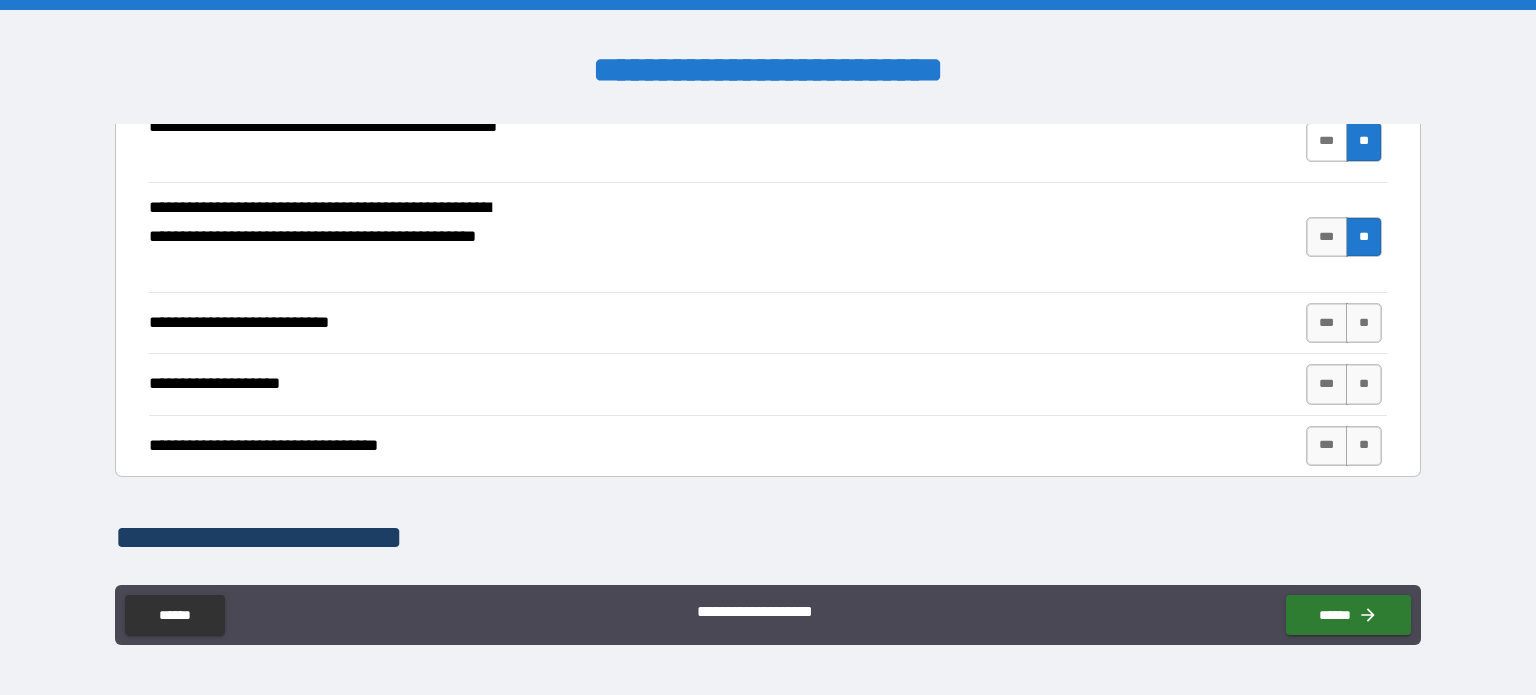 scroll, scrollTop: 800, scrollLeft: 0, axis: vertical 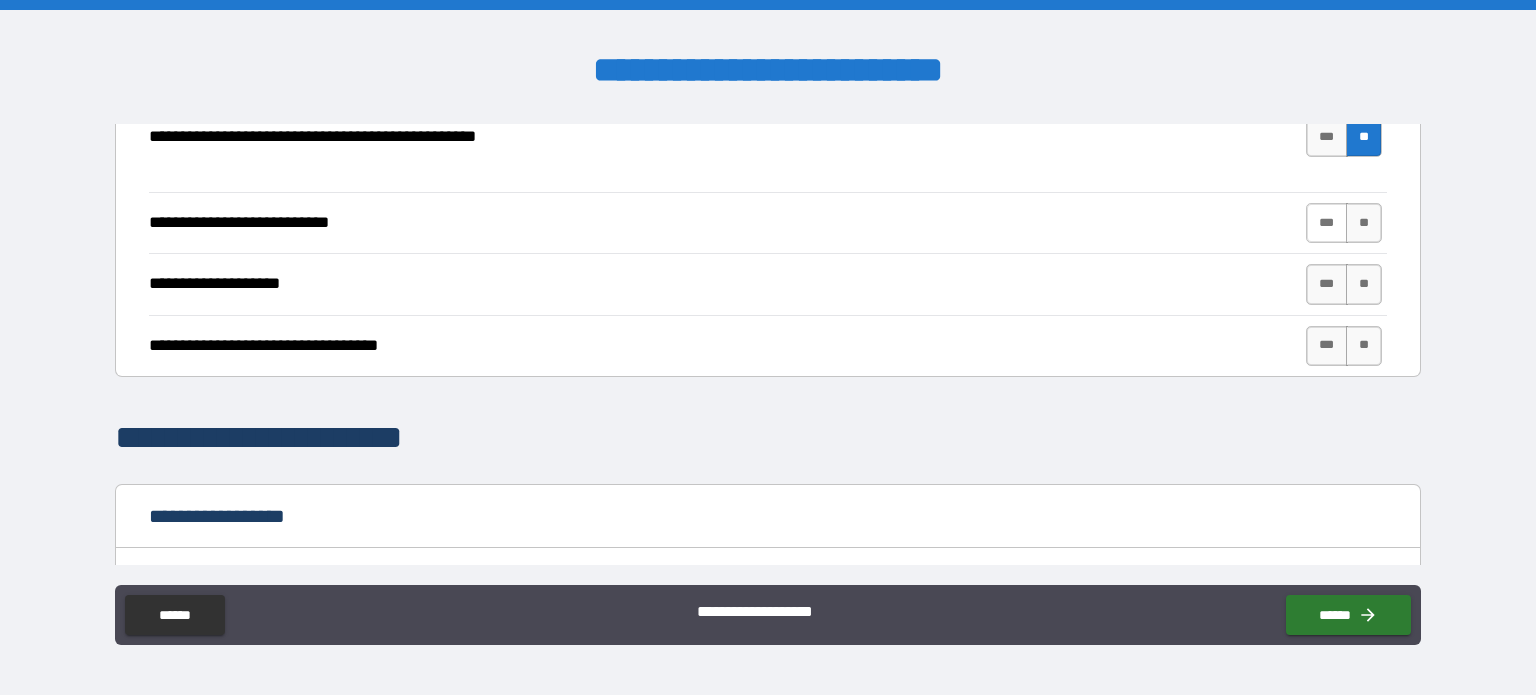 click on "***" at bounding box center [1327, 223] 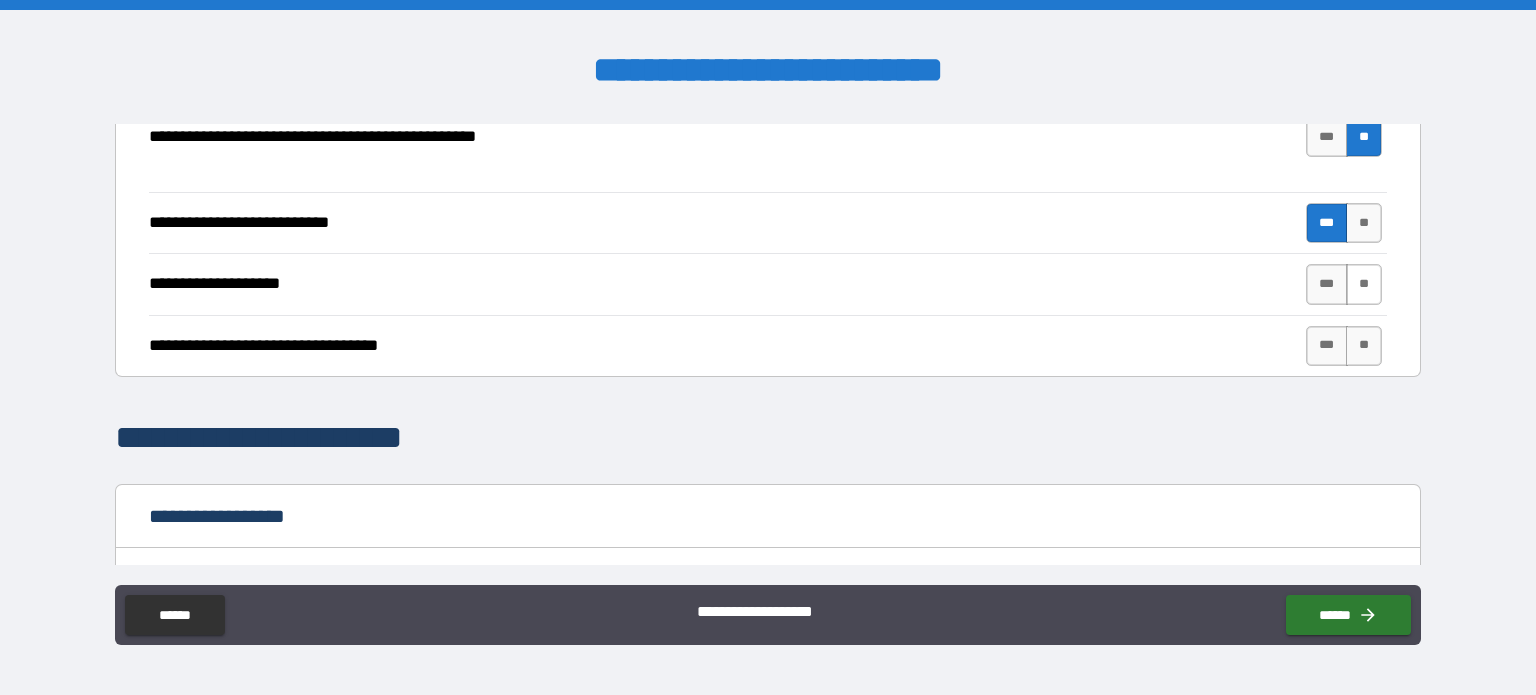 click on "**" at bounding box center [1364, 284] 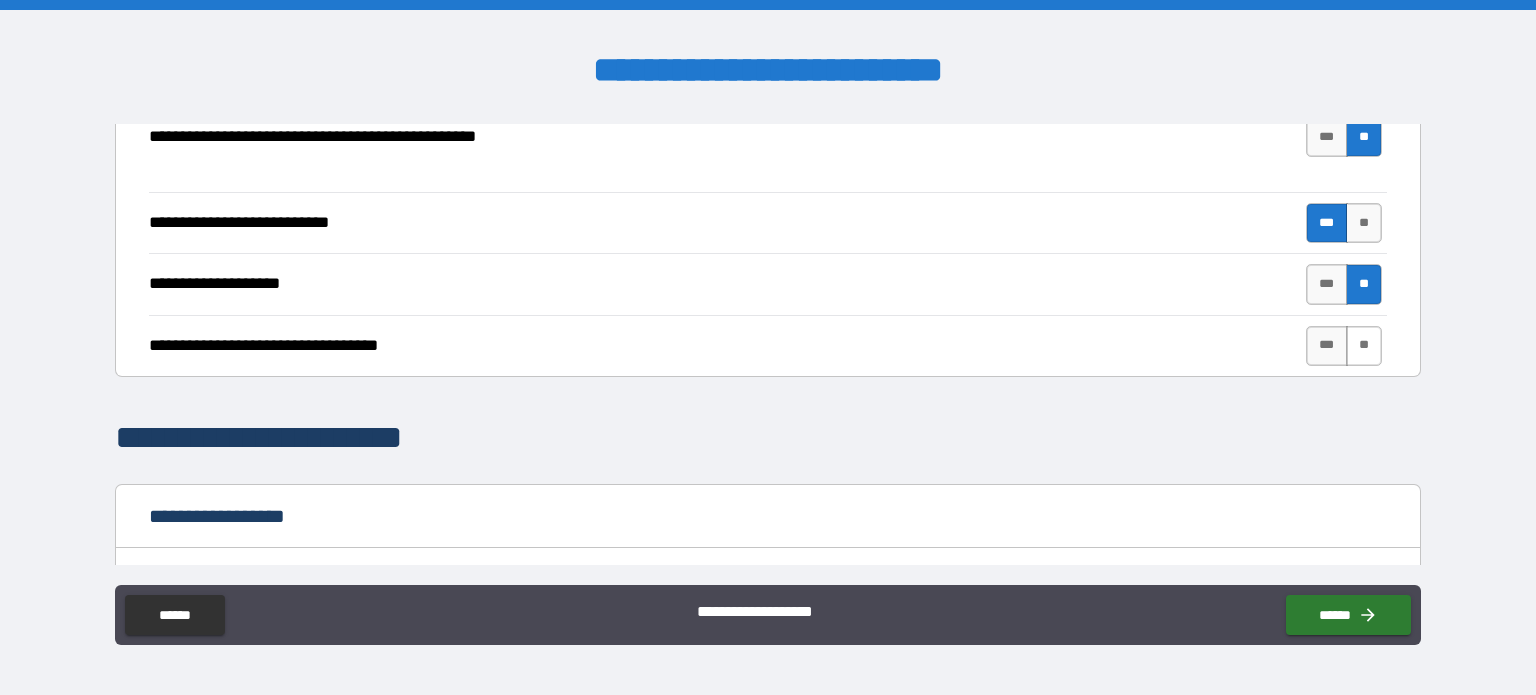 click on "**" at bounding box center [1364, 346] 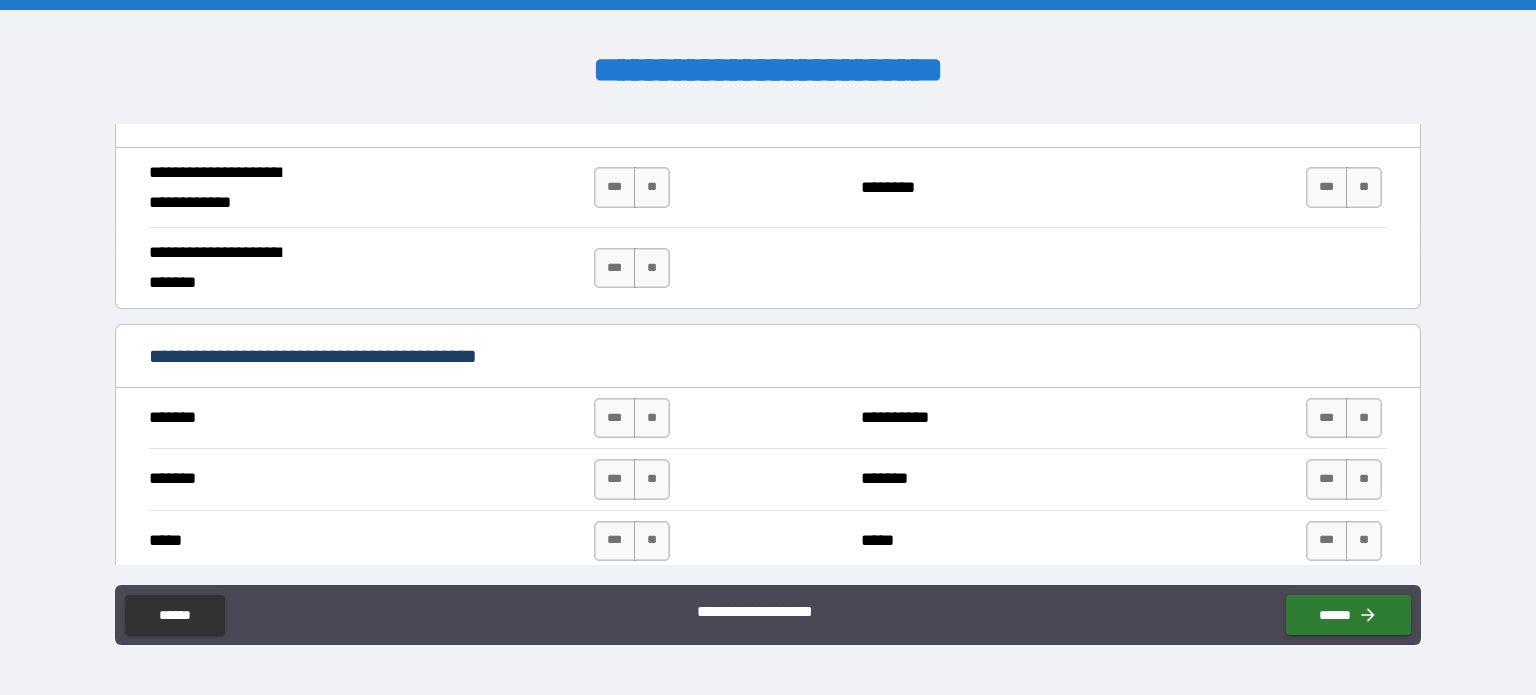 scroll, scrollTop: 1300, scrollLeft: 0, axis: vertical 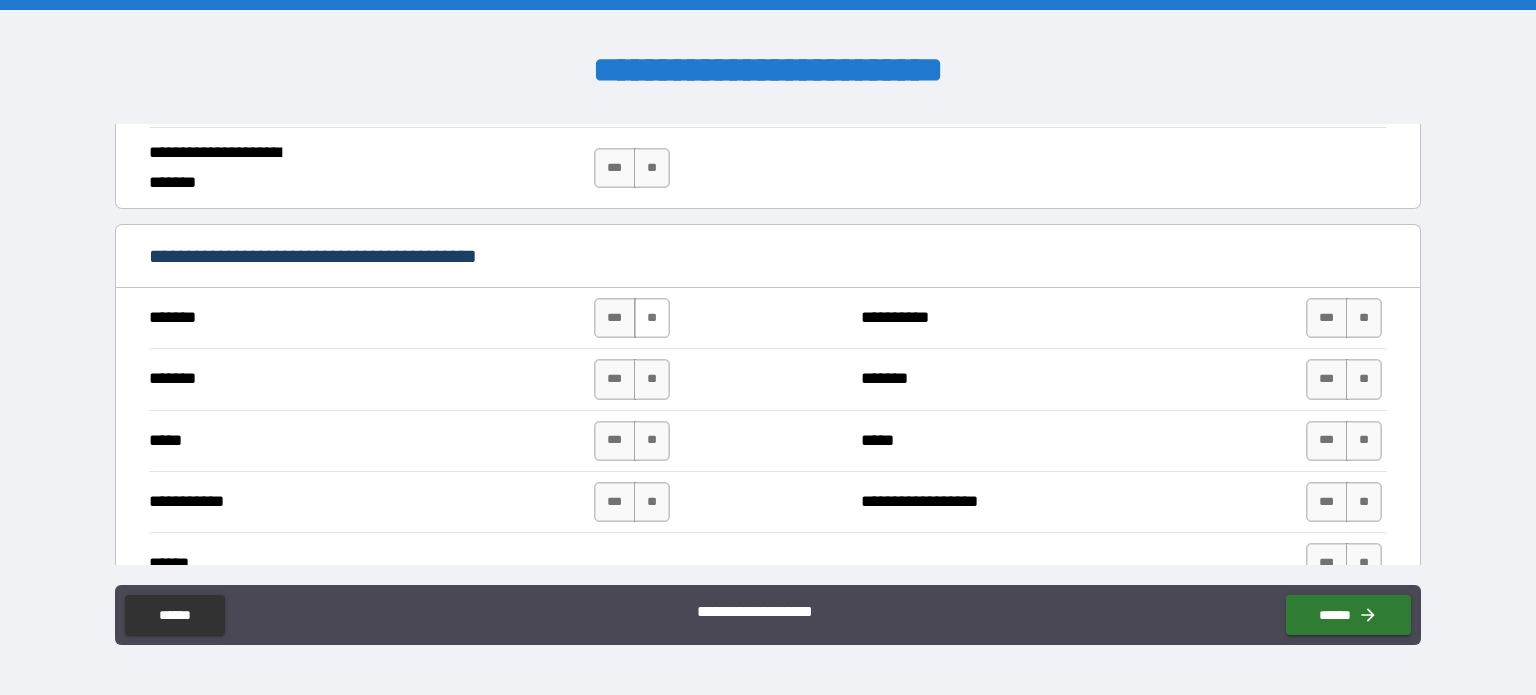 click on "**" at bounding box center (652, 318) 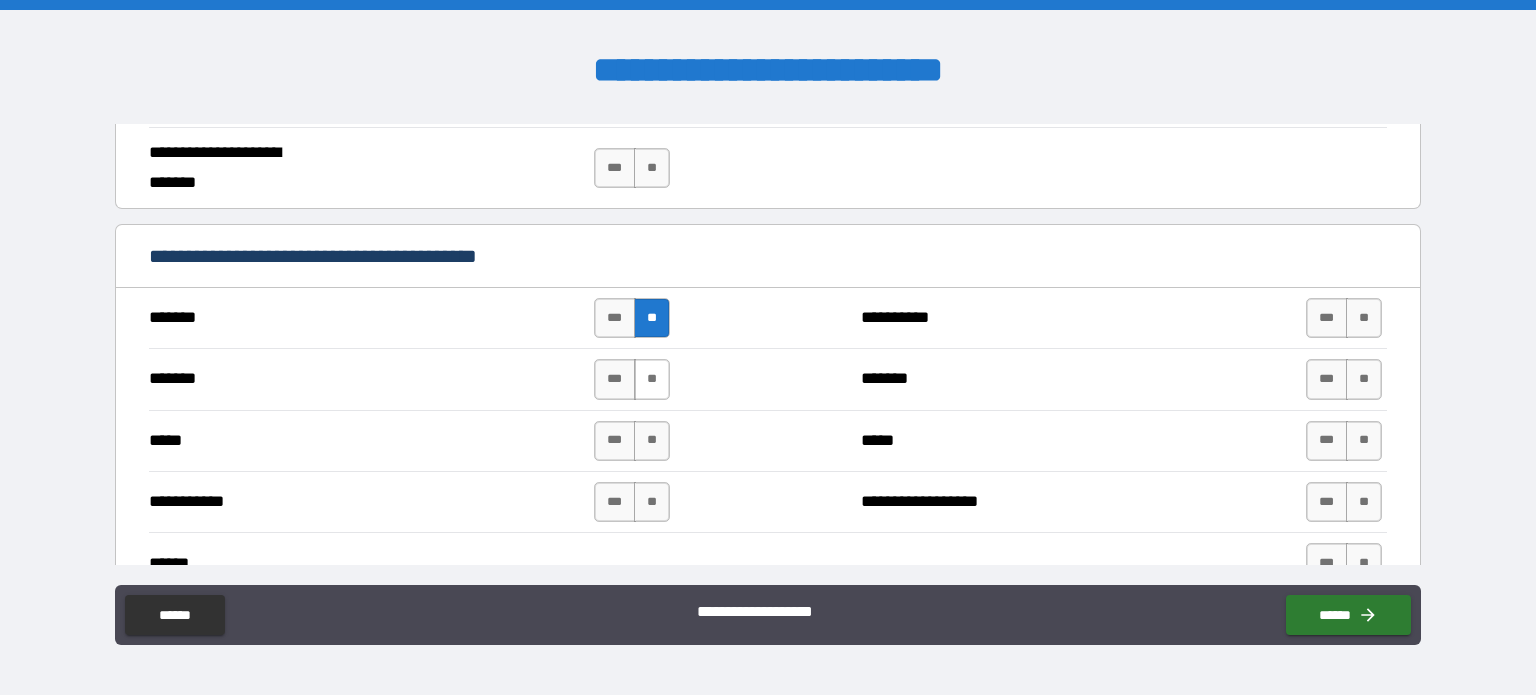 click on "**" at bounding box center [652, 379] 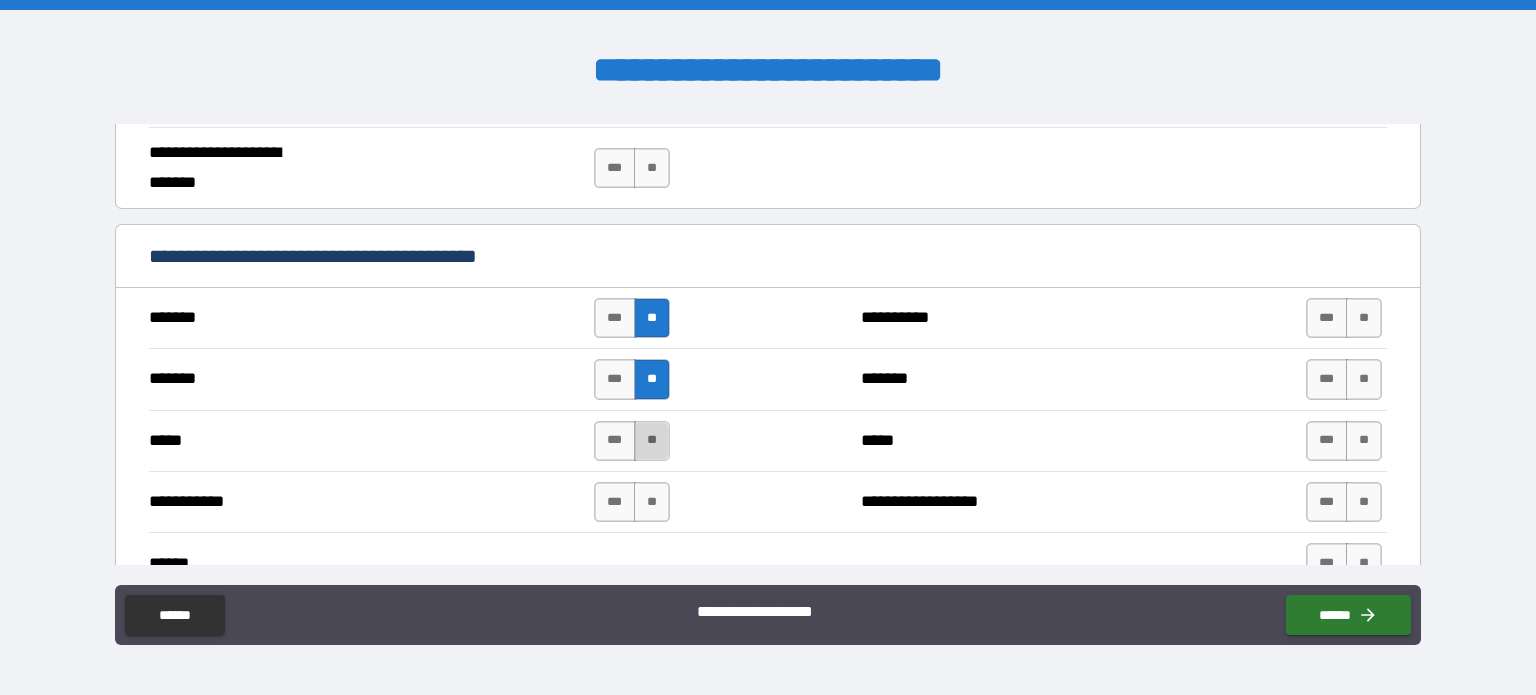 click on "**" at bounding box center [652, 441] 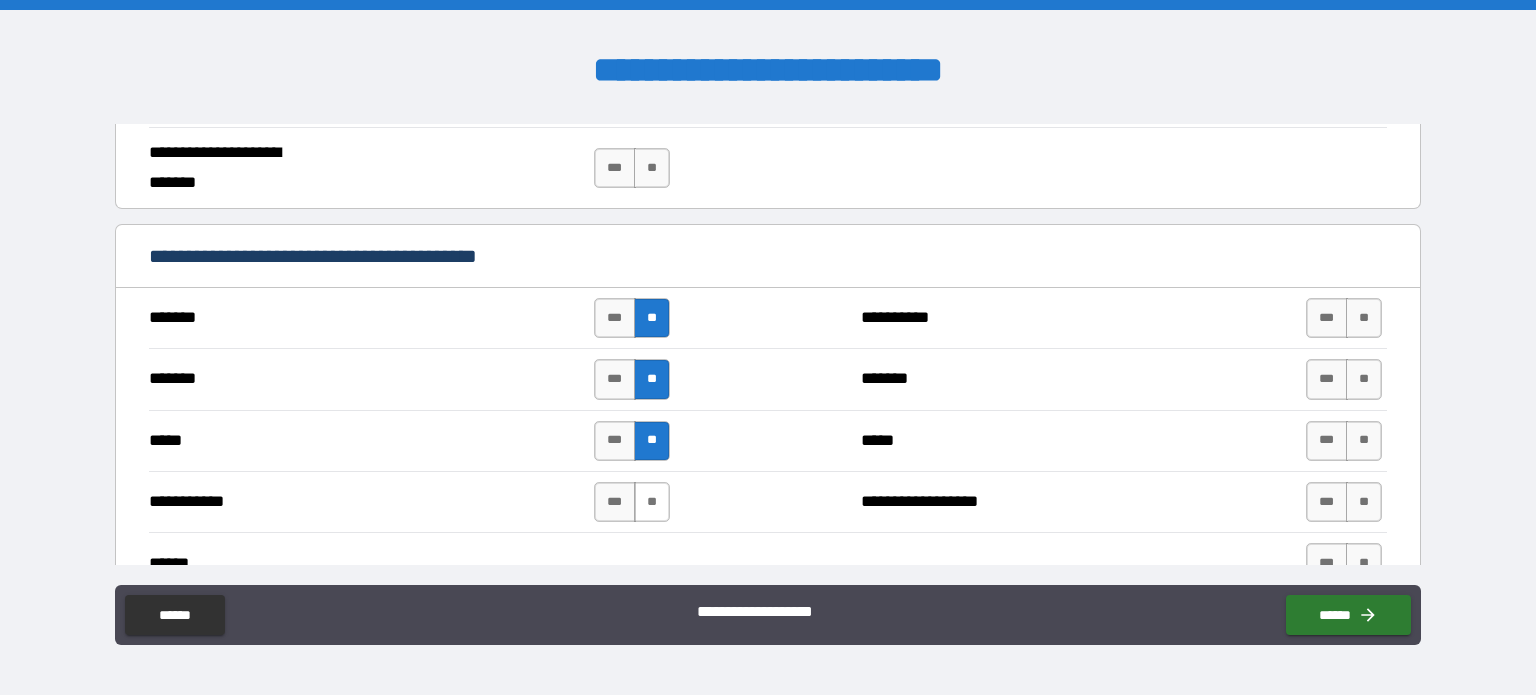 click on "**" at bounding box center [652, 502] 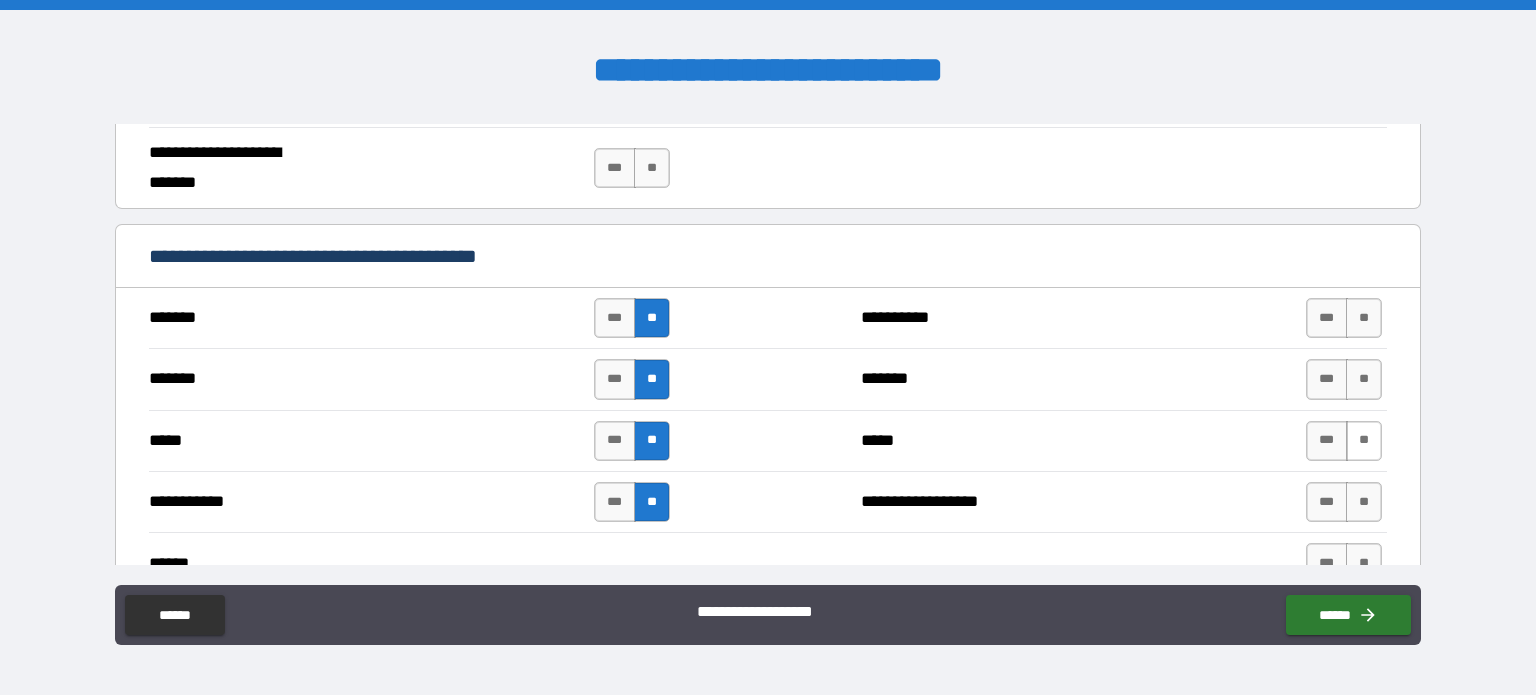 click on "**" at bounding box center [1364, 441] 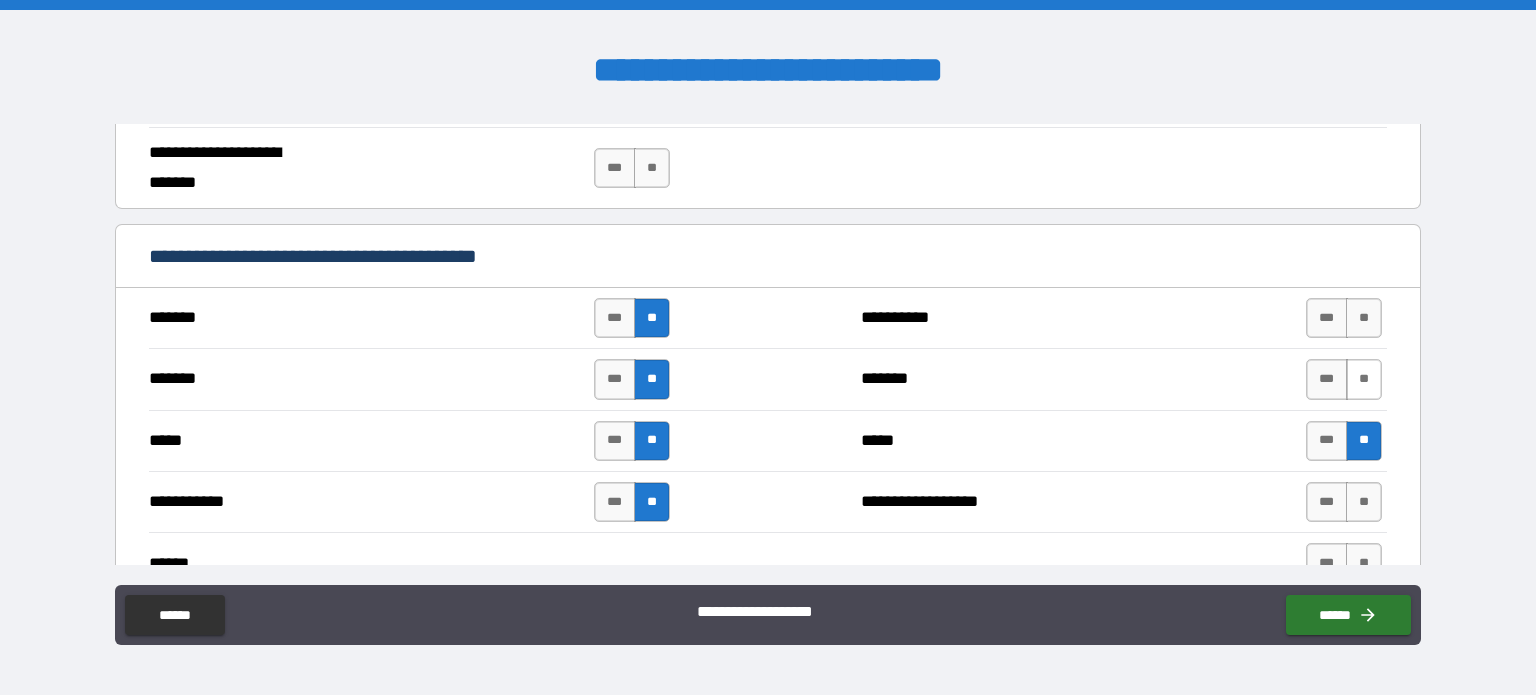 drag, startPoint x: 1356, startPoint y: 377, endPoint x: 1356, endPoint y: 360, distance: 17 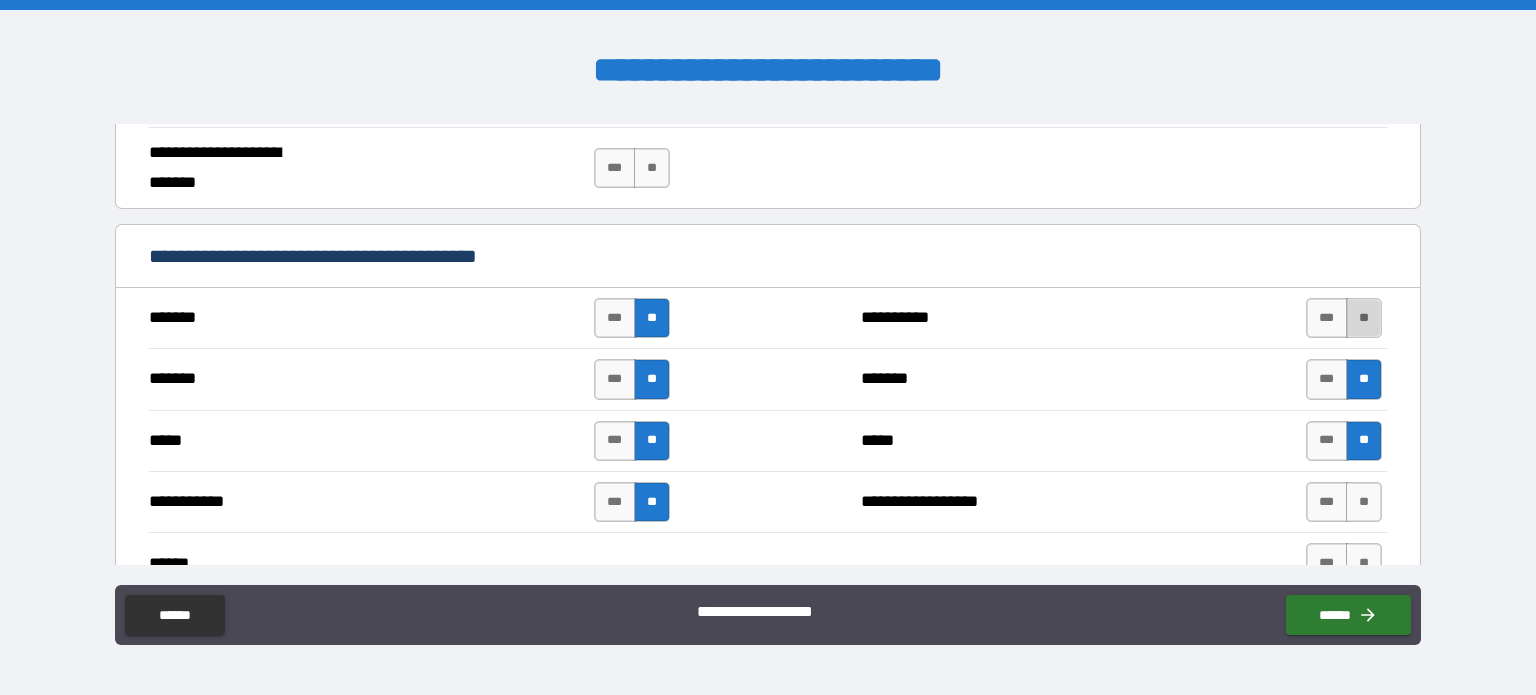 click on "**" at bounding box center [1364, 318] 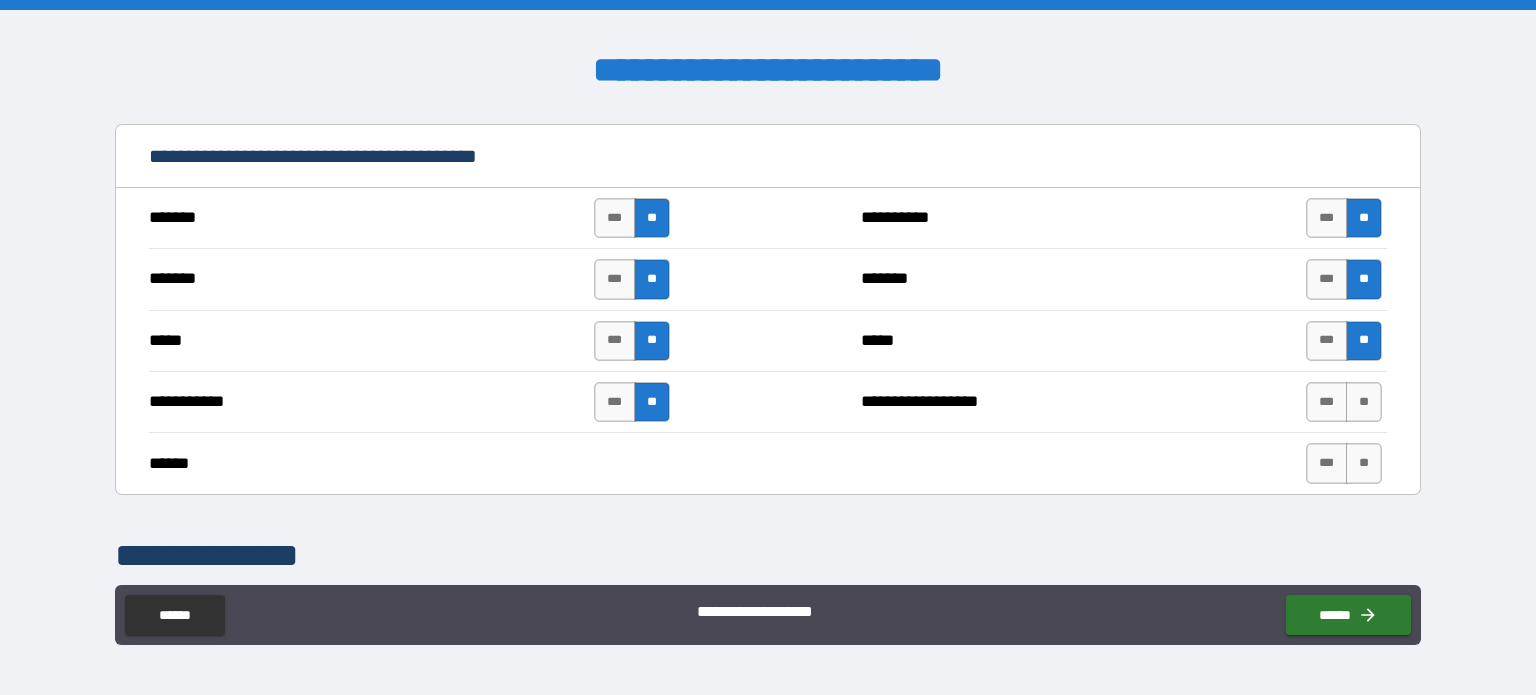 scroll, scrollTop: 1500, scrollLeft: 0, axis: vertical 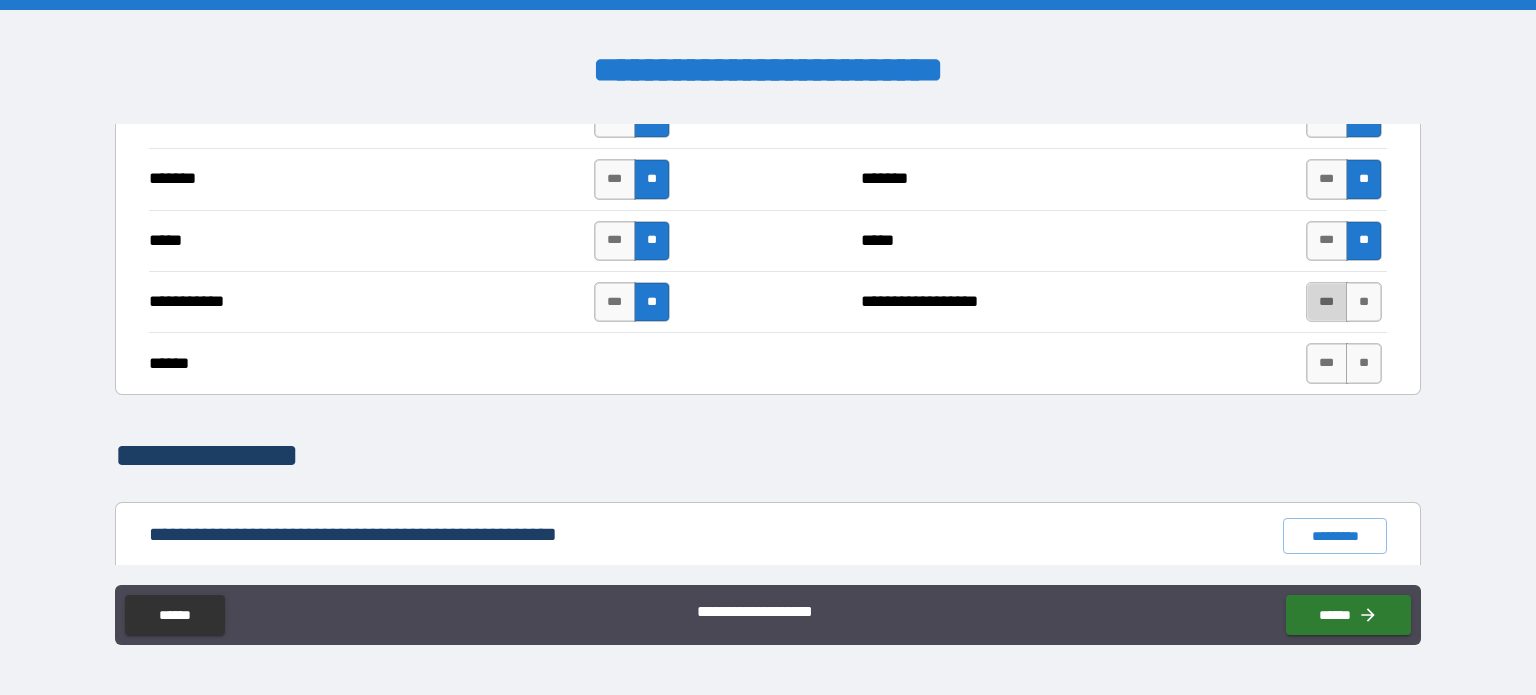 click on "***" at bounding box center (1327, 302) 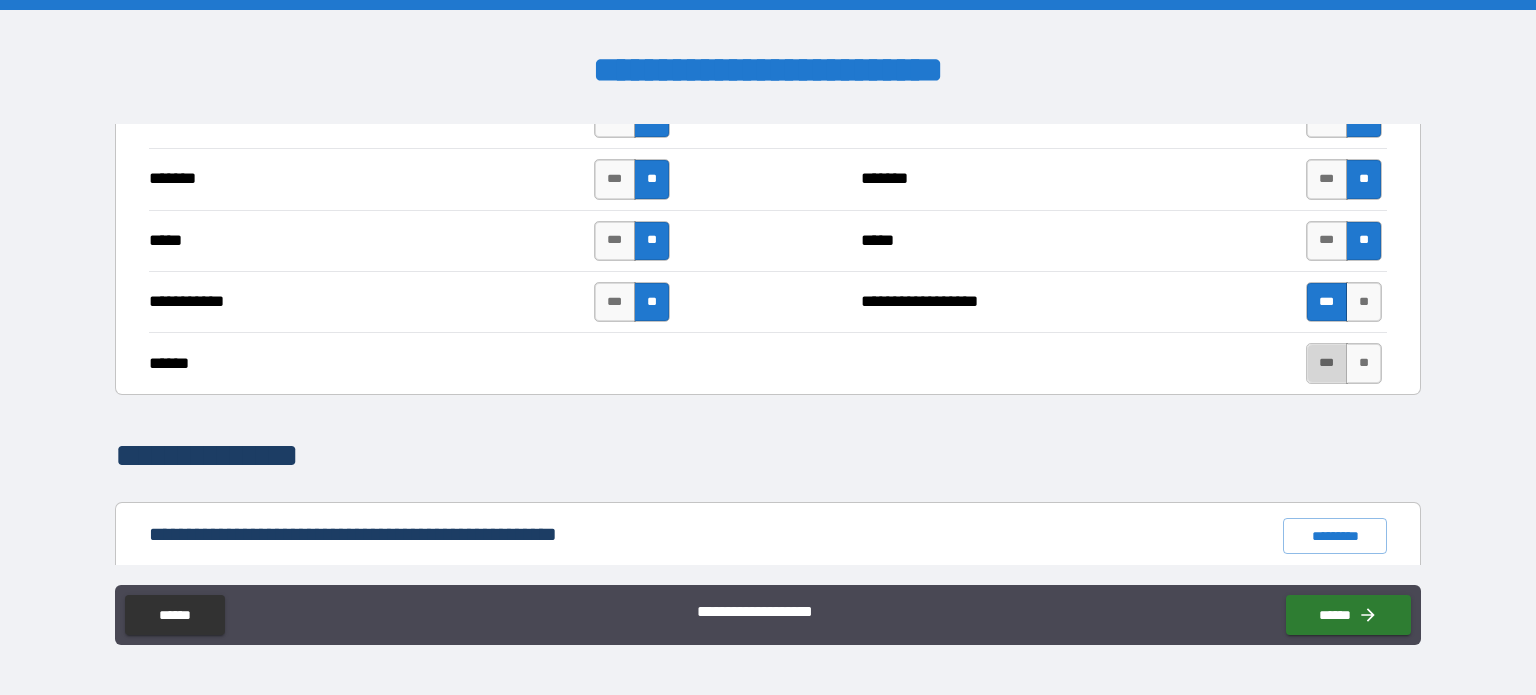 click on "***" at bounding box center [1327, 363] 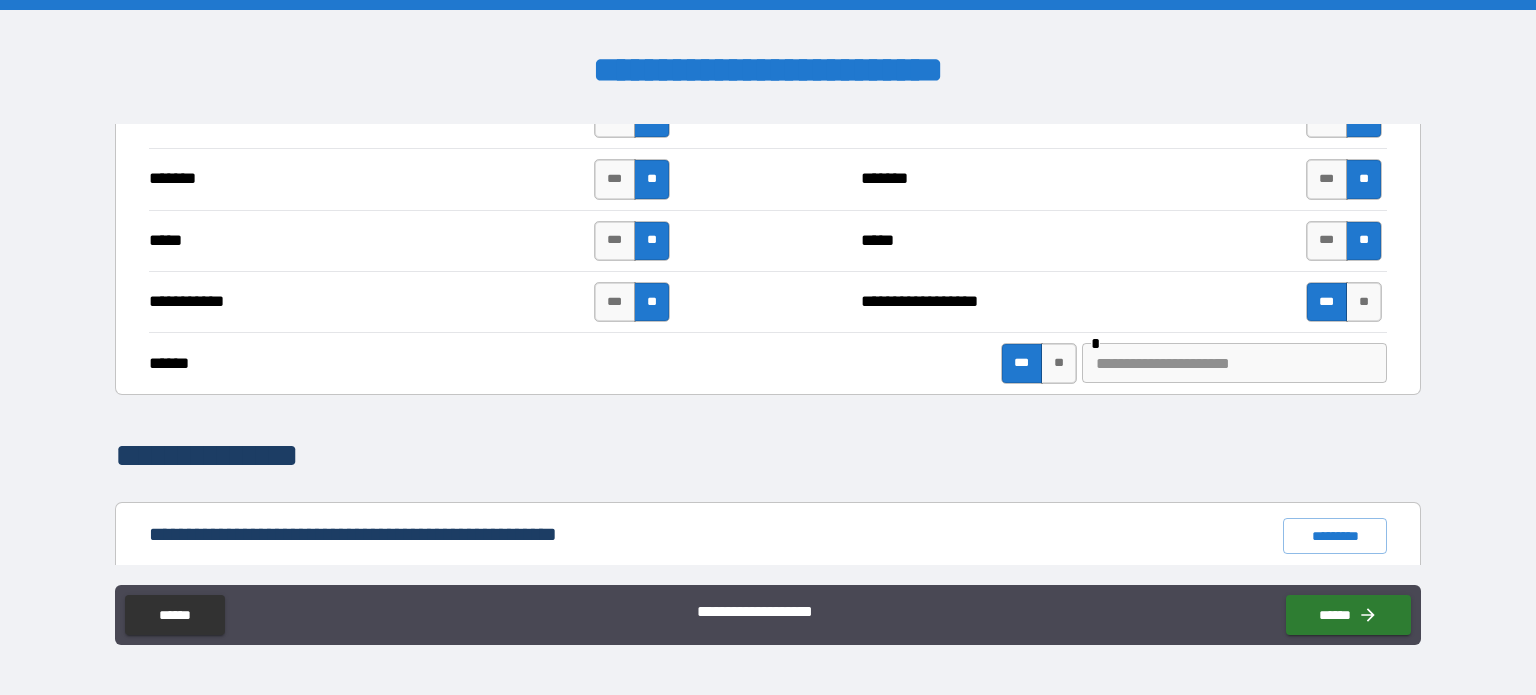 click at bounding box center [1234, 363] 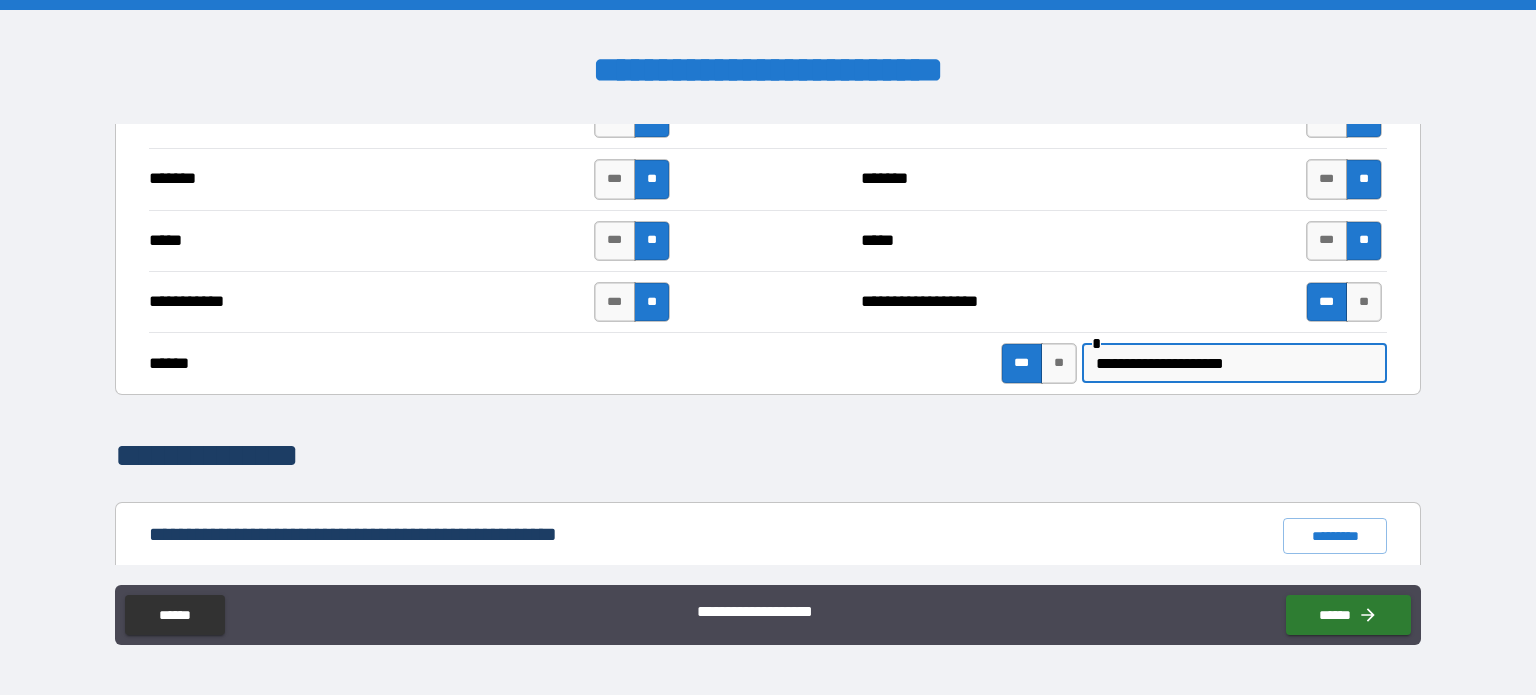 scroll, scrollTop: 1700, scrollLeft: 0, axis: vertical 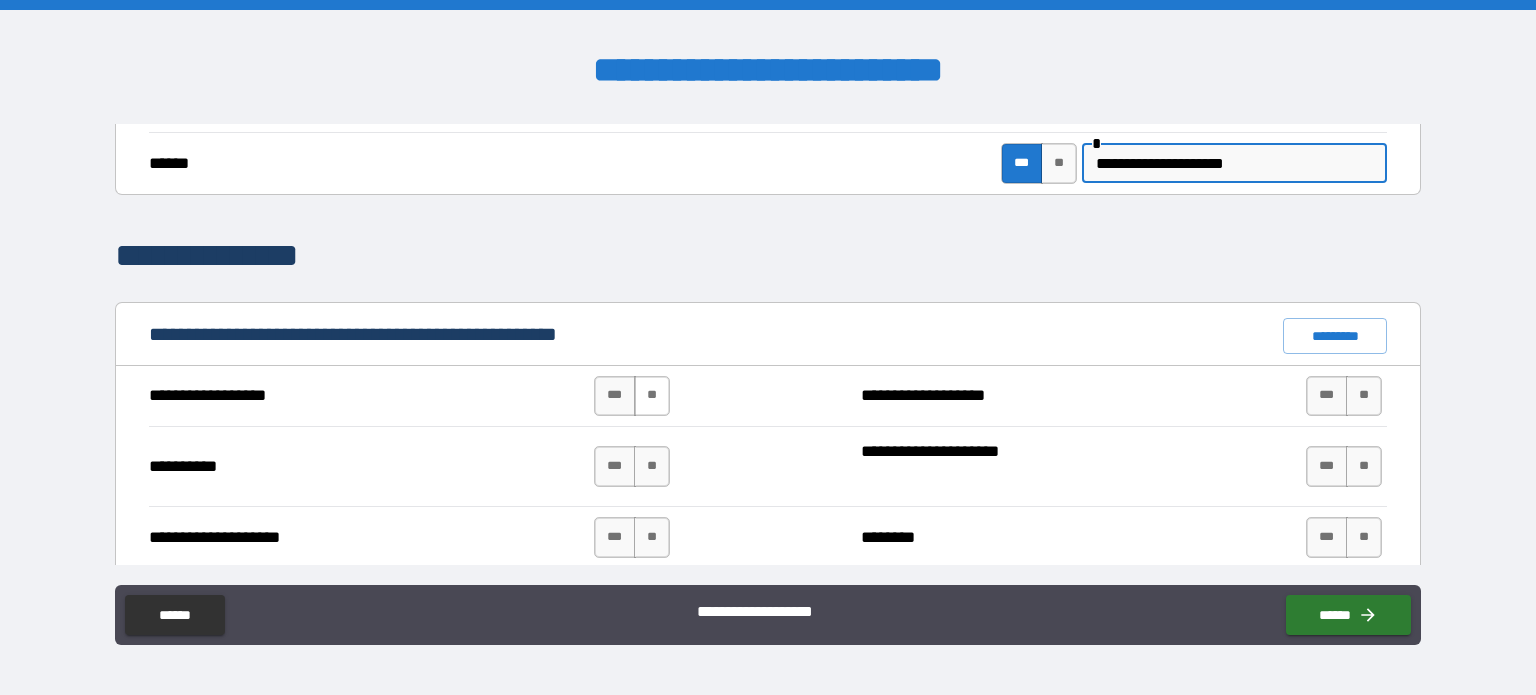 type on "**********" 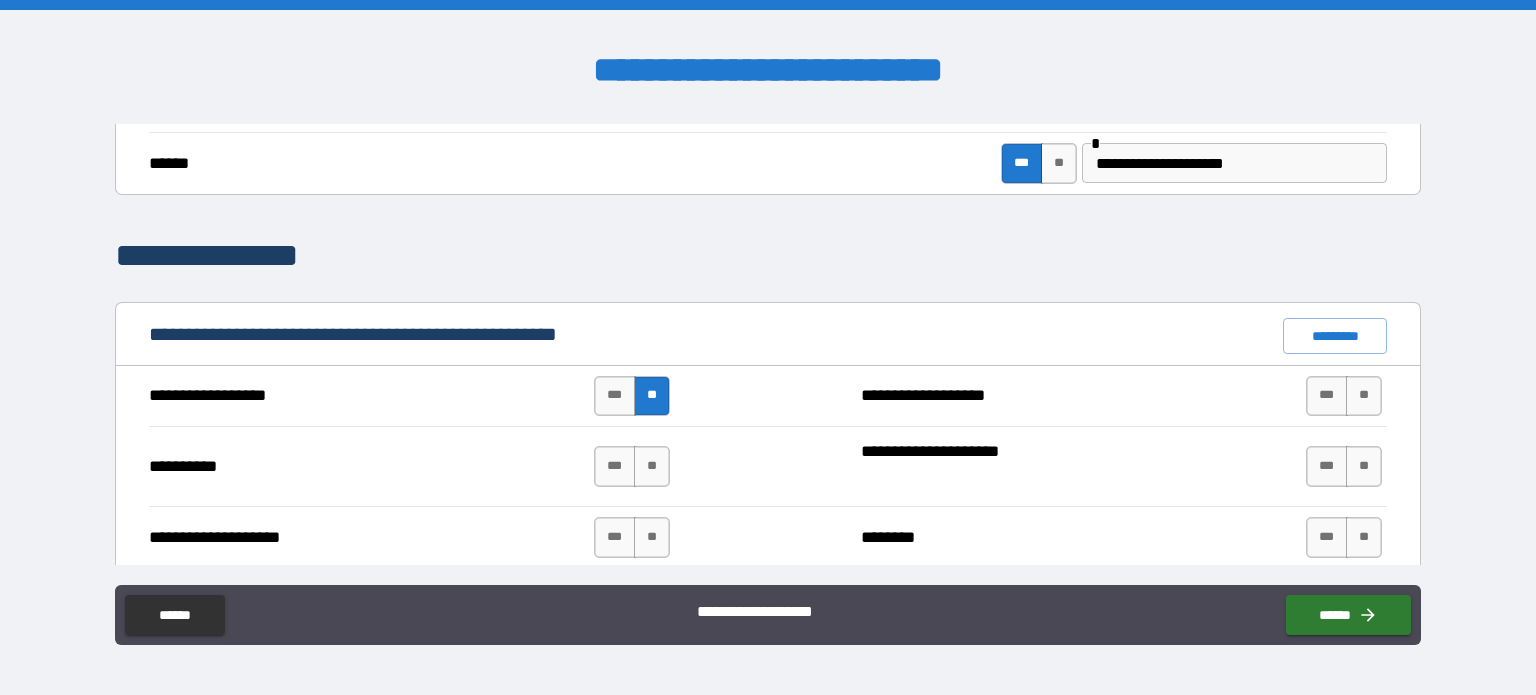 scroll, scrollTop: 1800, scrollLeft: 0, axis: vertical 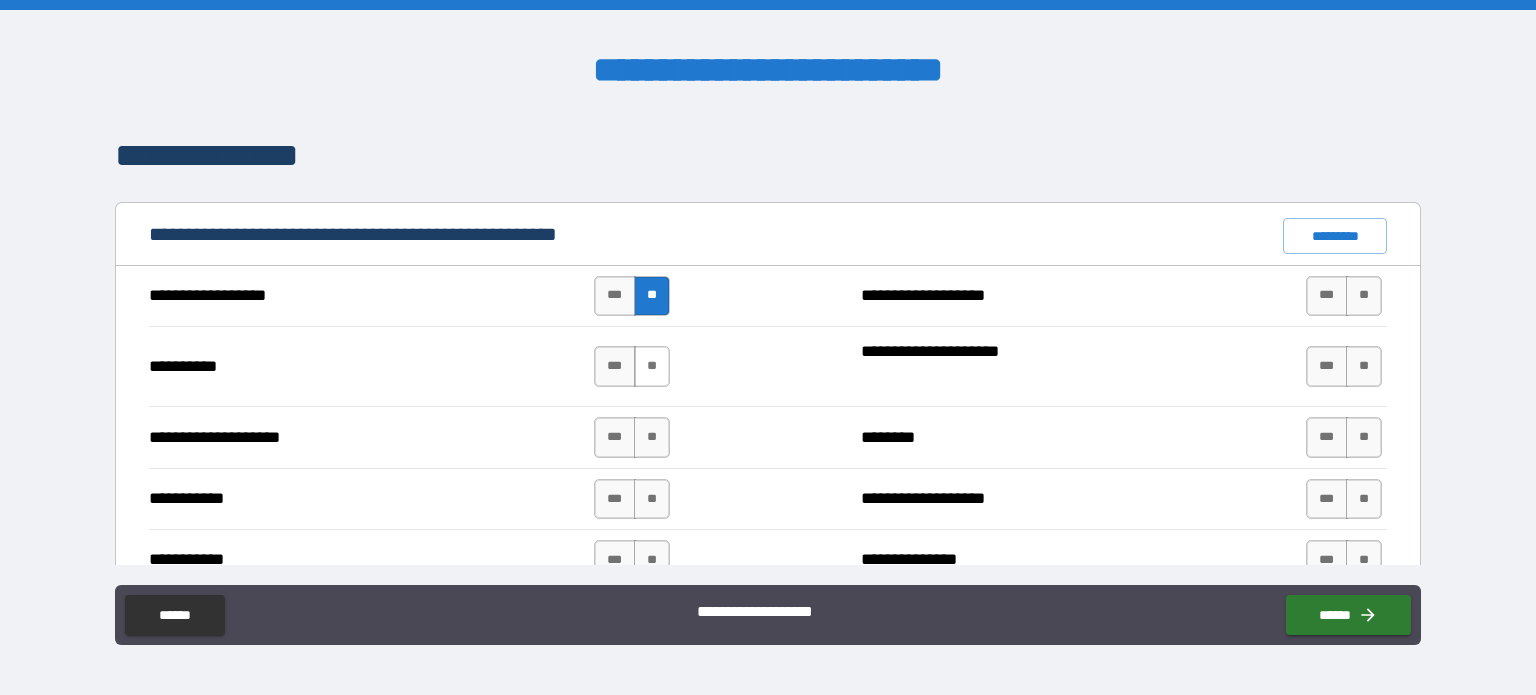 click on "**" at bounding box center (652, 366) 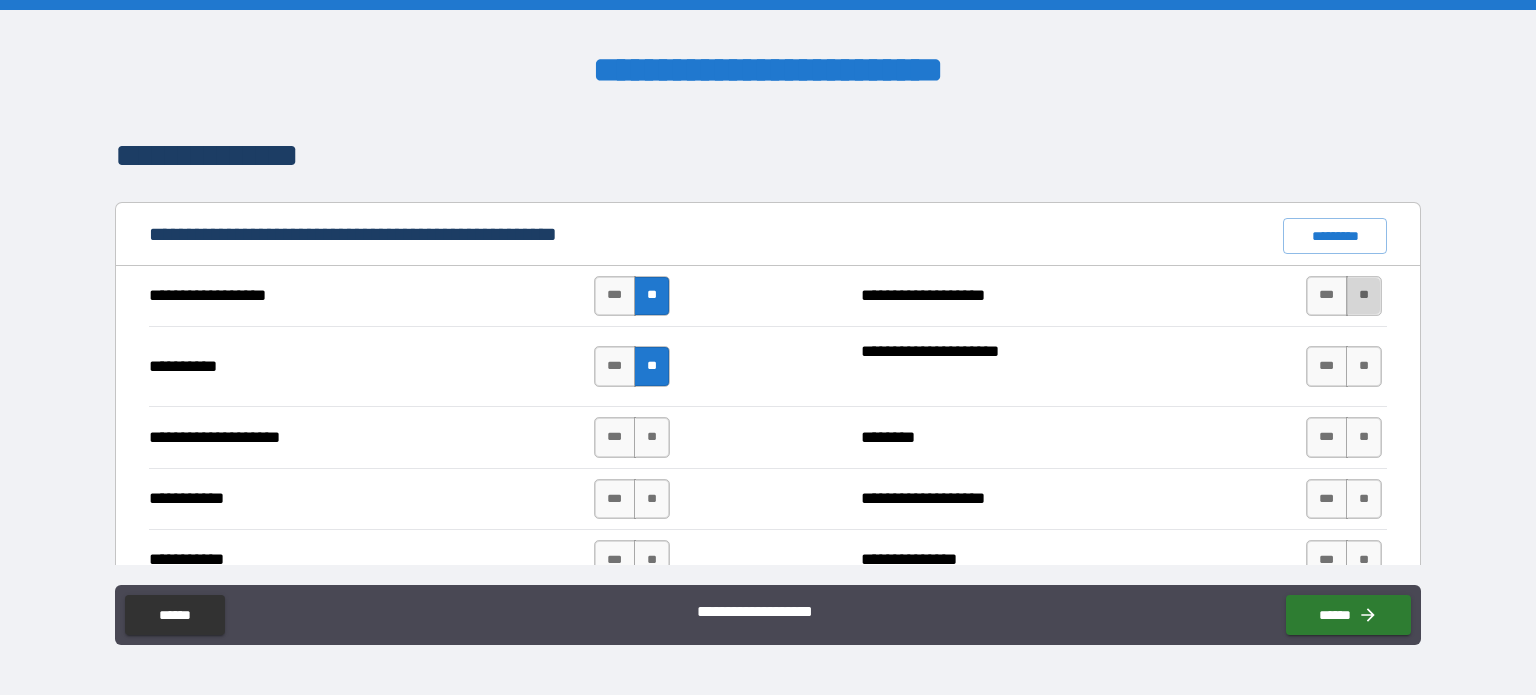 click on "**" at bounding box center [1364, 296] 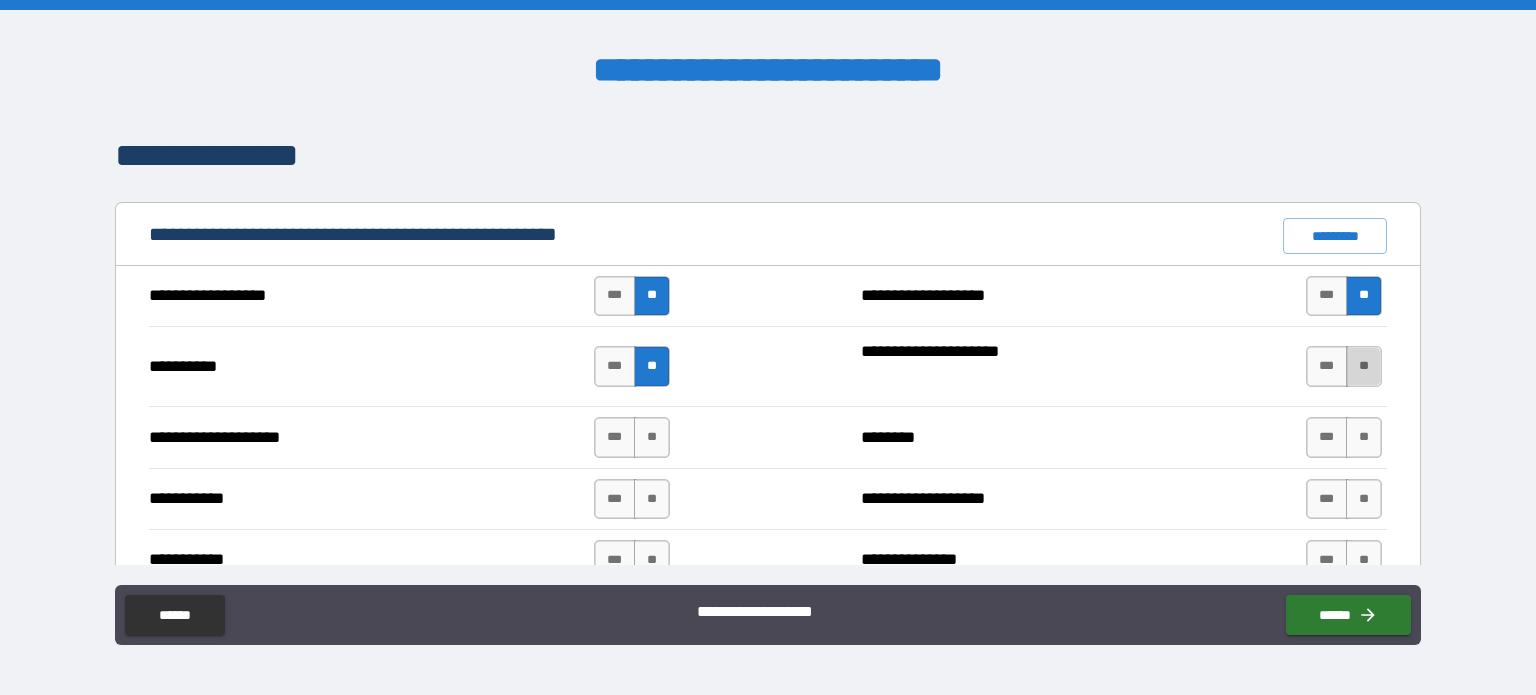 click on "**" at bounding box center [1364, 366] 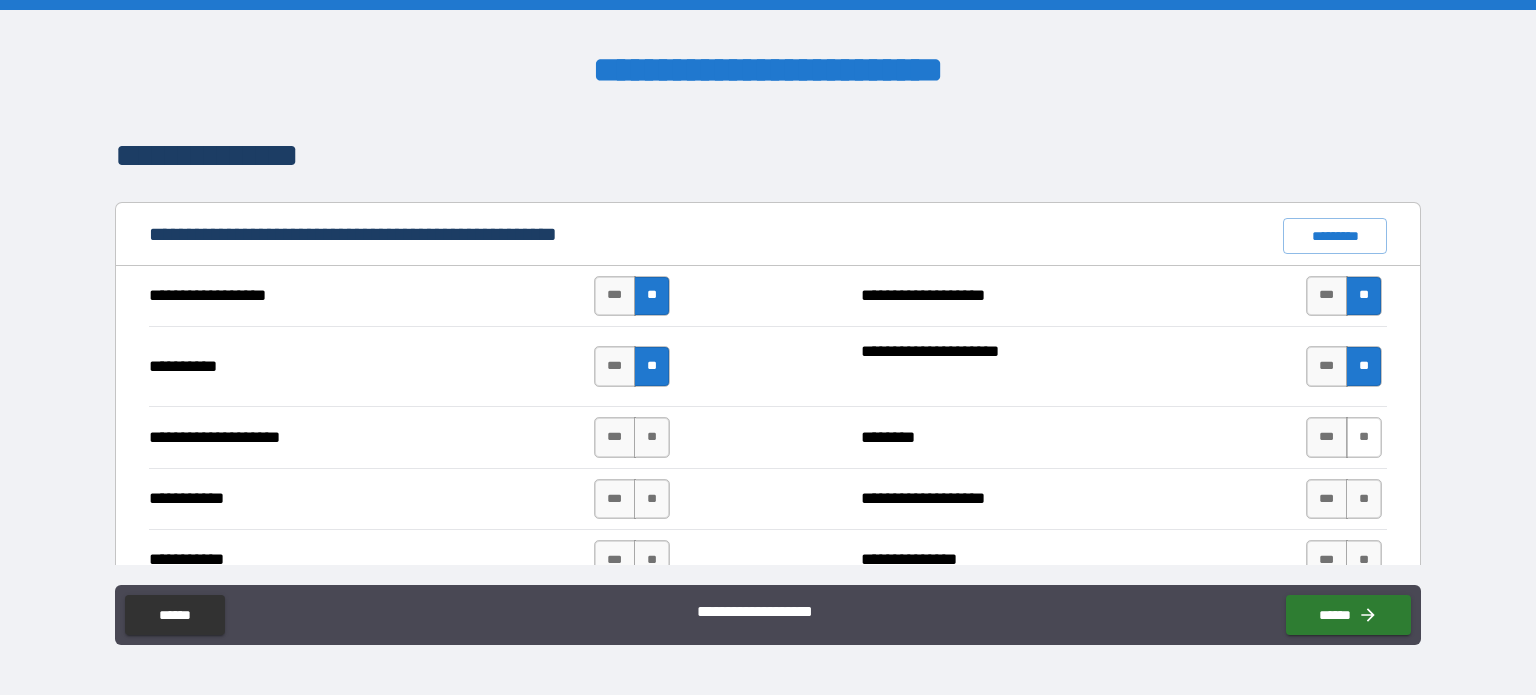 click on "**" at bounding box center (1364, 437) 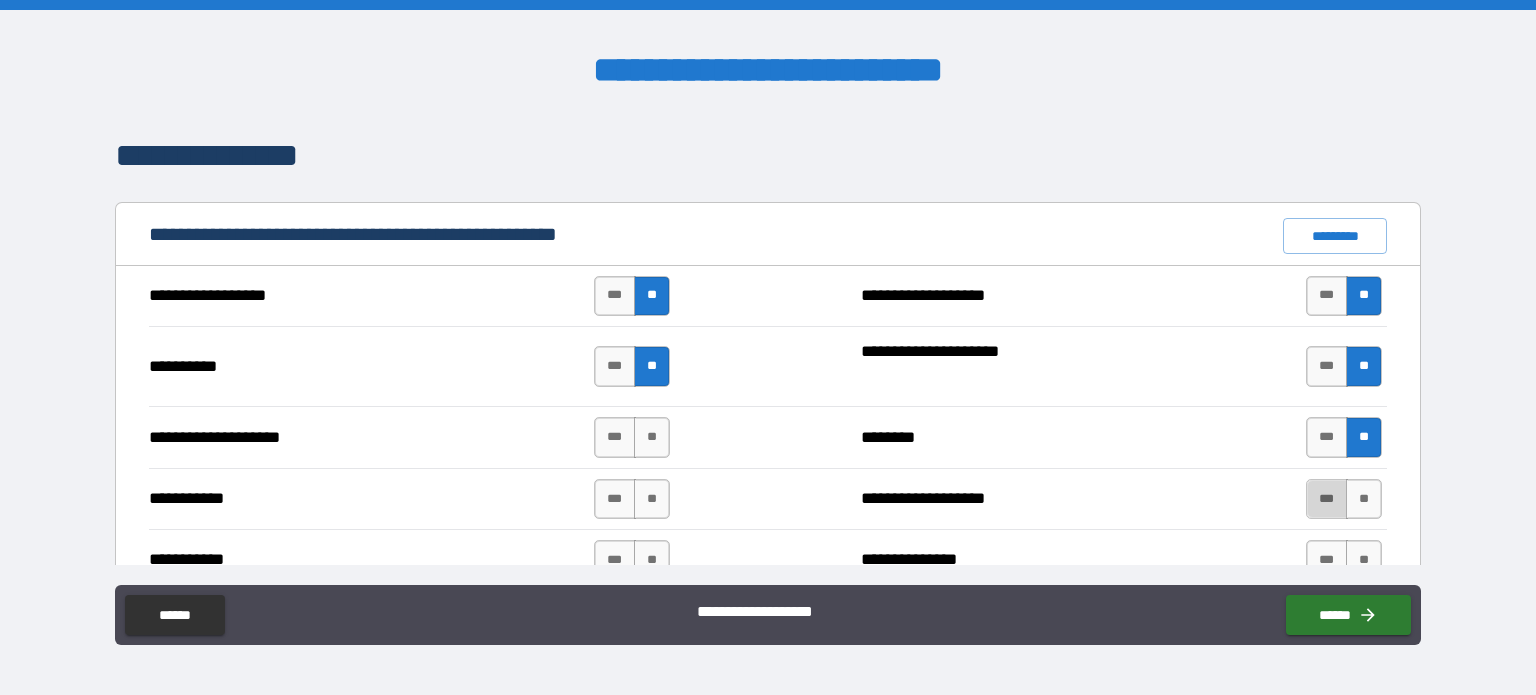 click on "***" at bounding box center [1327, 499] 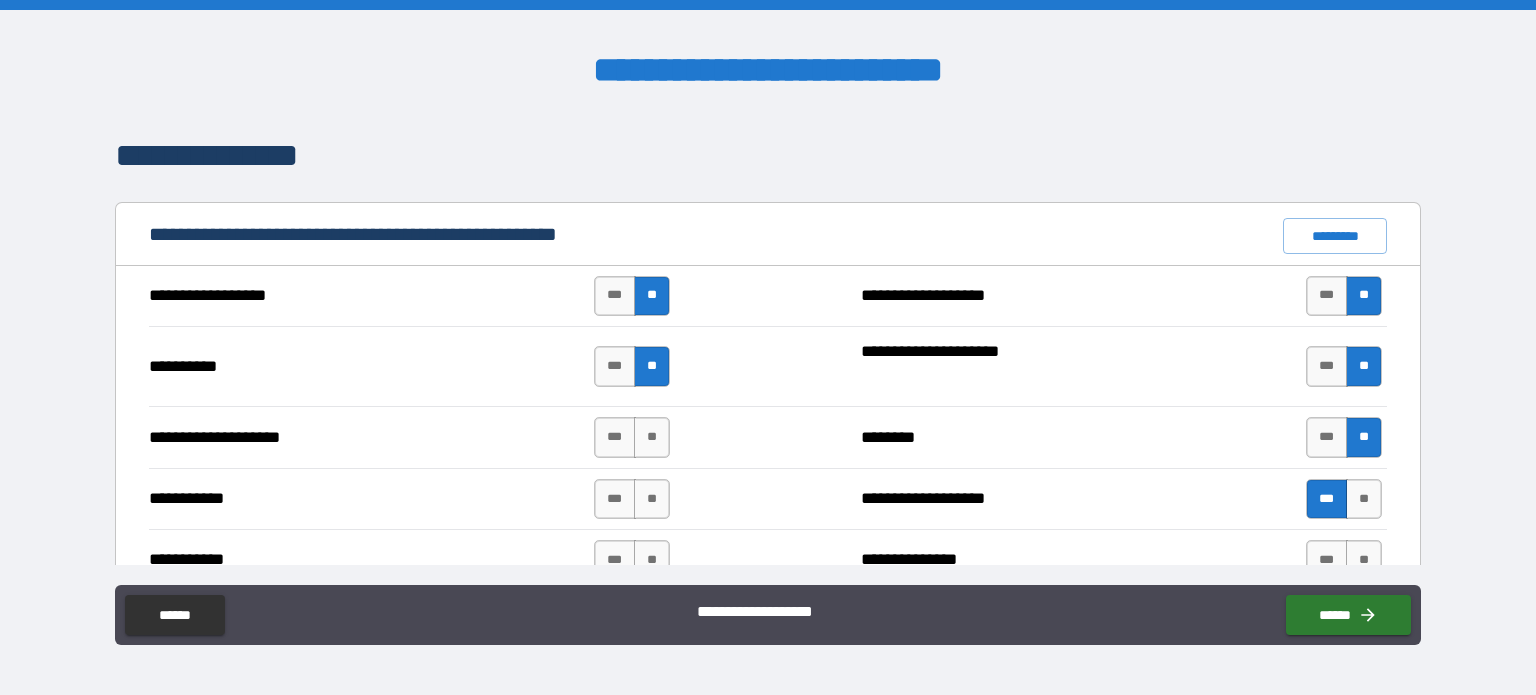 click on "**********" at bounding box center [768, 498] 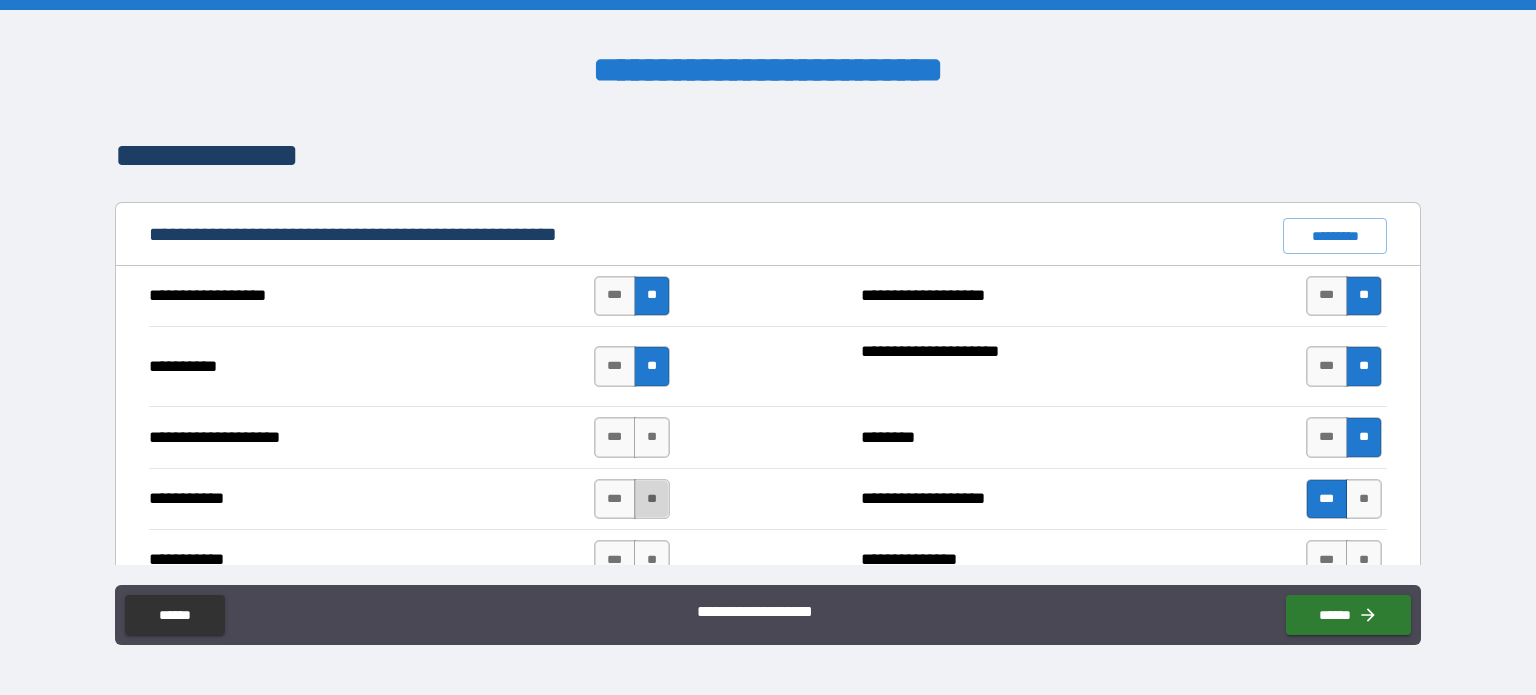 click on "**" at bounding box center [652, 499] 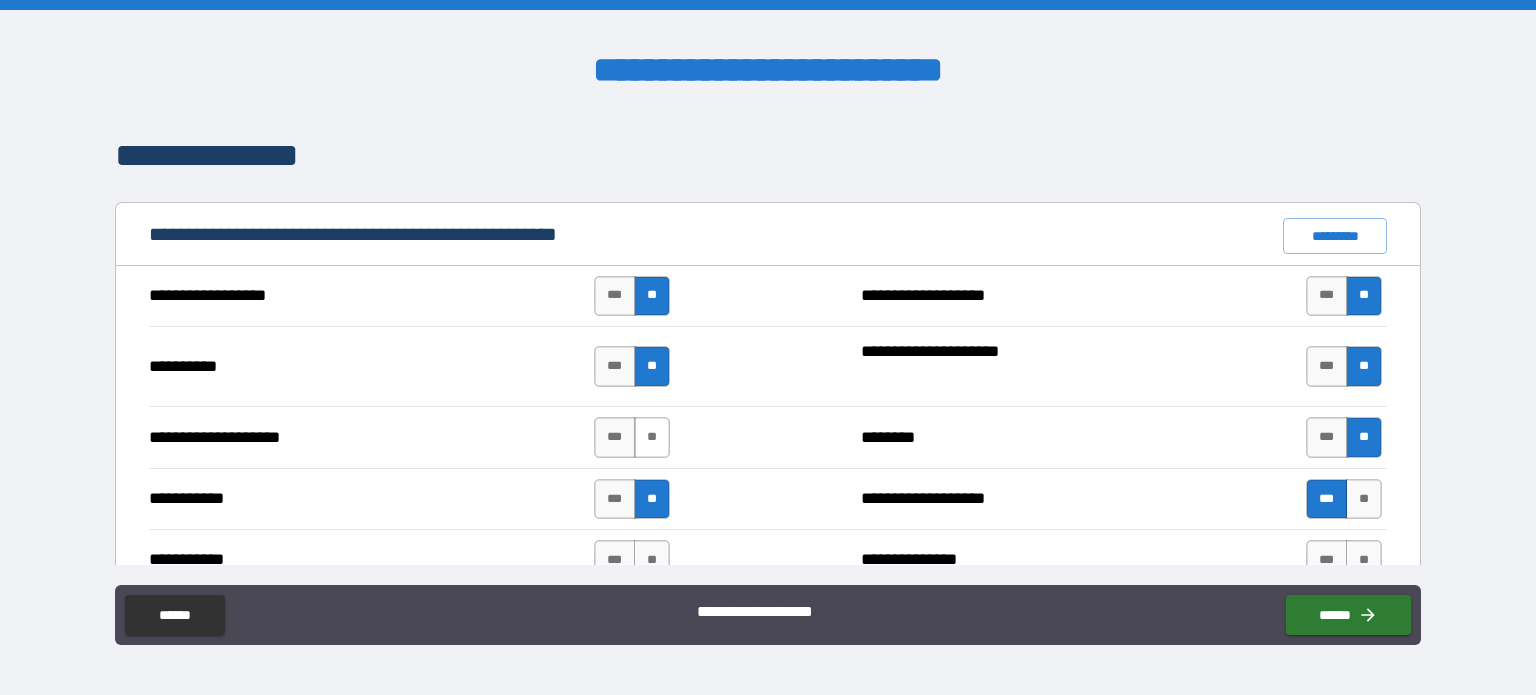 click on "**" at bounding box center [652, 437] 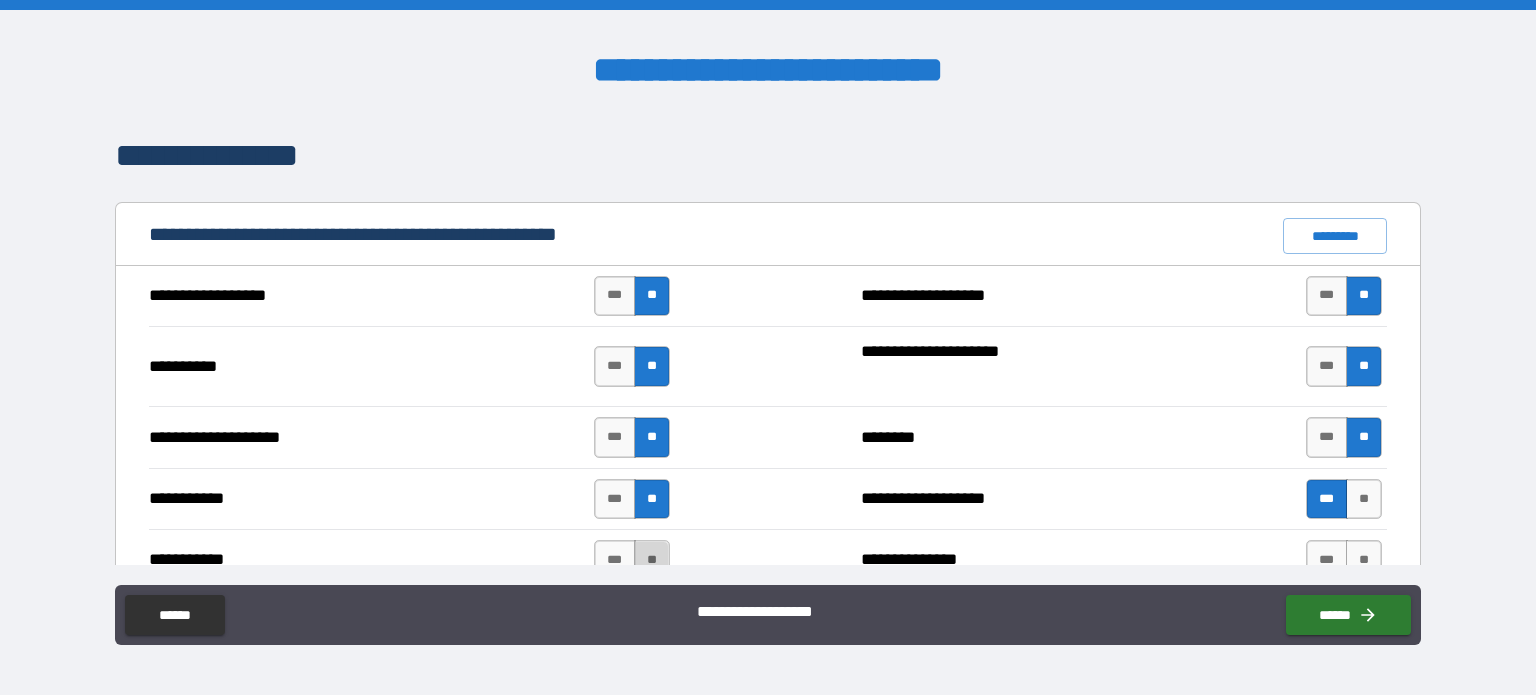 click on "**" at bounding box center [652, 560] 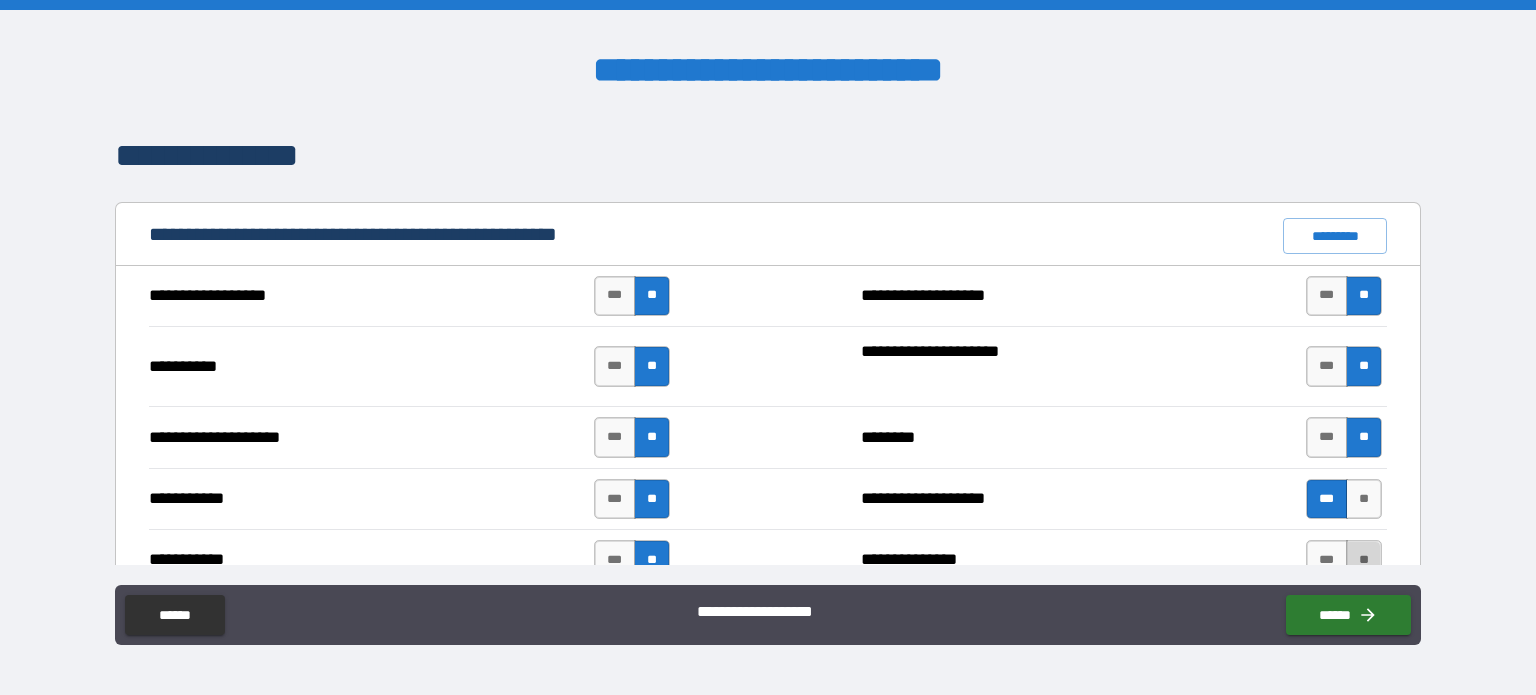 click on "**" at bounding box center (1364, 560) 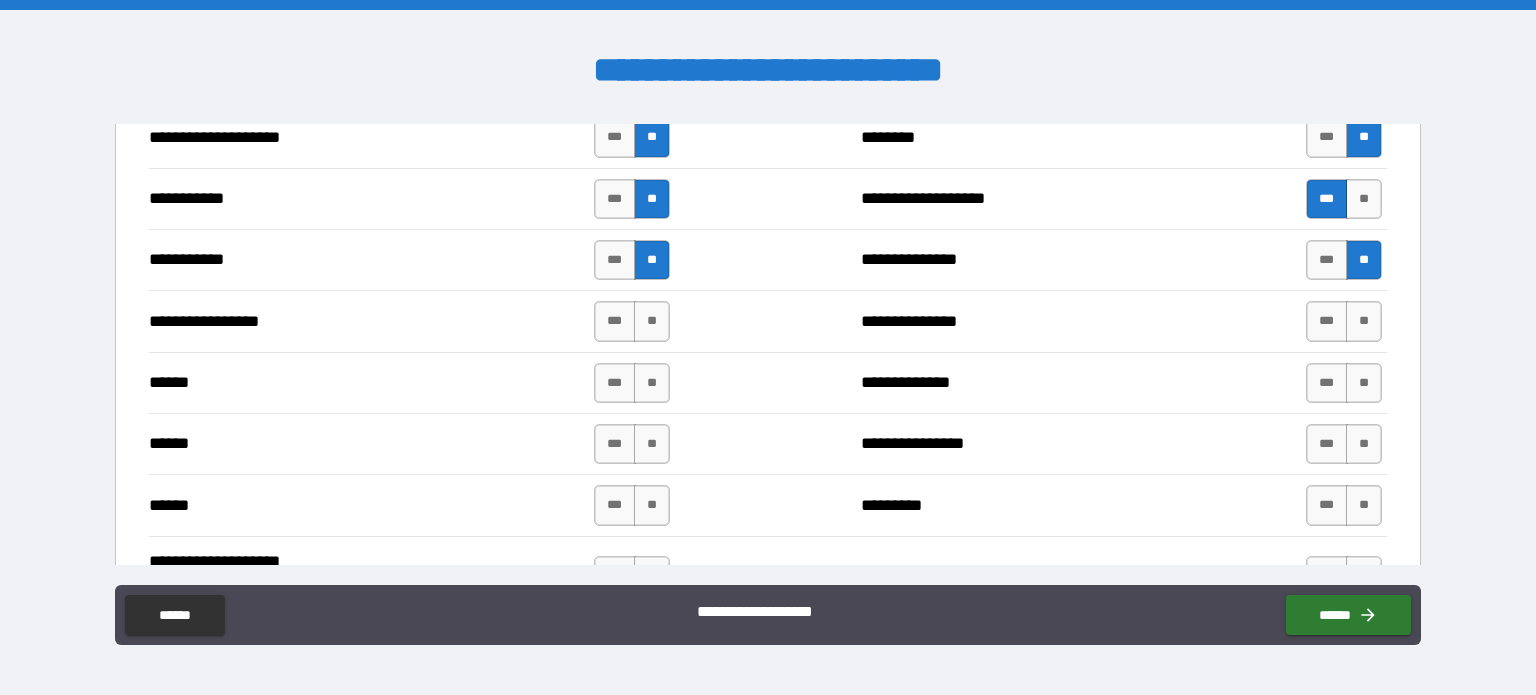 scroll, scrollTop: 2200, scrollLeft: 0, axis: vertical 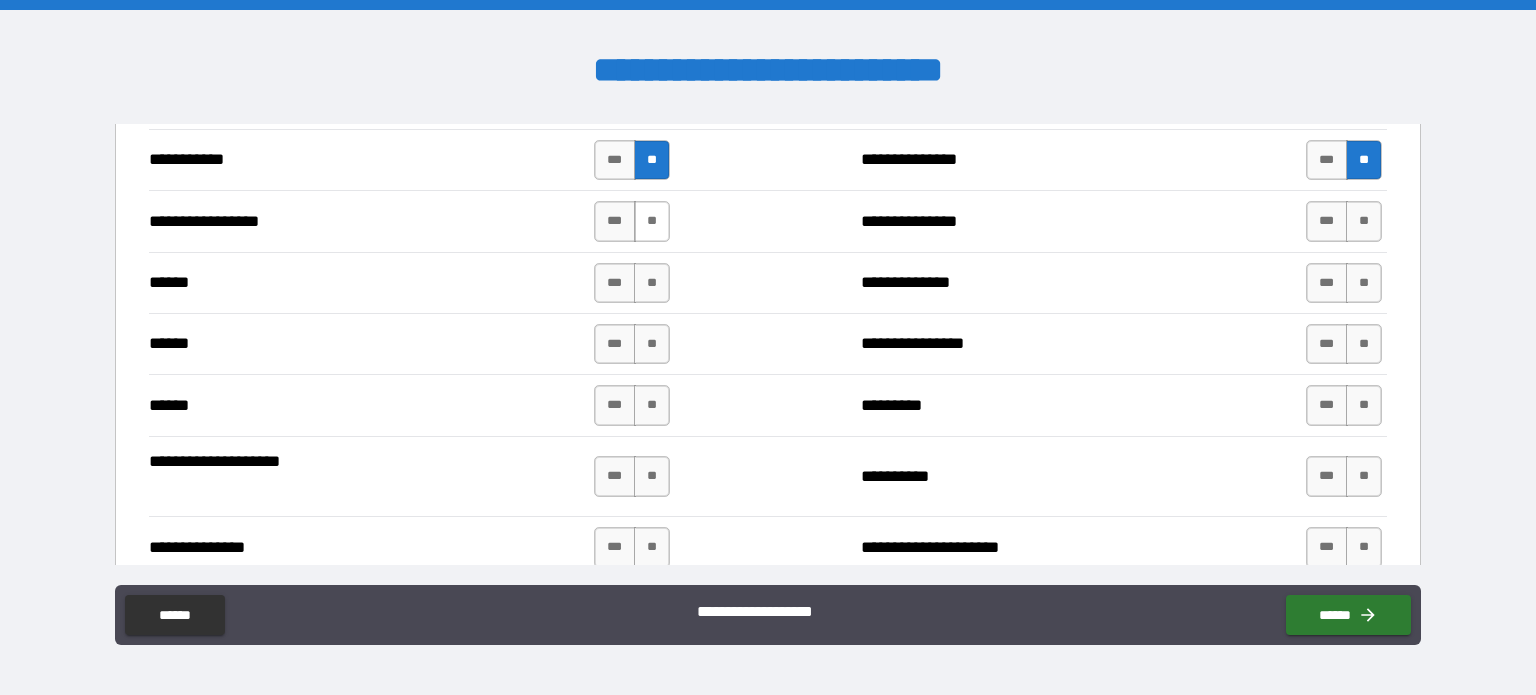 click on "**" at bounding box center [652, 221] 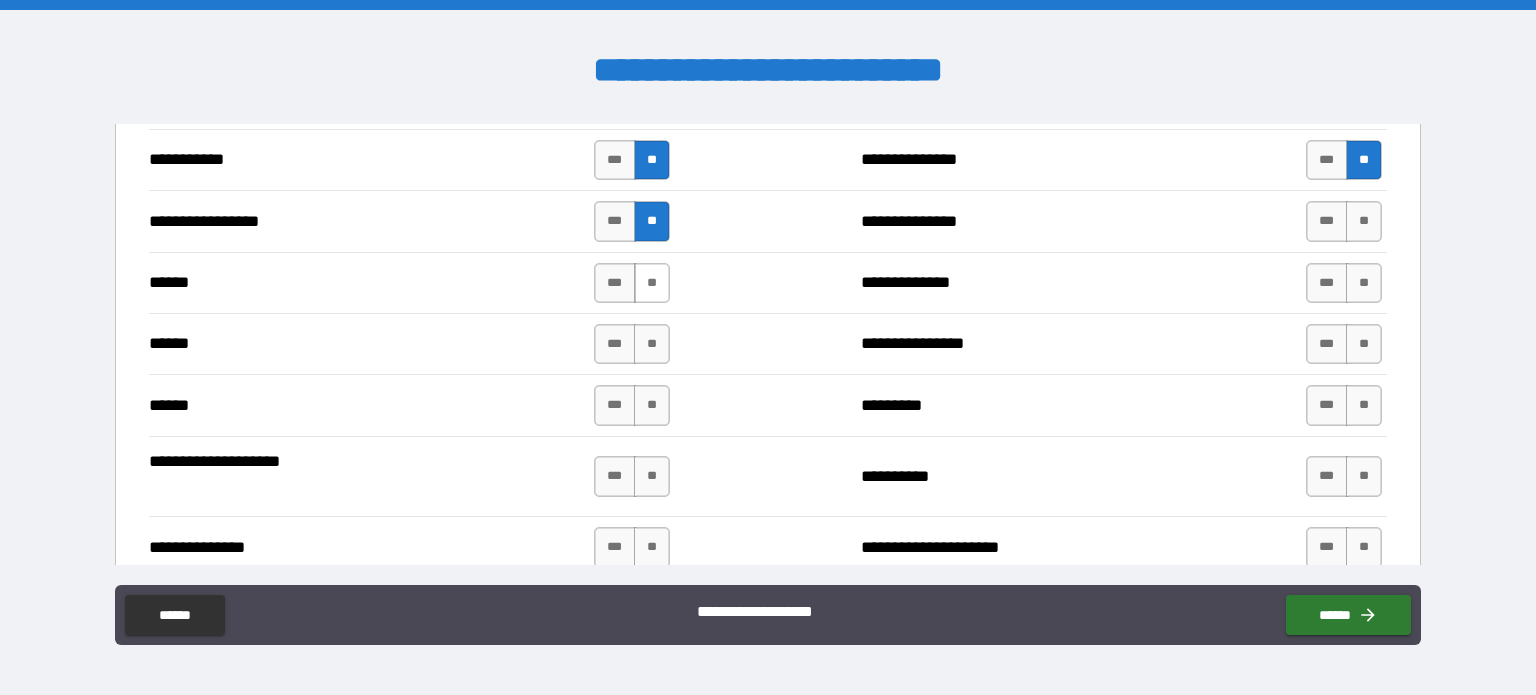 click on "**" at bounding box center [652, 283] 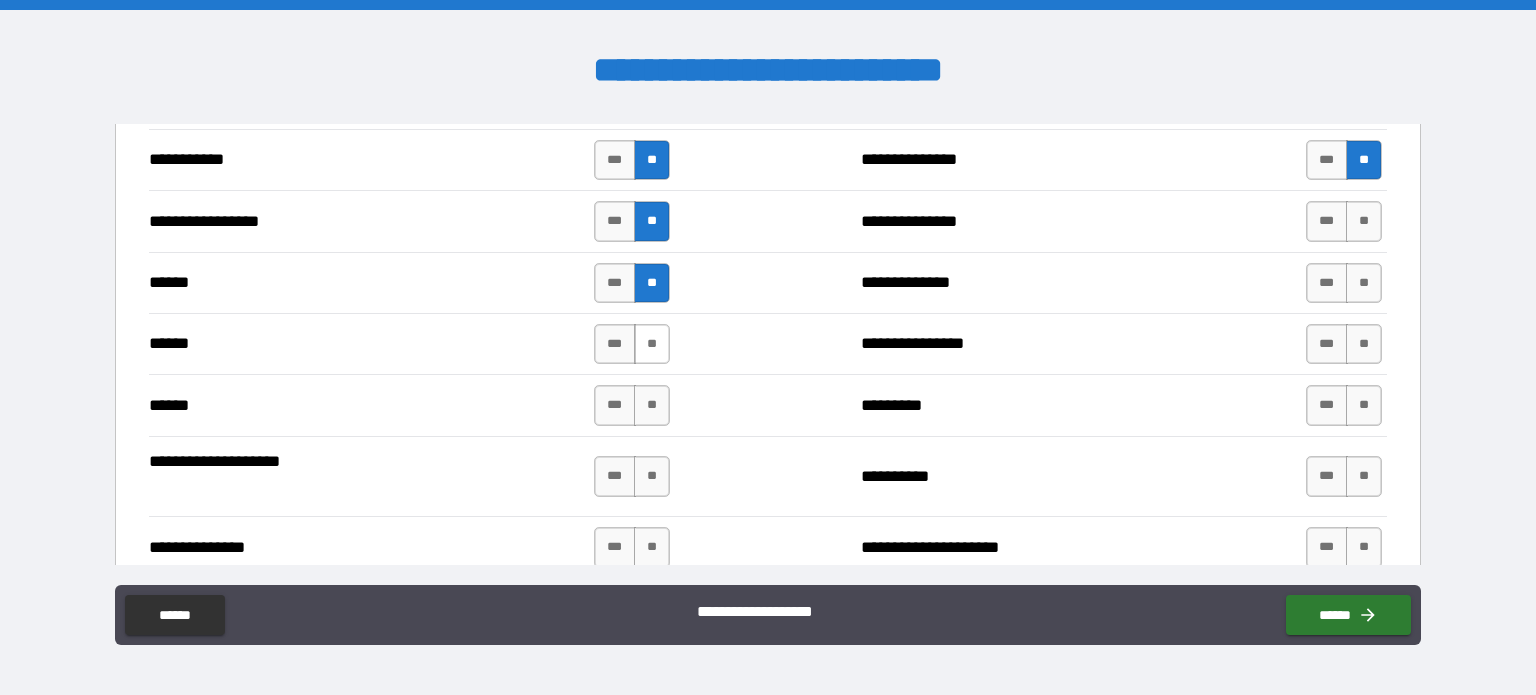 click on "**" at bounding box center [652, 344] 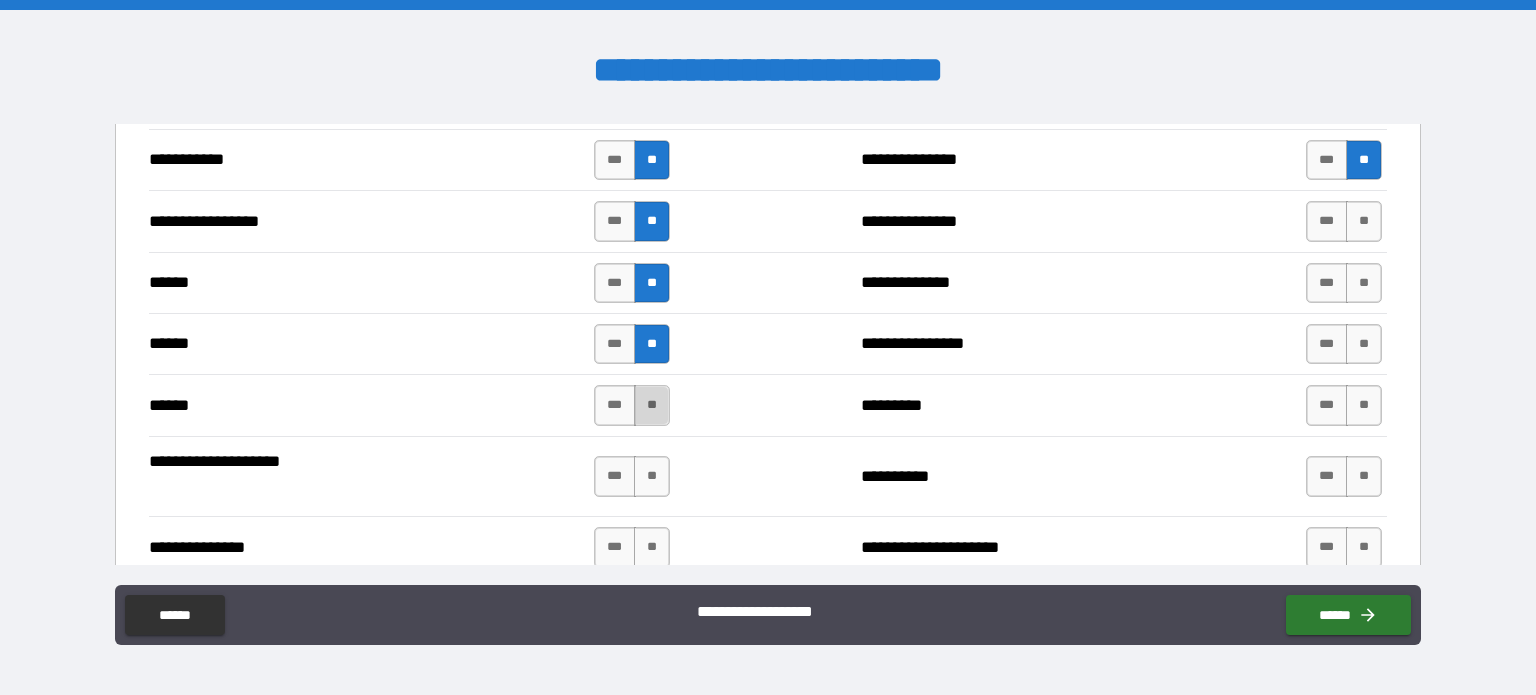 click on "**" at bounding box center (652, 405) 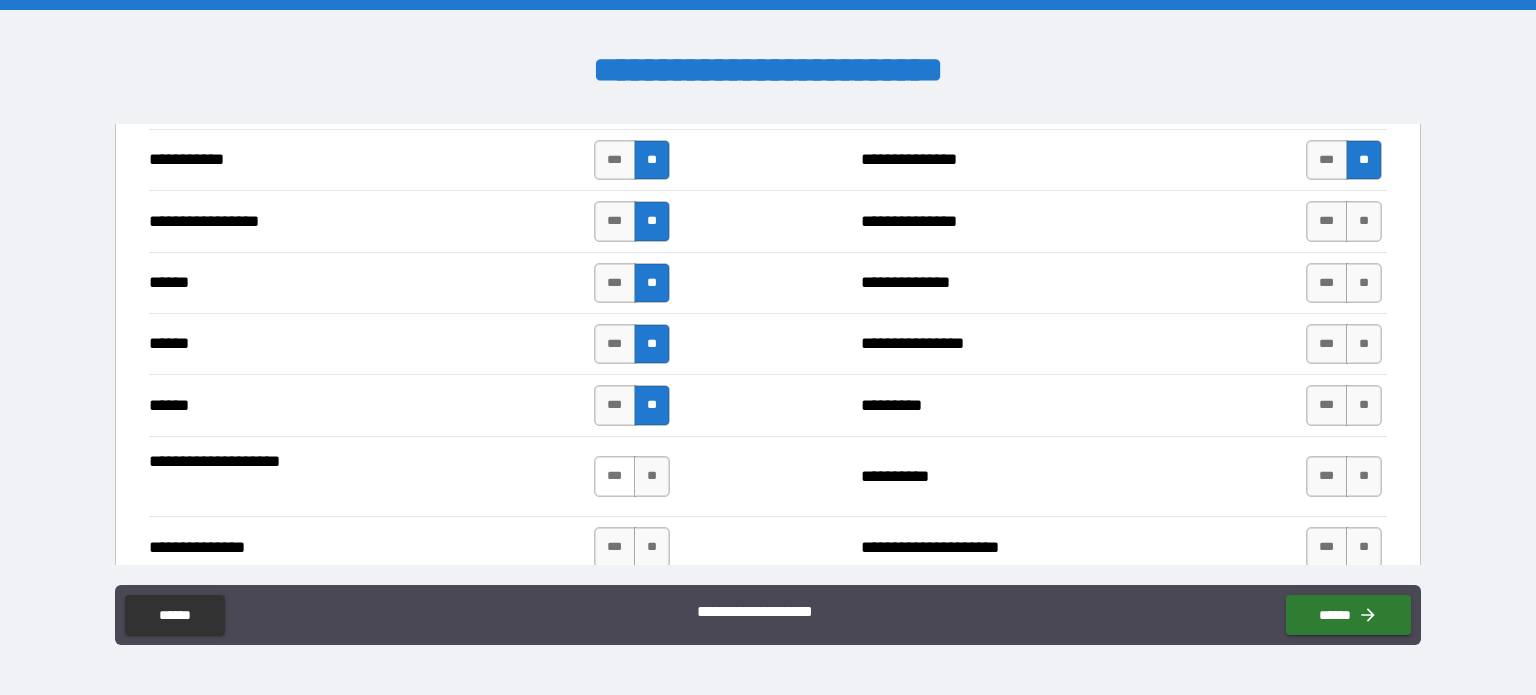 click on "***" at bounding box center (615, 476) 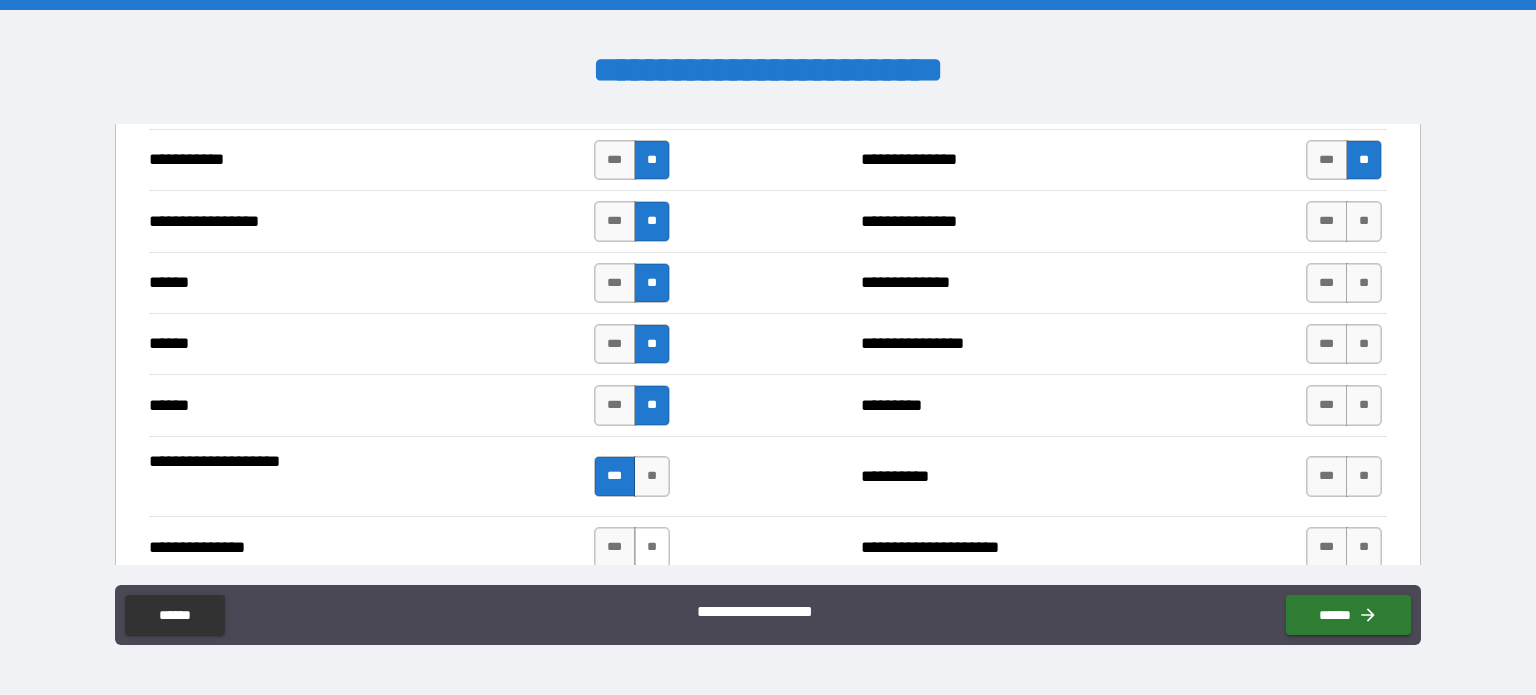 click on "**" at bounding box center [652, 547] 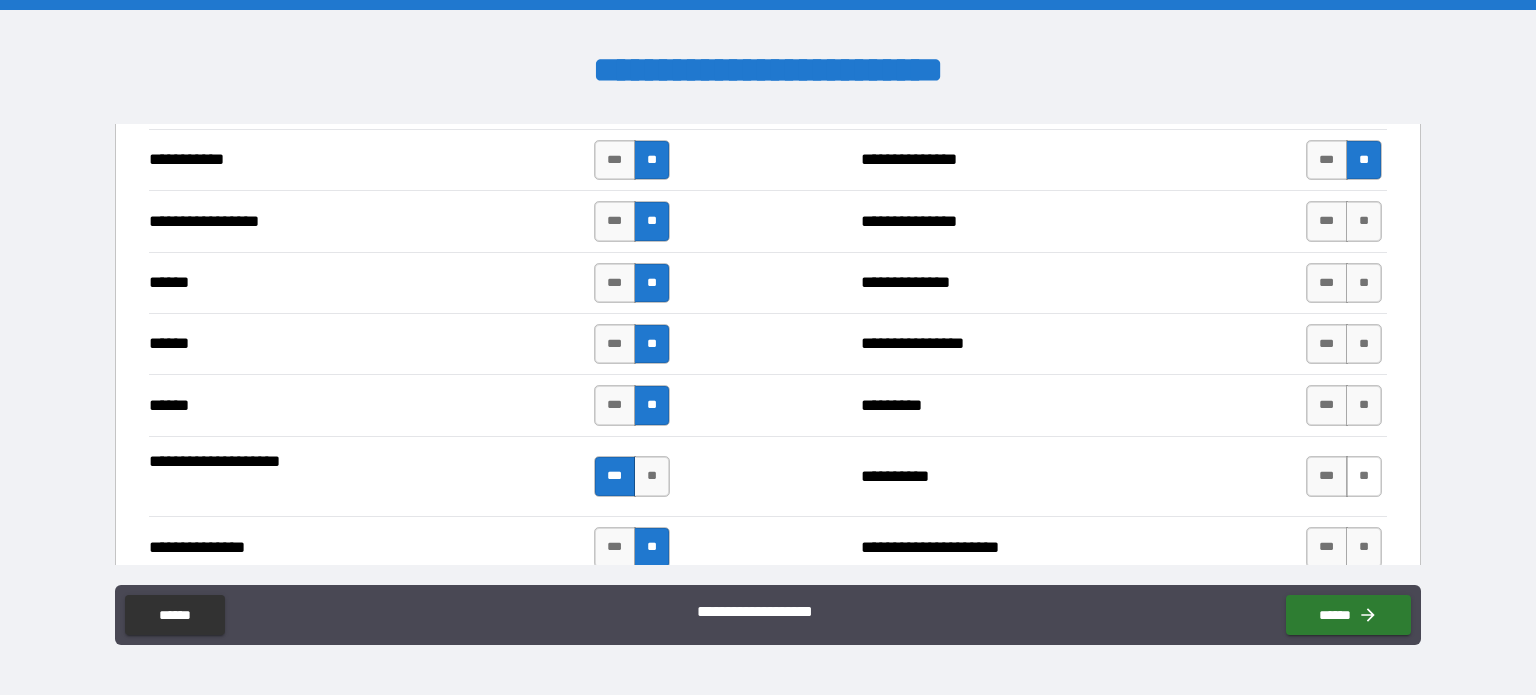 click on "**" at bounding box center (1364, 476) 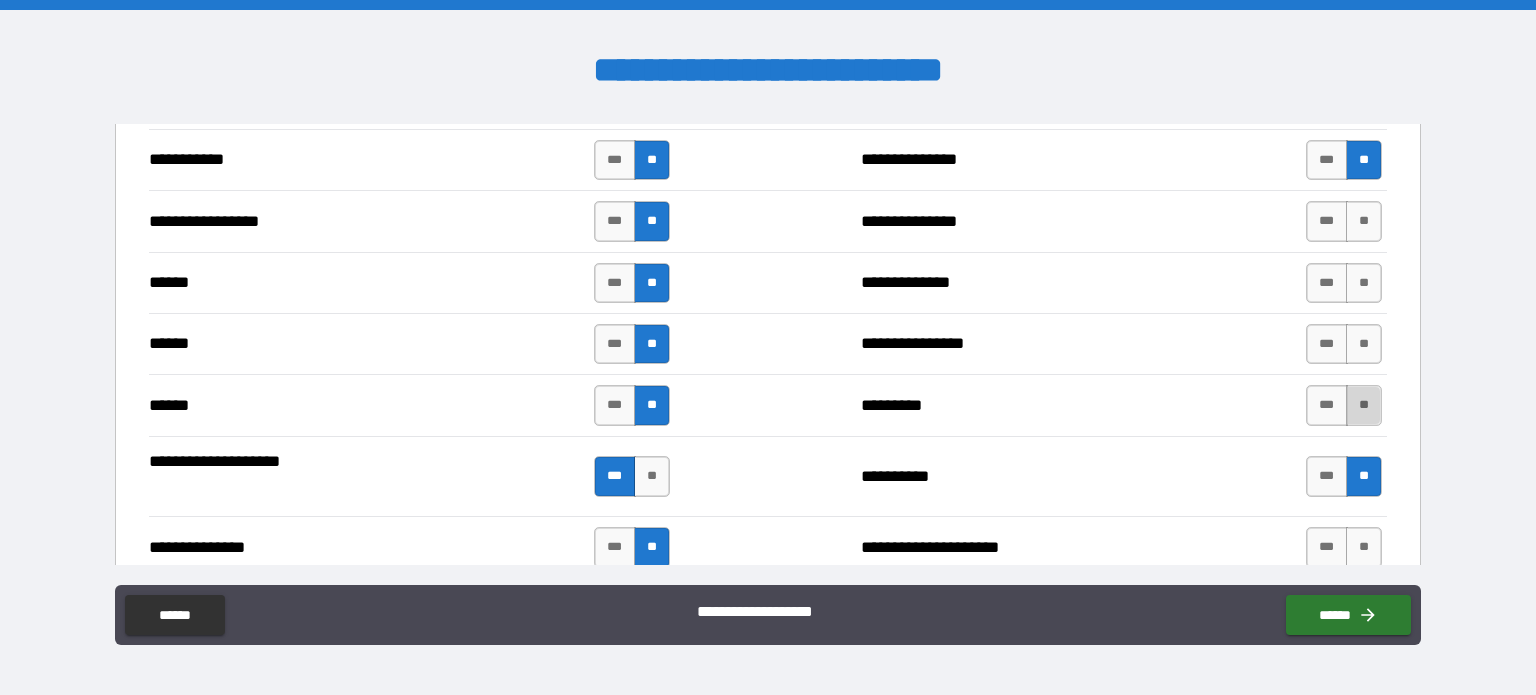 click on "**" at bounding box center [1364, 405] 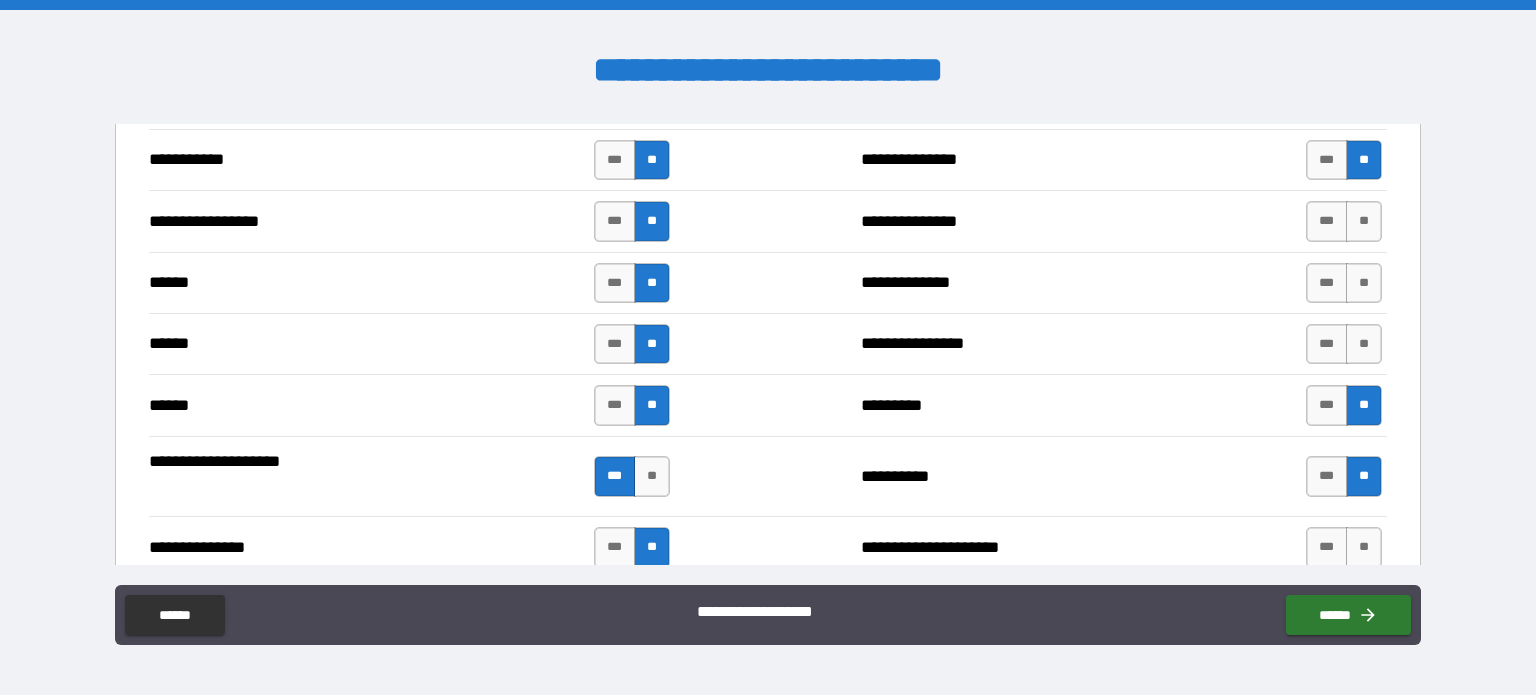 click on "*** **" at bounding box center [1344, 344] 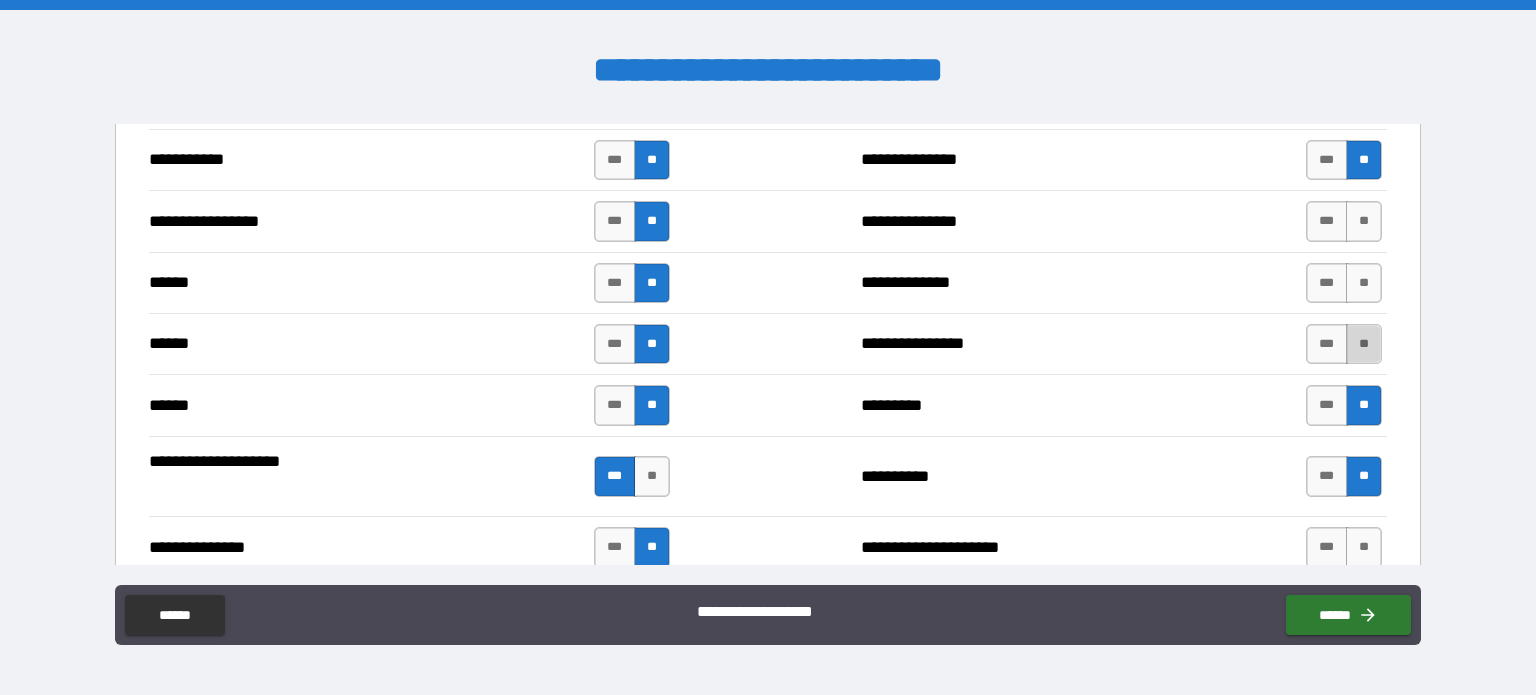 click on "**" at bounding box center [1364, 344] 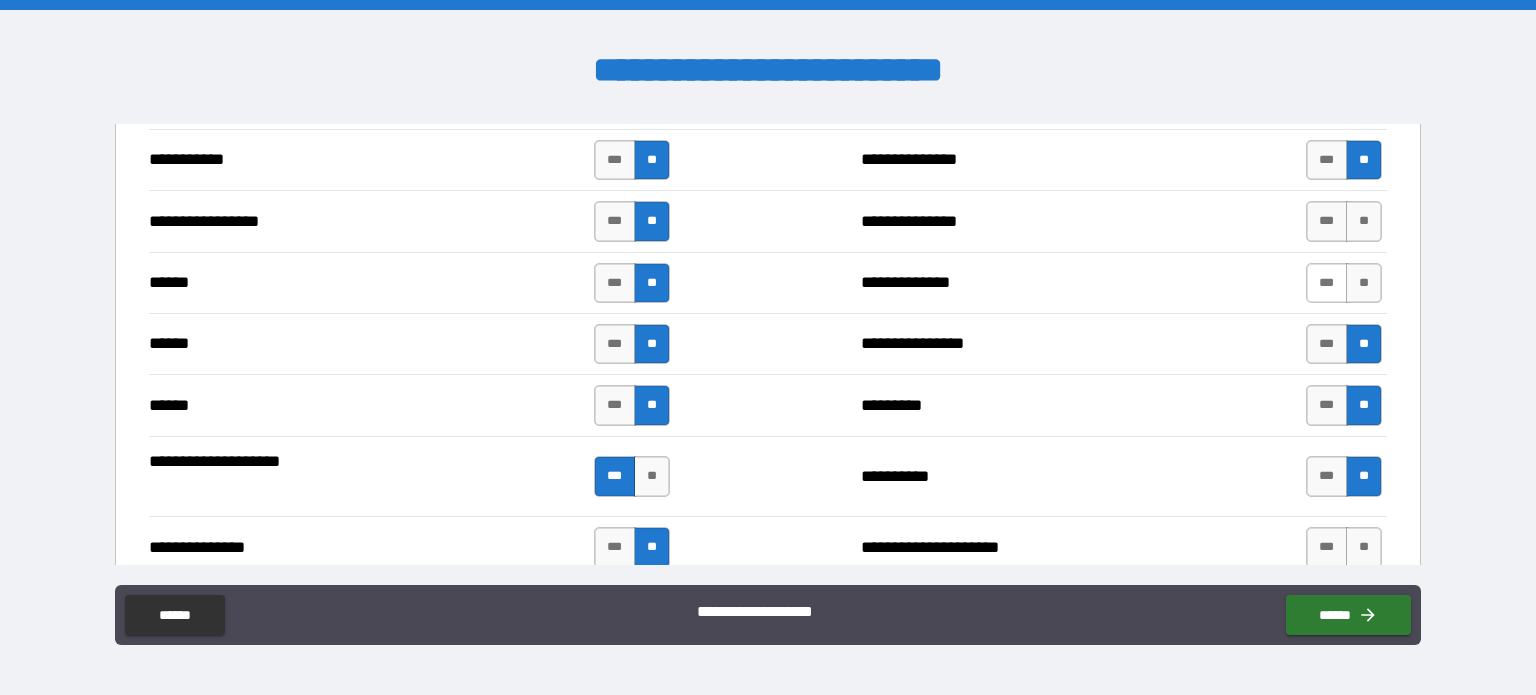 click on "***" at bounding box center (1327, 283) 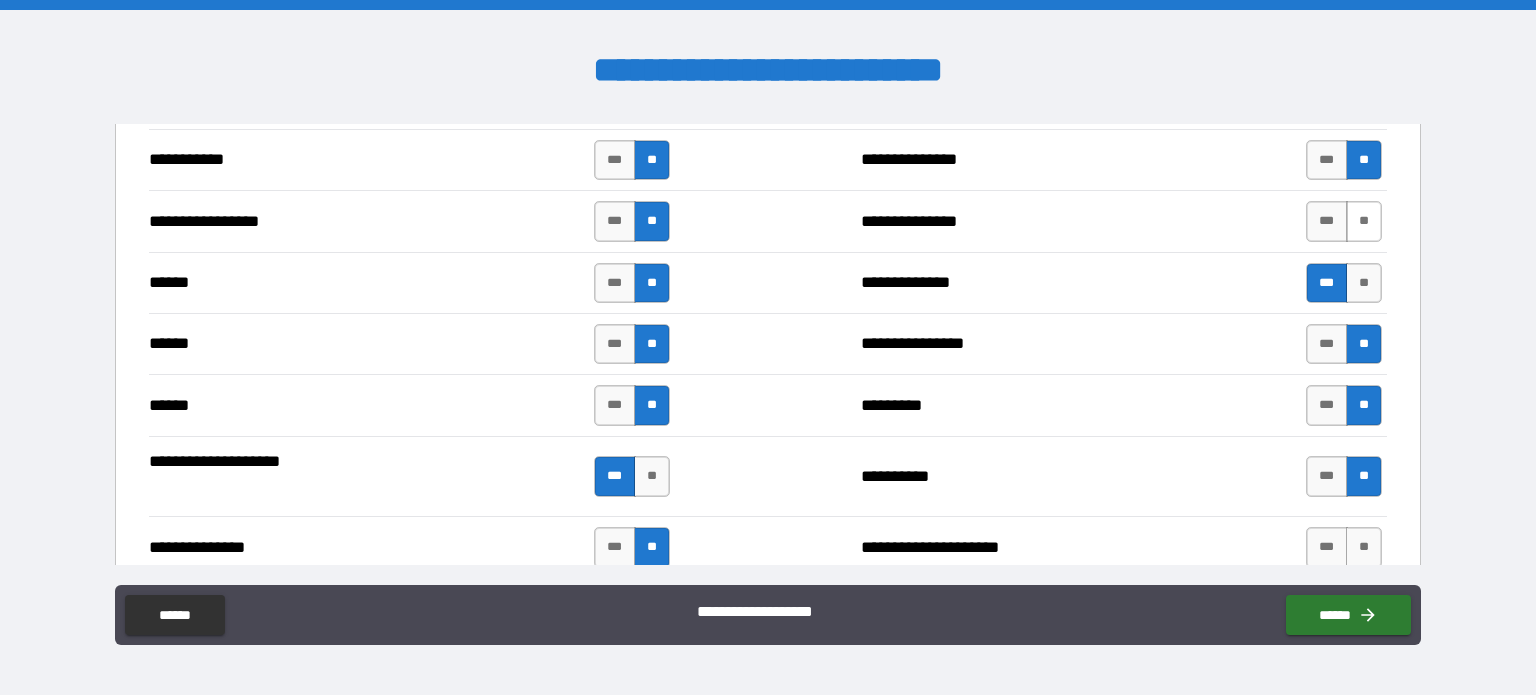 click on "*** **" at bounding box center [1344, 221] 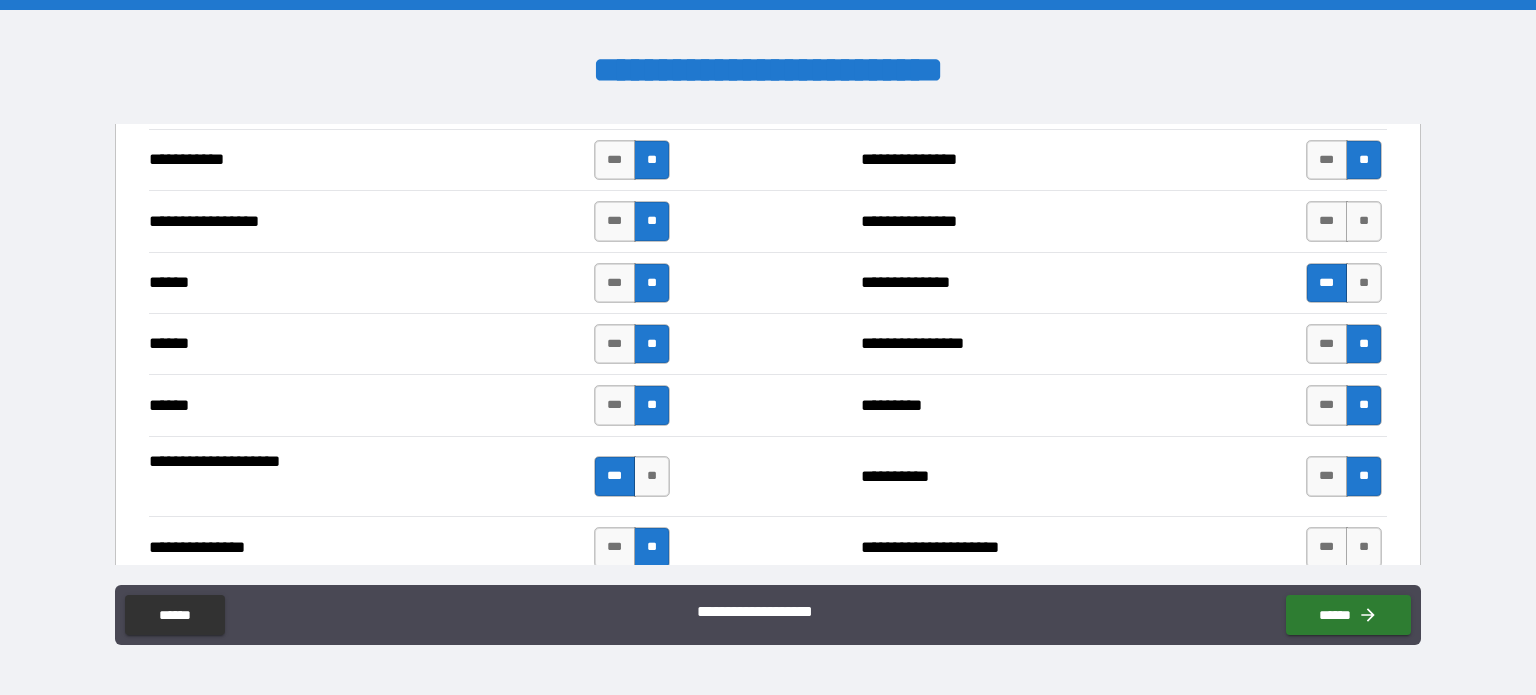 click on "*** **" at bounding box center (1344, 221) 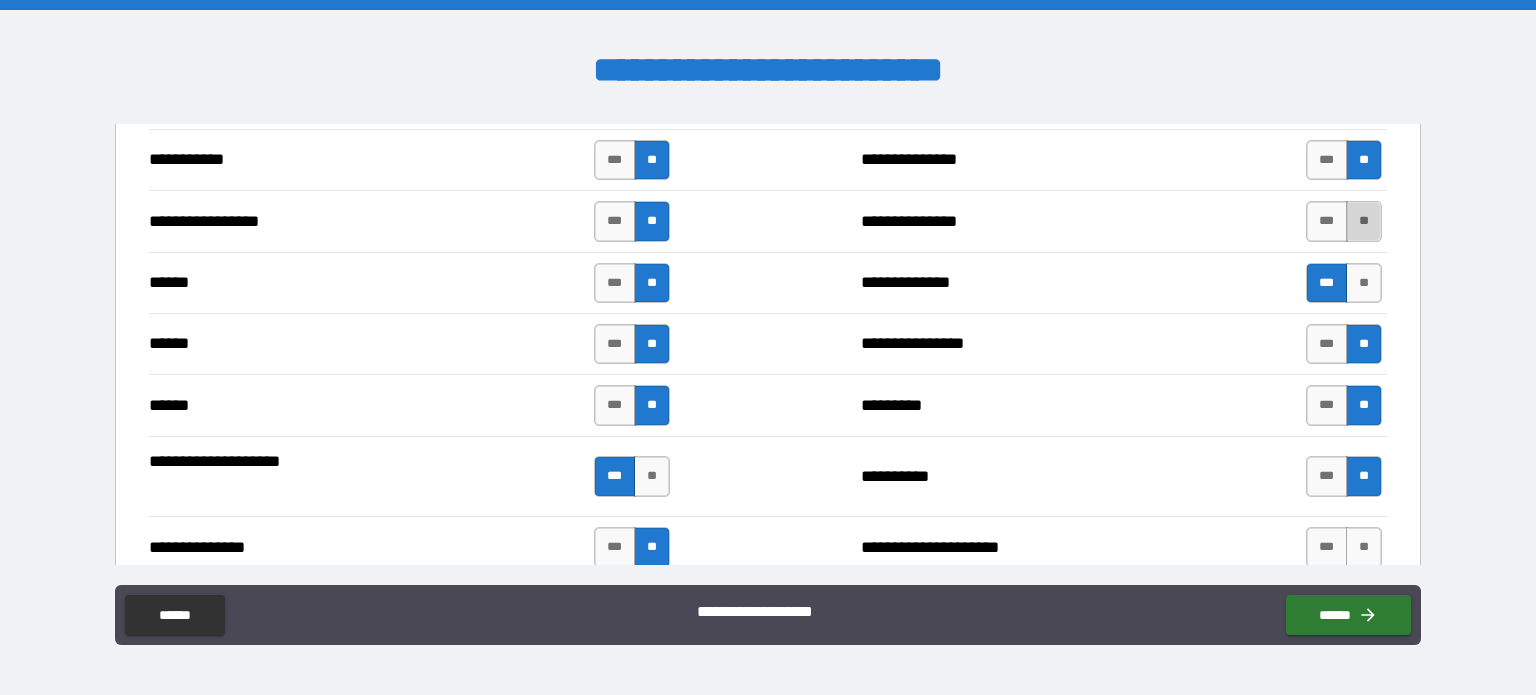 click on "**" at bounding box center [1364, 221] 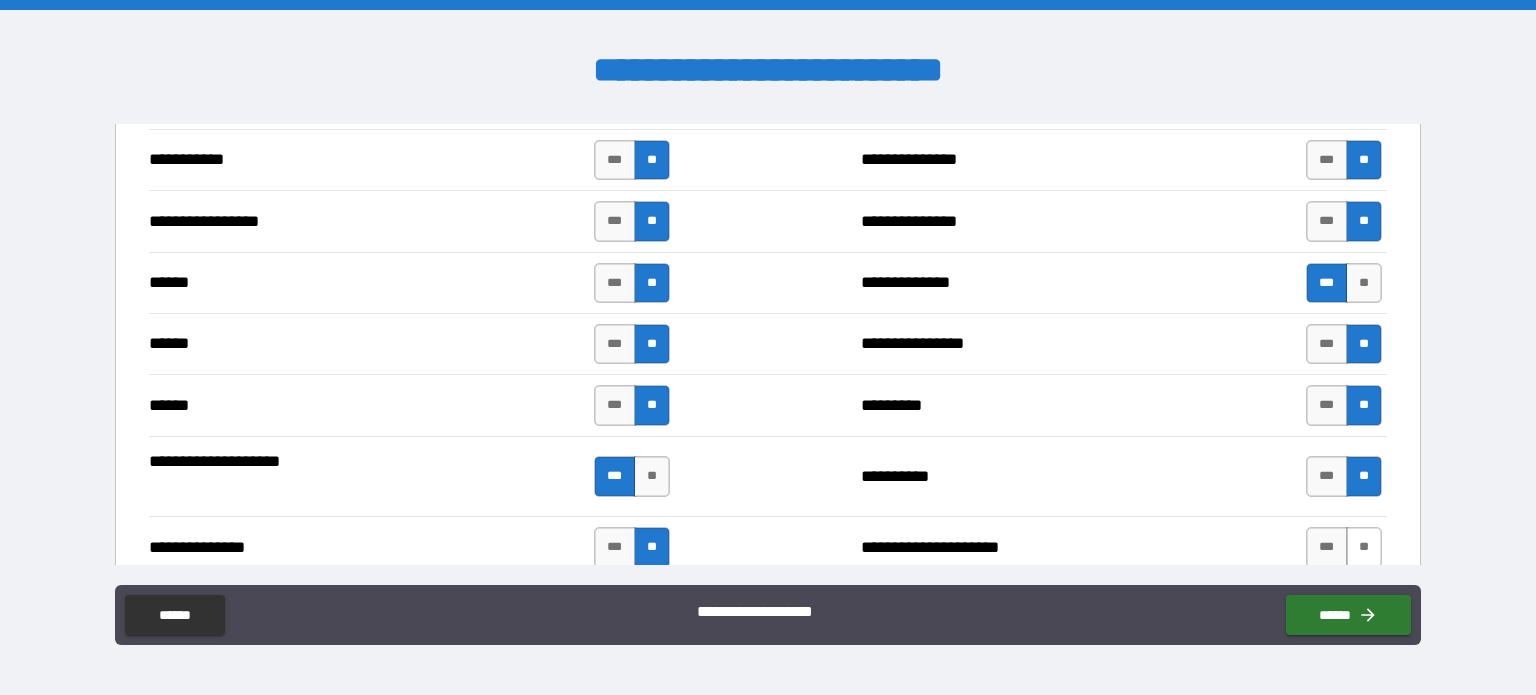 click on "**" at bounding box center (1364, 547) 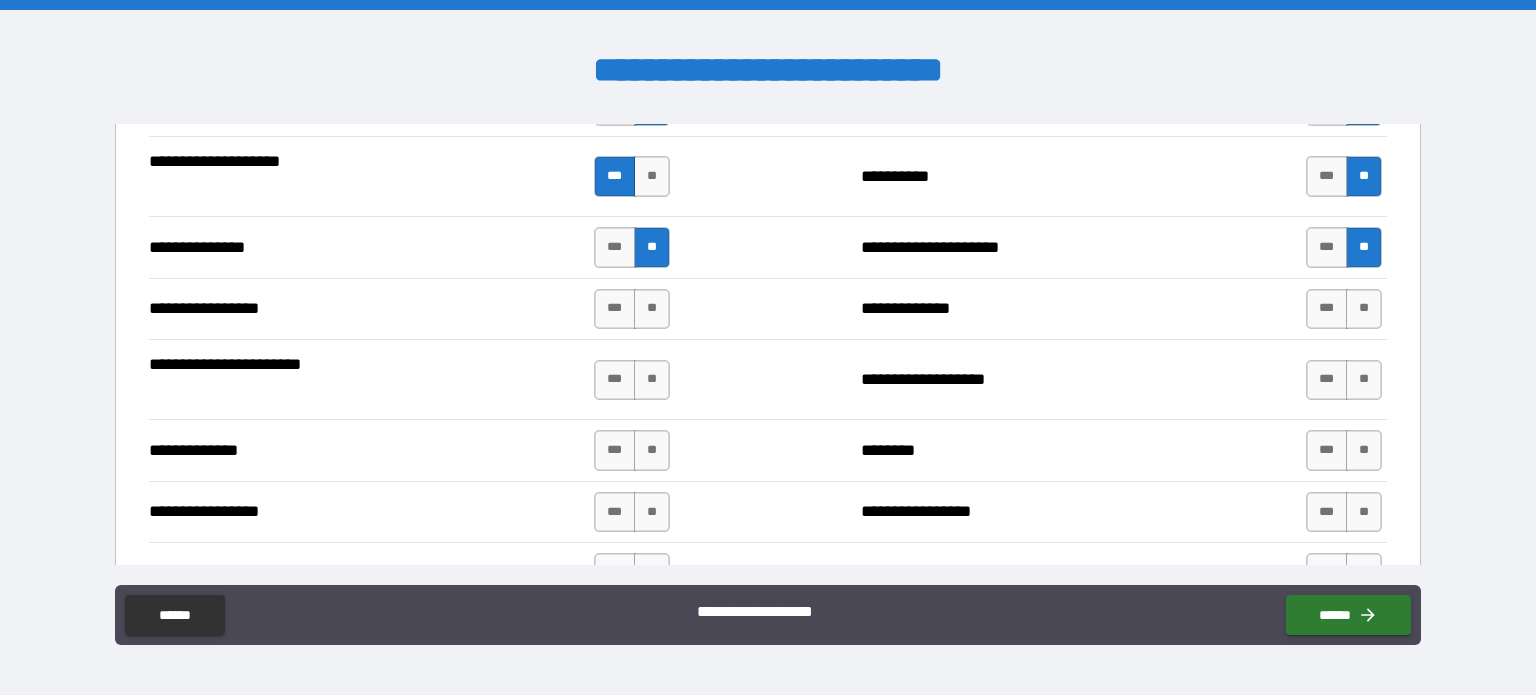 scroll, scrollTop: 2600, scrollLeft: 0, axis: vertical 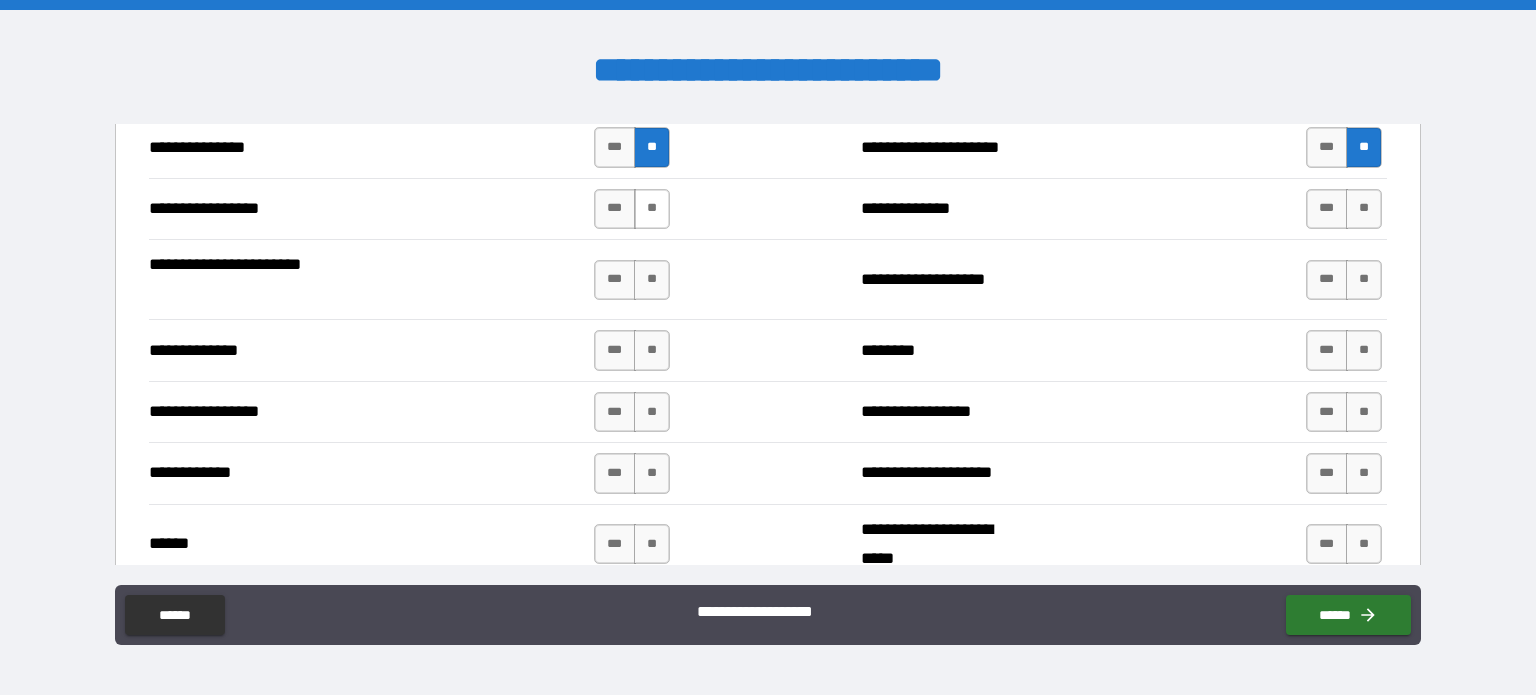 click on "**" at bounding box center [652, 209] 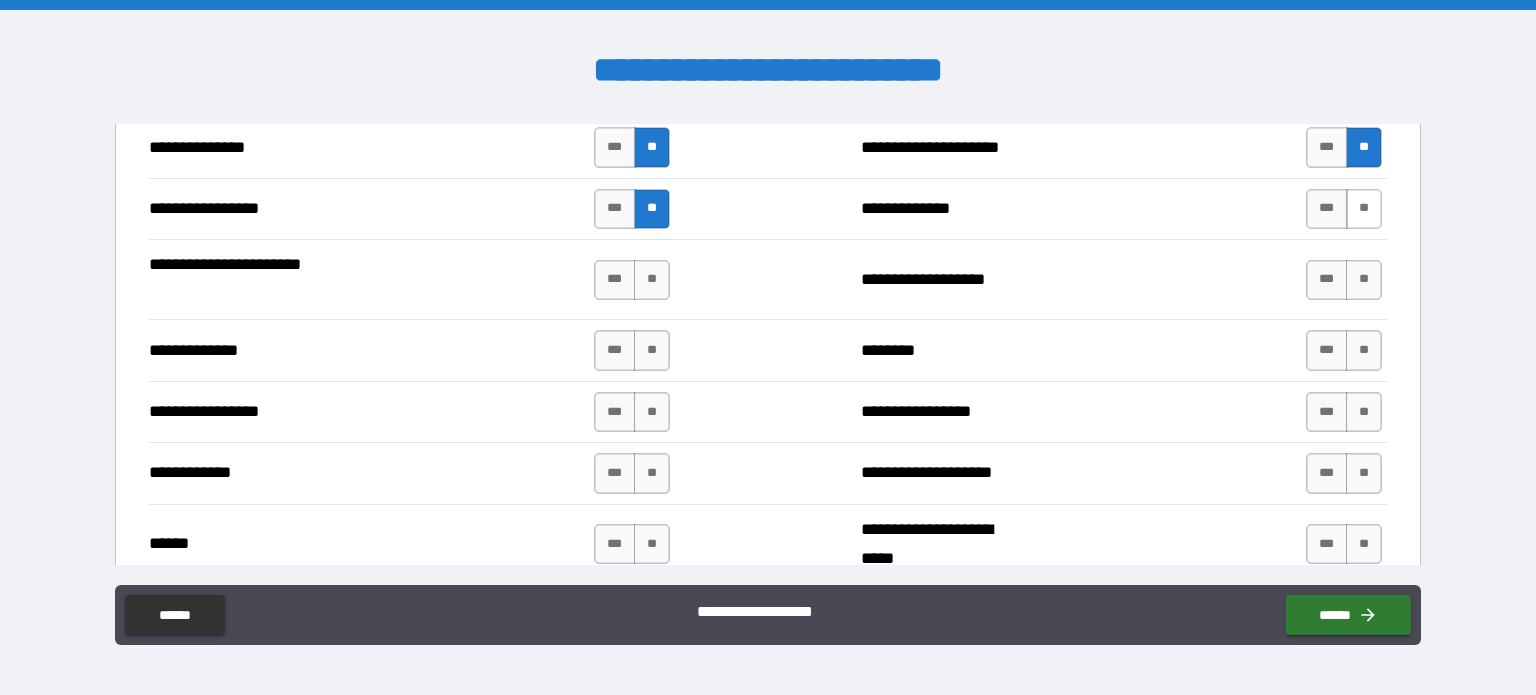 click on "**" at bounding box center [1364, 209] 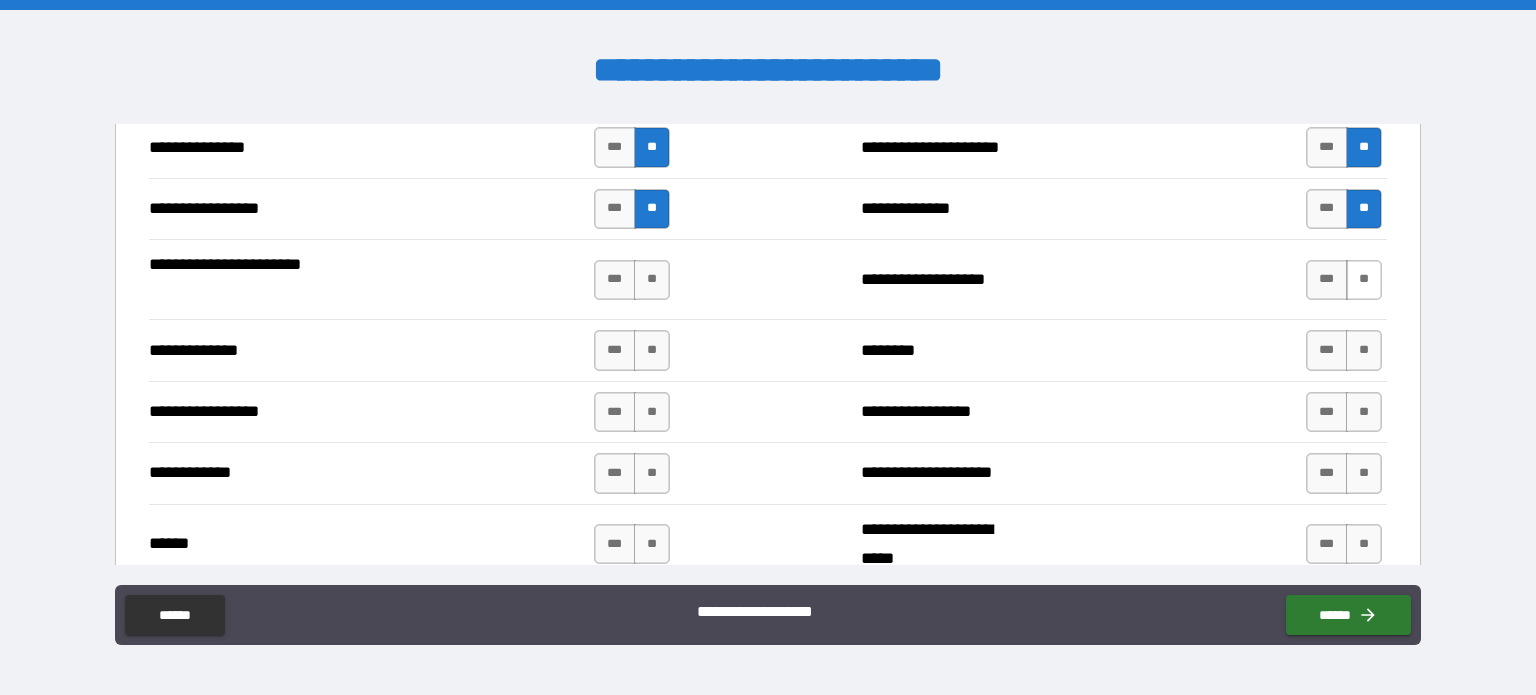 click on "**" at bounding box center [1364, 280] 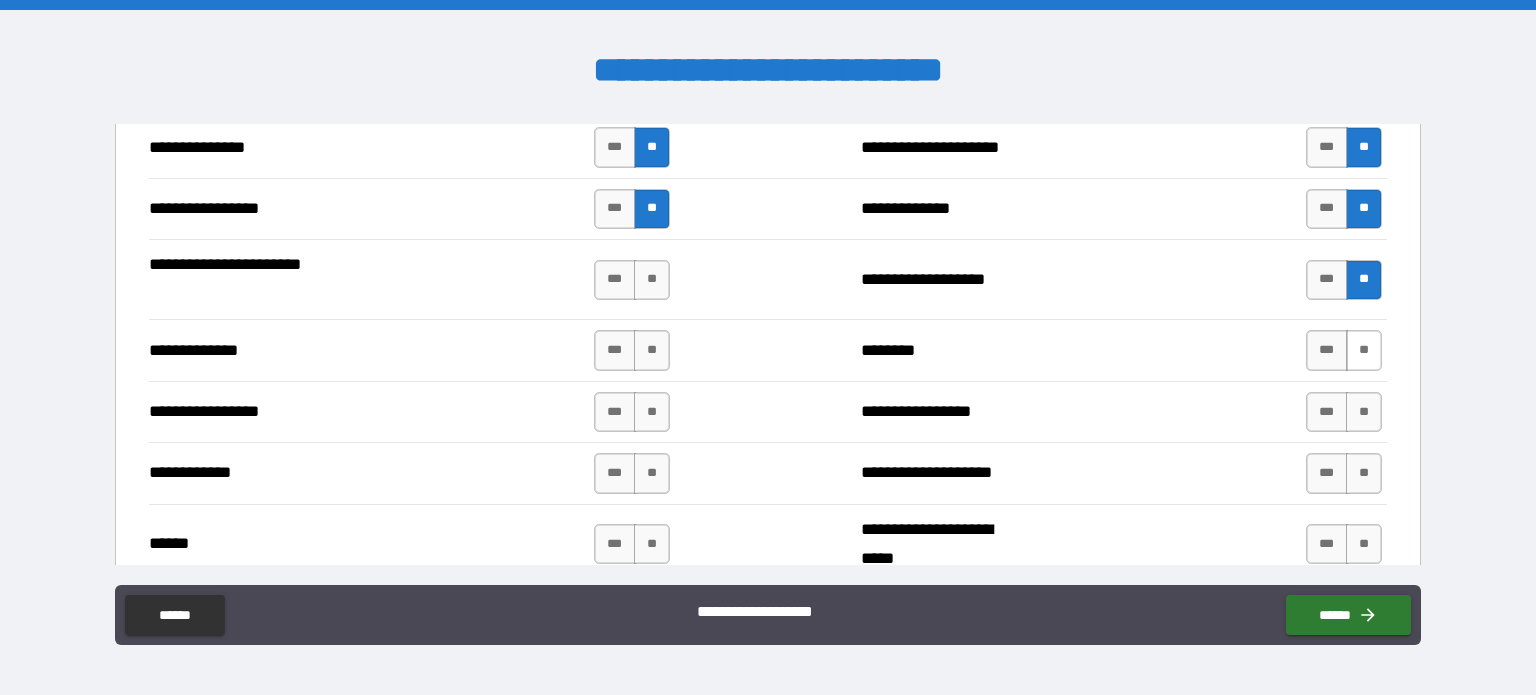 click on "**" at bounding box center [1364, 350] 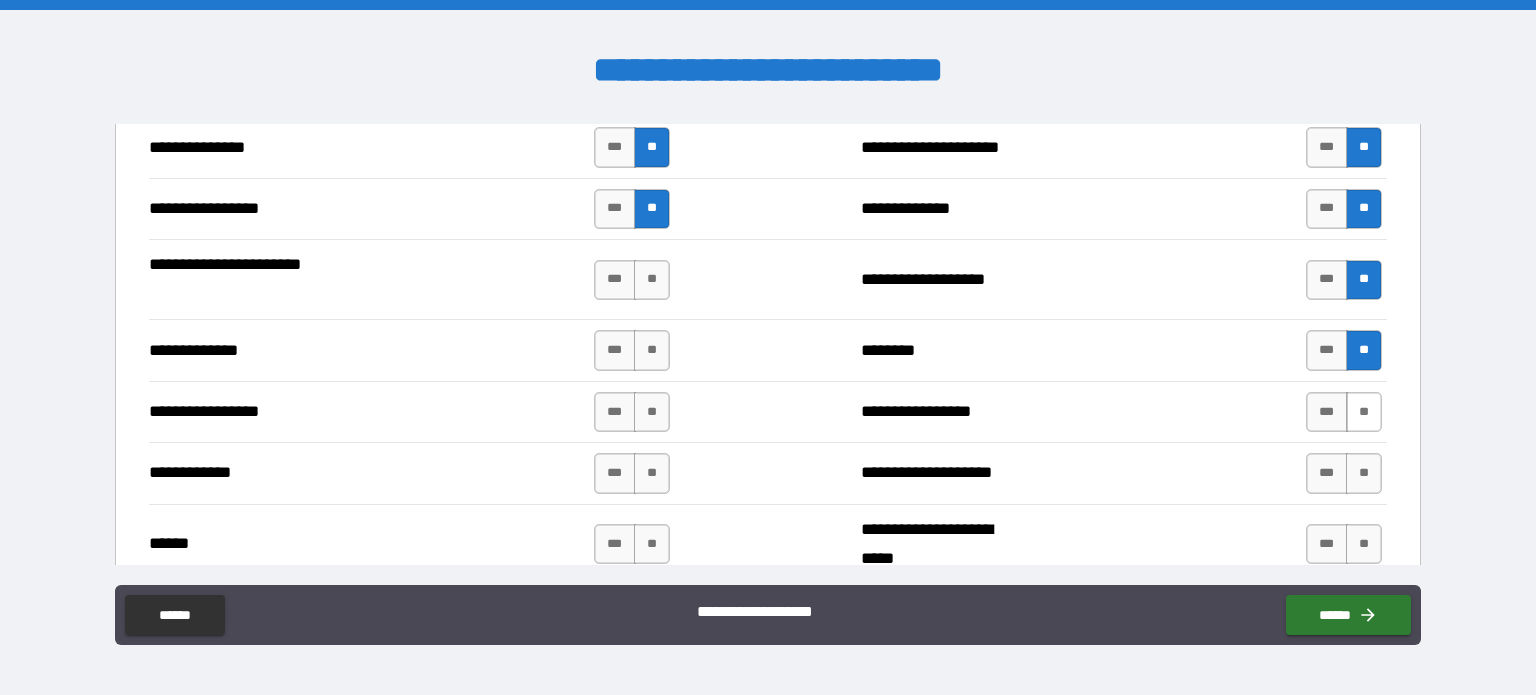 click on "**" at bounding box center [1364, 412] 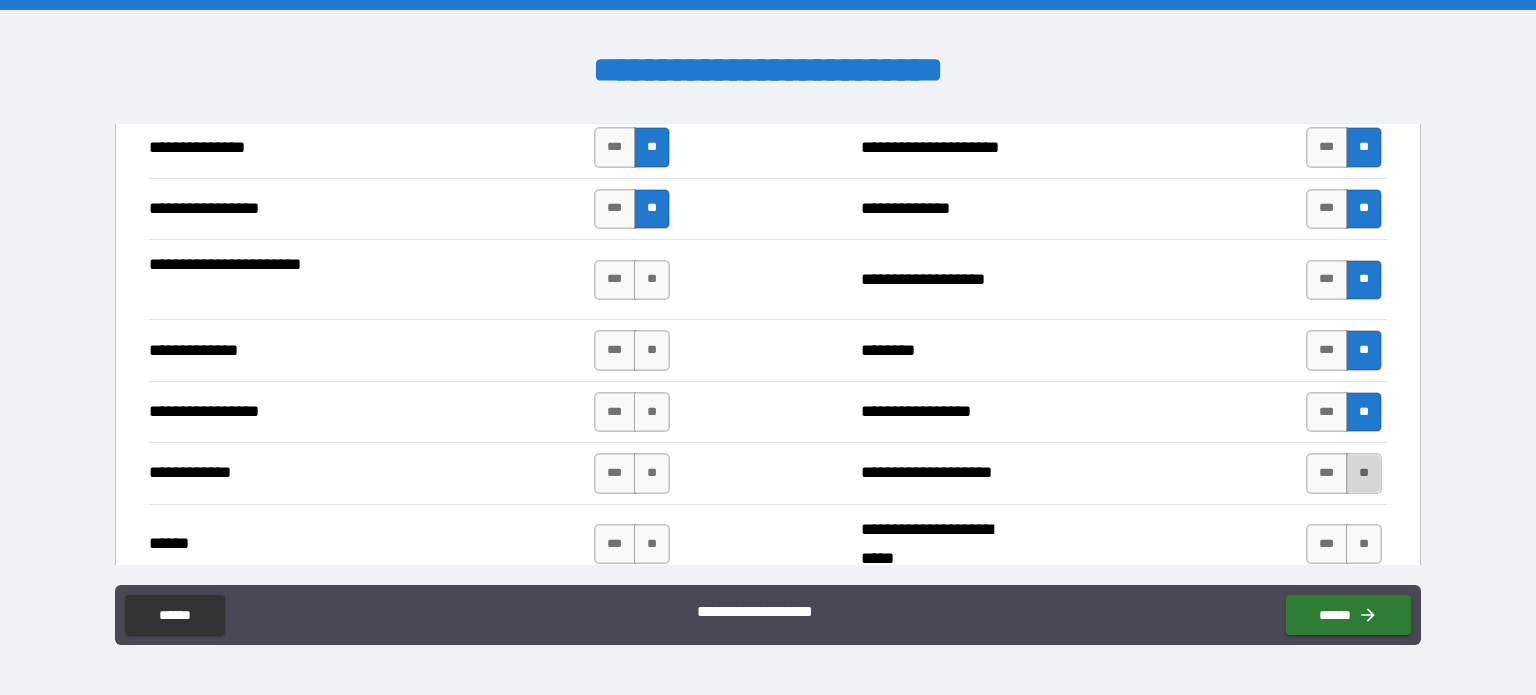 click on "**" at bounding box center [1364, 473] 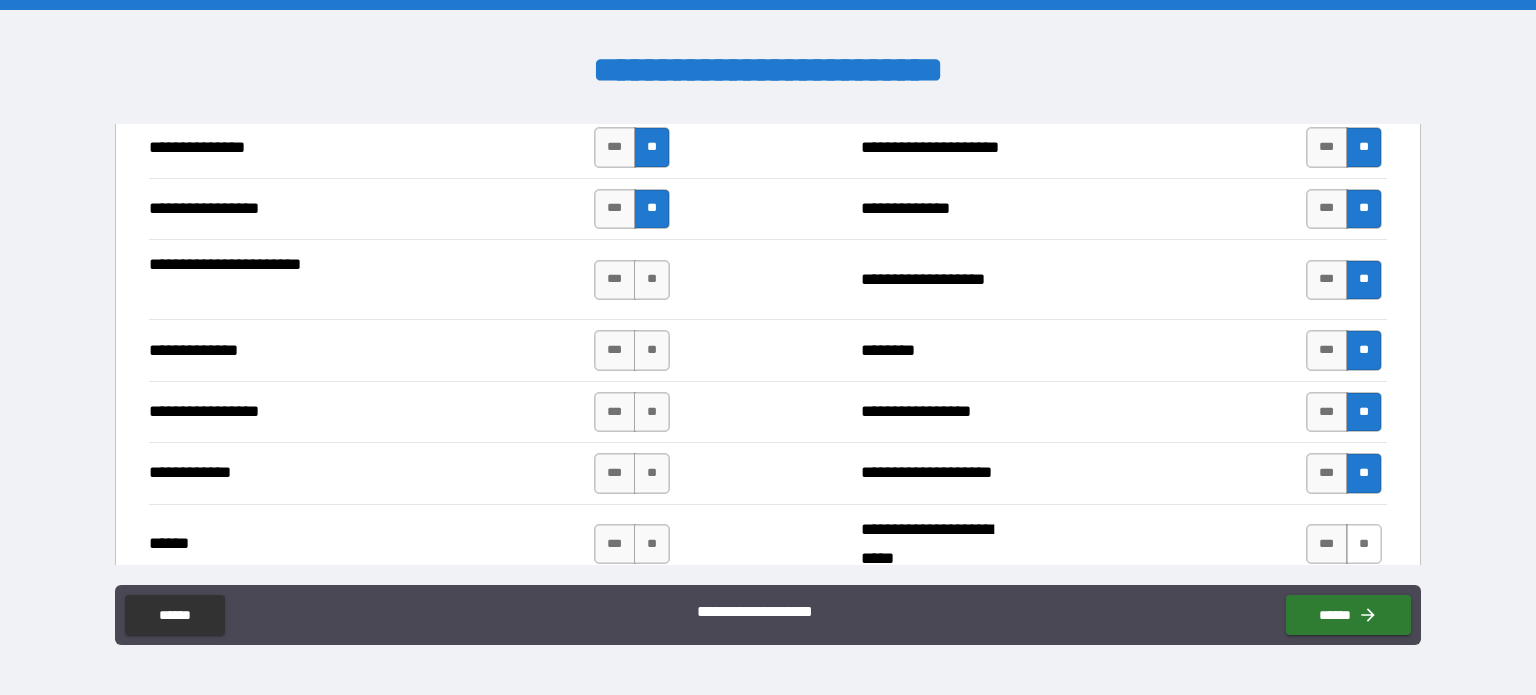 click on "**" at bounding box center [1364, 544] 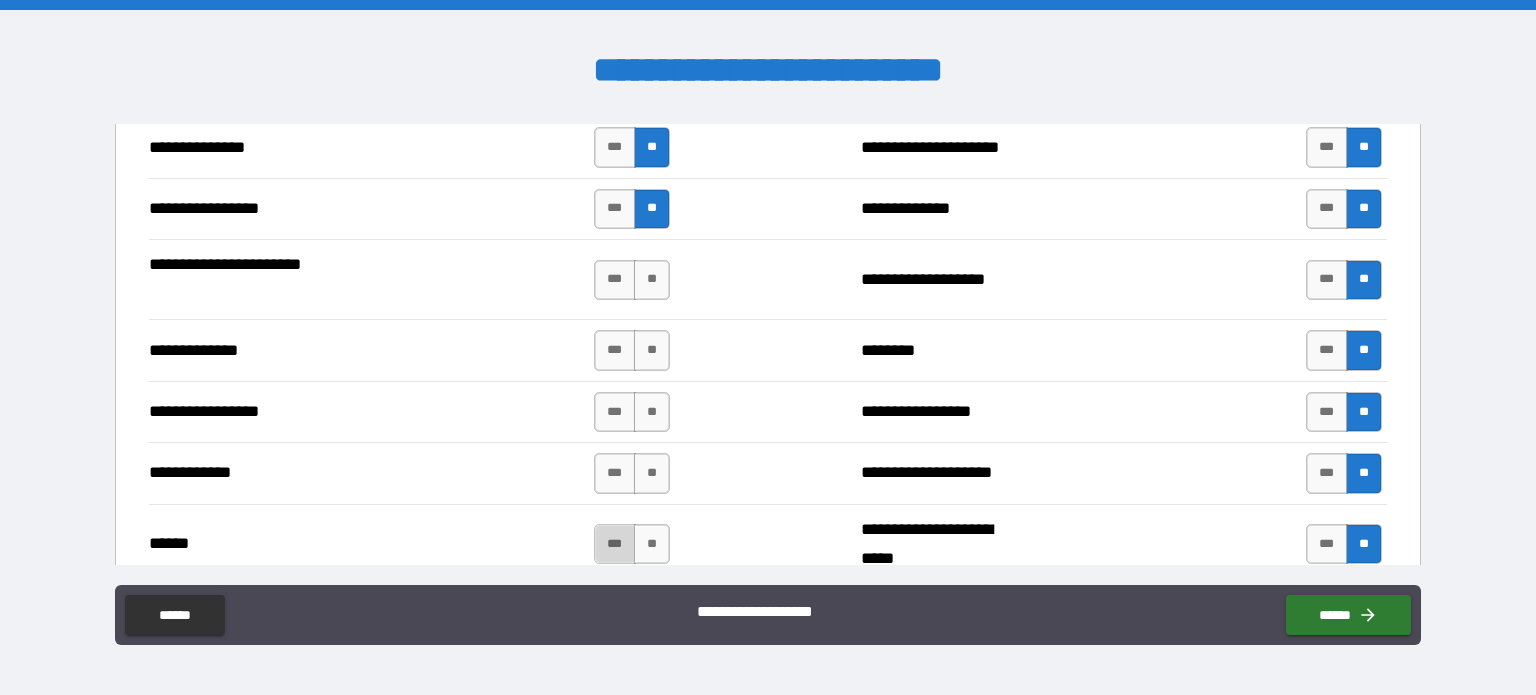 click on "***" at bounding box center [615, 544] 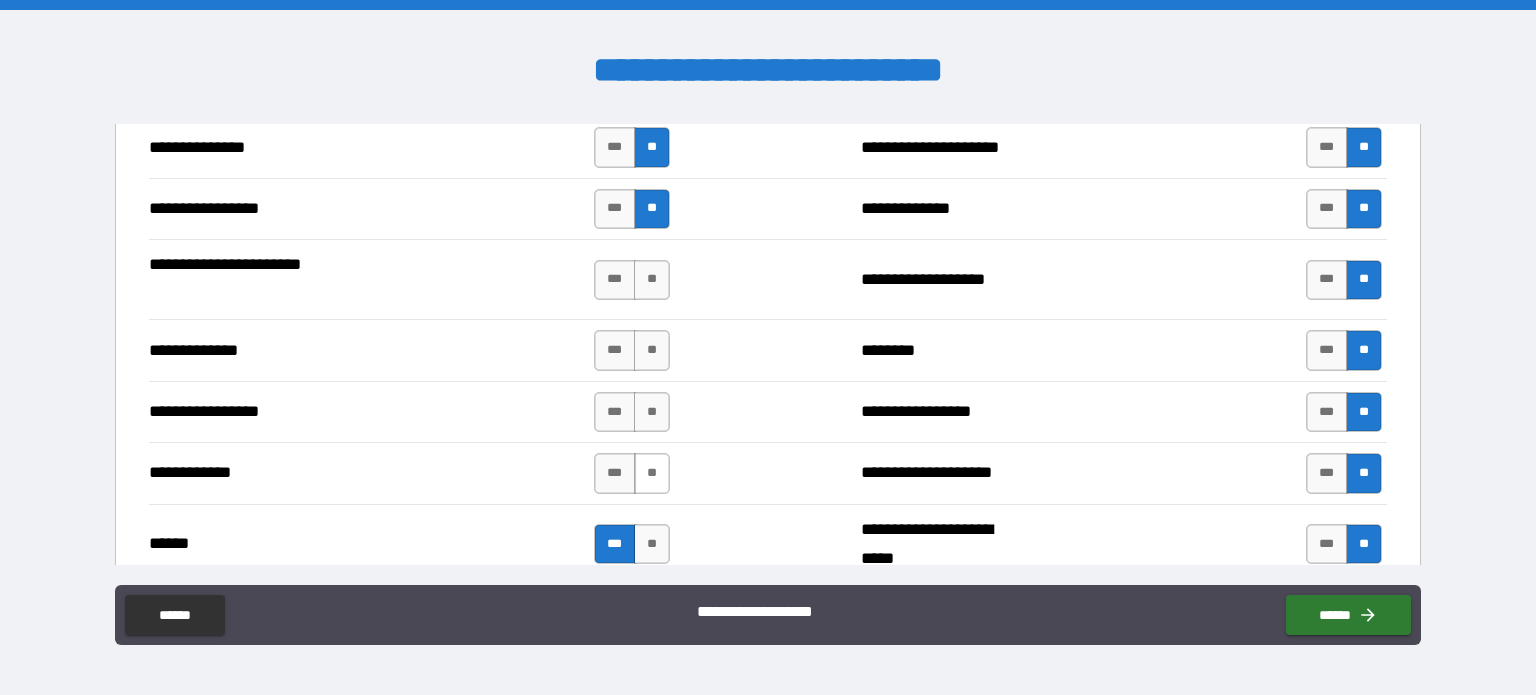 drag, startPoint x: 652, startPoint y: 471, endPoint x: 652, endPoint y: 447, distance: 24 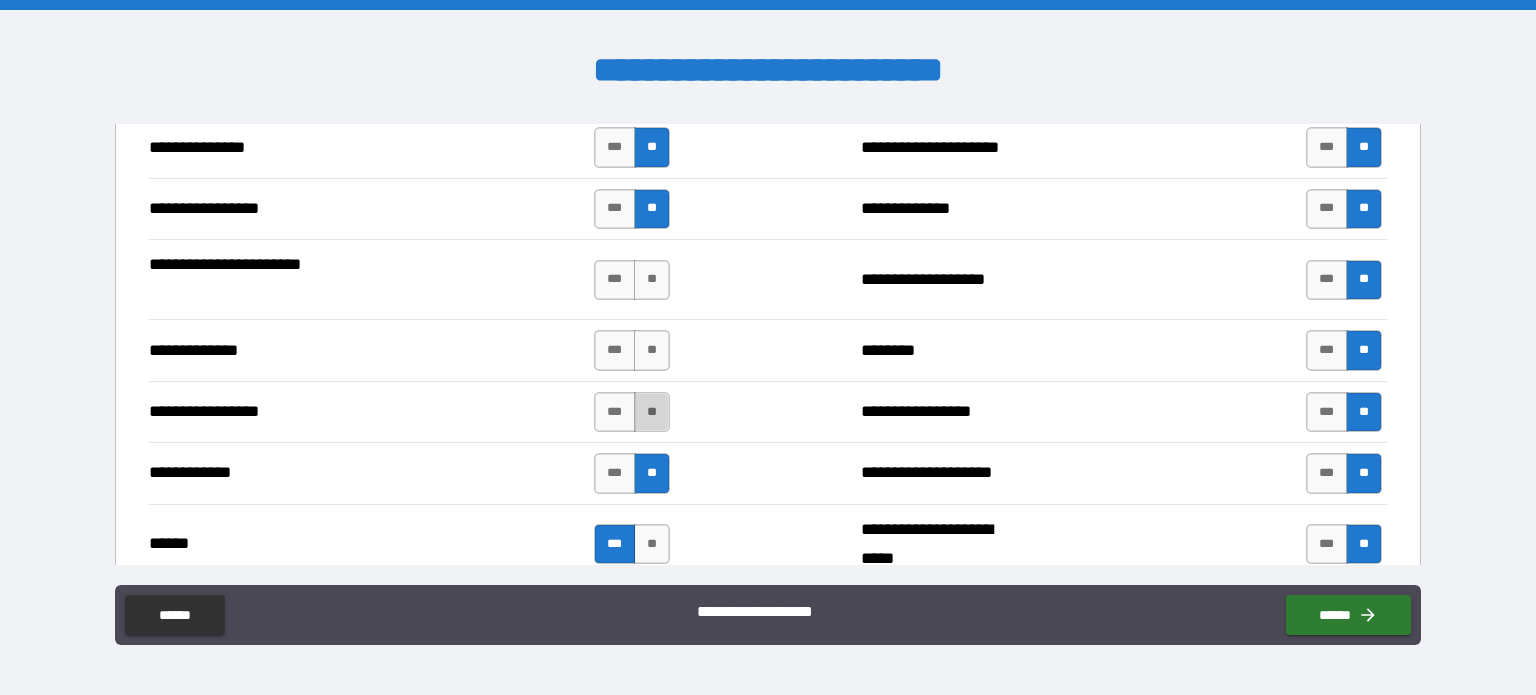 drag, startPoint x: 654, startPoint y: 402, endPoint x: 652, endPoint y: 388, distance: 14.142136 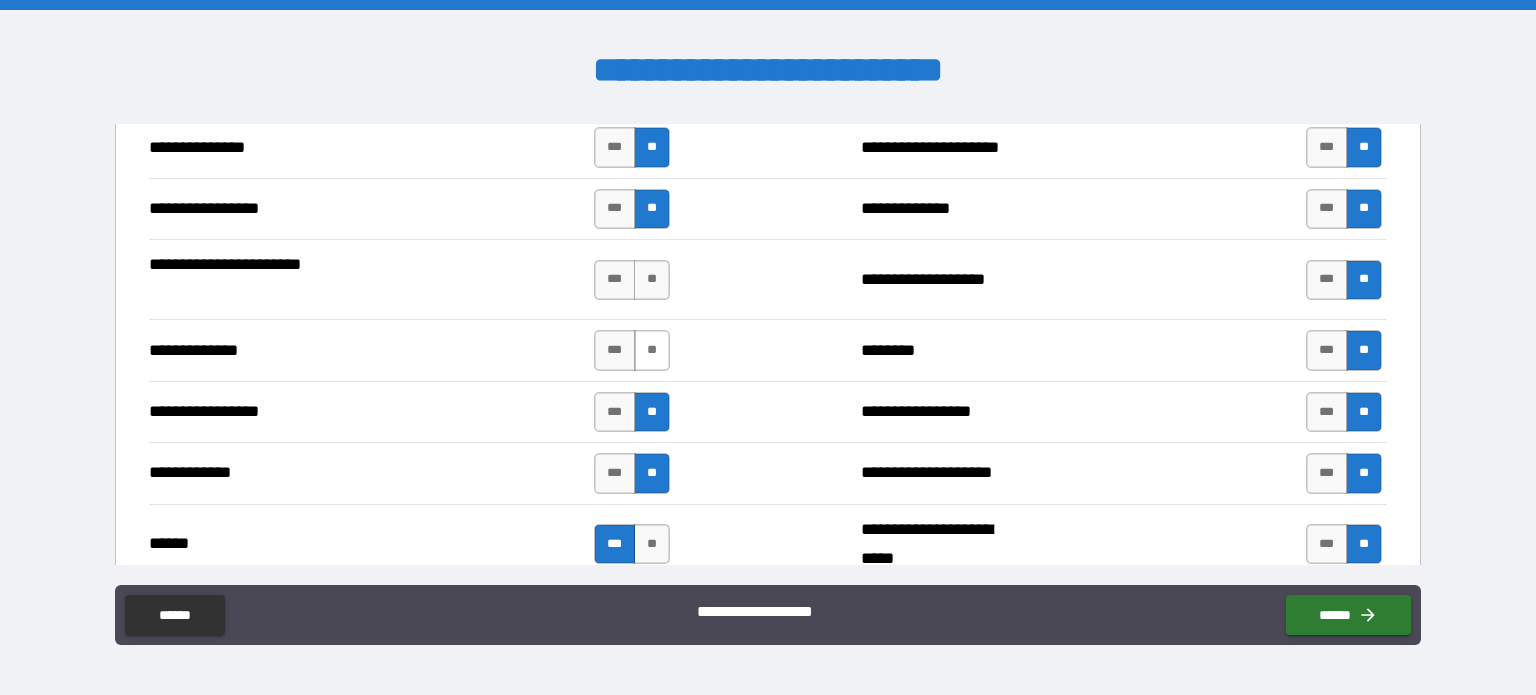 click on "**" at bounding box center (652, 350) 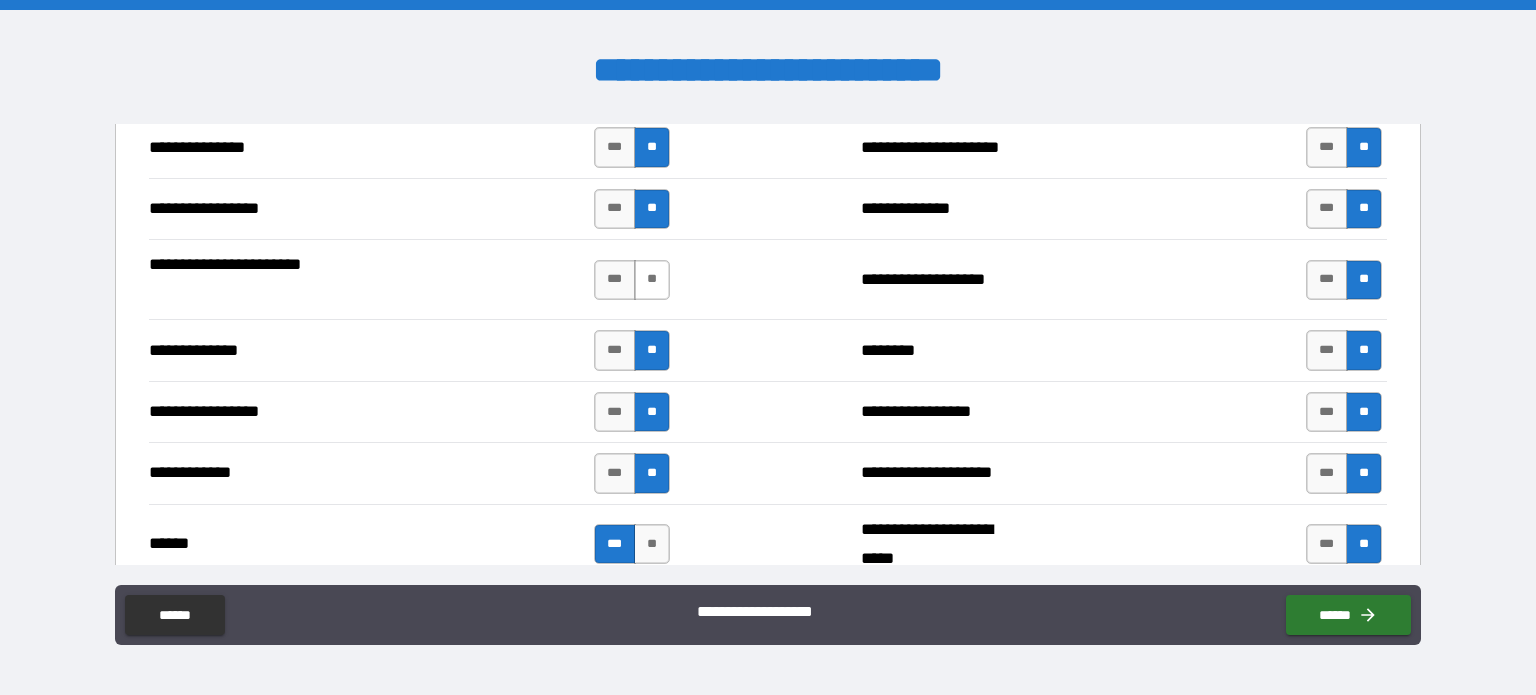 click on "**" at bounding box center [652, 280] 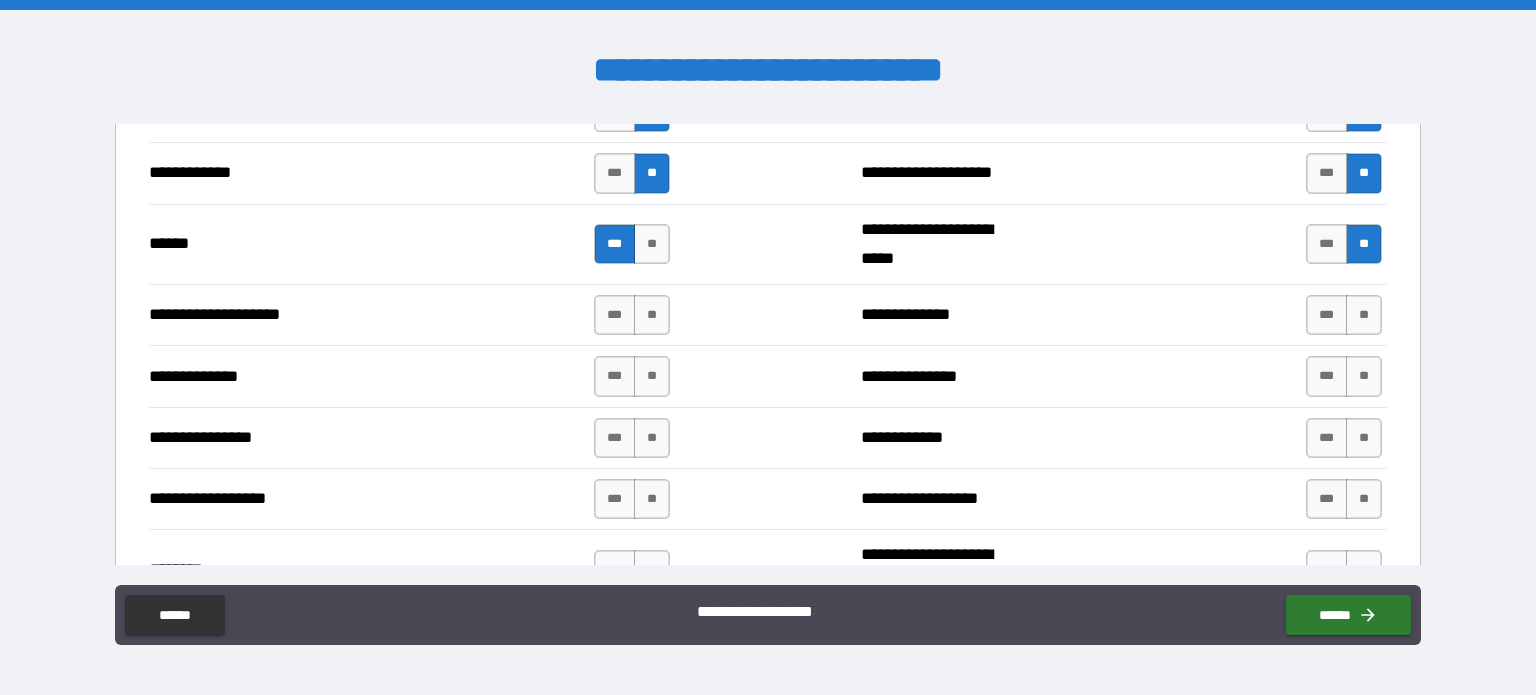 scroll, scrollTop: 3000, scrollLeft: 0, axis: vertical 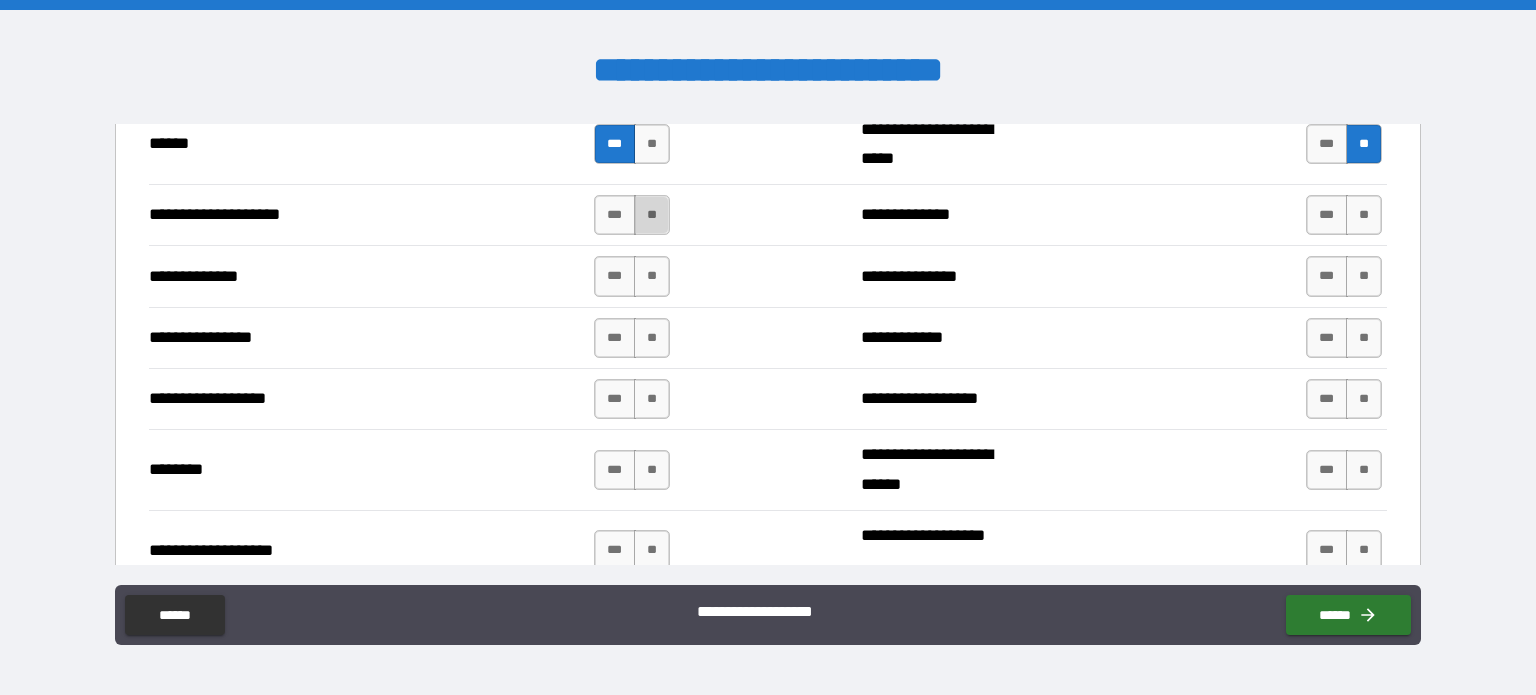 click on "**" at bounding box center [652, 215] 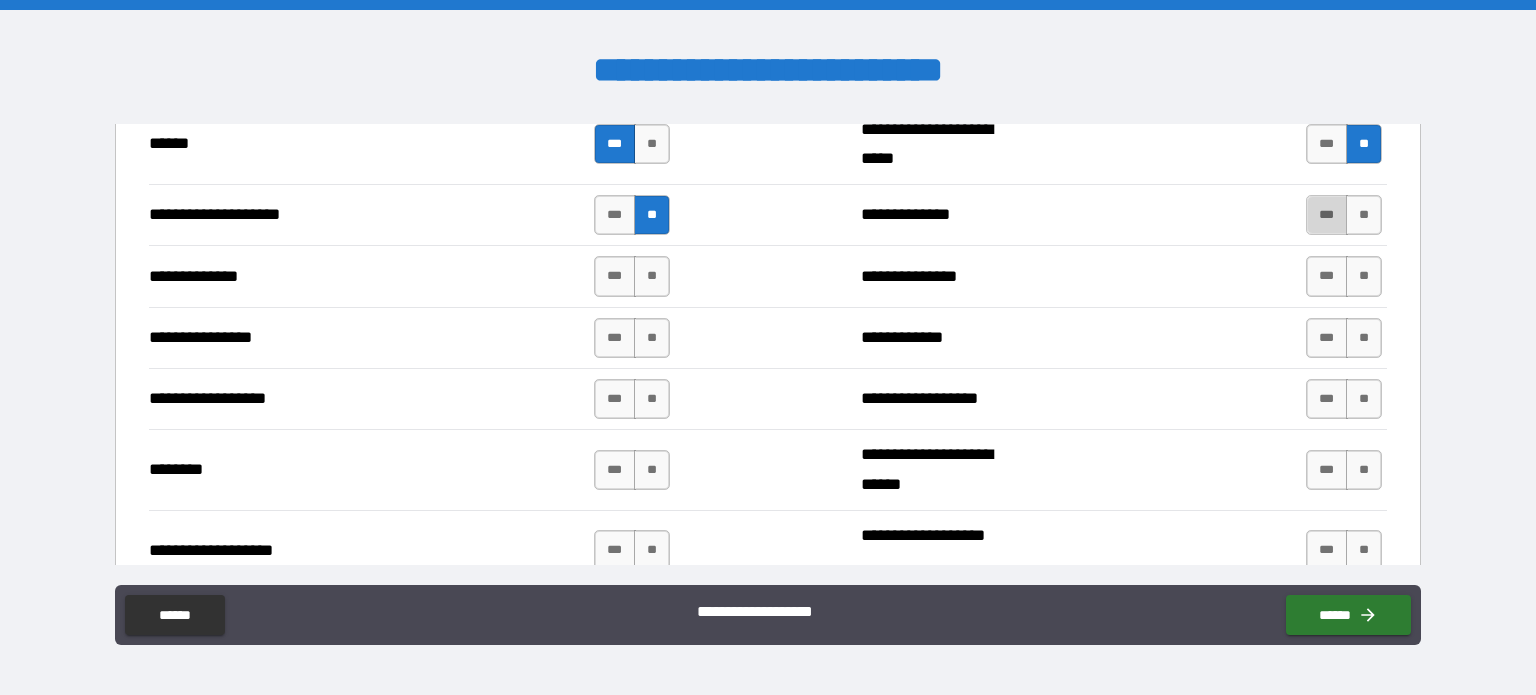 click on "***" at bounding box center [1327, 215] 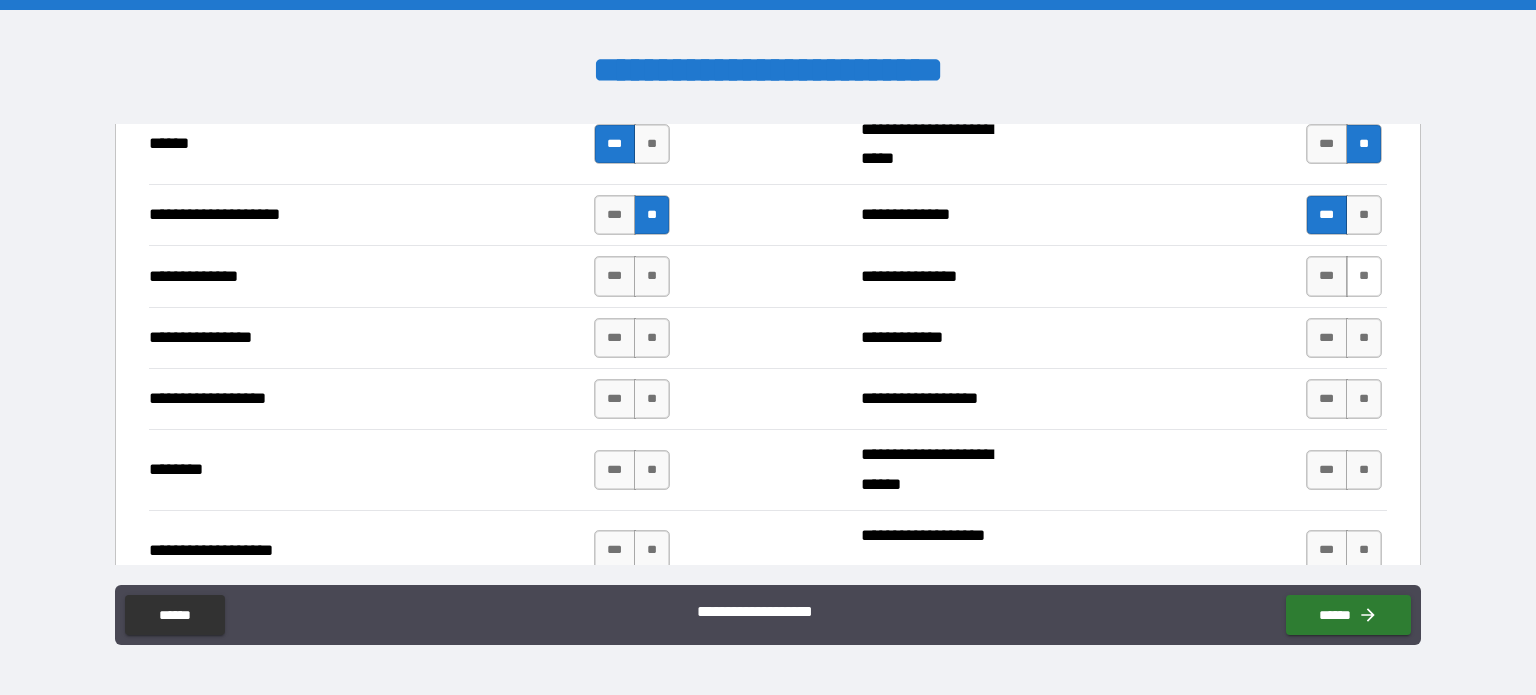 click on "**" at bounding box center (1364, 276) 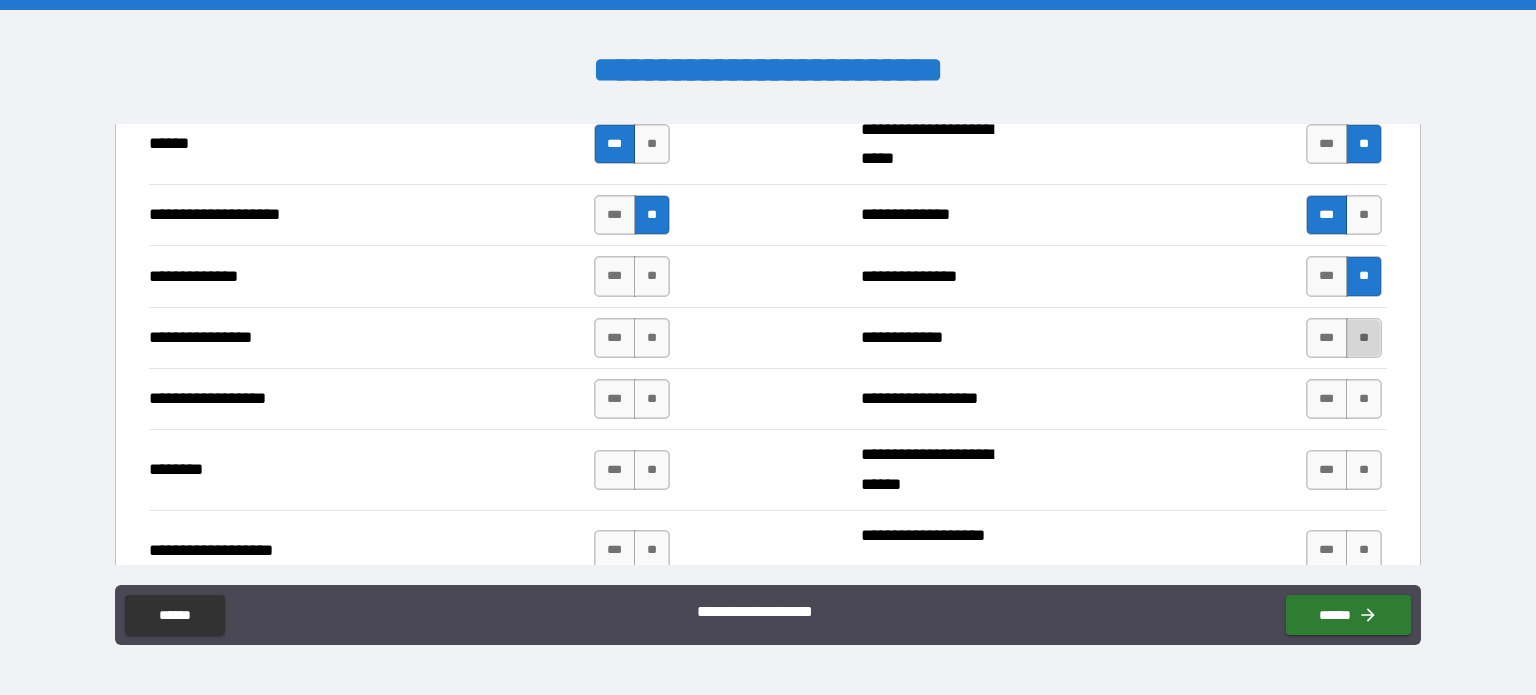 click on "**" at bounding box center (1364, 338) 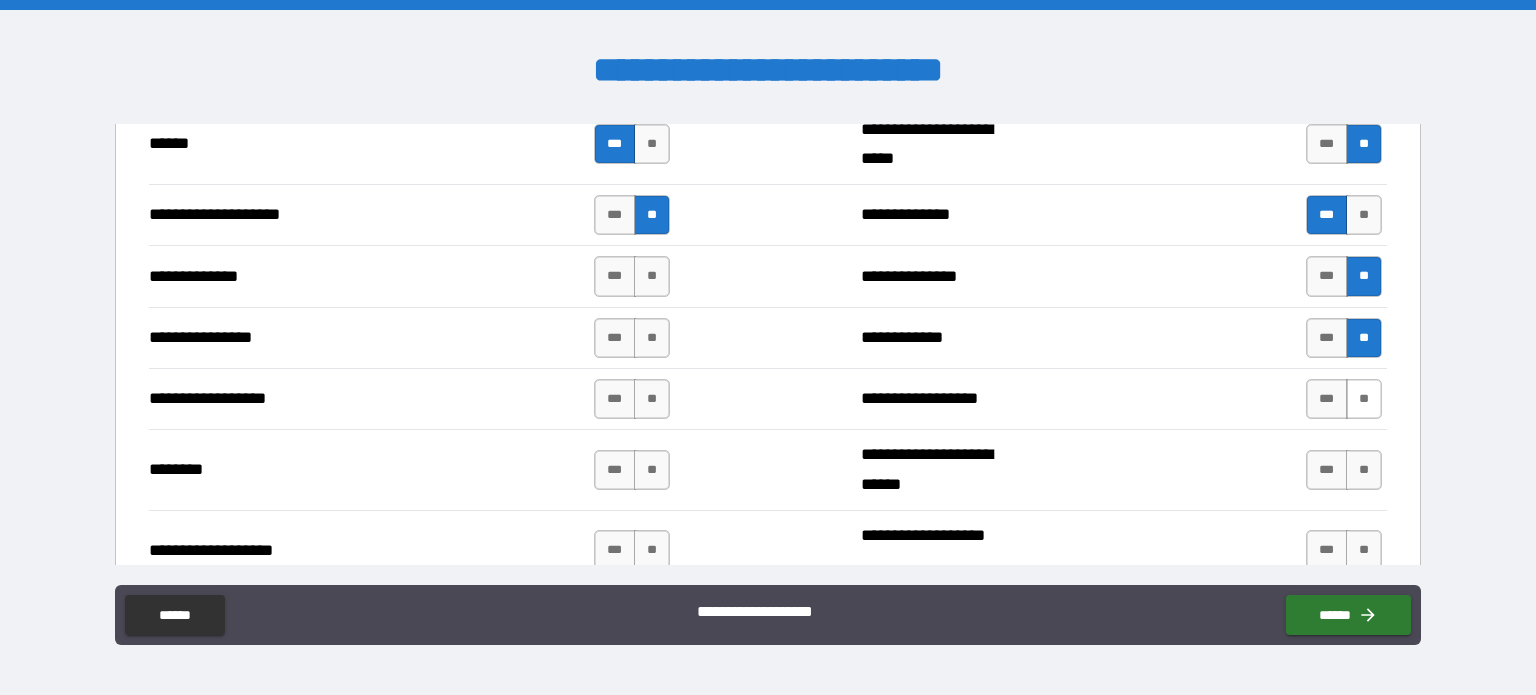 click on "**" at bounding box center (1364, 399) 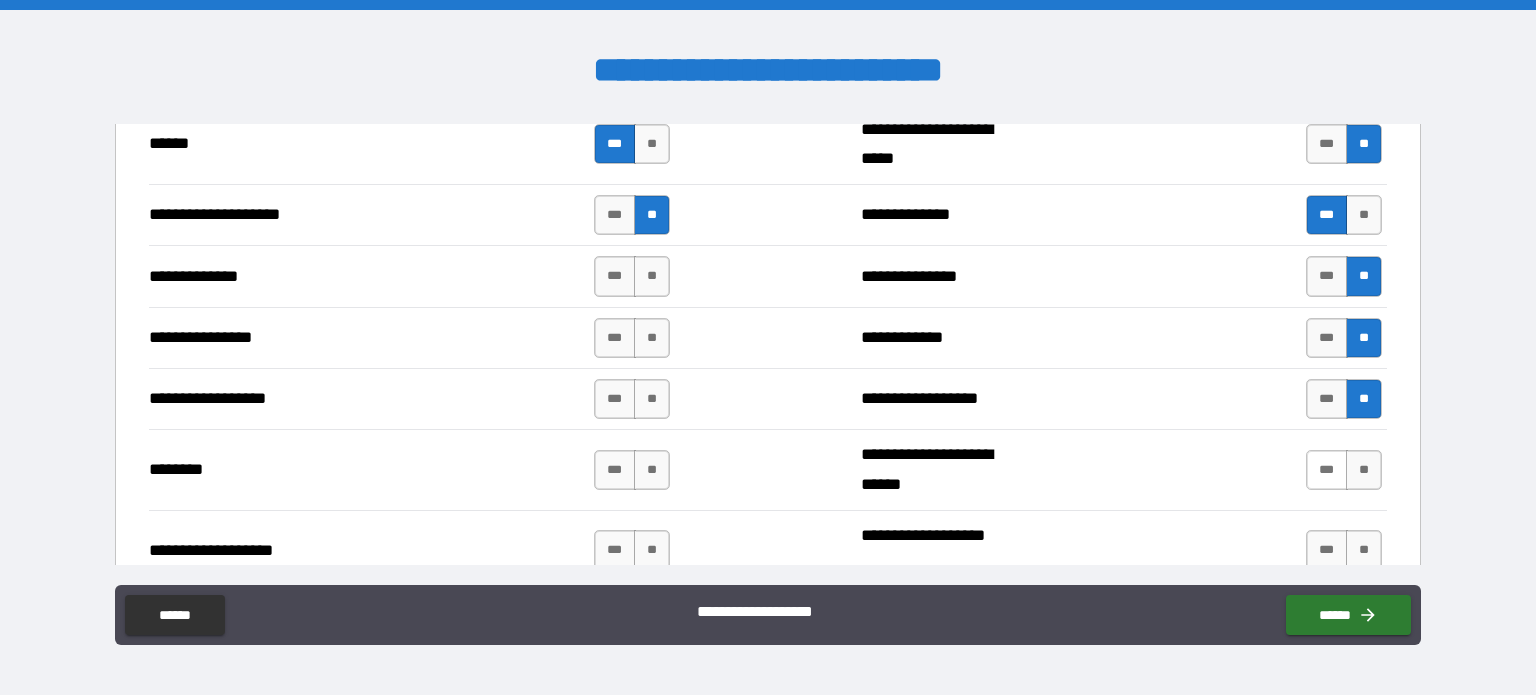 click on "***" at bounding box center [1327, 470] 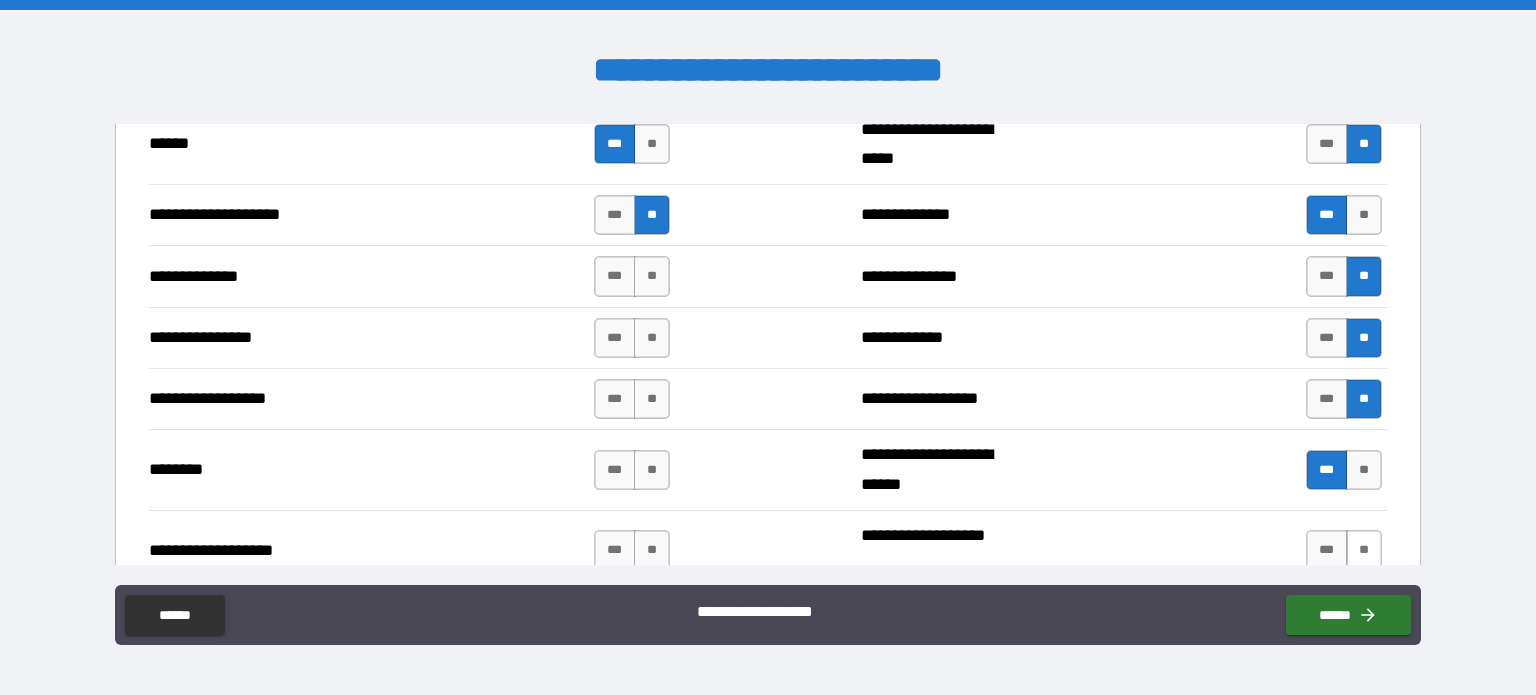 click on "**" at bounding box center [1364, 550] 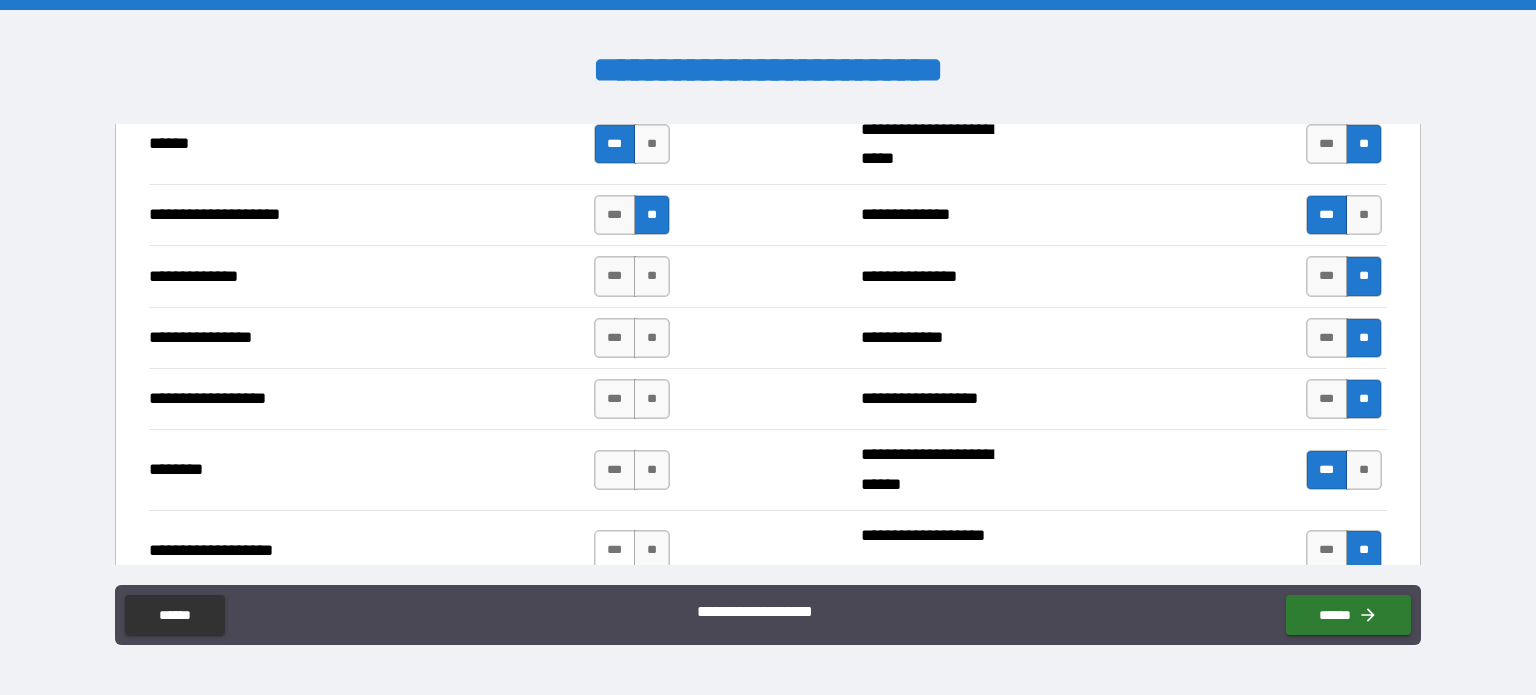 click on "***" at bounding box center (615, 550) 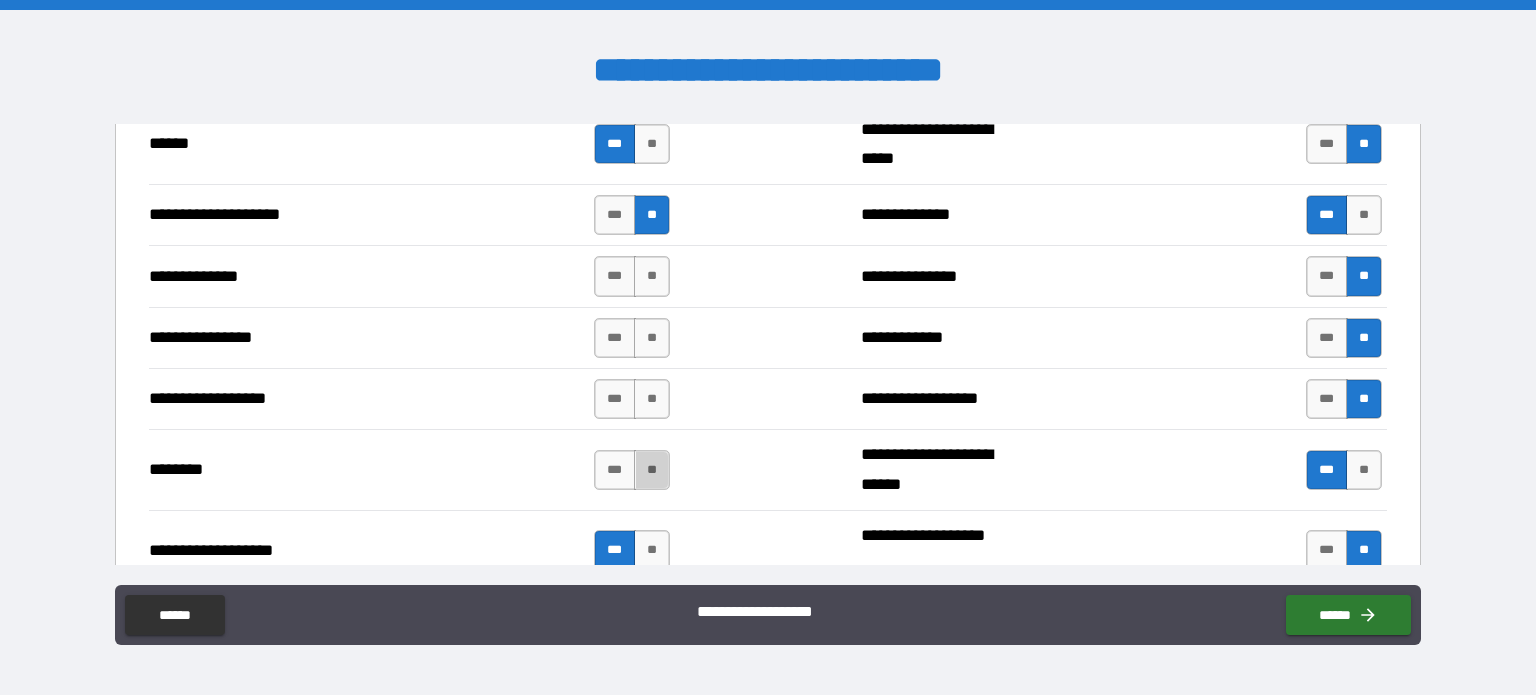 drag, startPoint x: 642, startPoint y: 466, endPoint x: 647, endPoint y: 431, distance: 35.35534 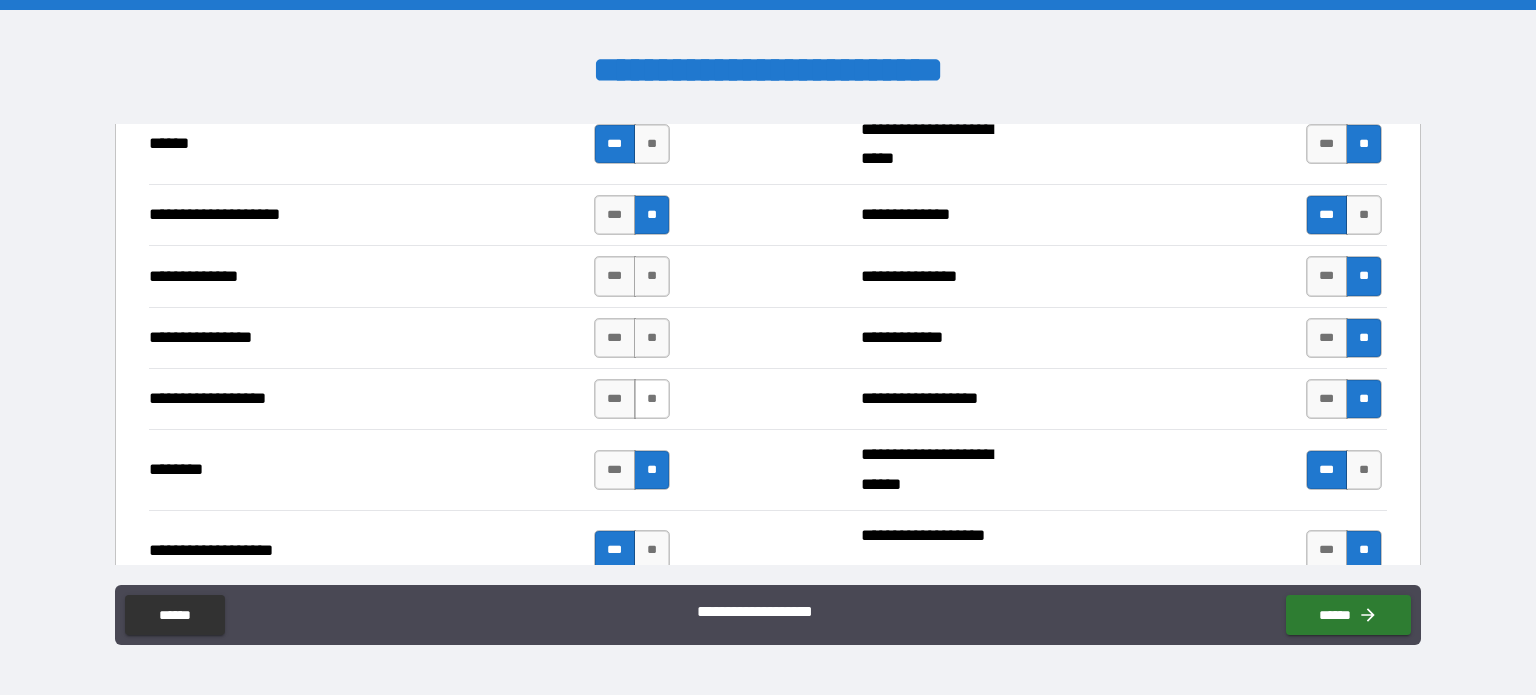 click on "**" at bounding box center (652, 399) 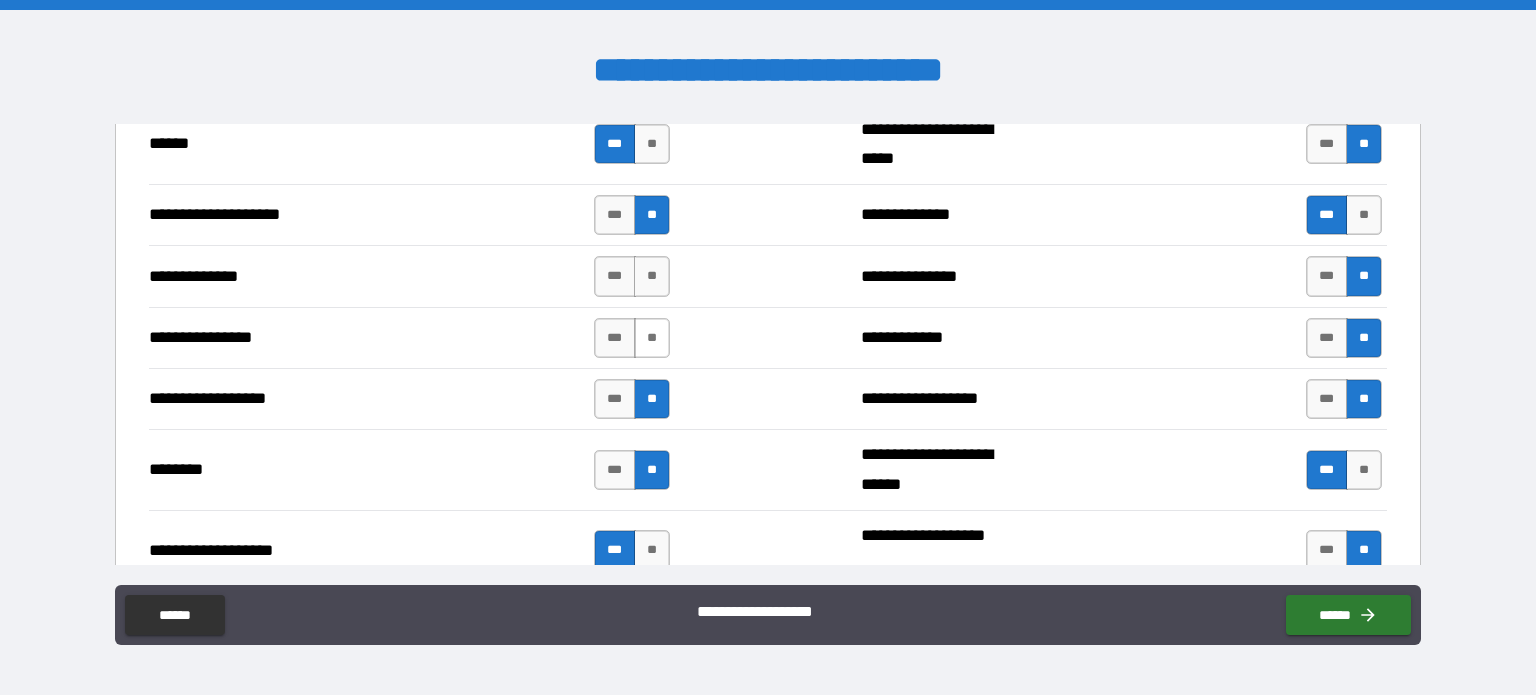 drag, startPoint x: 652, startPoint y: 327, endPoint x: 652, endPoint y: 313, distance: 14 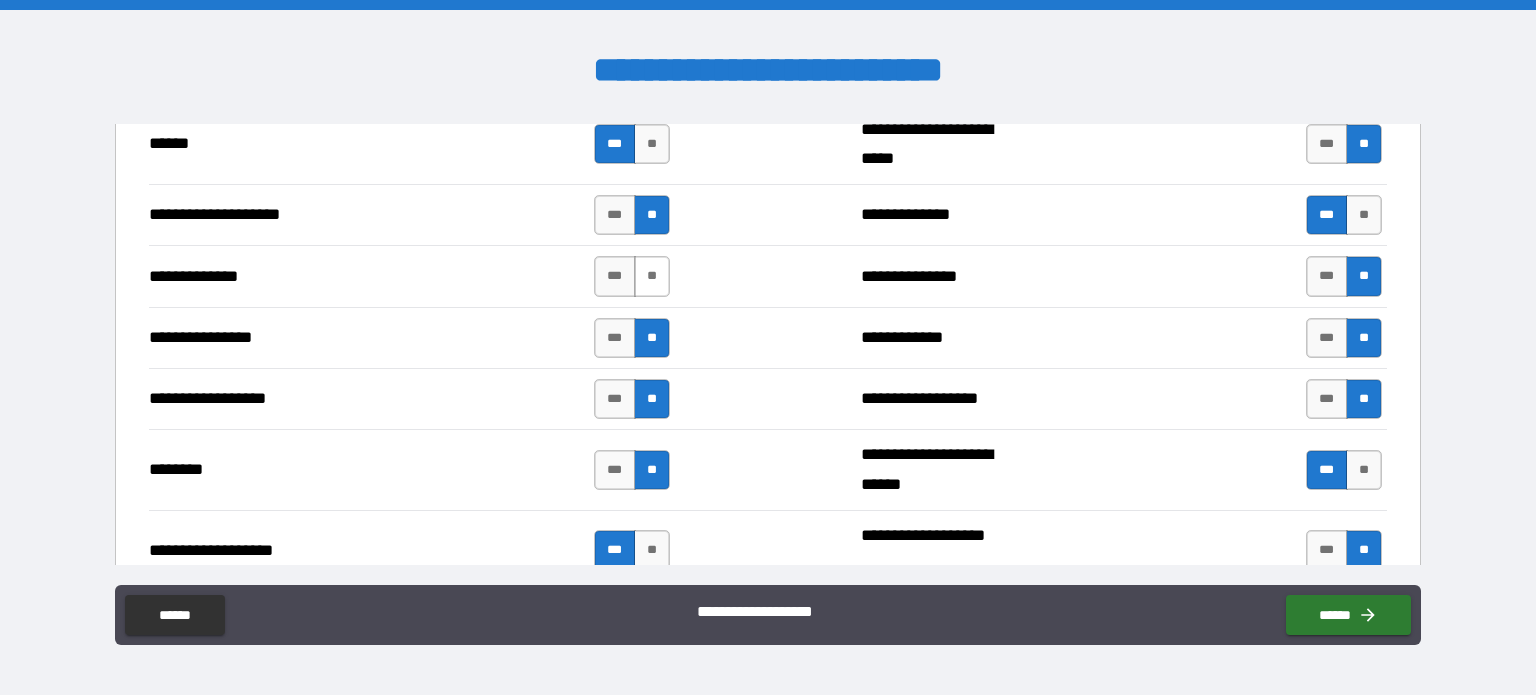 click on "**" at bounding box center (652, 276) 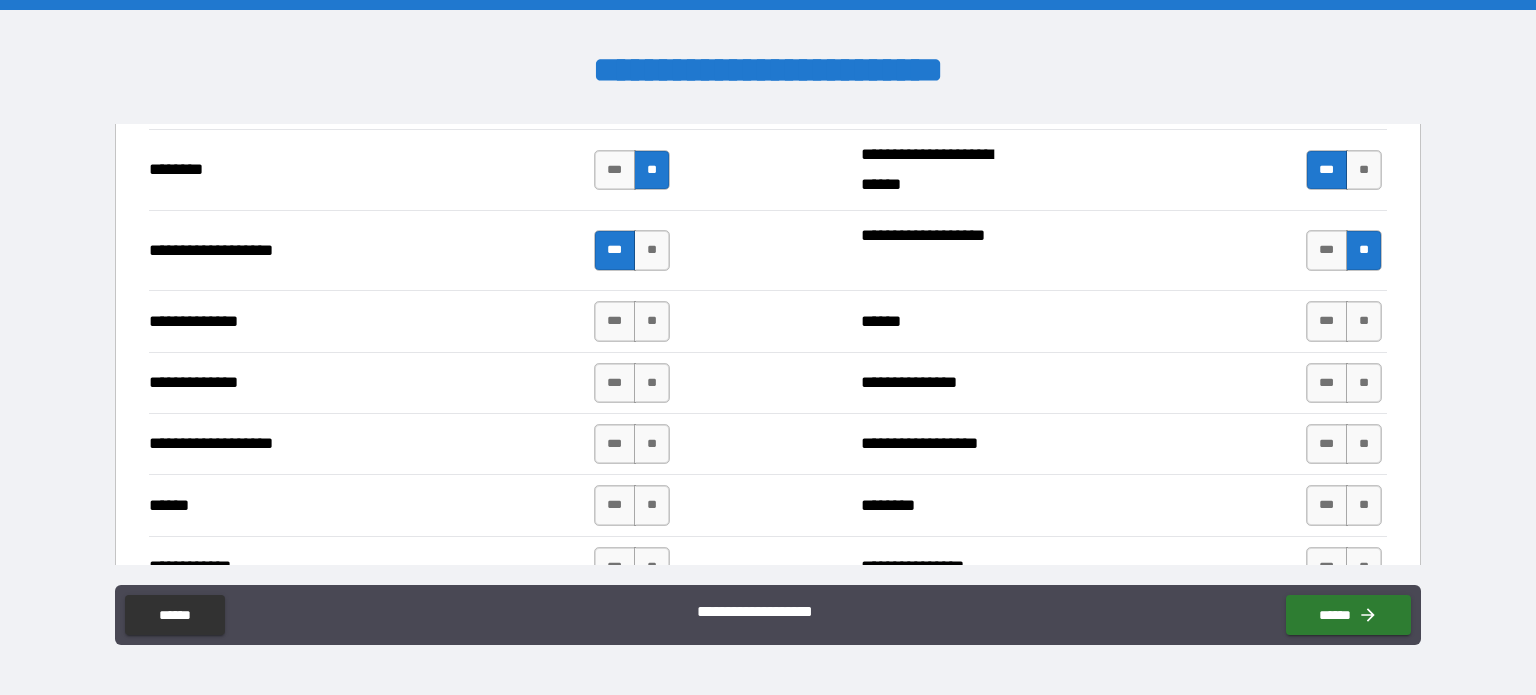scroll, scrollTop: 3400, scrollLeft: 0, axis: vertical 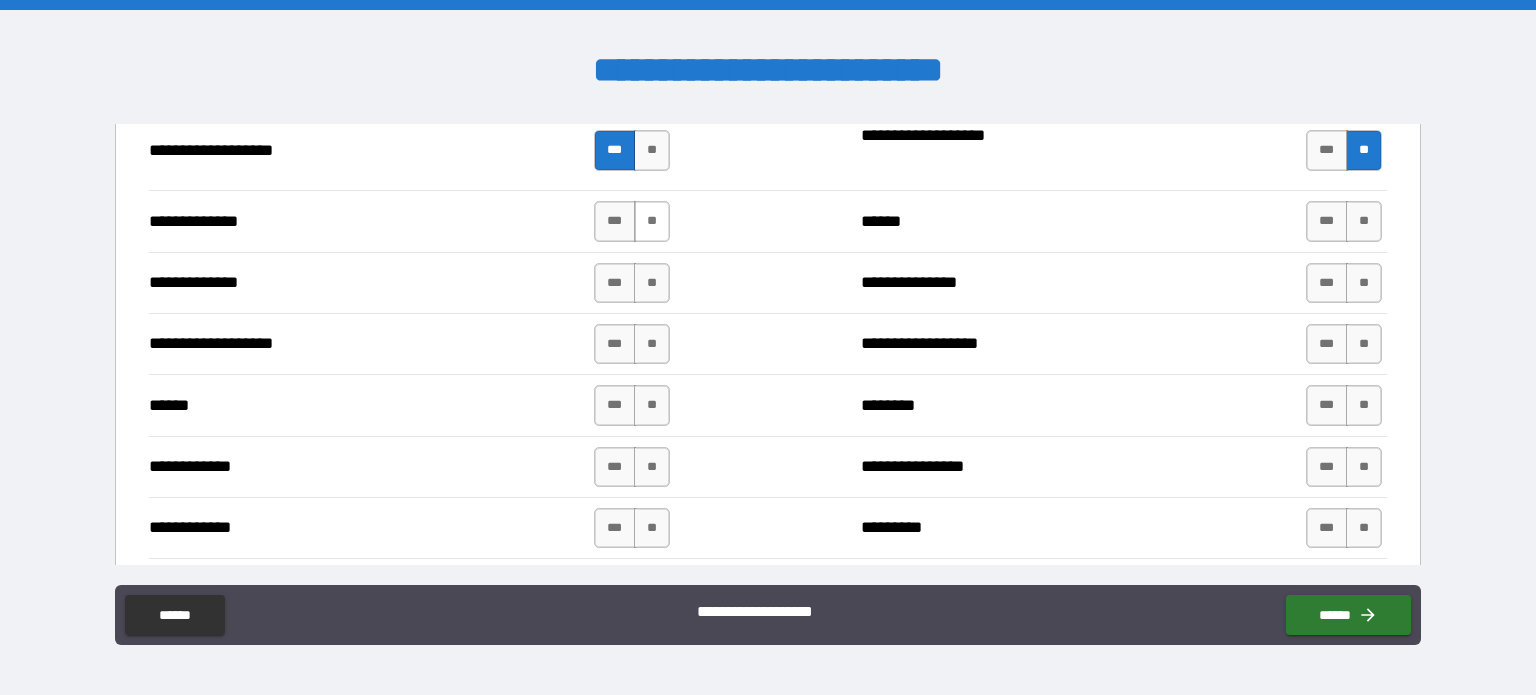click on "**" at bounding box center (652, 221) 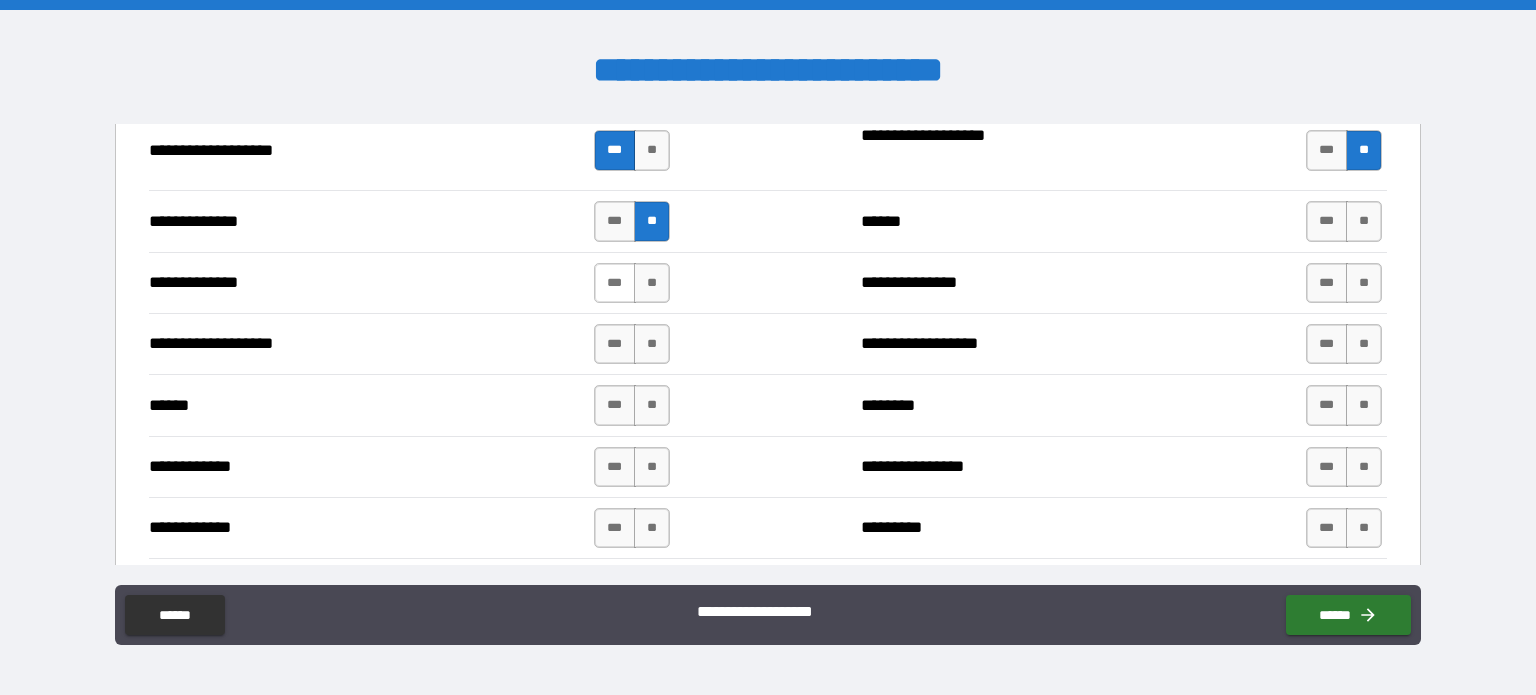 click on "***" at bounding box center (615, 283) 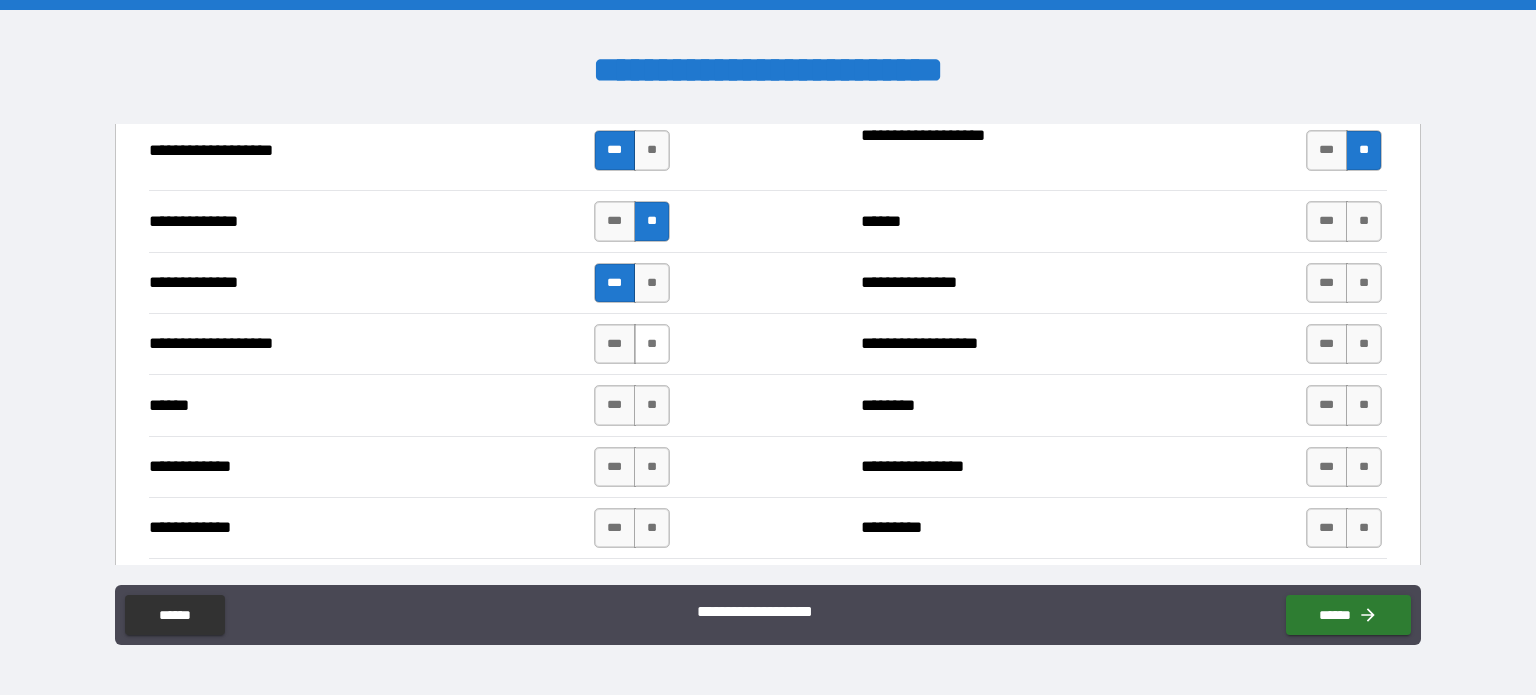 click on "**" at bounding box center (652, 344) 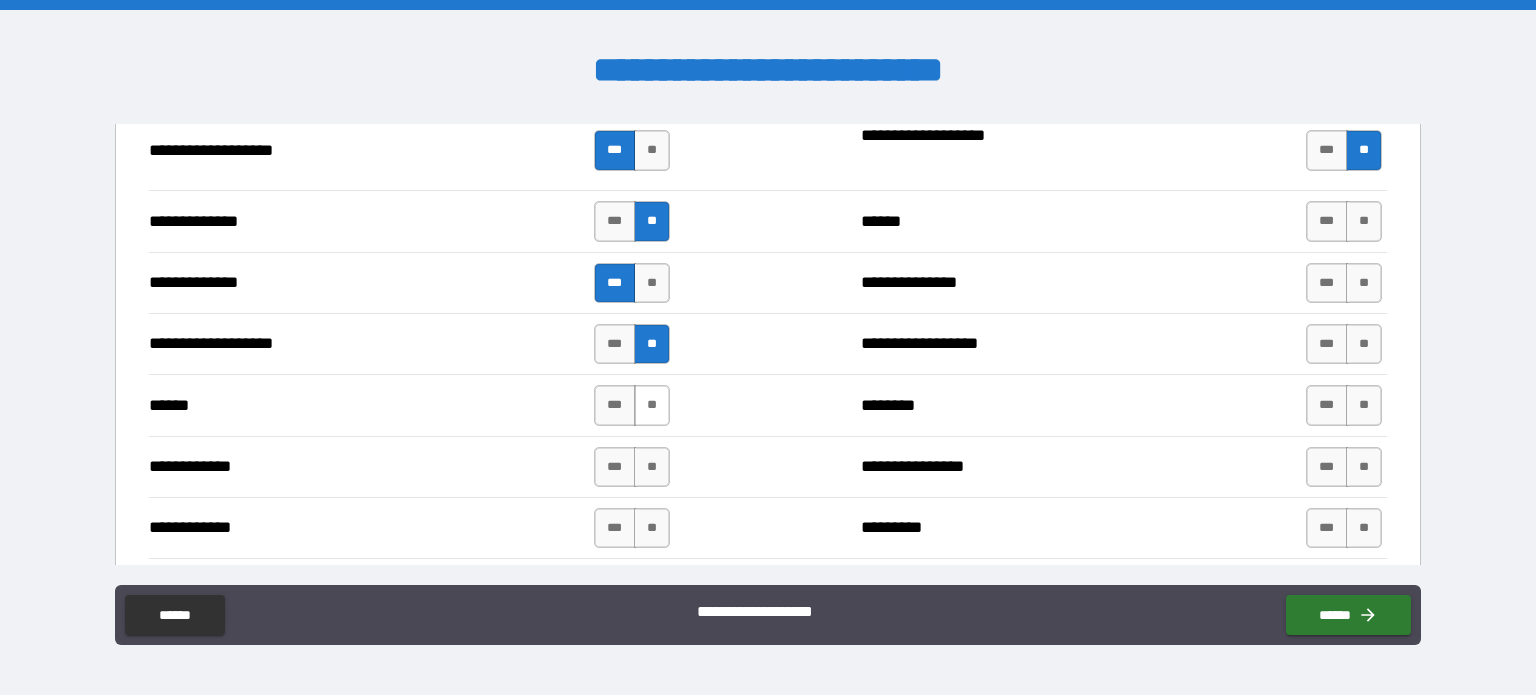 click on "**" at bounding box center [652, 405] 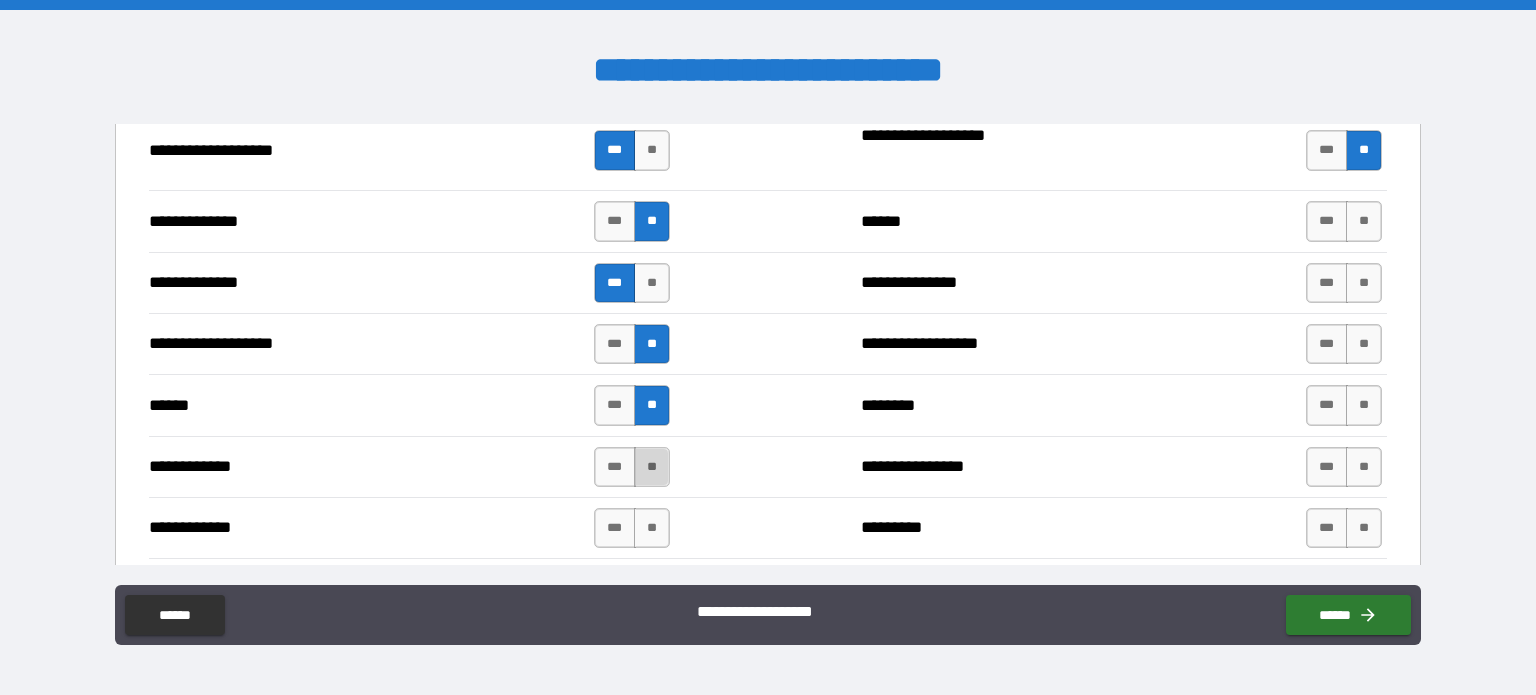 click on "**" at bounding box center [652, 467] 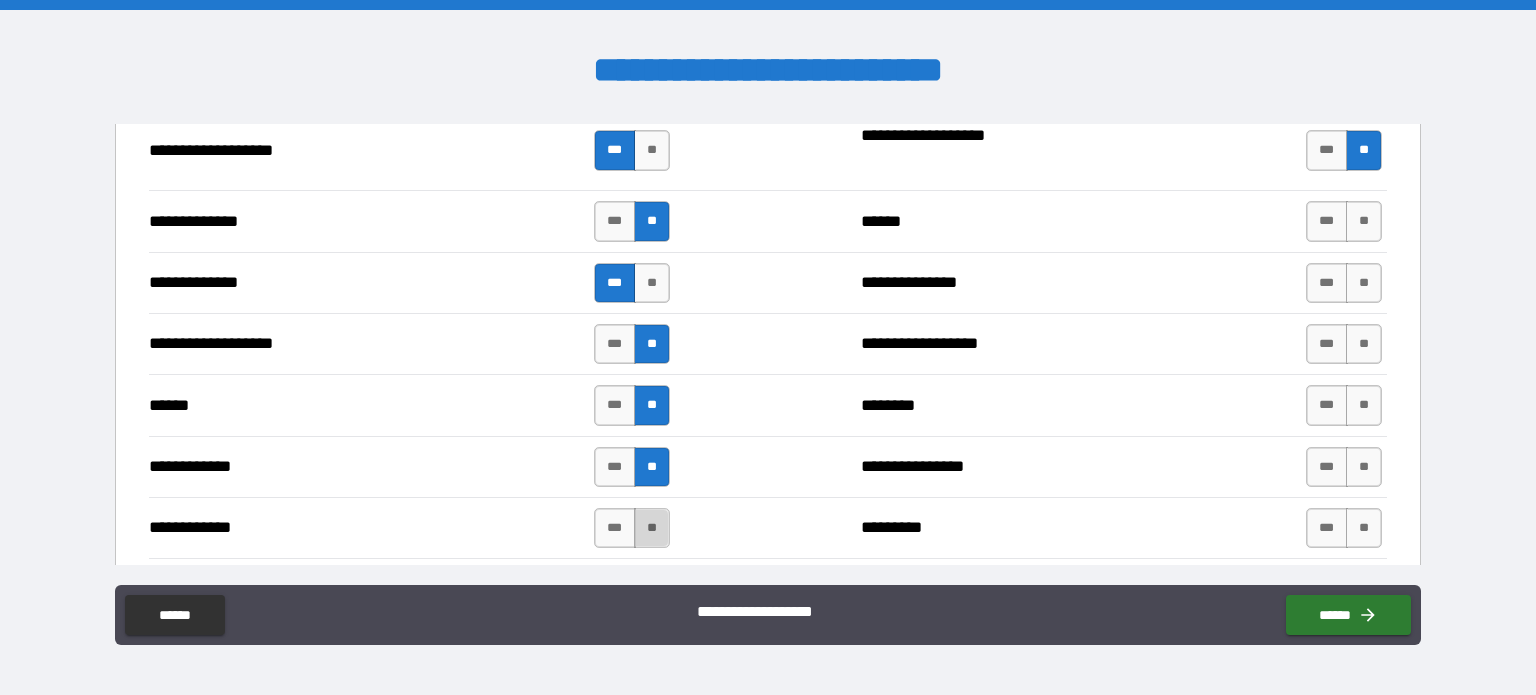 click on "**" at bounding box center (652, 528) 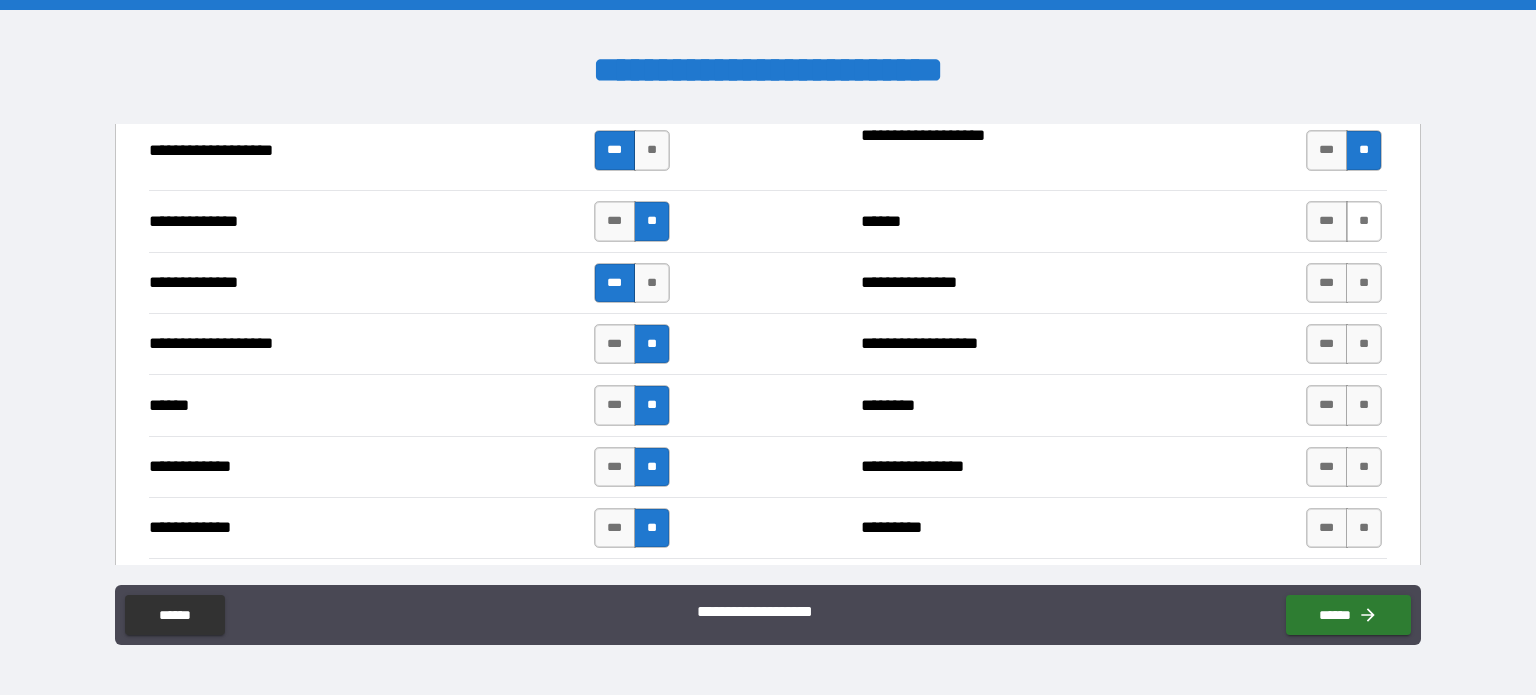 click on "**" at bounding box center (1364, 221) 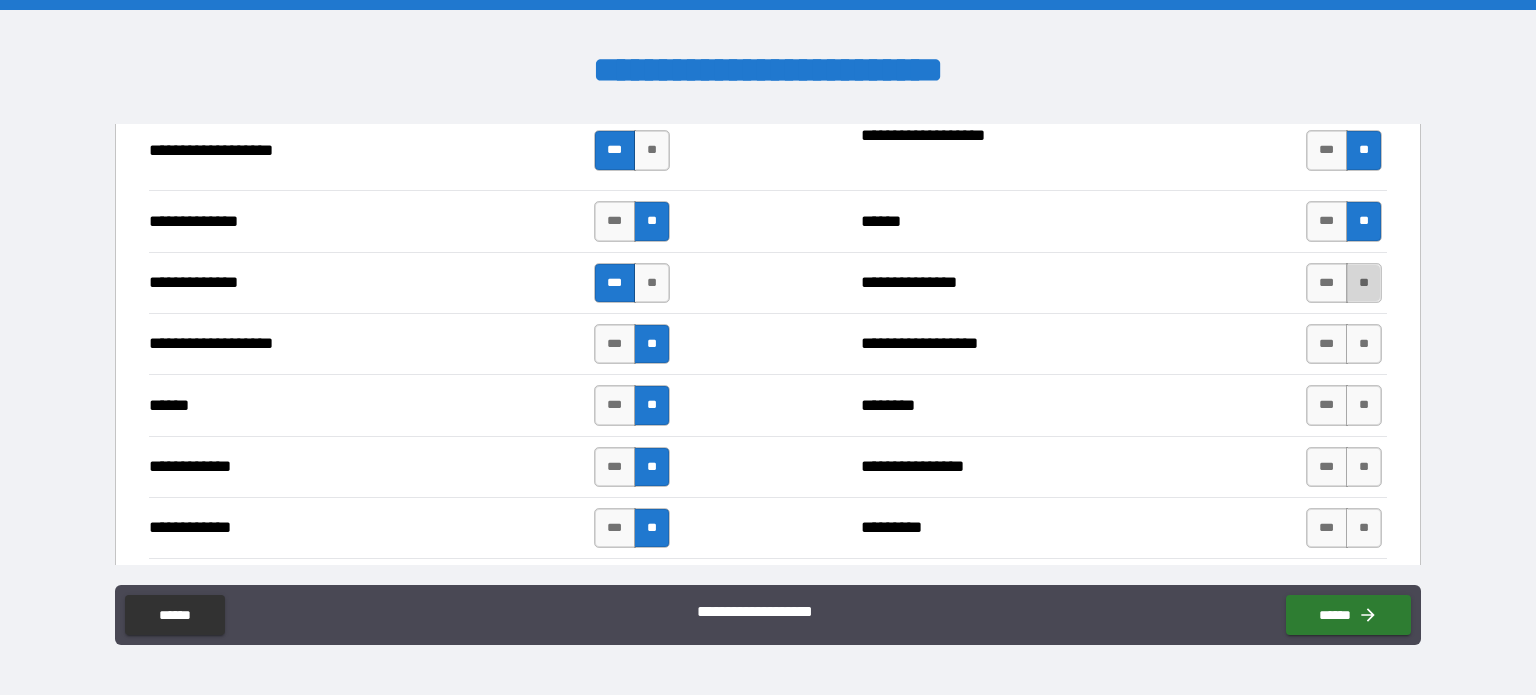 click on "**" at bounding box center (1364, 283) 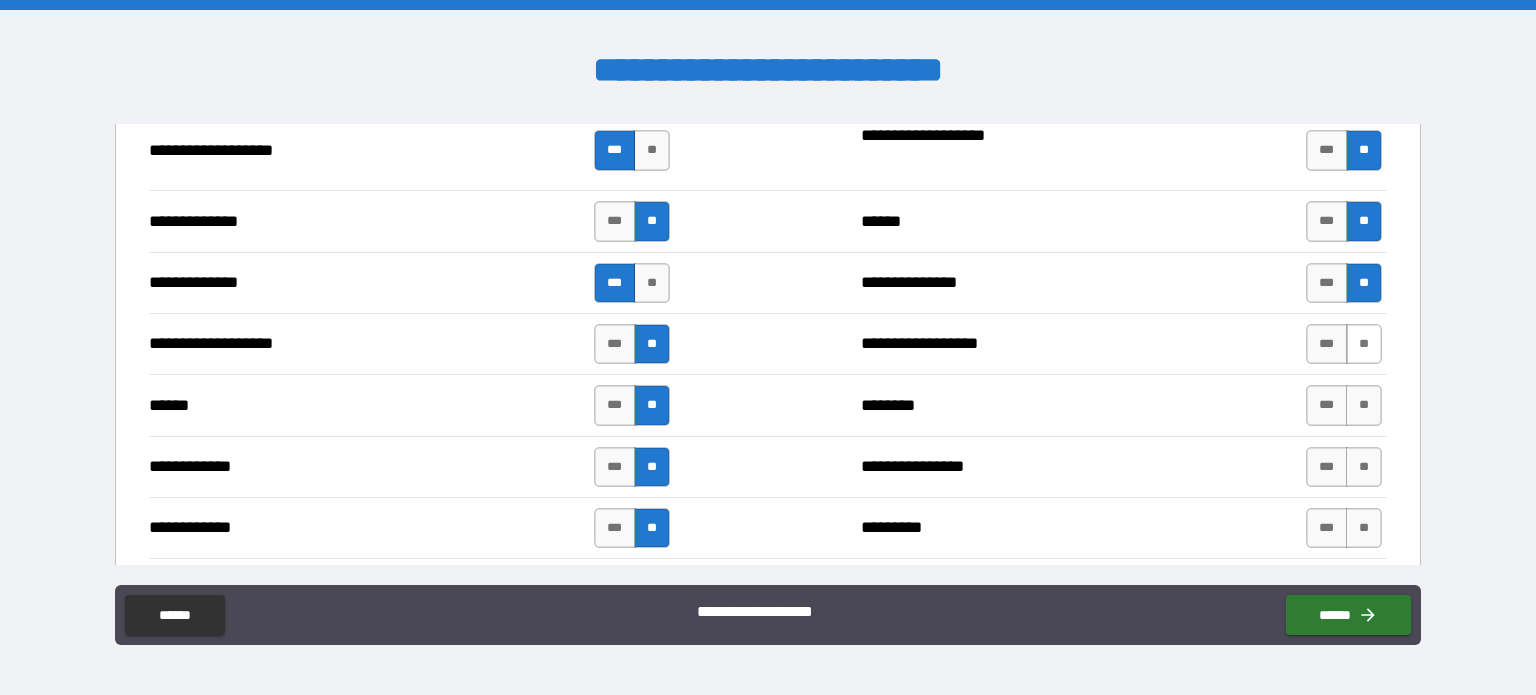 click on "**" at bounding box center (1364, 344) 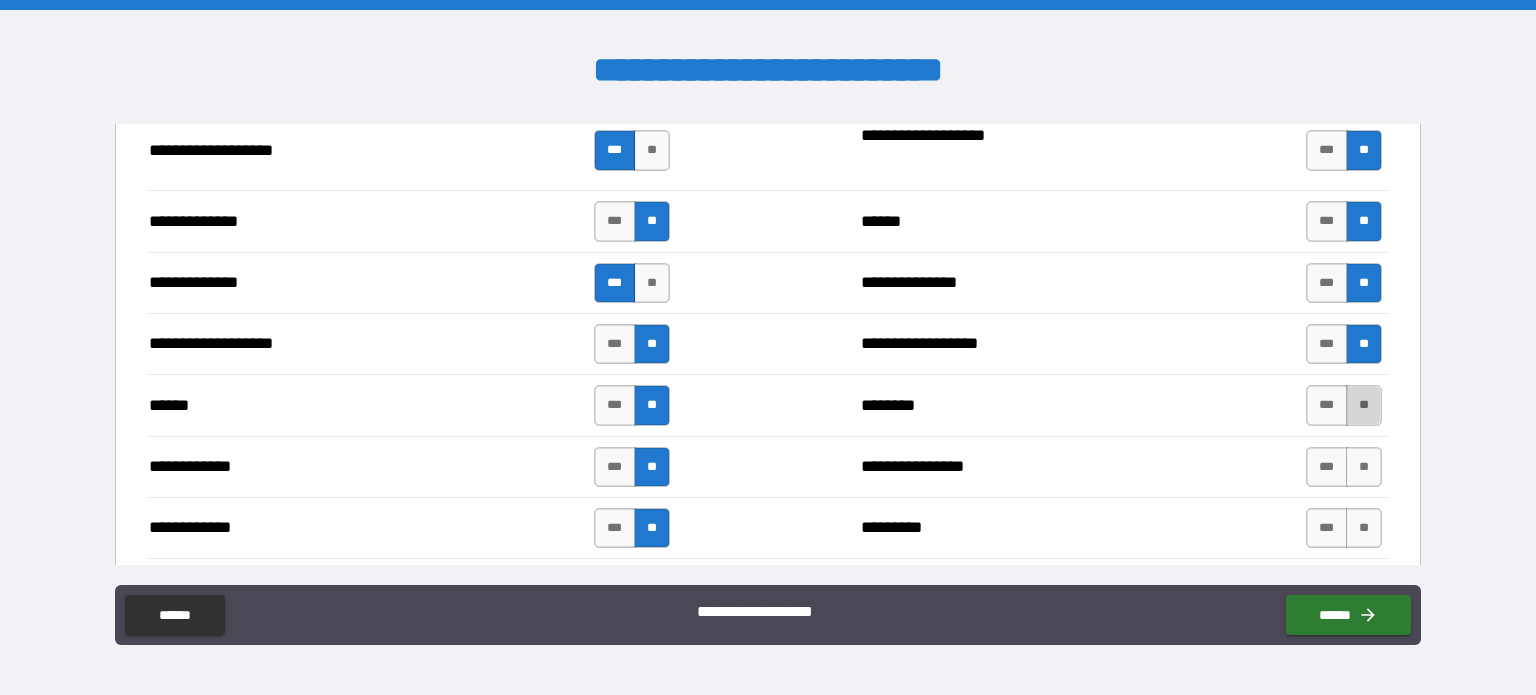 click on "**" at bounding box center [1364, 405] 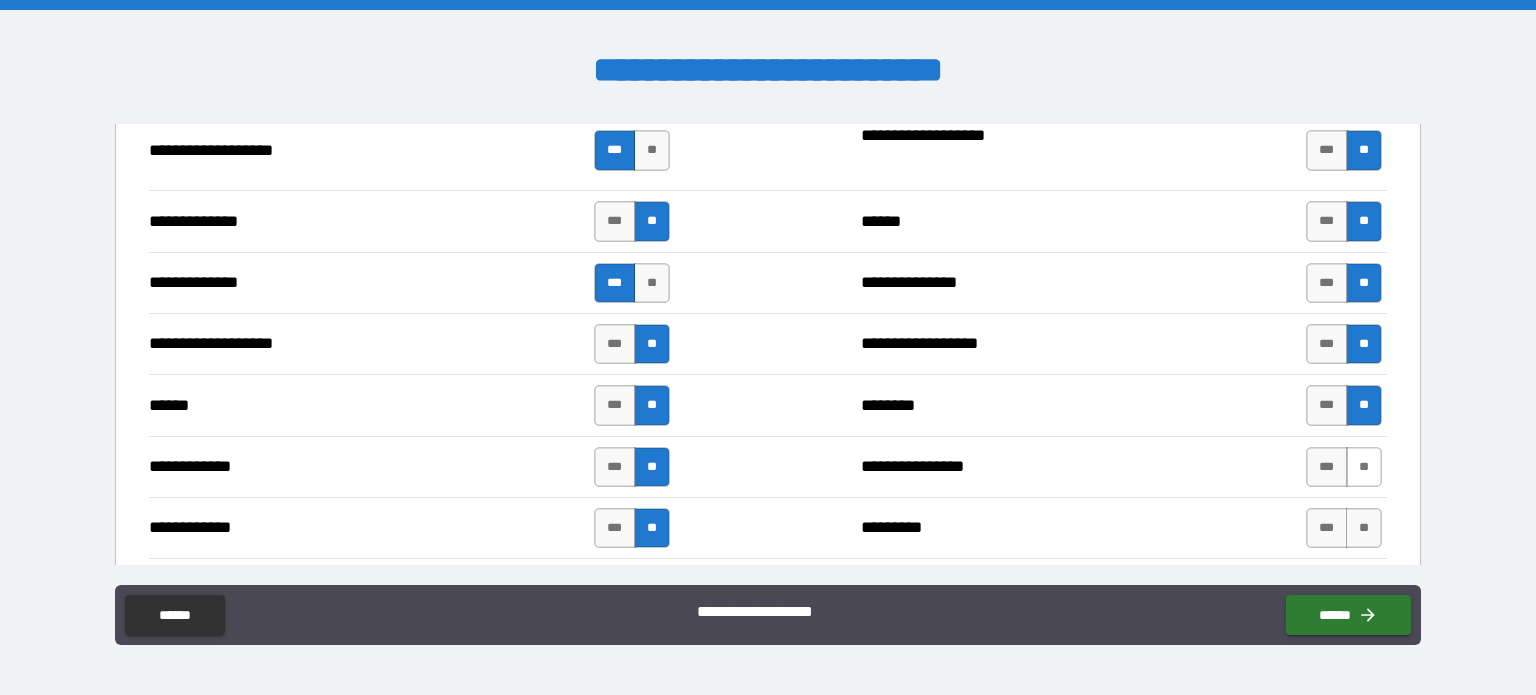 click on "**" at bounding box center (1364, 467) 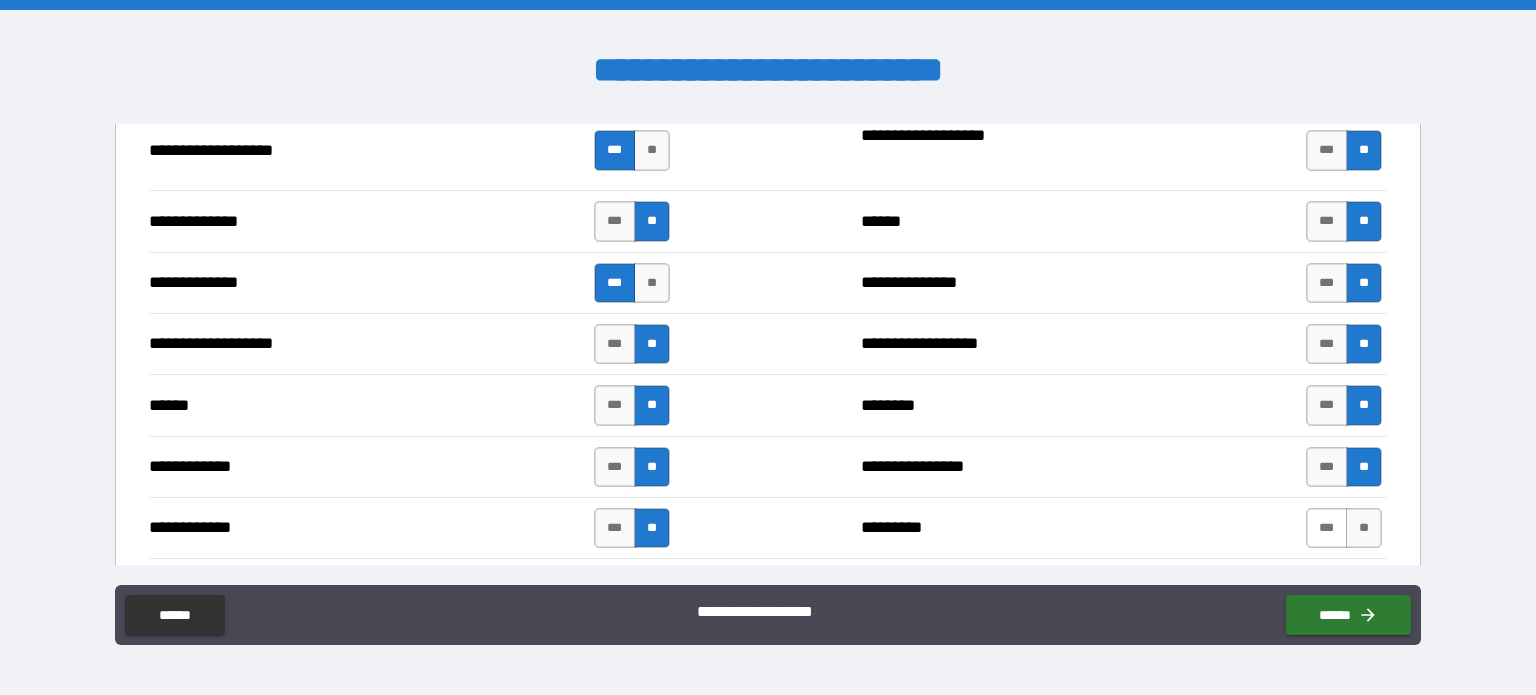 click on "***" at bounding box center (1327, 528) 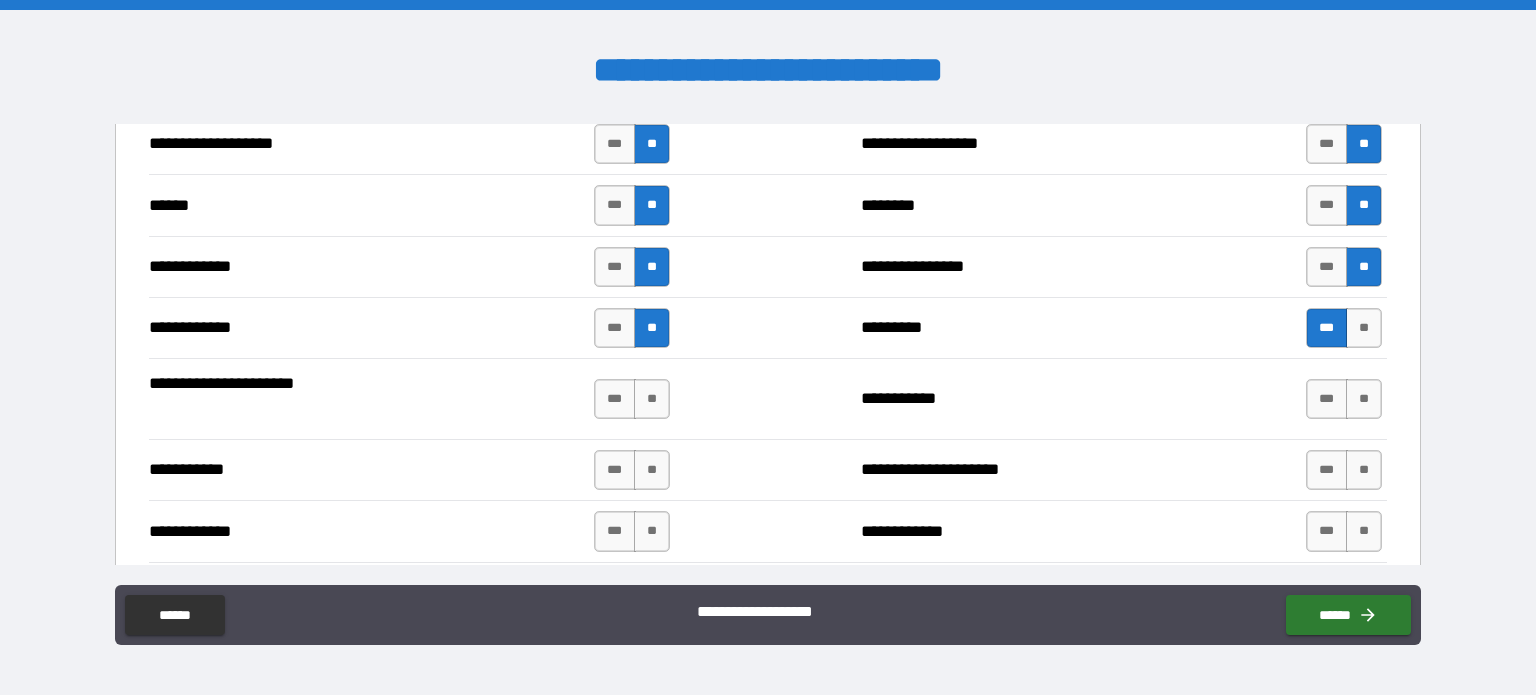 scroll, scrollTop: 3800, scrollLeft: 0, axis: vertical 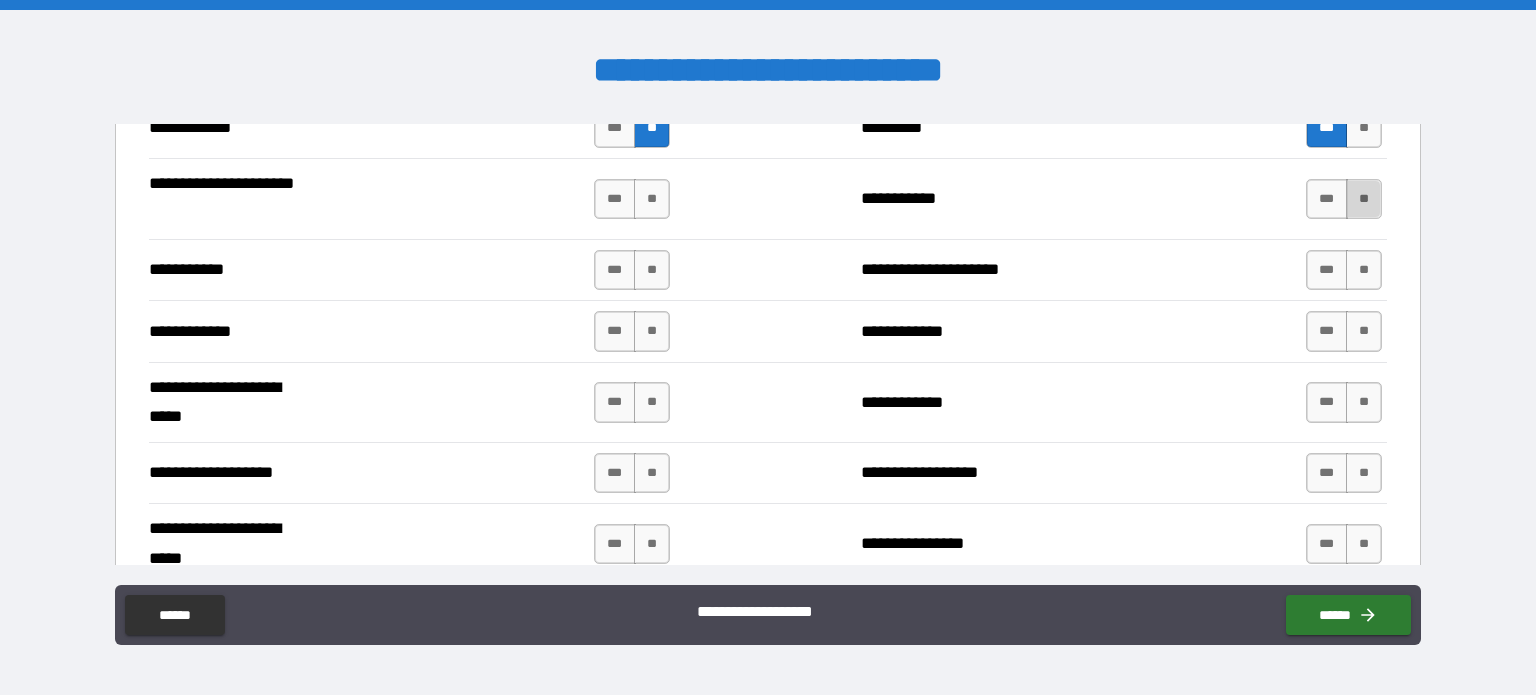click on "**" at bounding box center [1364, 199] 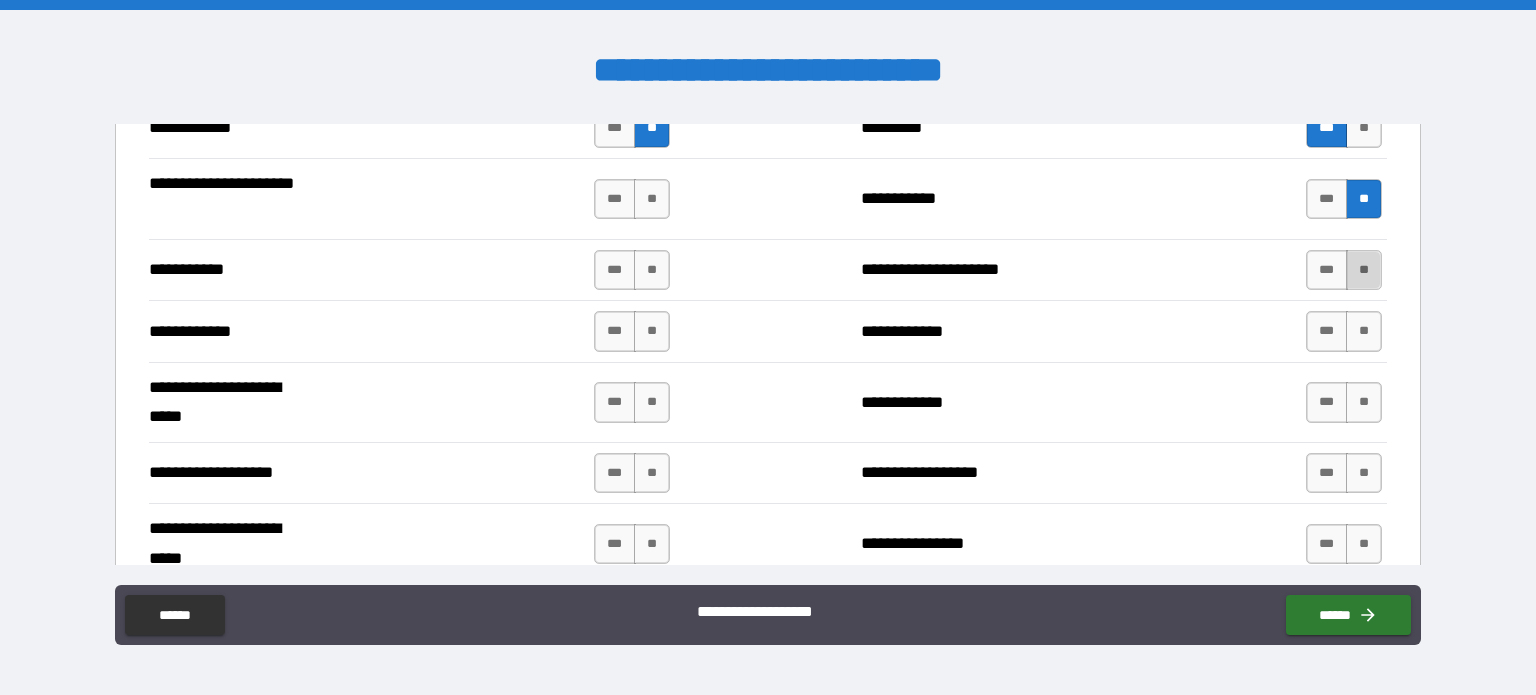 click on "**" at bounding box center [1364, 270] 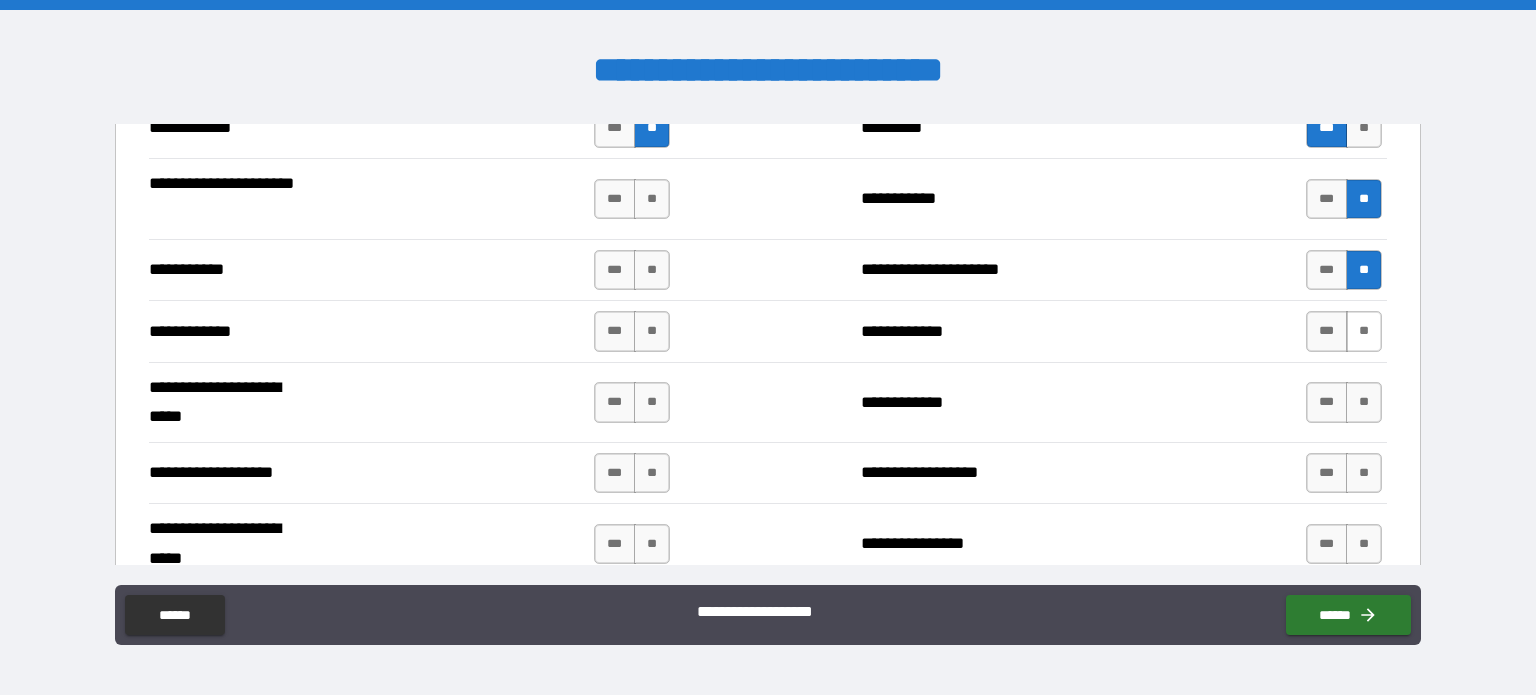 click on "**" at bounding box center [1364, 331] 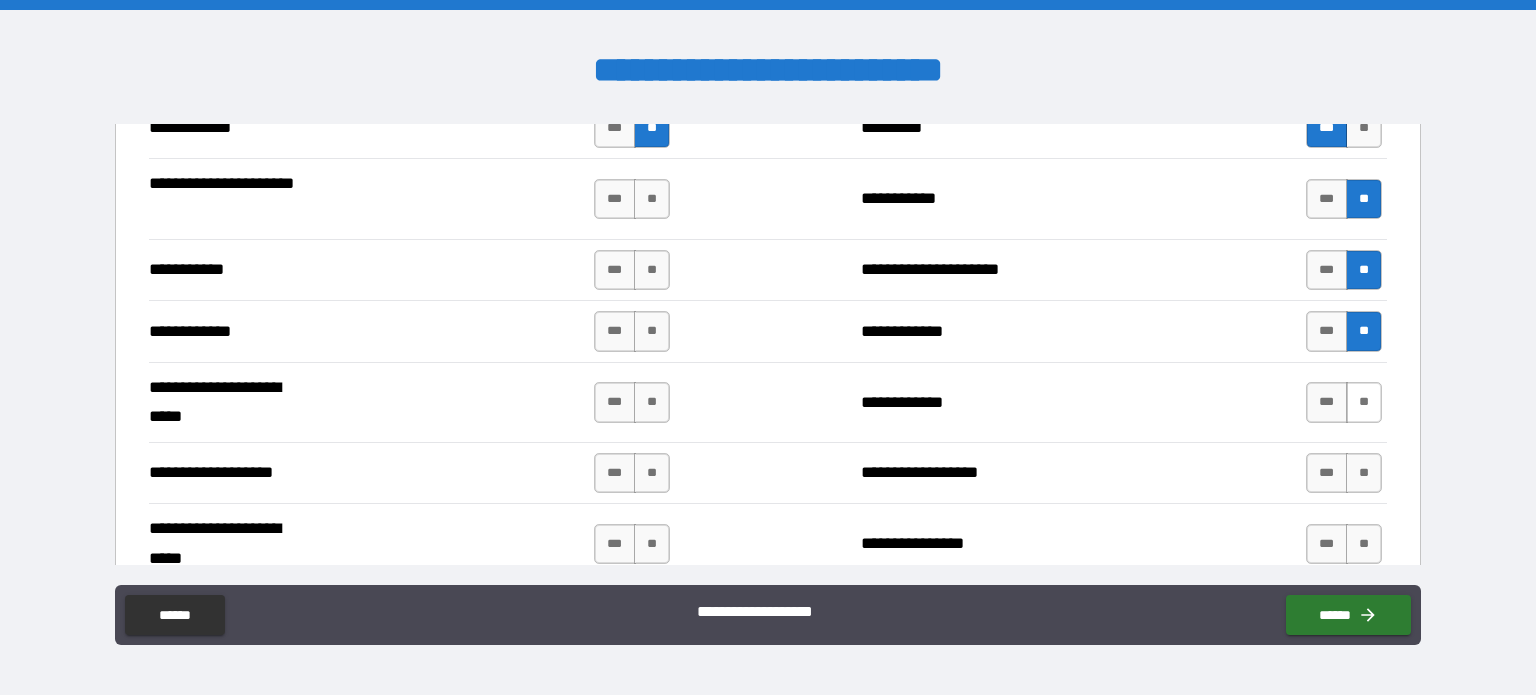 click on "**" at bounding box center (1364, 402) 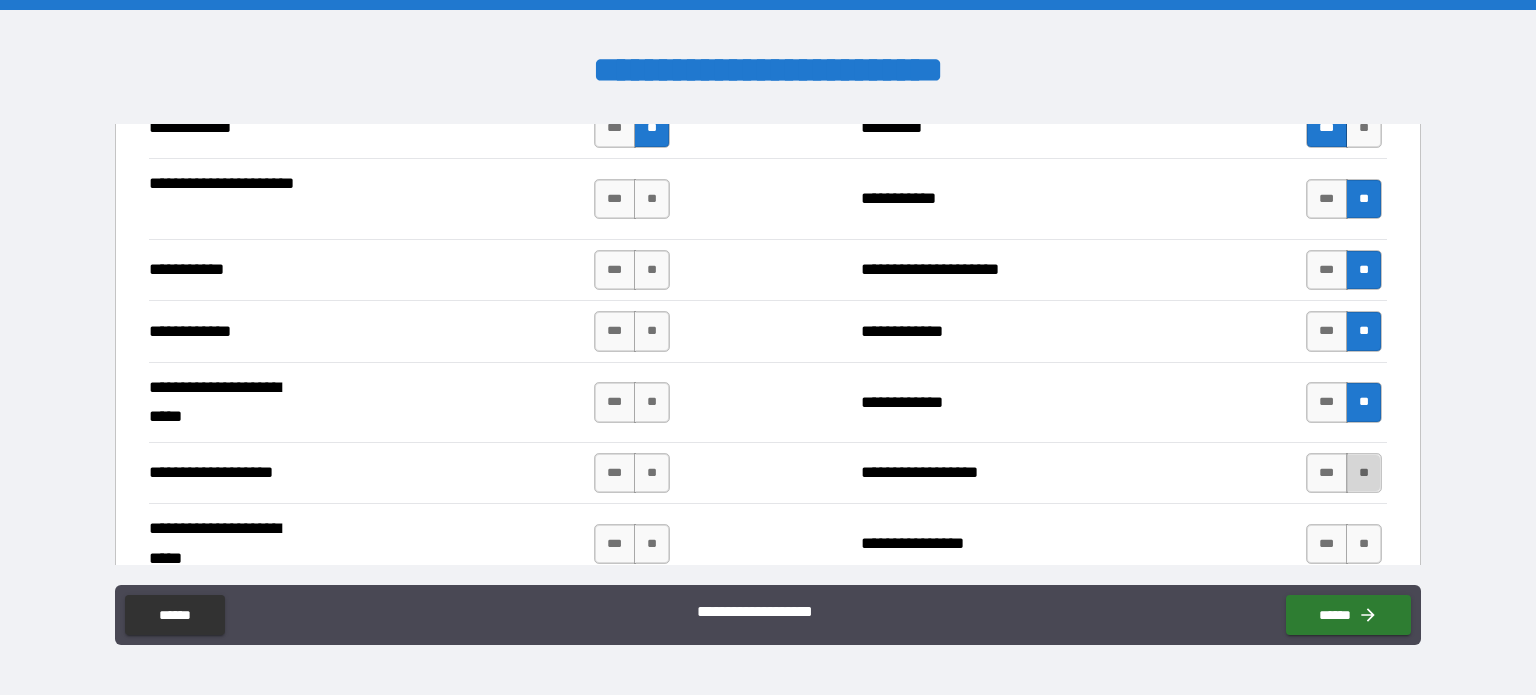 click on "**" at bounding box center [1364, 473] 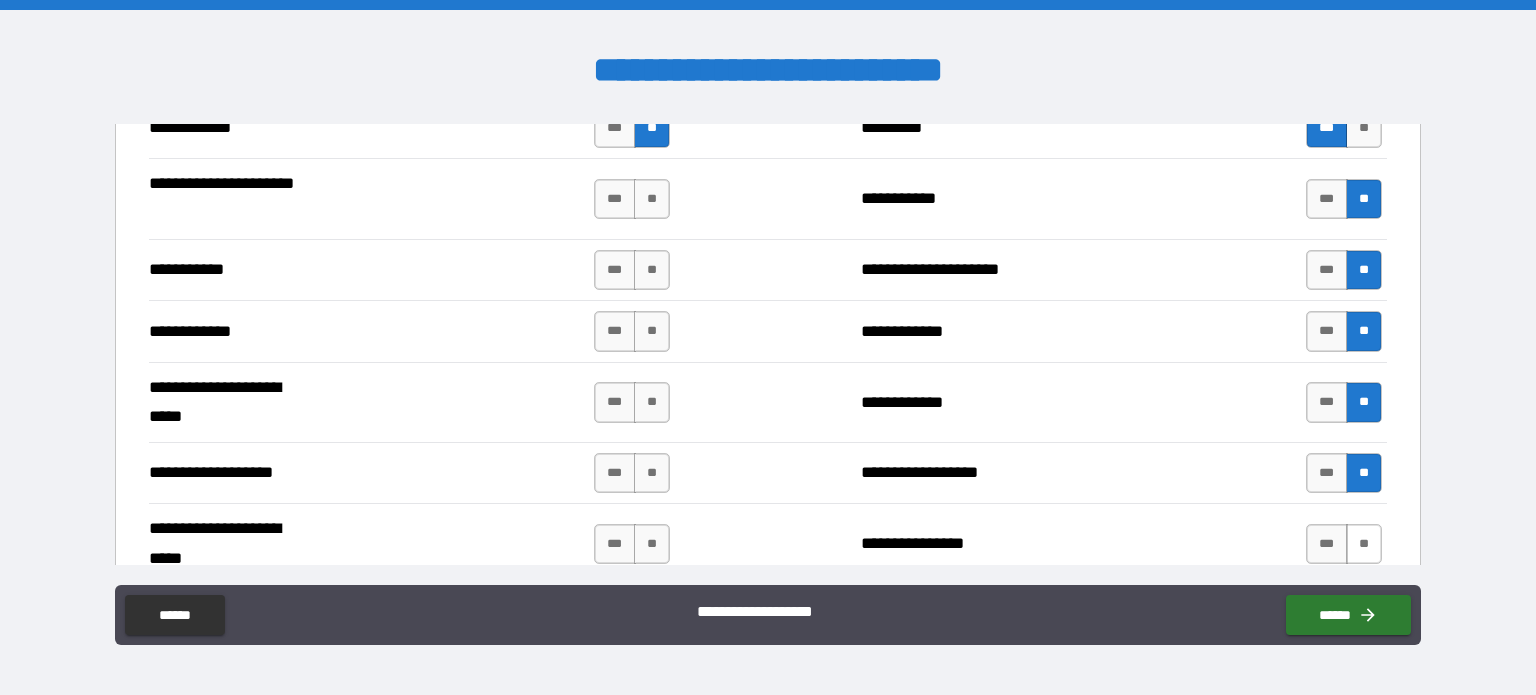 click on "**" at bounding box center [1364, 544] 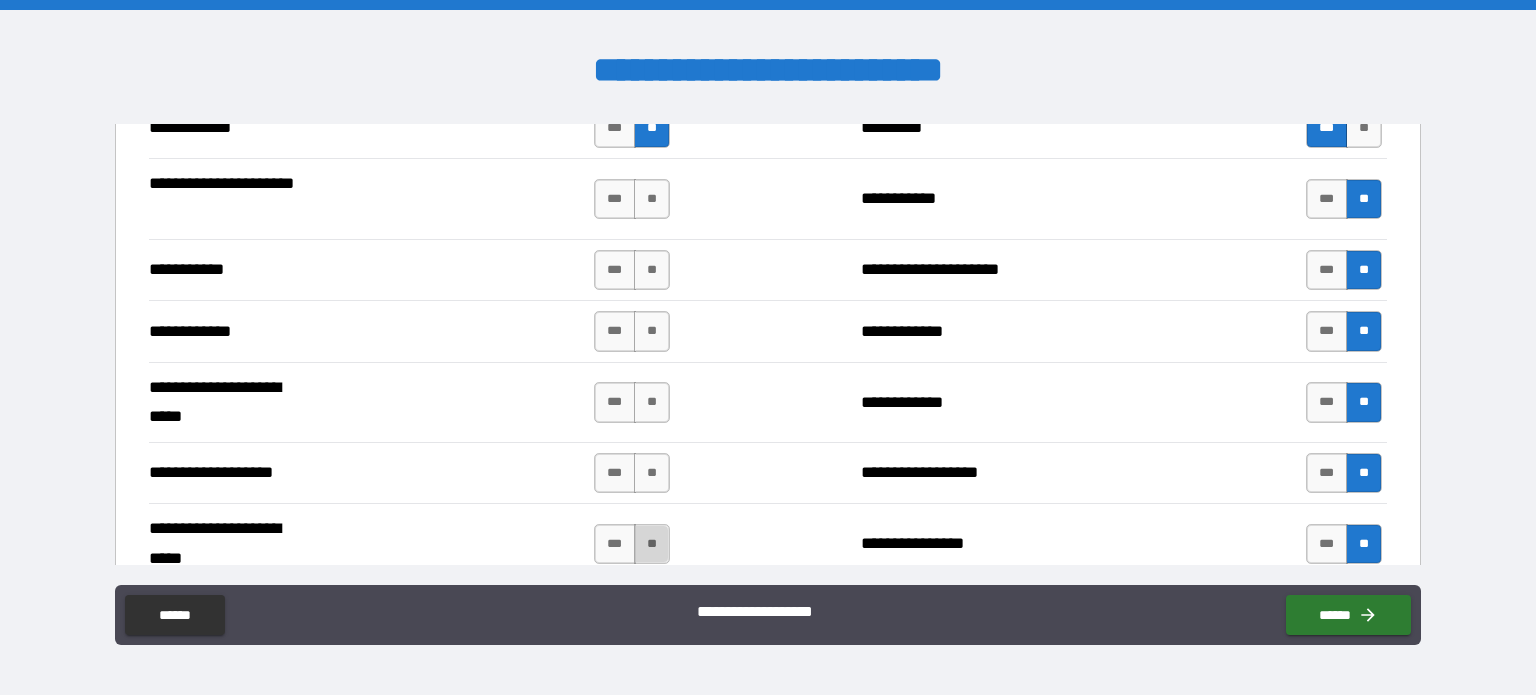 click on "**" at bounding box center [652, 544] 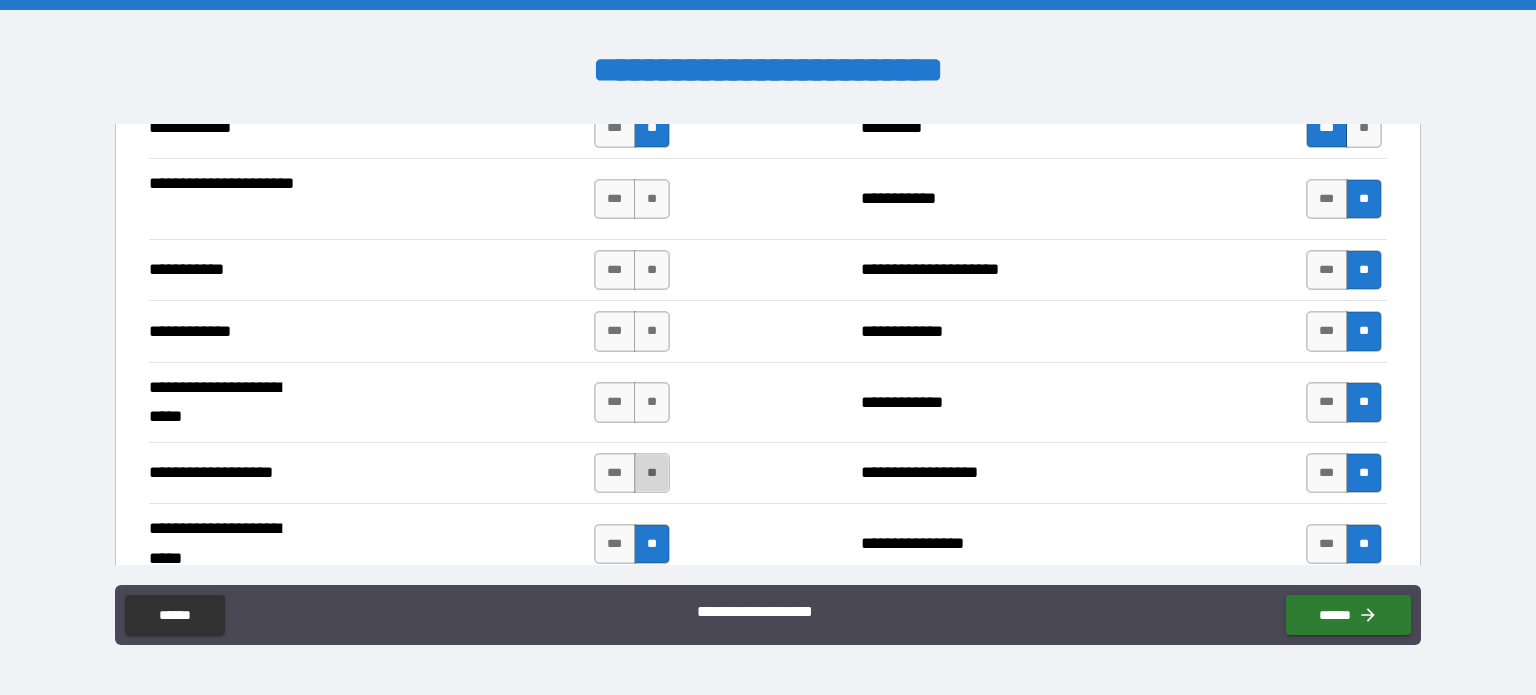 drag, startPoint x: 645, startPoint y: 463, endPoint x: 648, endPoint y: 415, distance: 48.09366 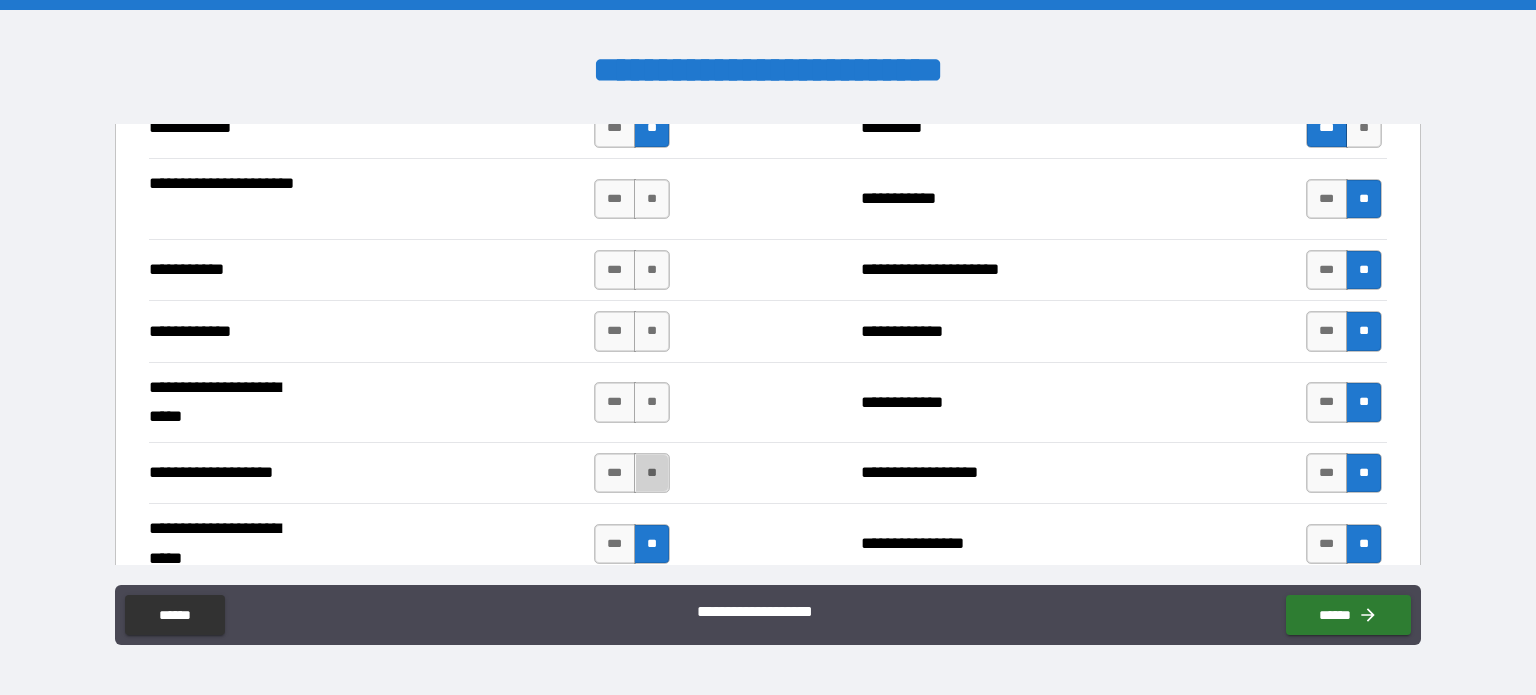 click on "**" at bounding box center (652, 473) 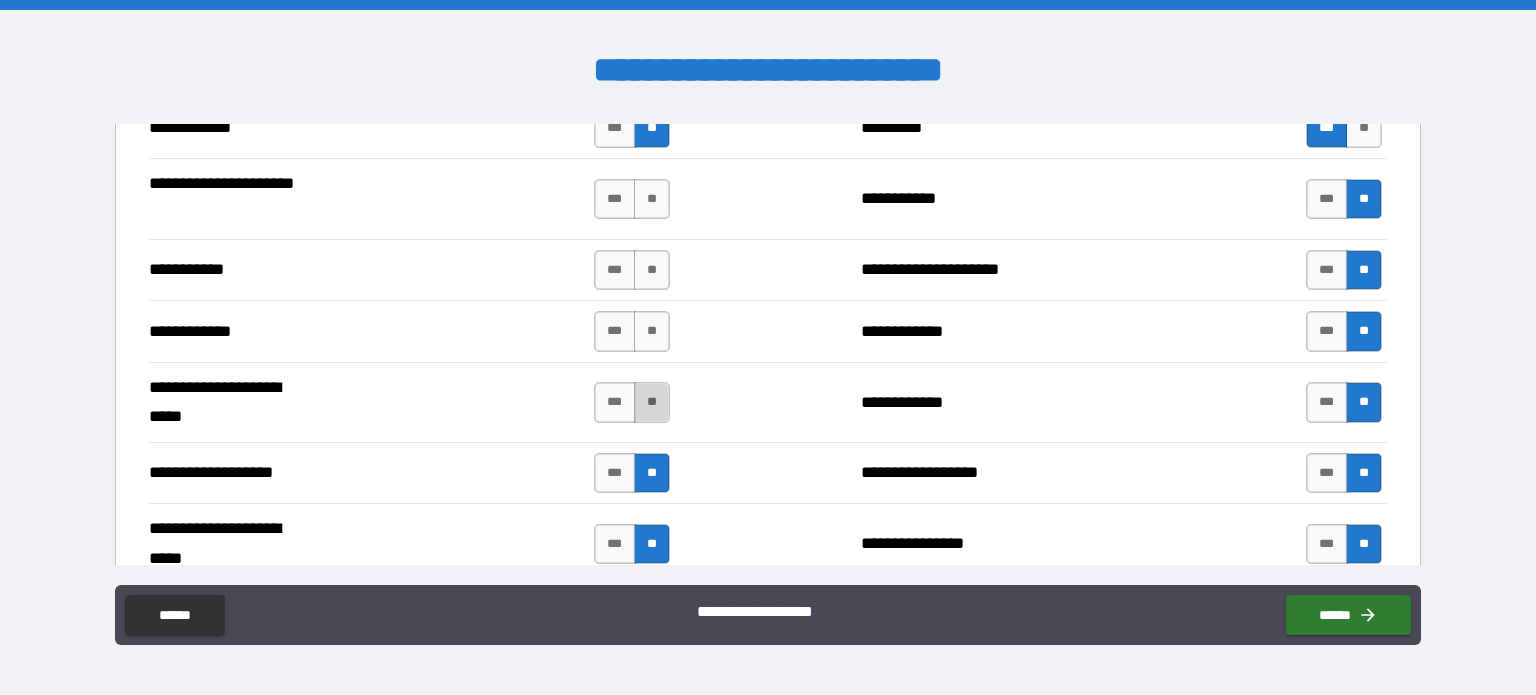 click on "**" at bounding box center (652, 402) 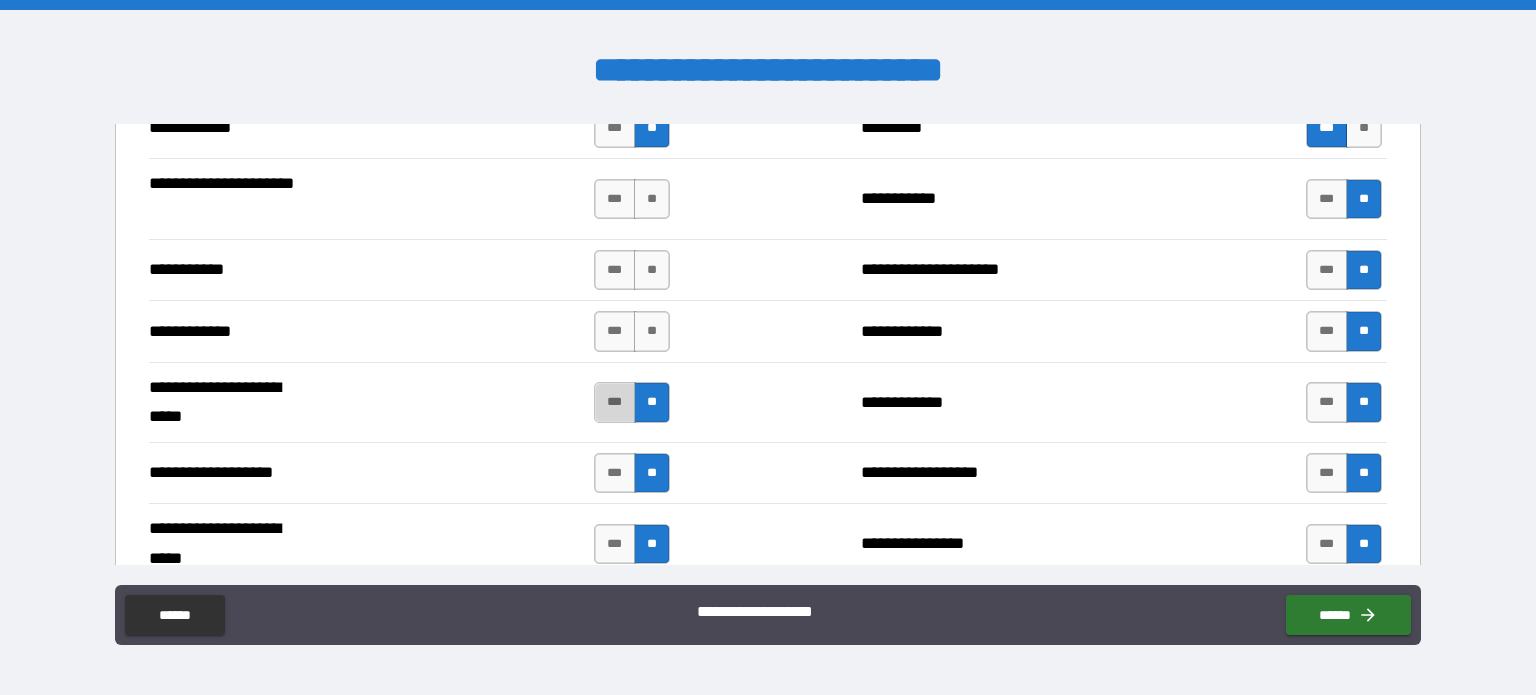 click on "***" at bounding box center (615, 402) 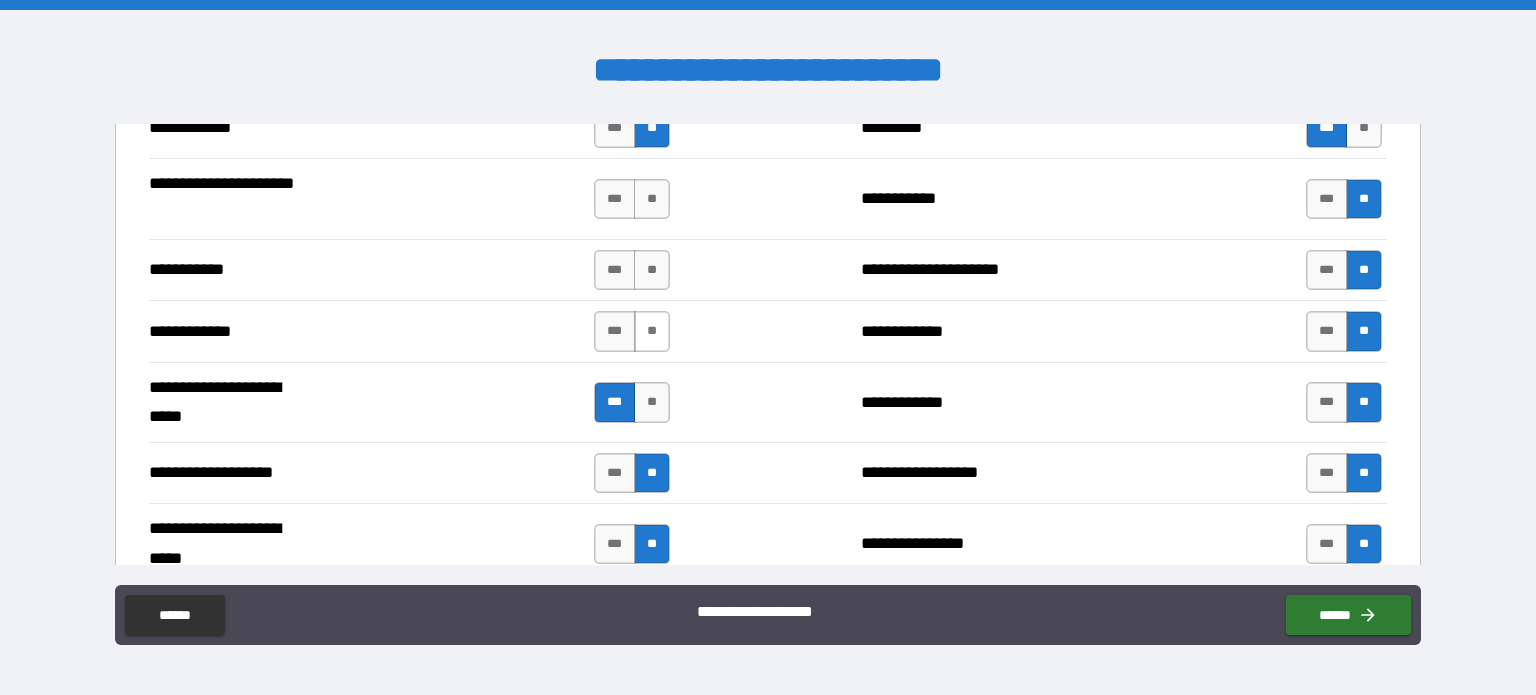 click on "**" at bounding box center [652, 331] 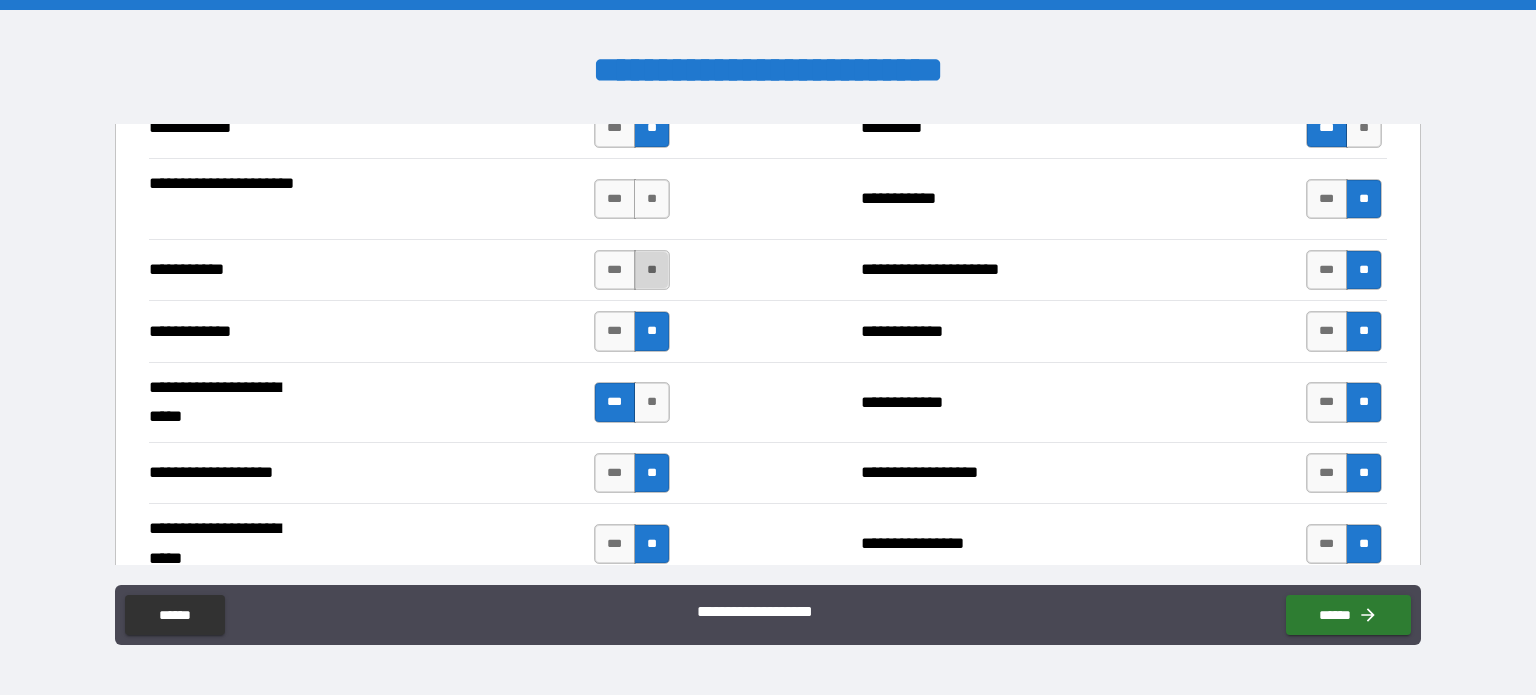 click on "**" at bounding box center (652, 270) 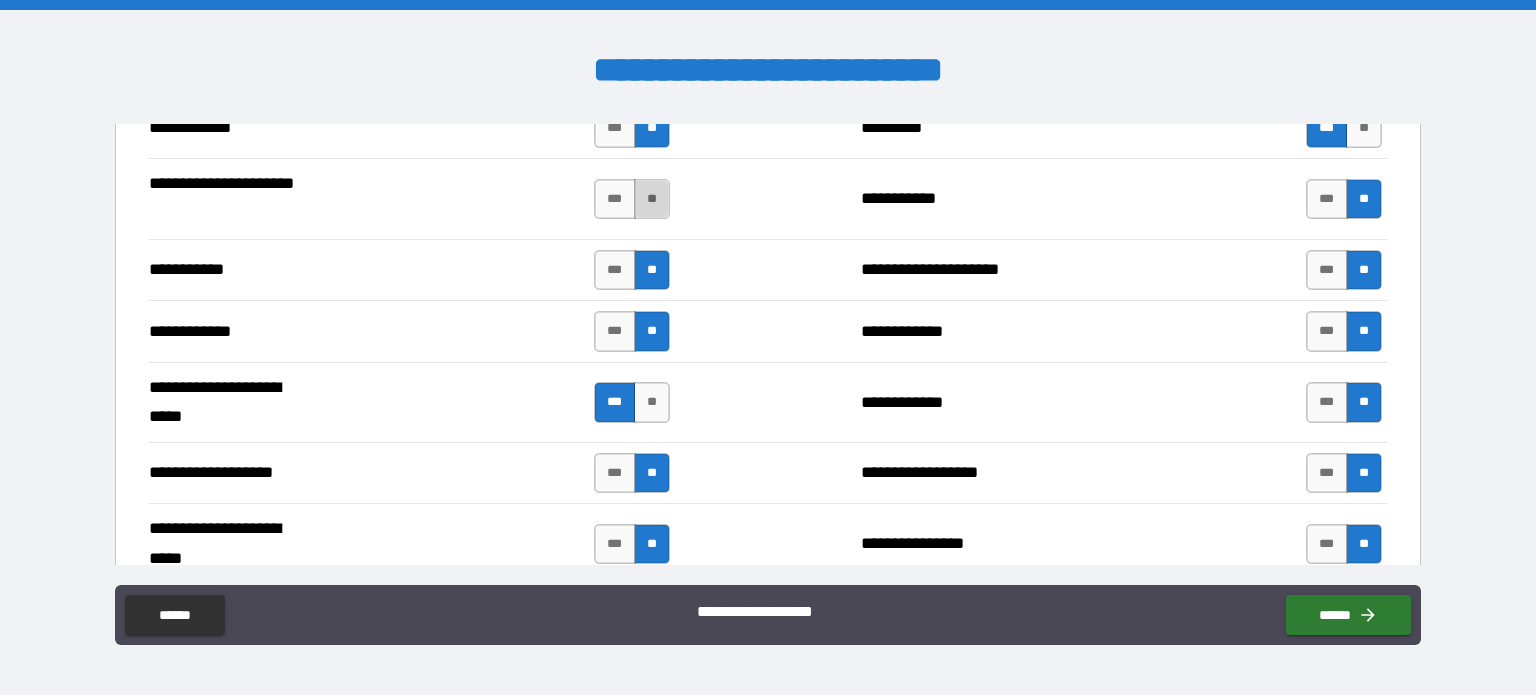 click on "**" at bounding box center (652, 199) 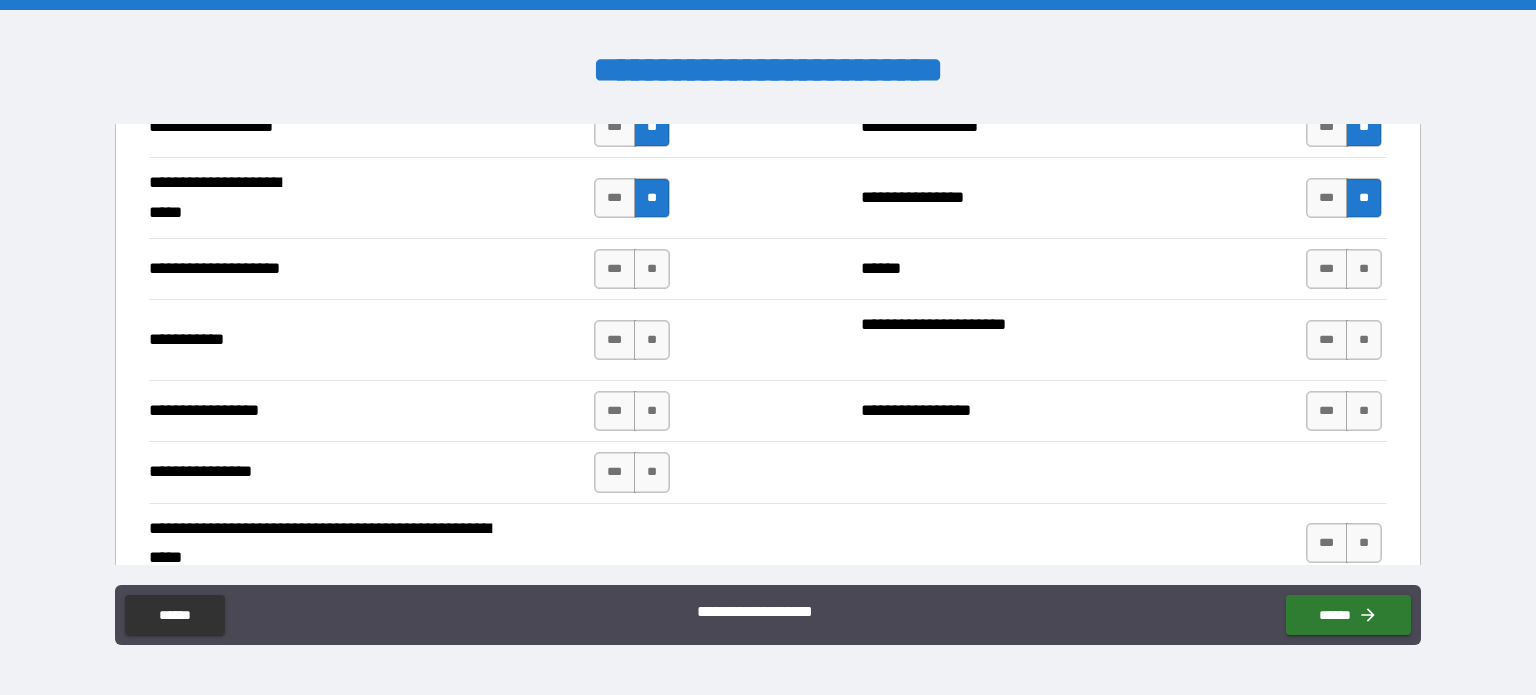 scroll, scrollTop: 4154, scrollLeft: 0, axis: vertical 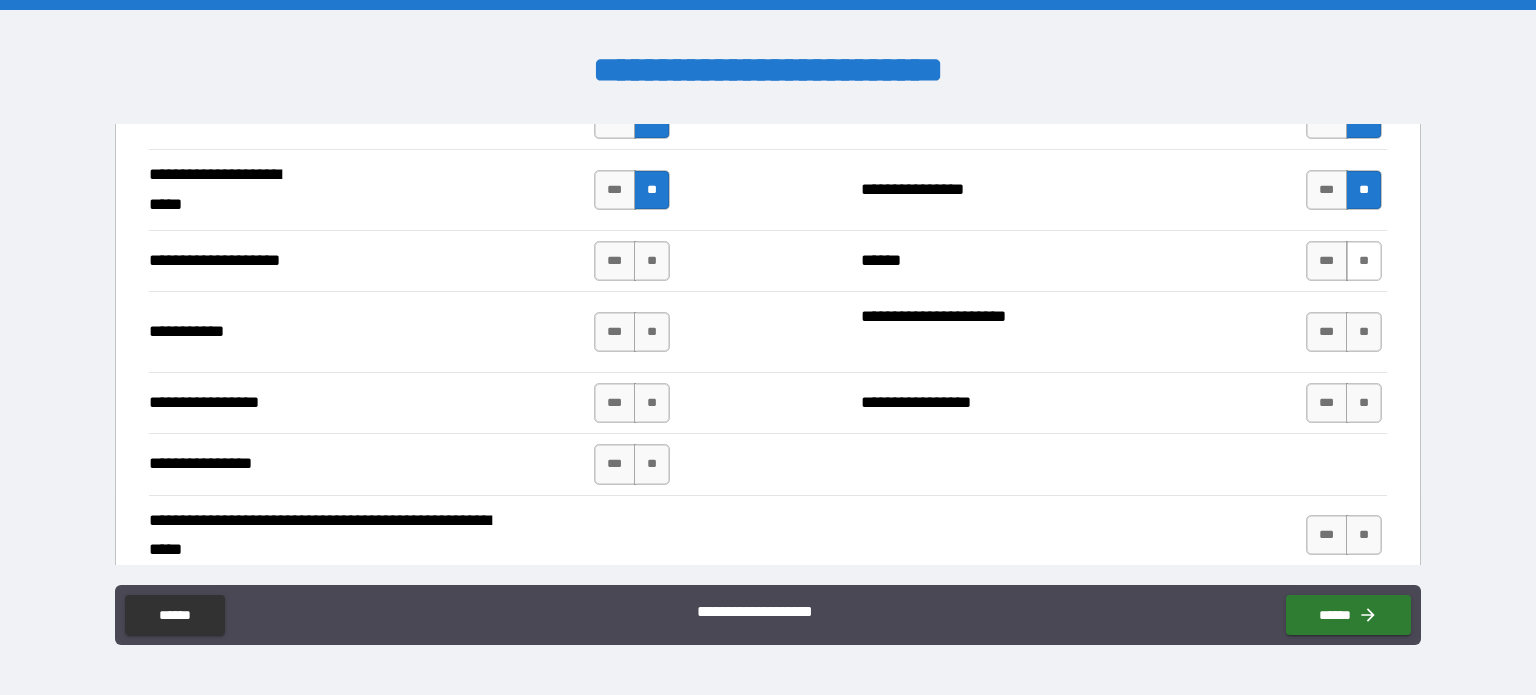 click on "**" at bounding box center (1364, 261) 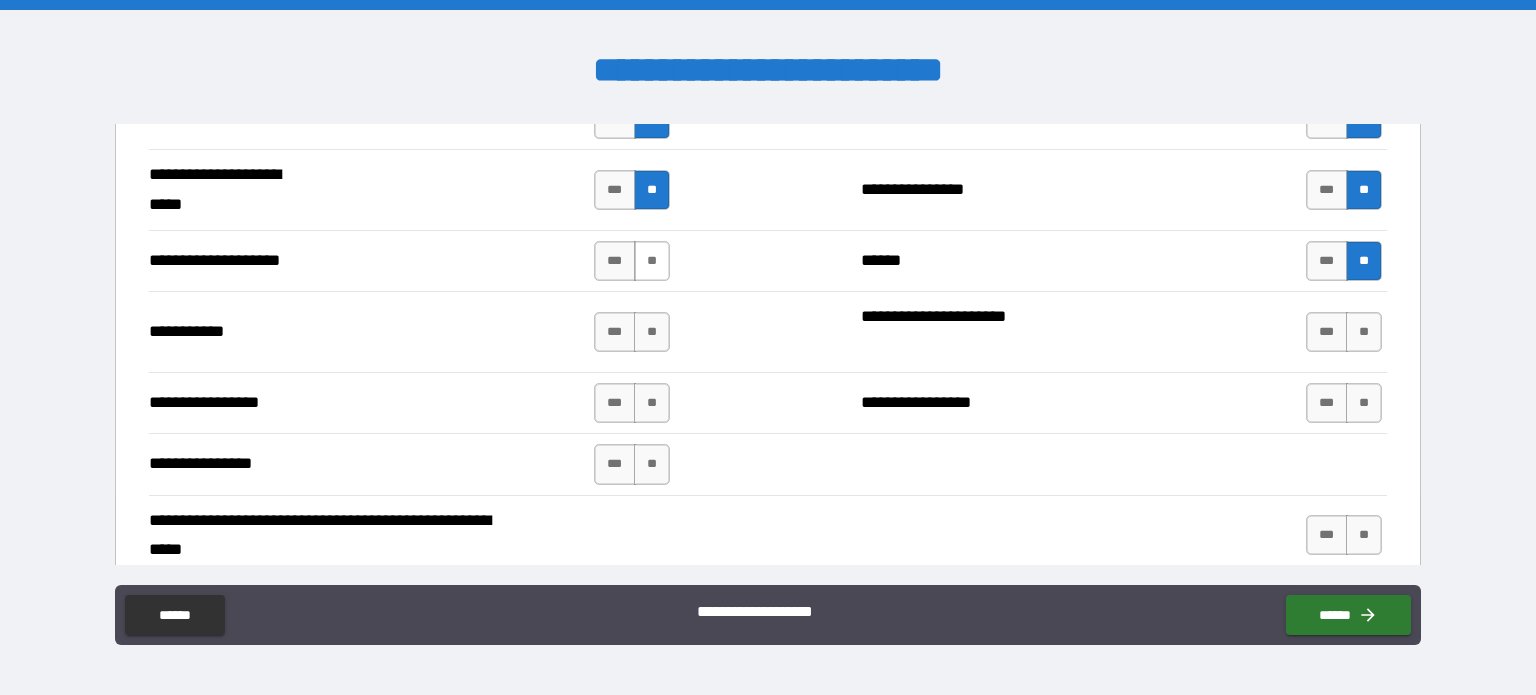 click on "**" at bounding box center [652, 261] 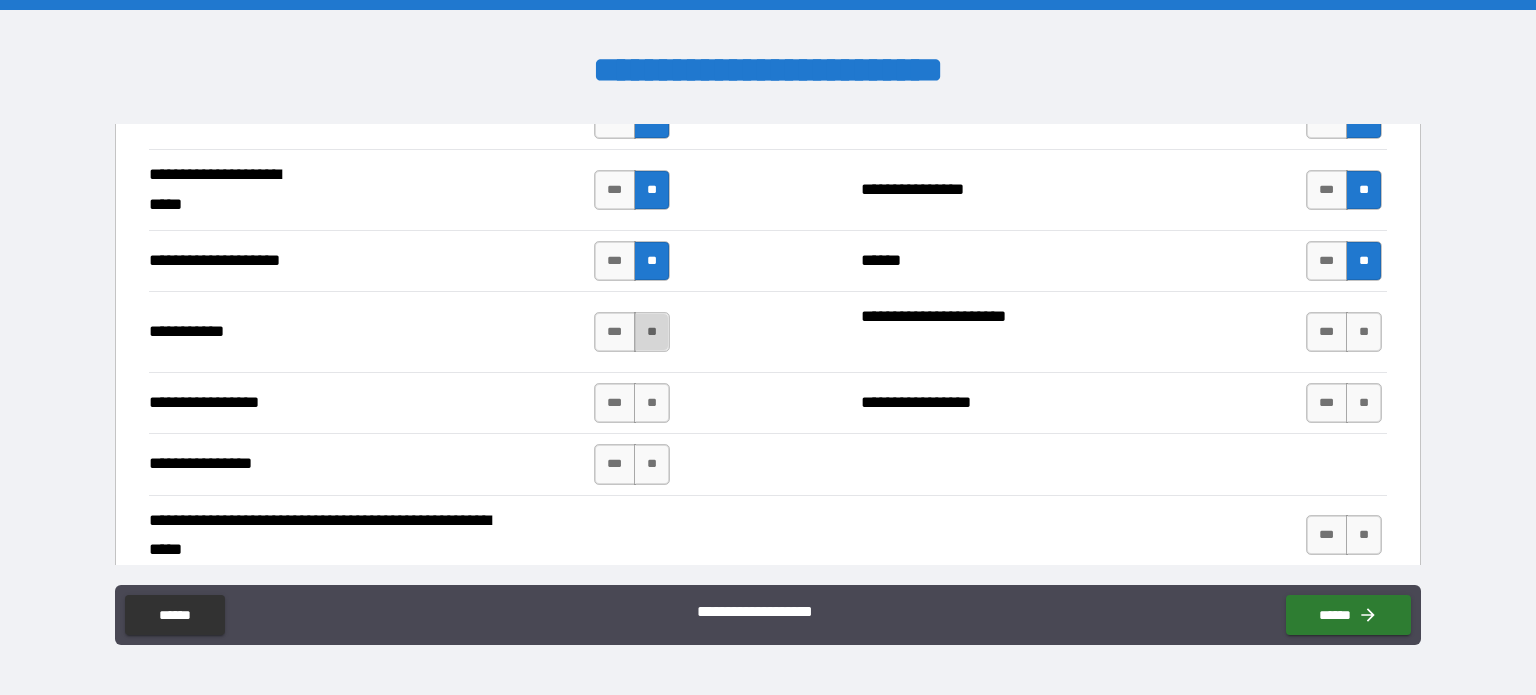 click on "**" at bounding box center [652, 332] 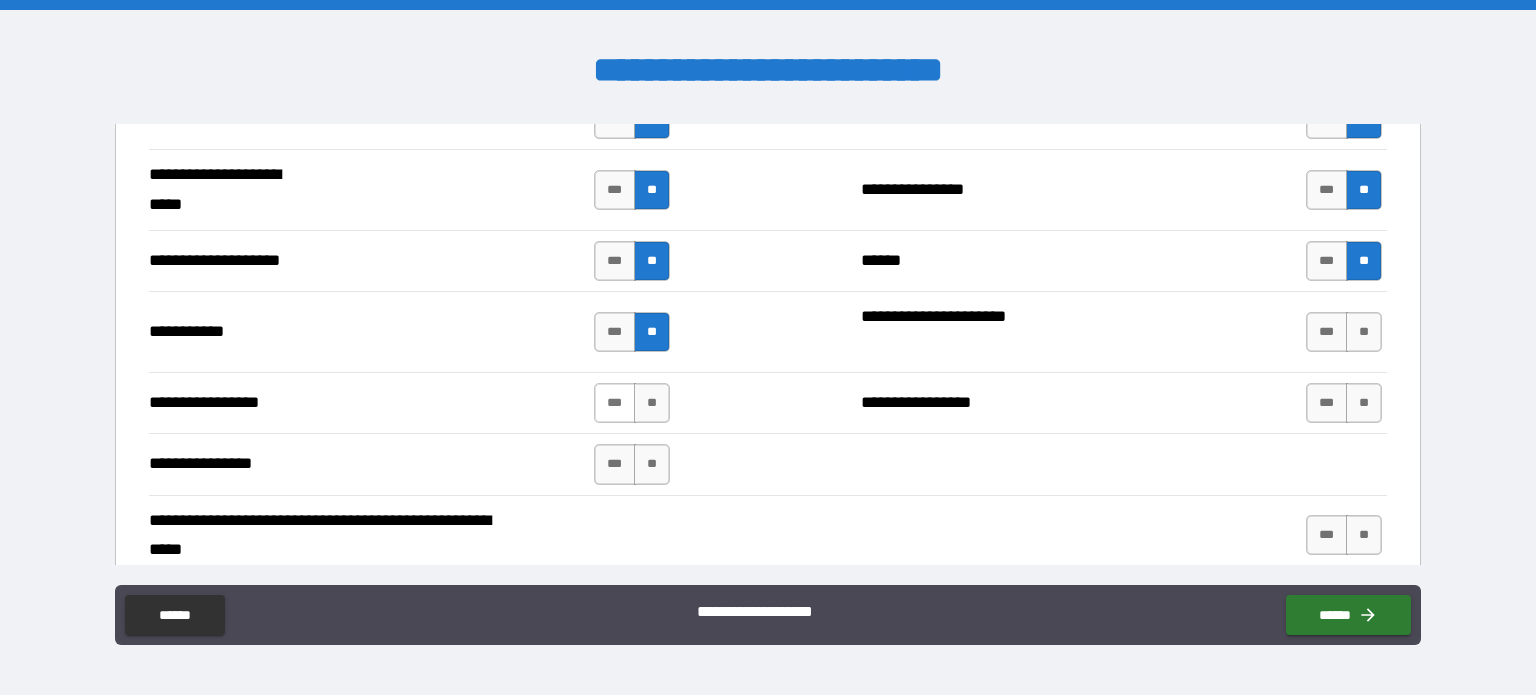 click on "***" at bounding box center (615, 403) 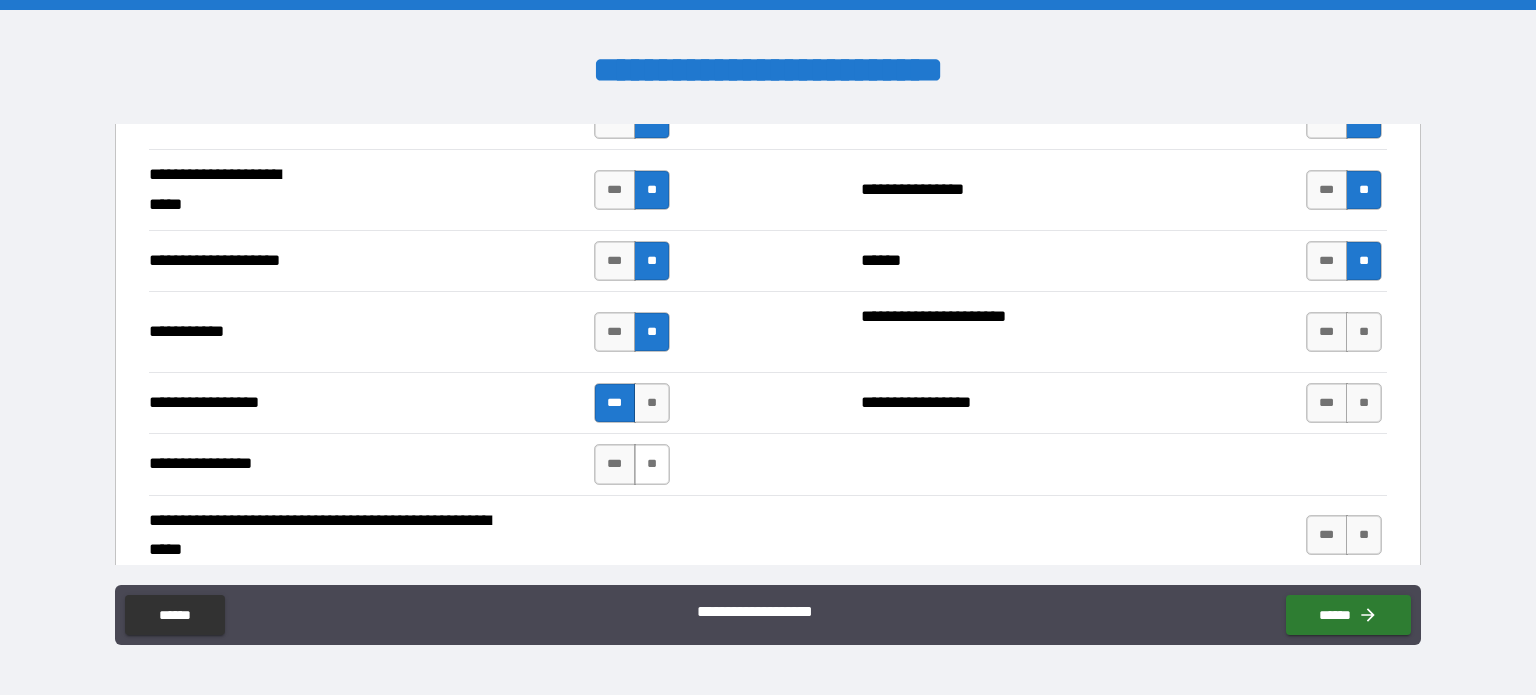 click on "**" at bounding box center [652, 464] 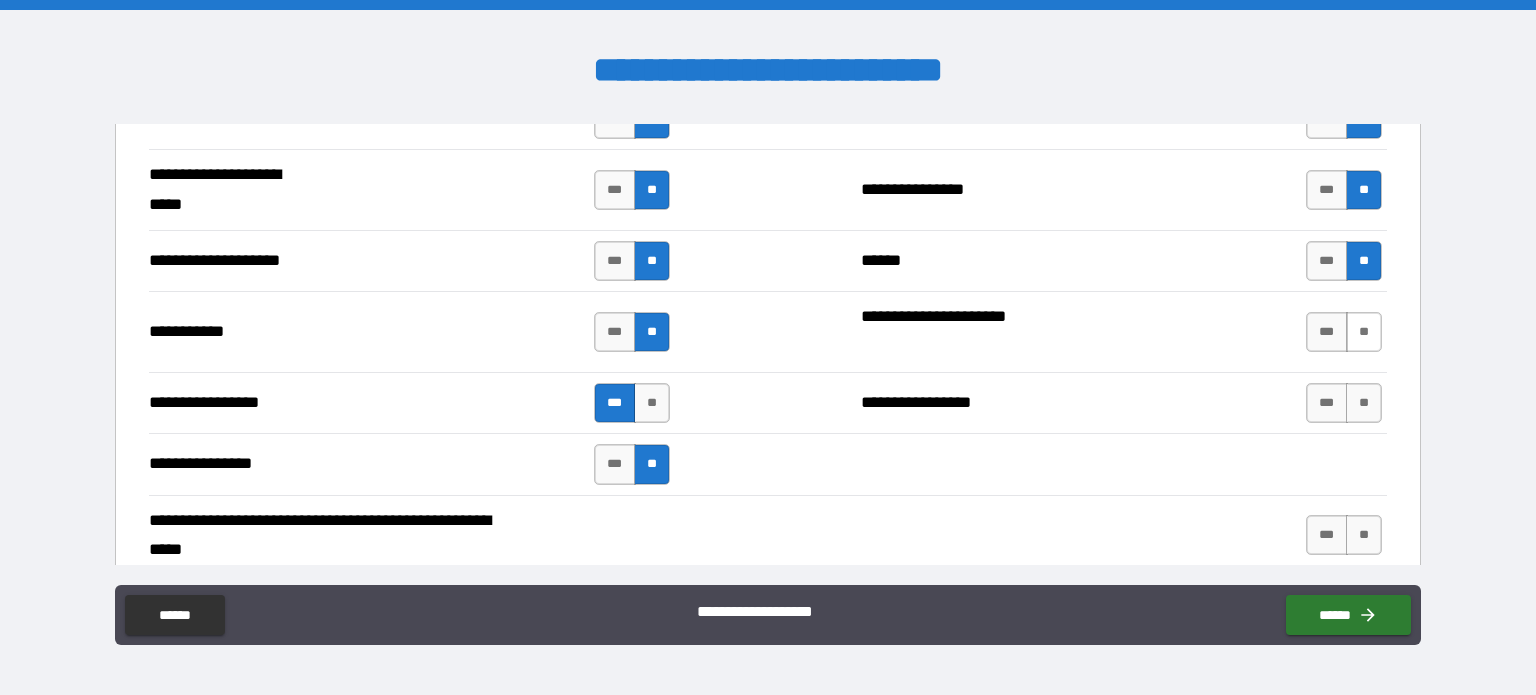 click on "**" at bounding box center (1364, 332) 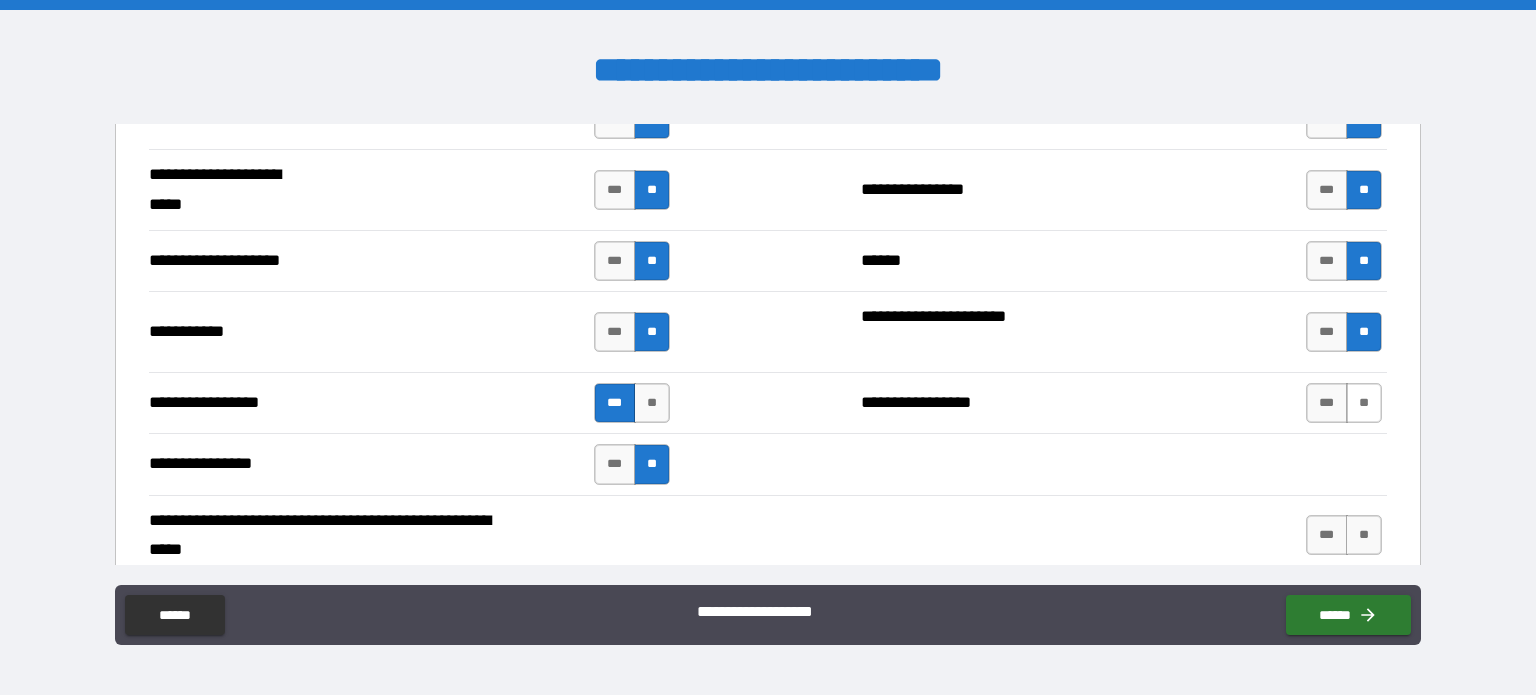 click on "**" at bounding box center (1364, 403) 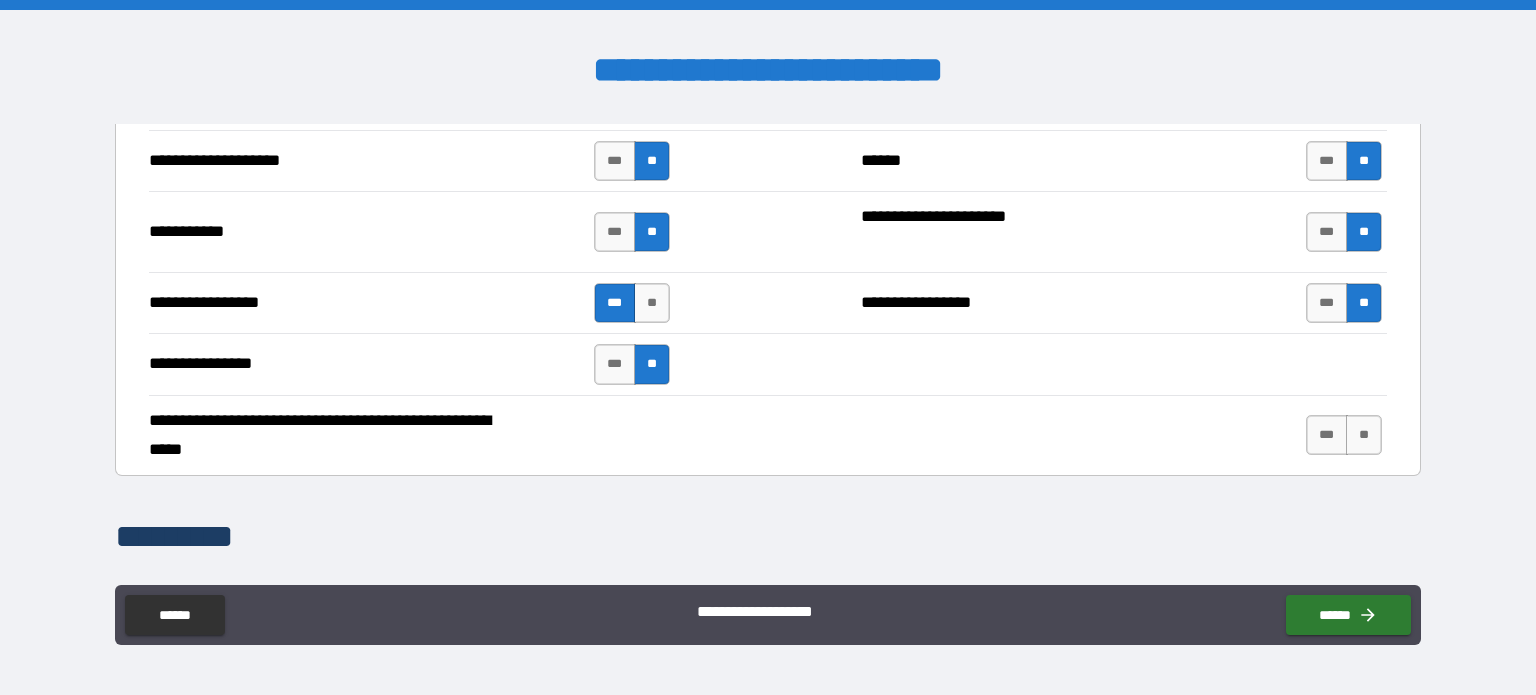scroll, scrollTop: 4354, scrollLeft: 0, axis: vertical 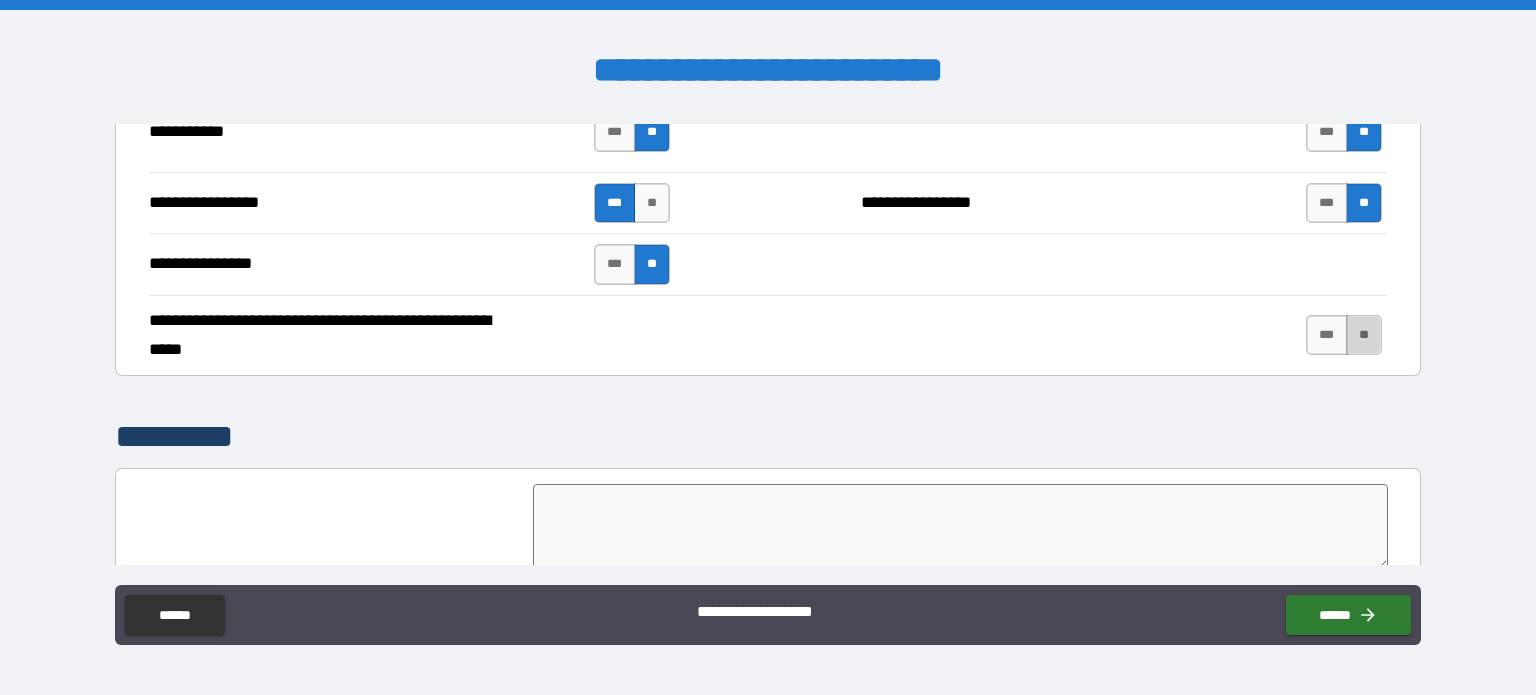 click on "**" at bounding box center (1364, 335) 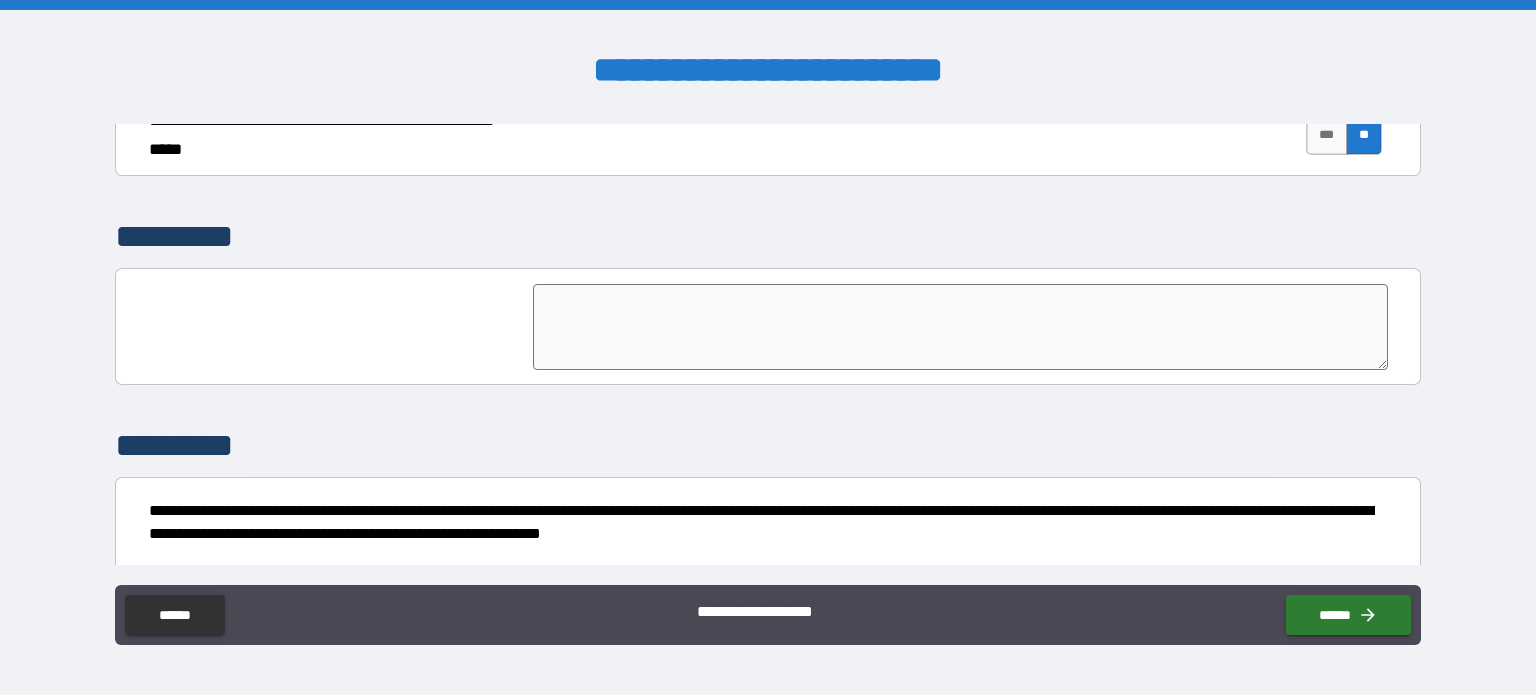 scroll, scrollTop: 4613, scrollLeft: 0, axis: vertical 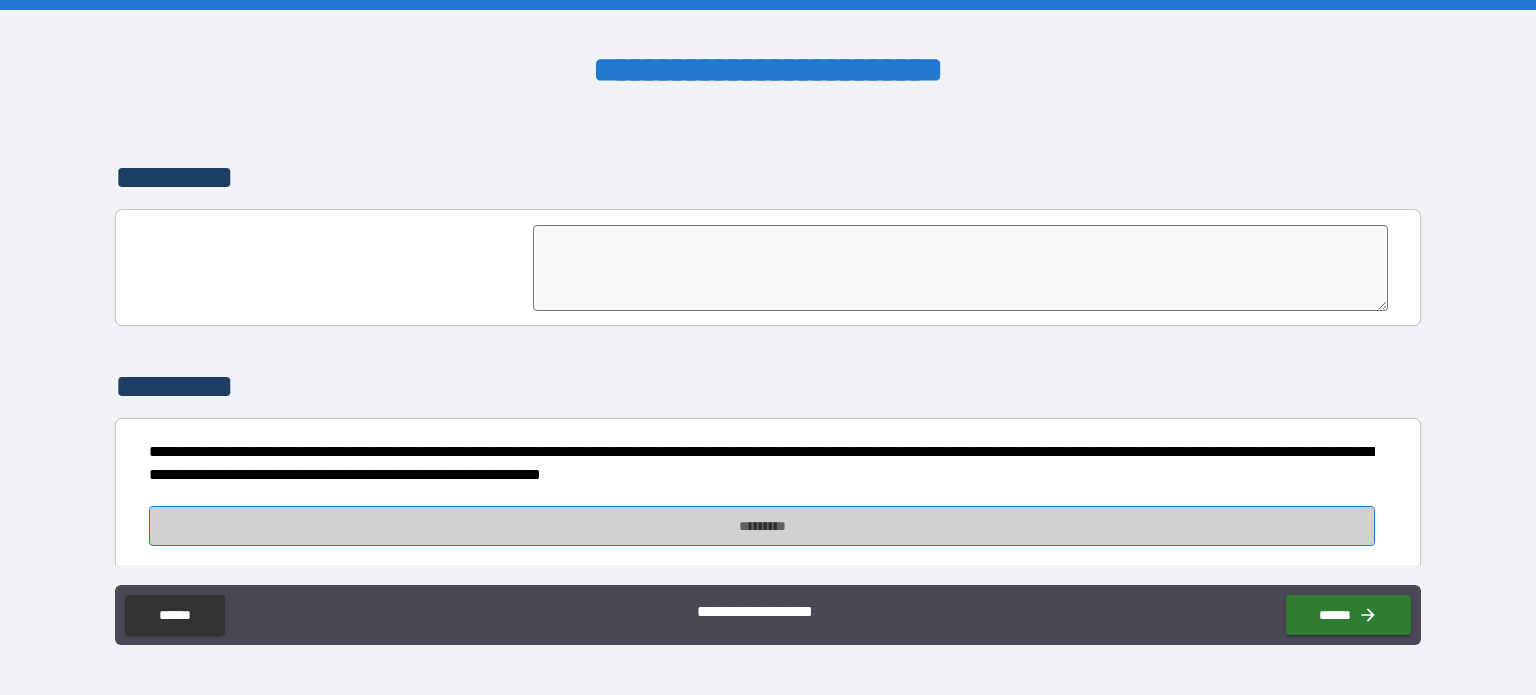click on "*********" at bounding box center (762, 526) 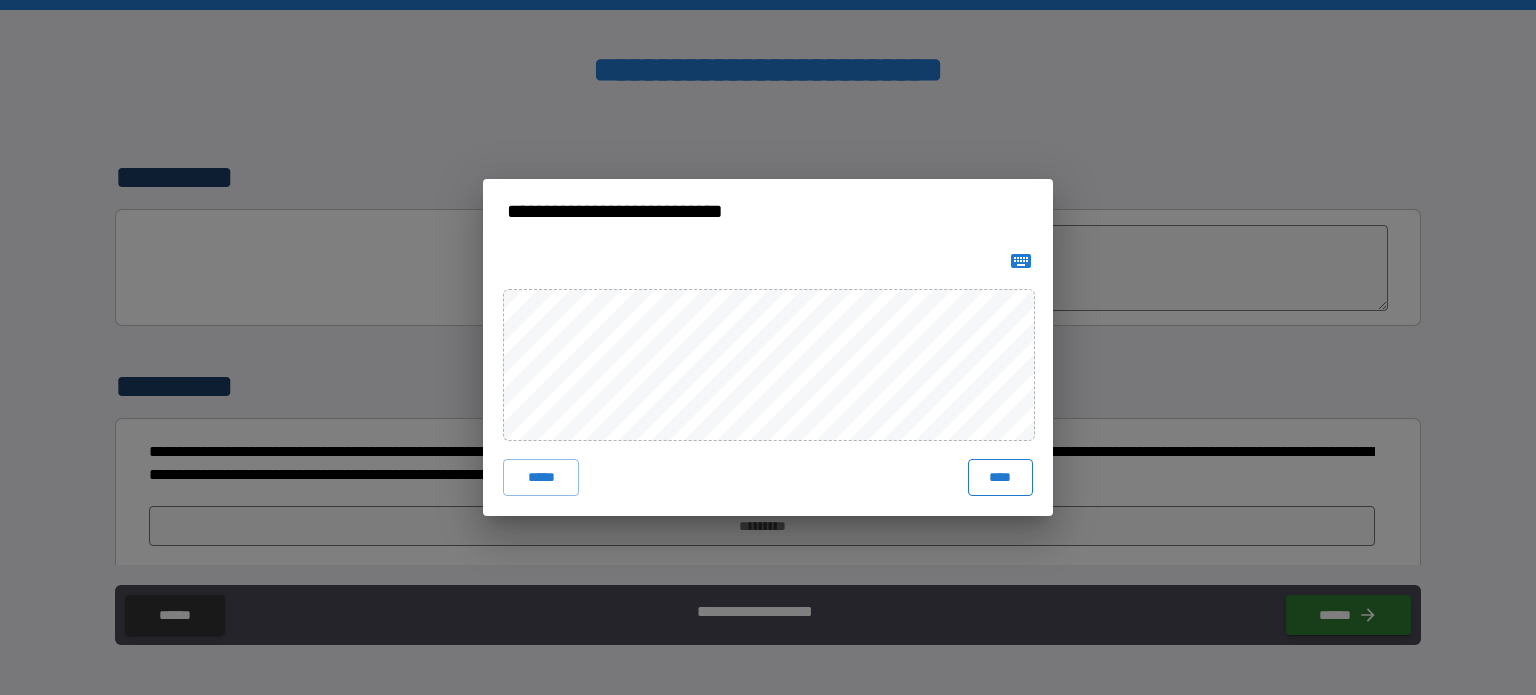 click on "****" at bounding box center (1000, 477) 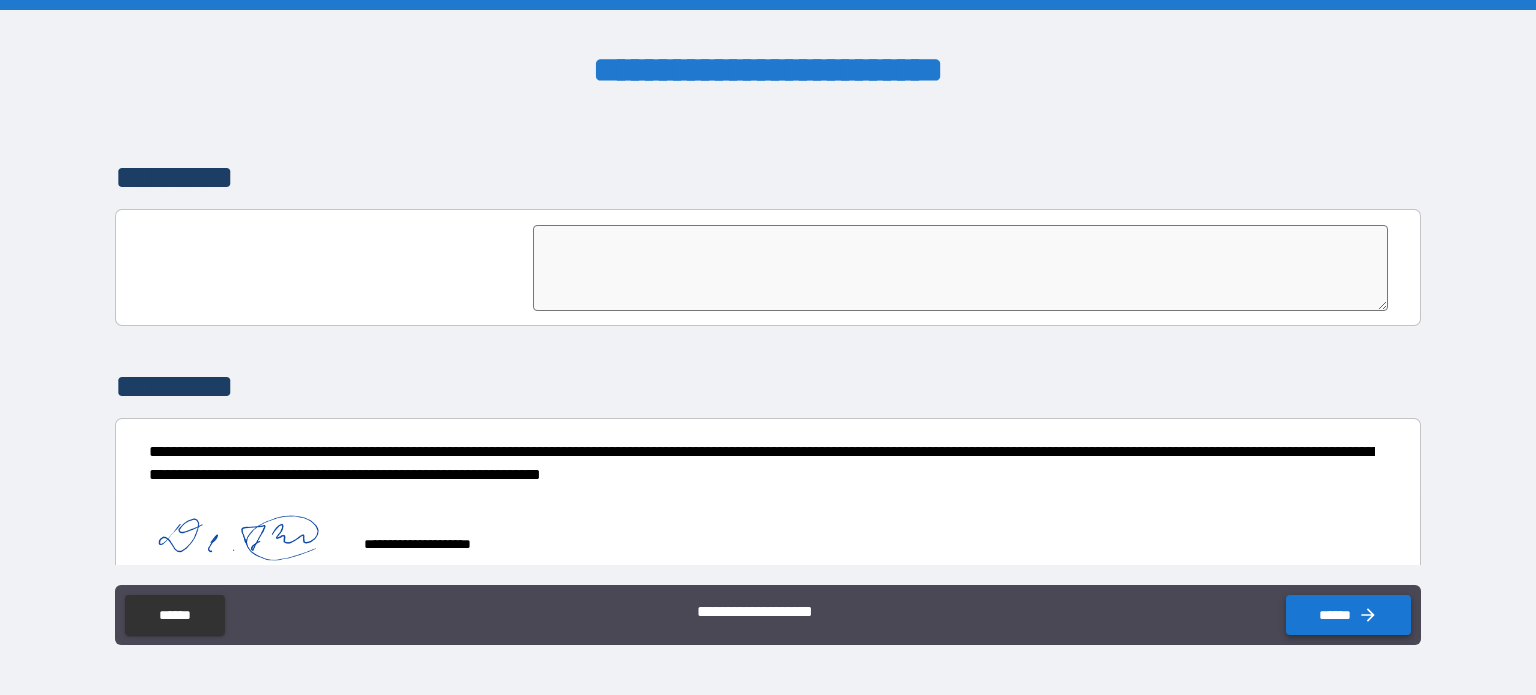click on "******" at bounding box center (1348, 615) 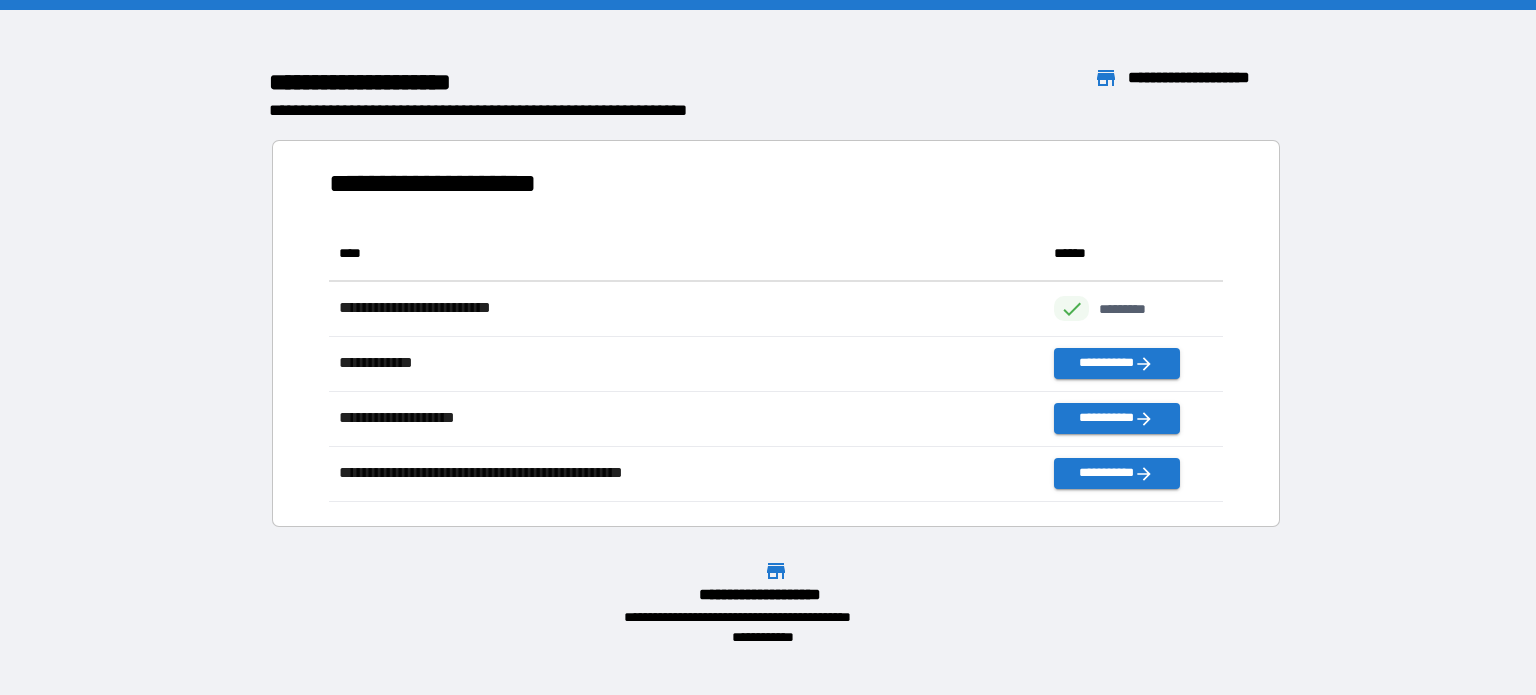 scroll, scrollTop: 16, scrollLeft: 16, axis: both 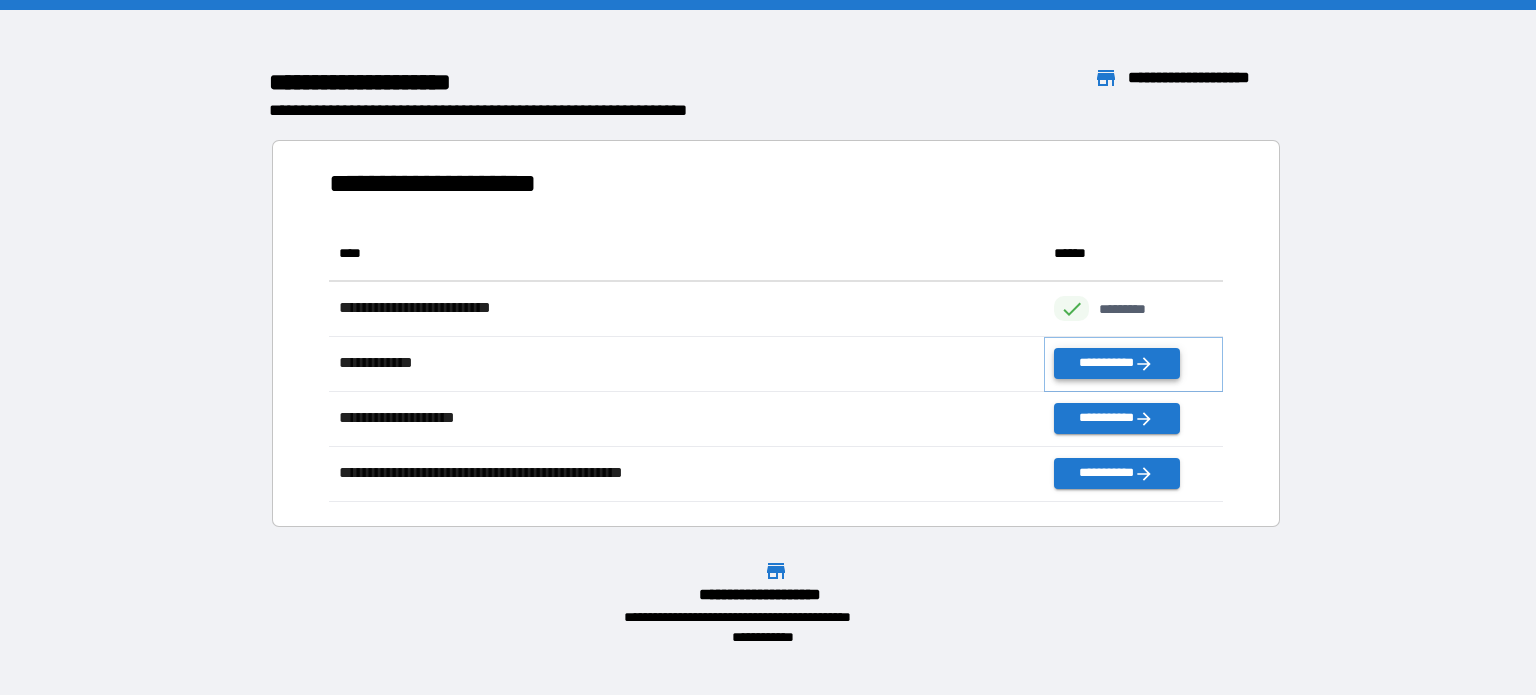 click on "**********" at bounding box center [1116, 363] 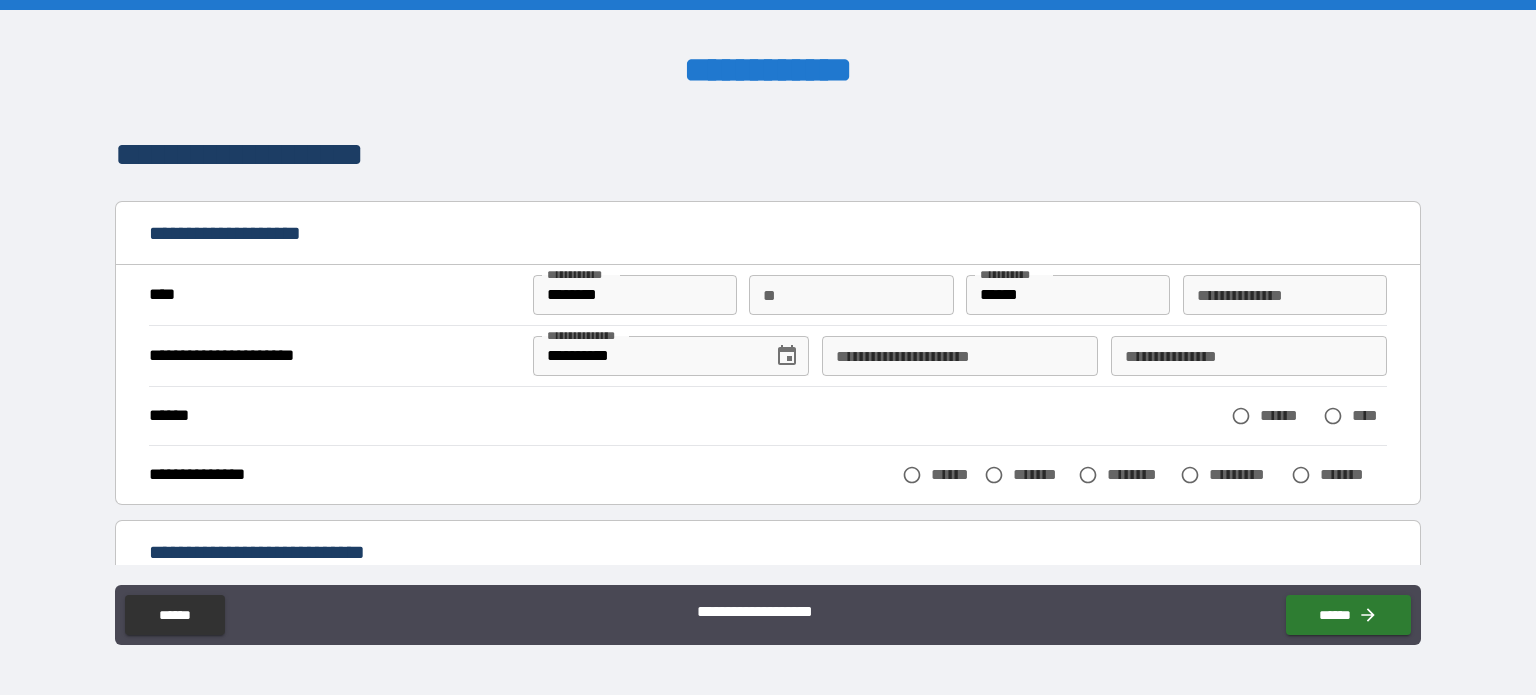 click on "**********" at bounding box center (960, 356) 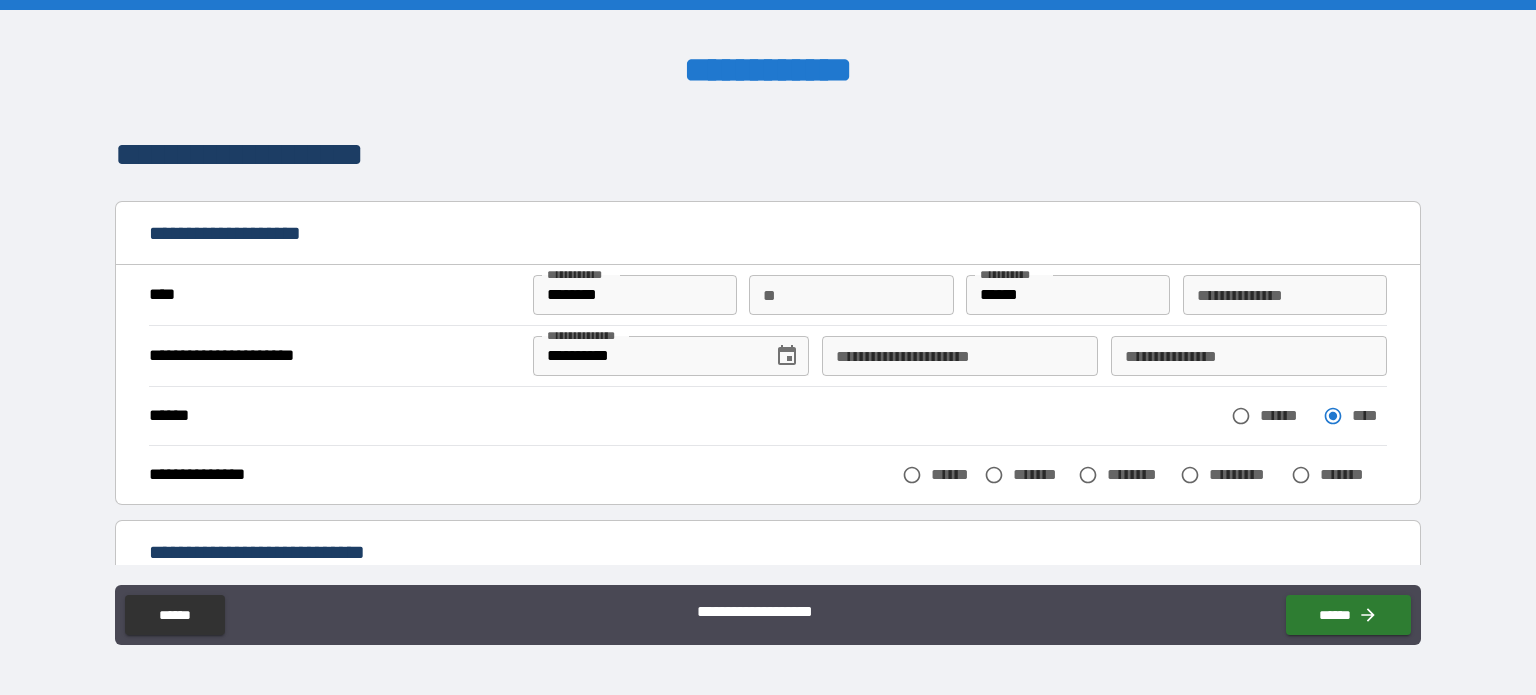 click on "******" at bounding box center [953, 474] 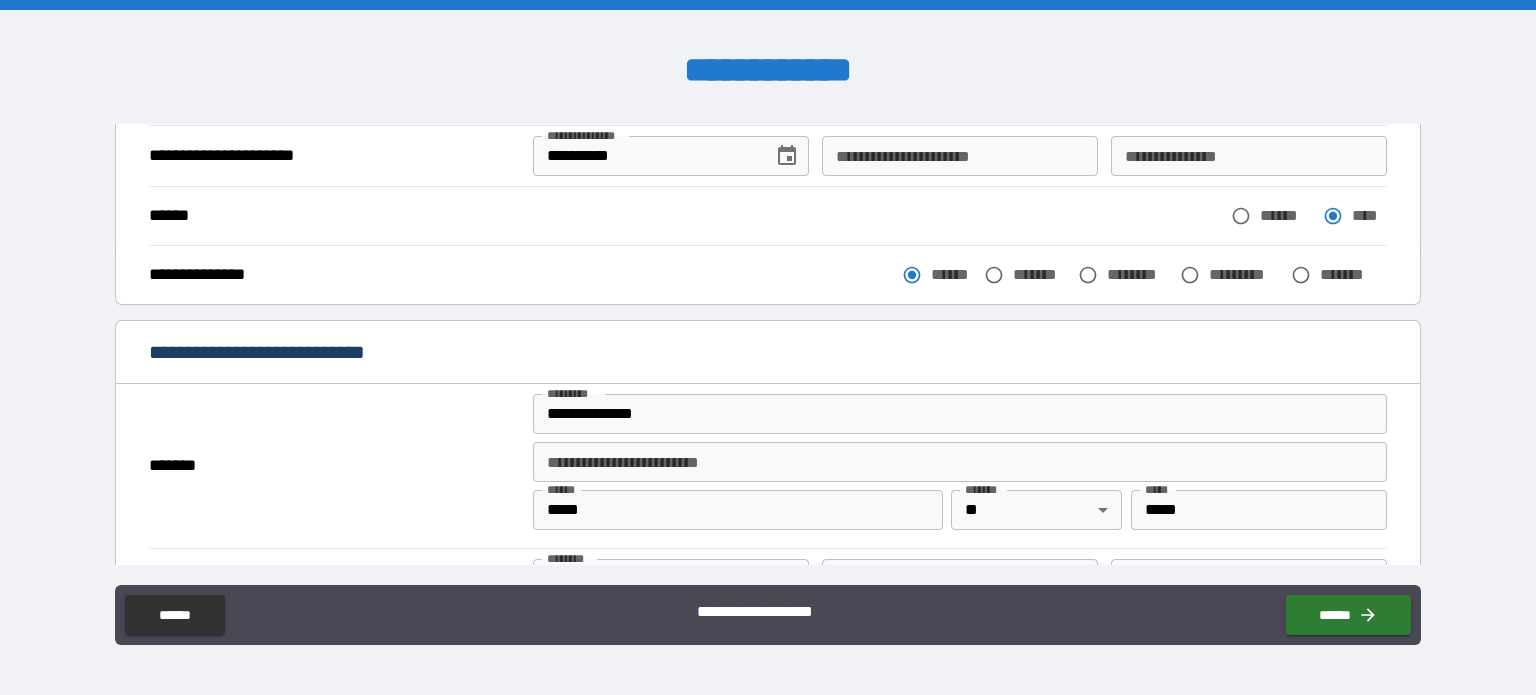 scroll, scrollTop: 300, scrollLeft: 0, axis: vertical 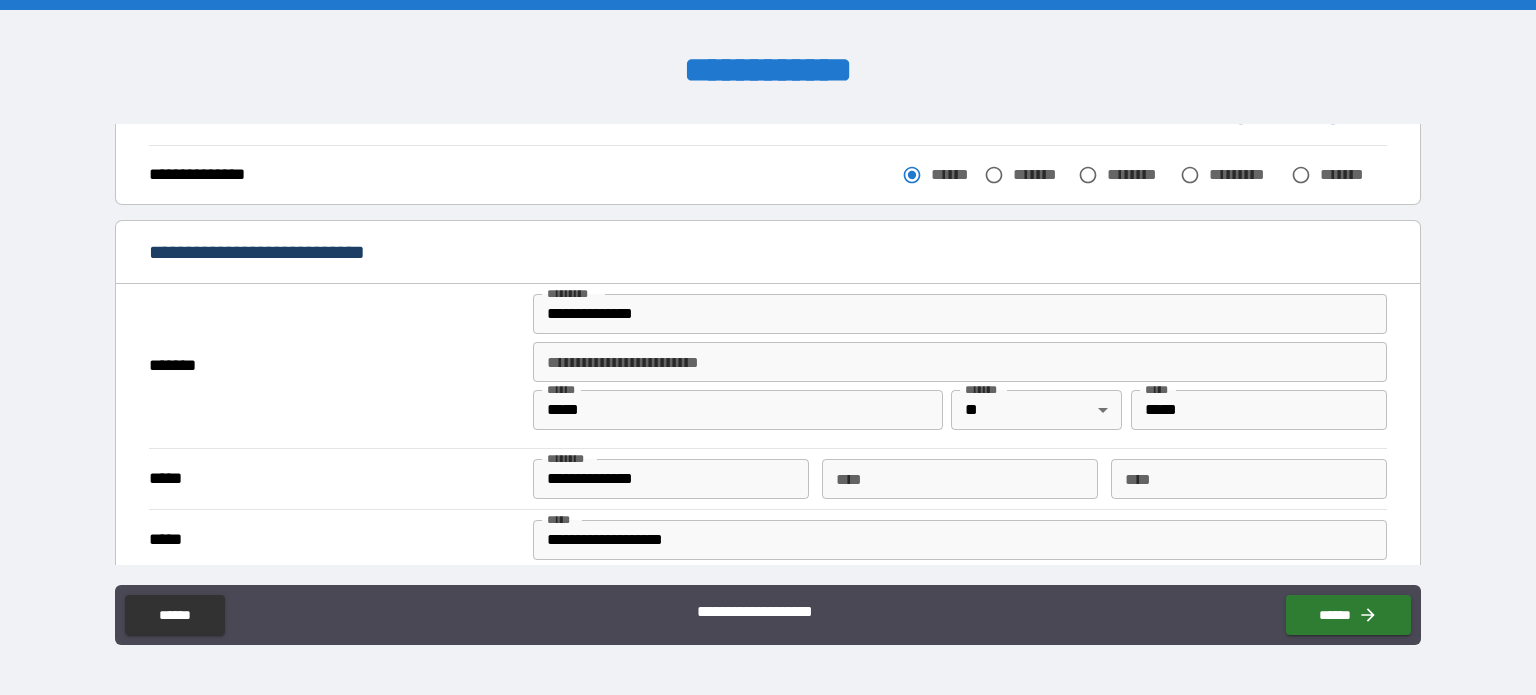 type on "****" 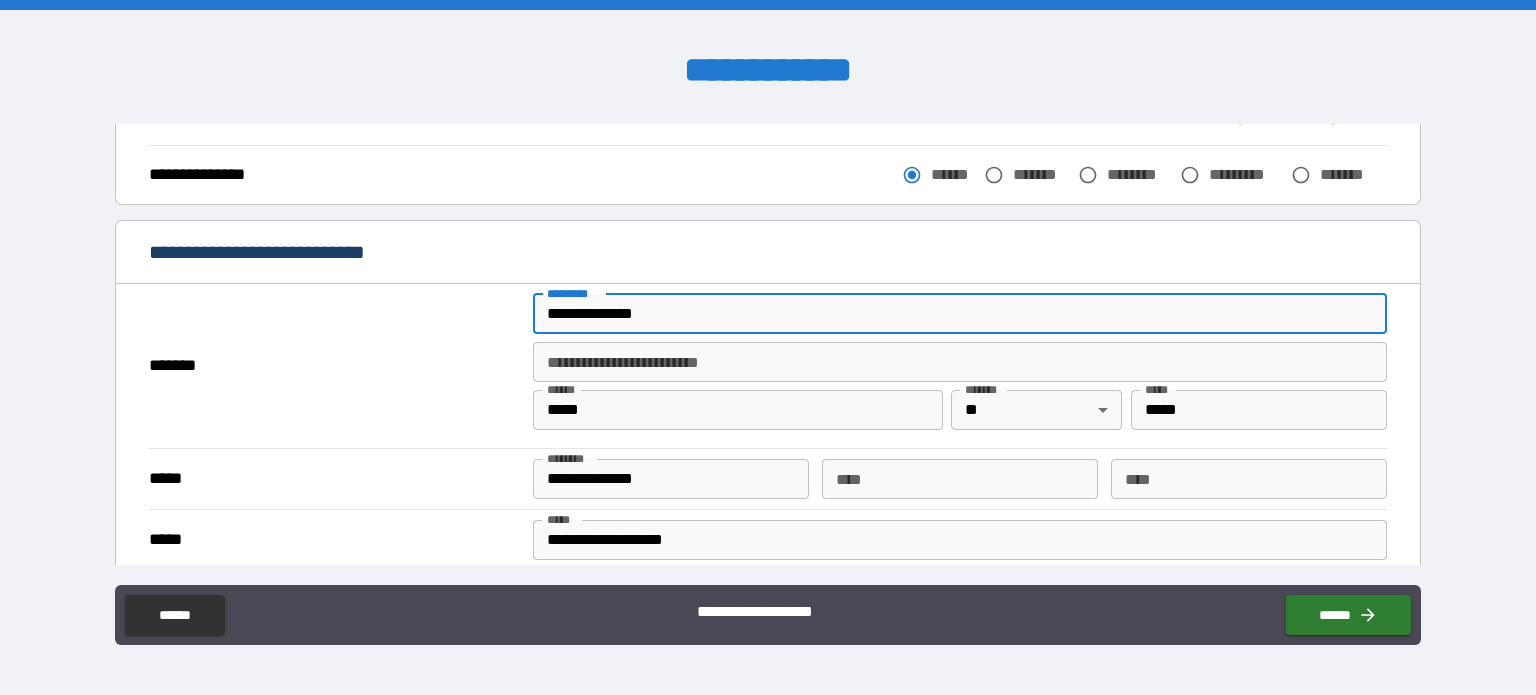 drag, startPoint x: 785, startPoint y: 324, endPoint x: 396, endPoint y: 333, distance: 389.1041 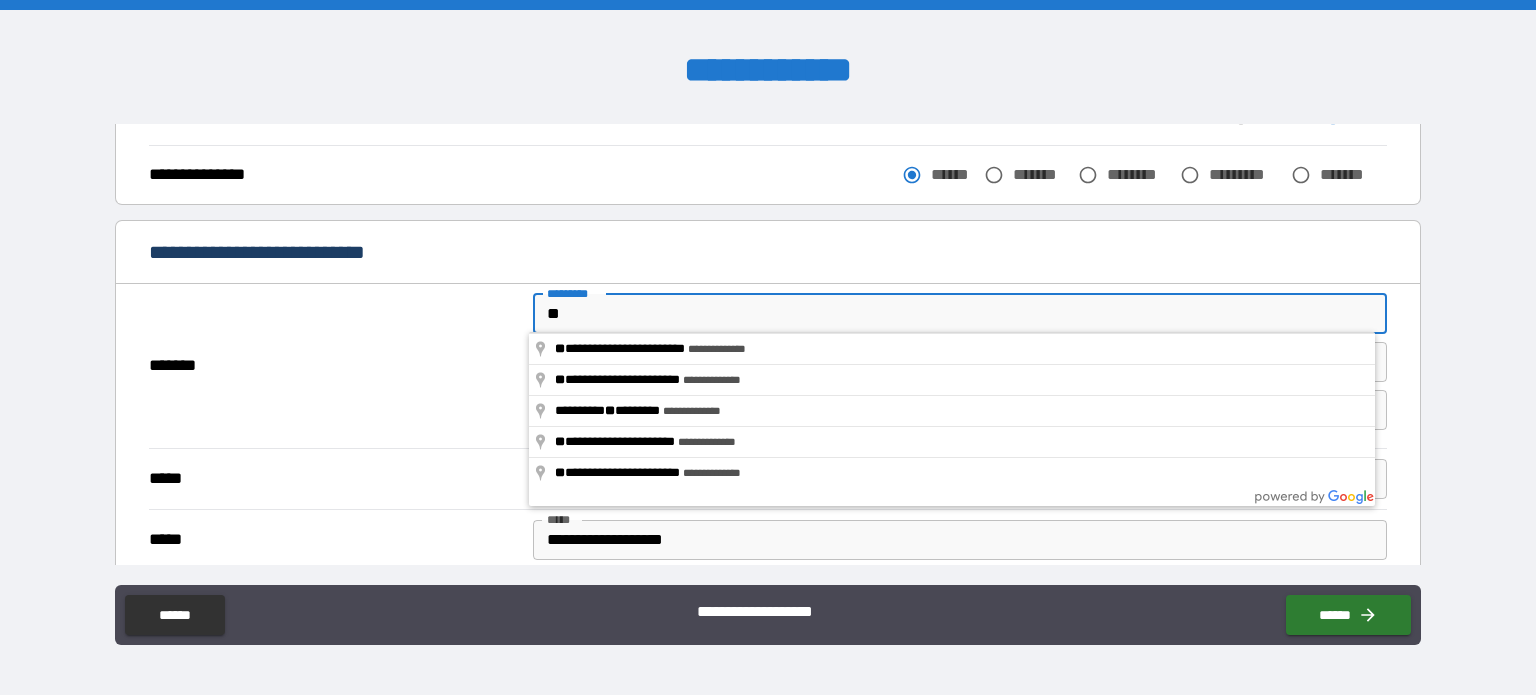 type on "**********" 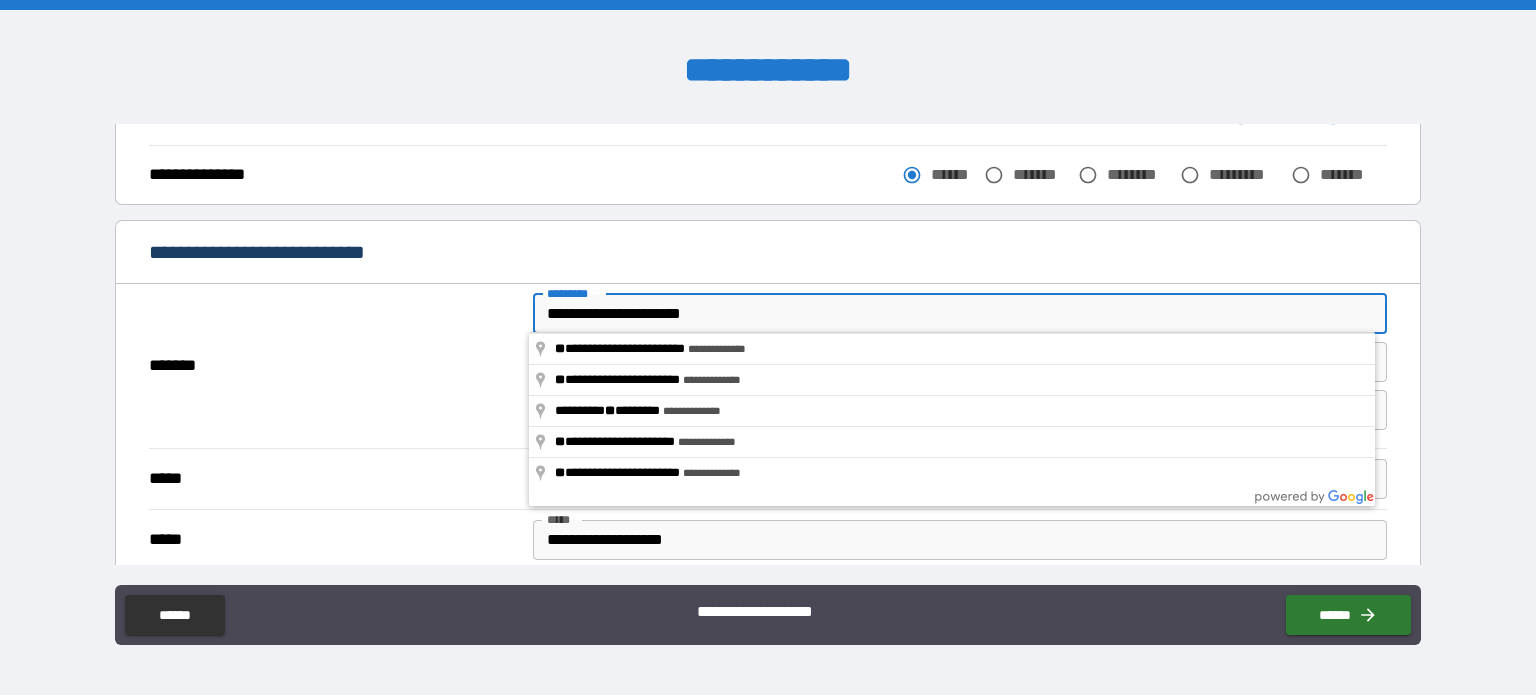 type on "*******" 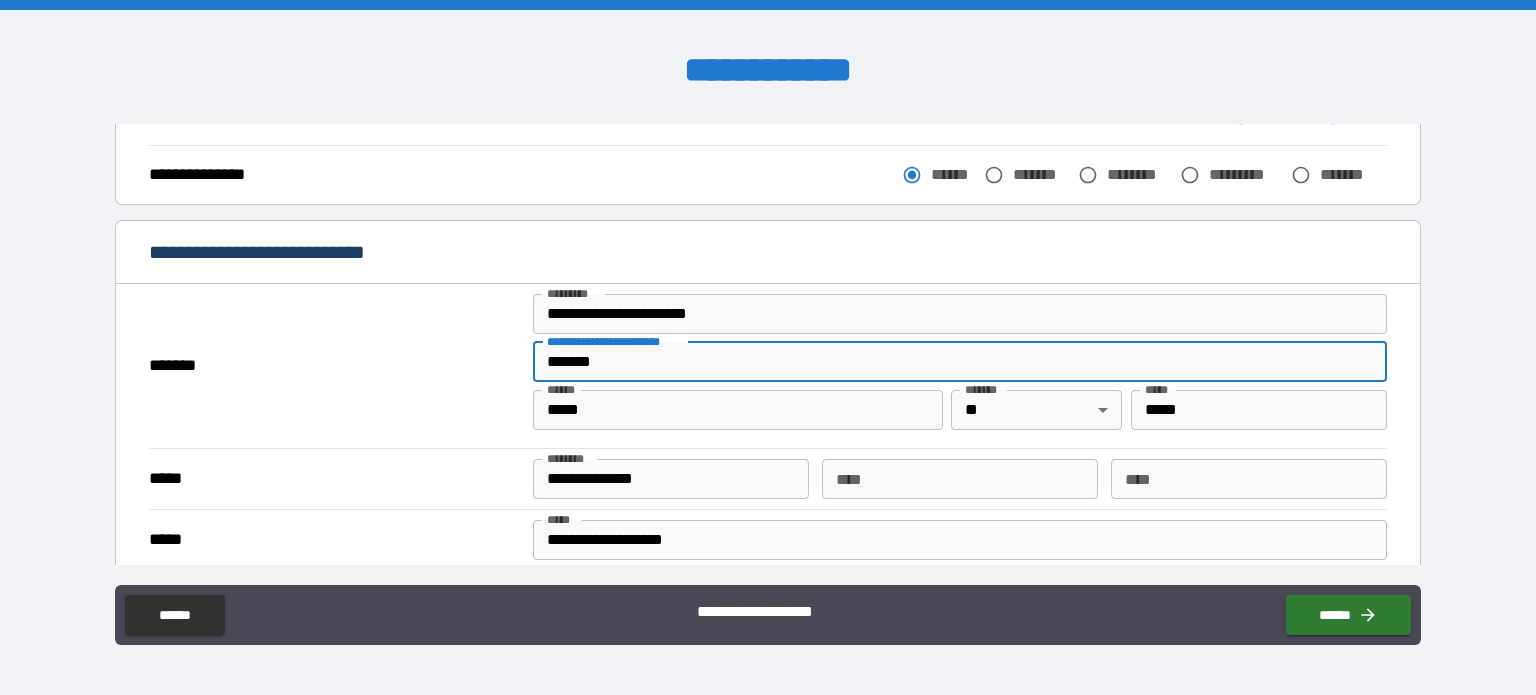 type on "**********" 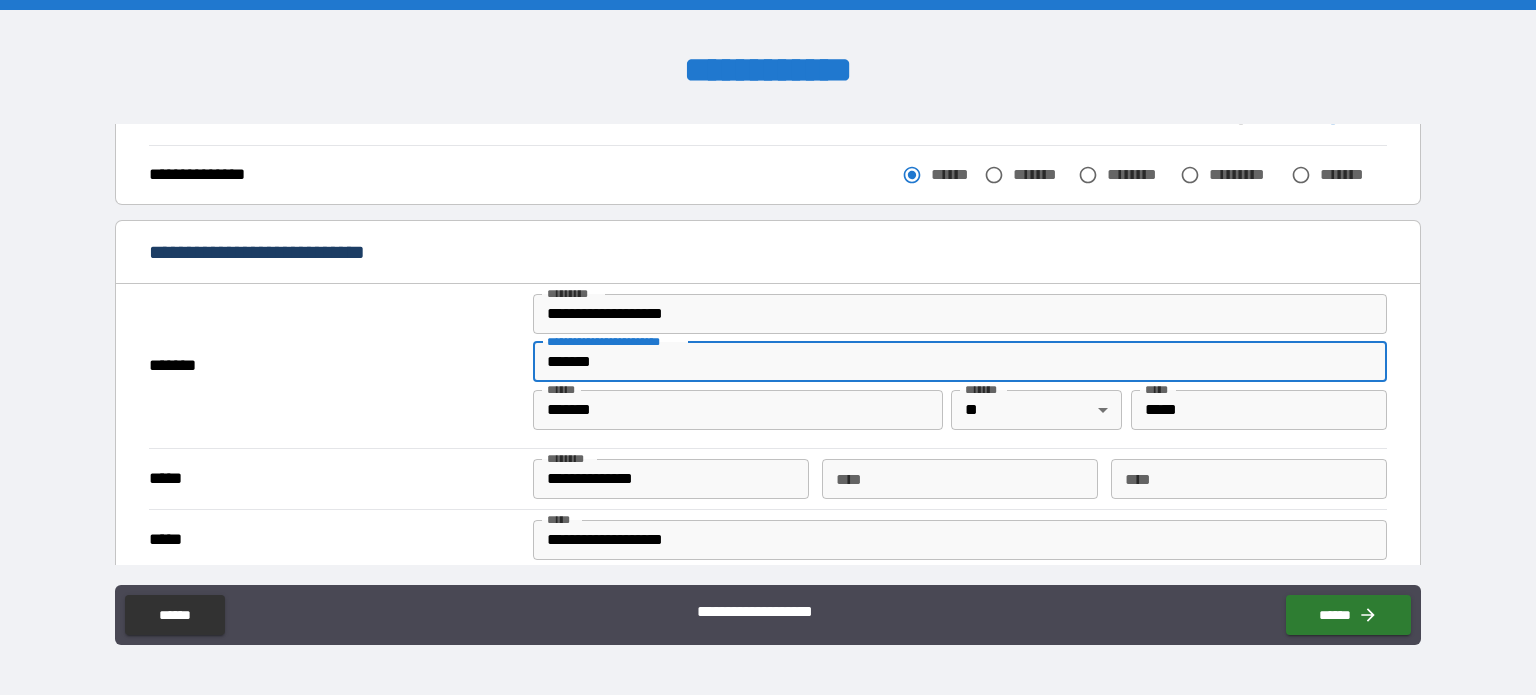 click on "**********" at bounding box center (768, 478) 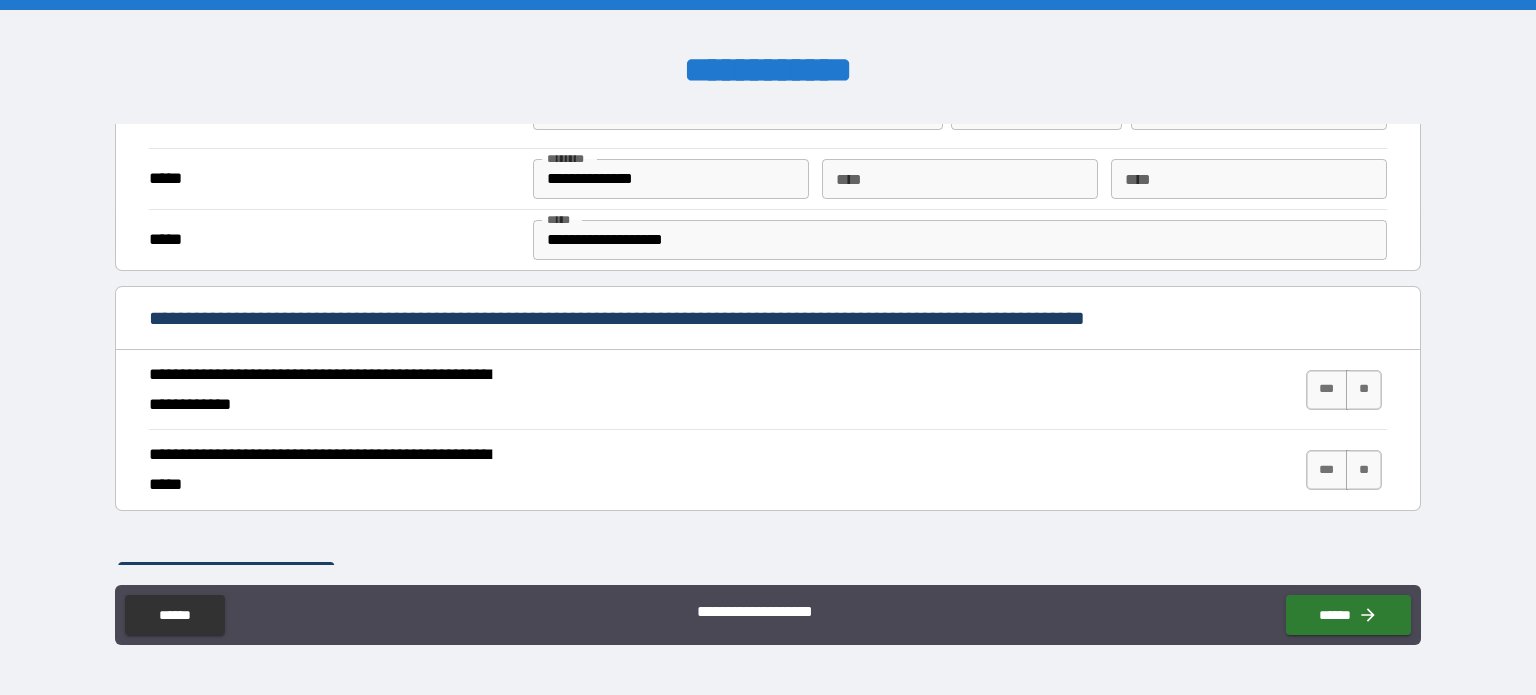 scroll, scrollTop: 700, scrollLeft: 0, axis: vertical 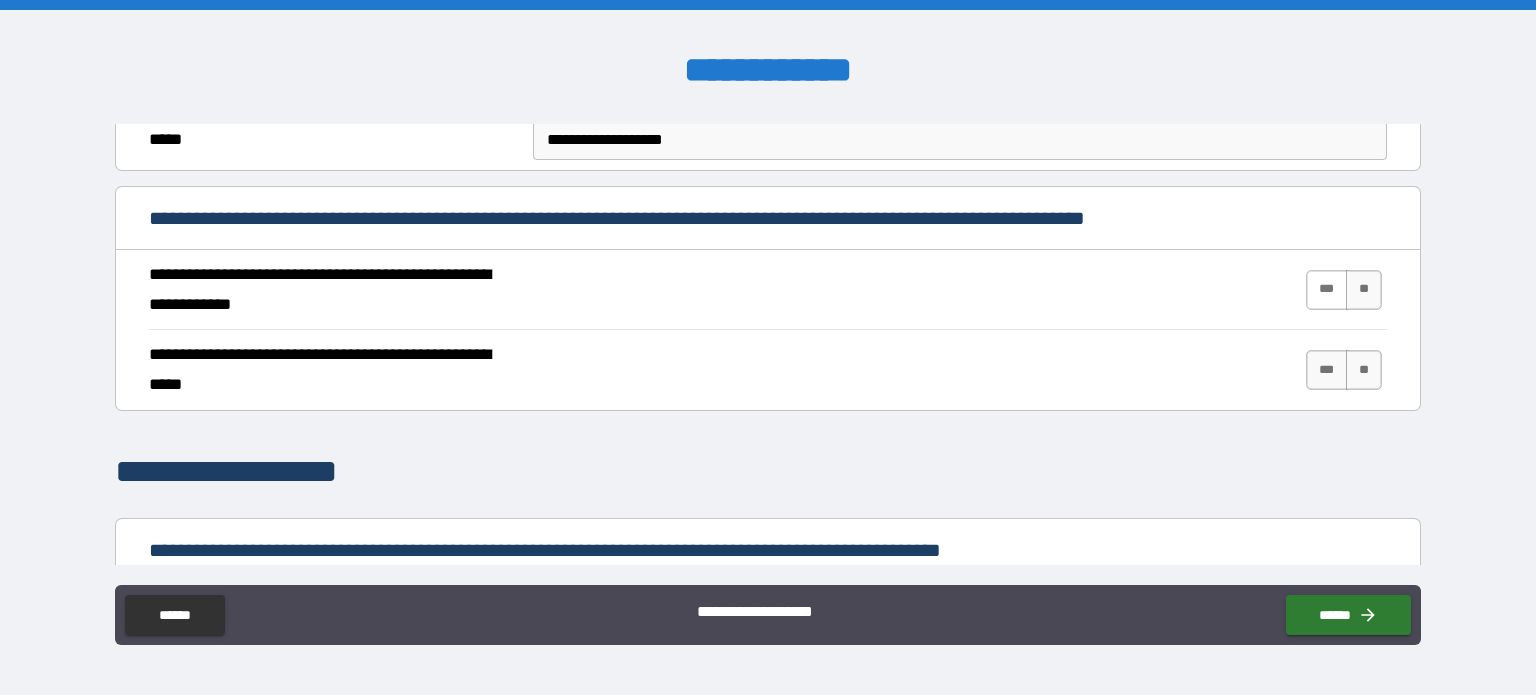 click on "***" at bounding box center (1327, 290) 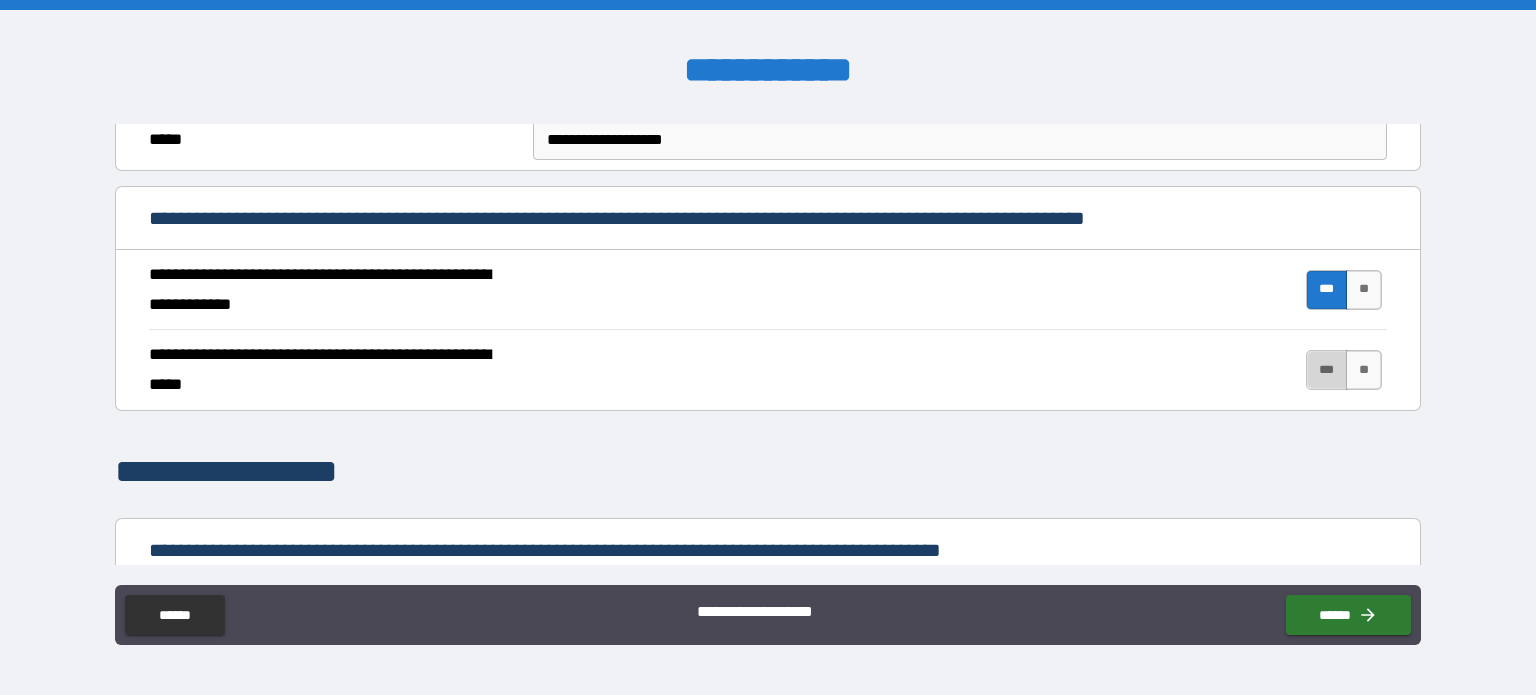 click on "***" at bounding box center [1327, 370] 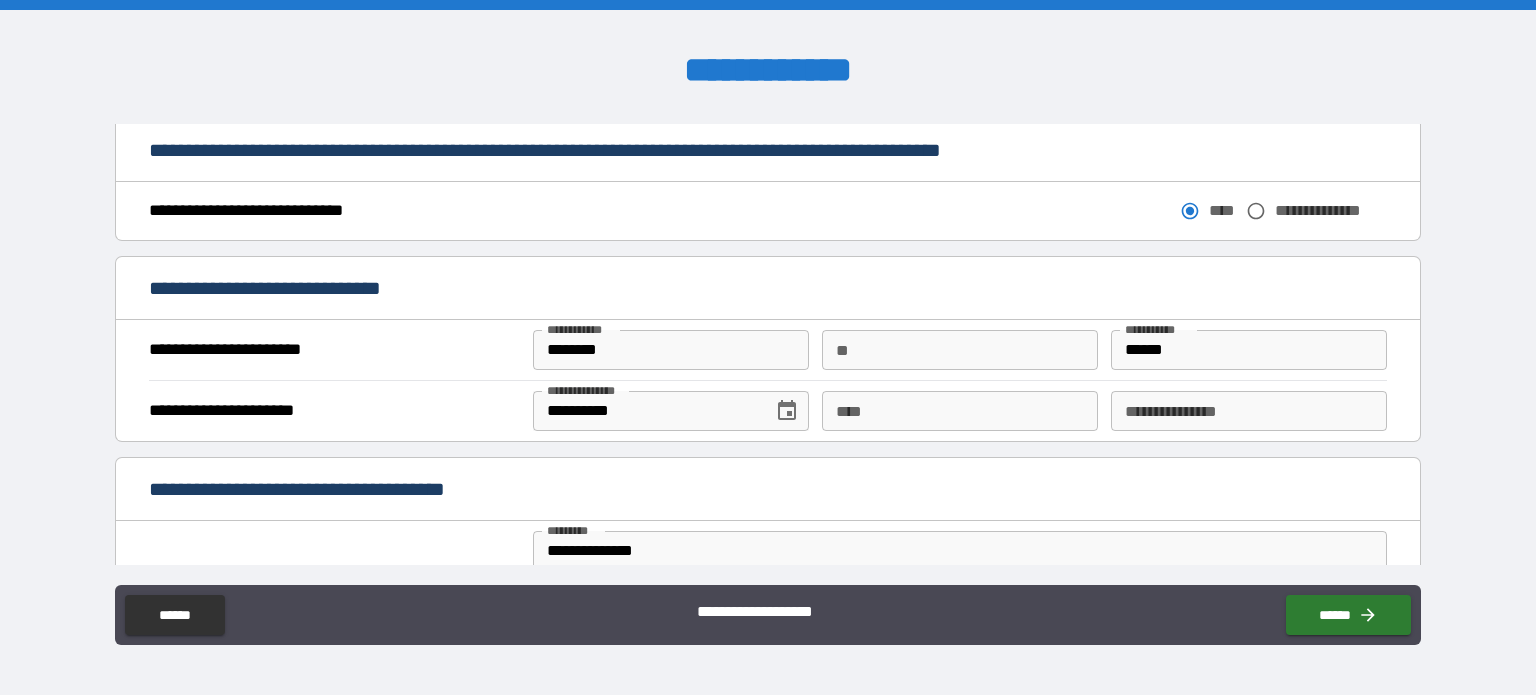 scroll, scrollTop: 1200, scrollLeft: 0, axis: vertical 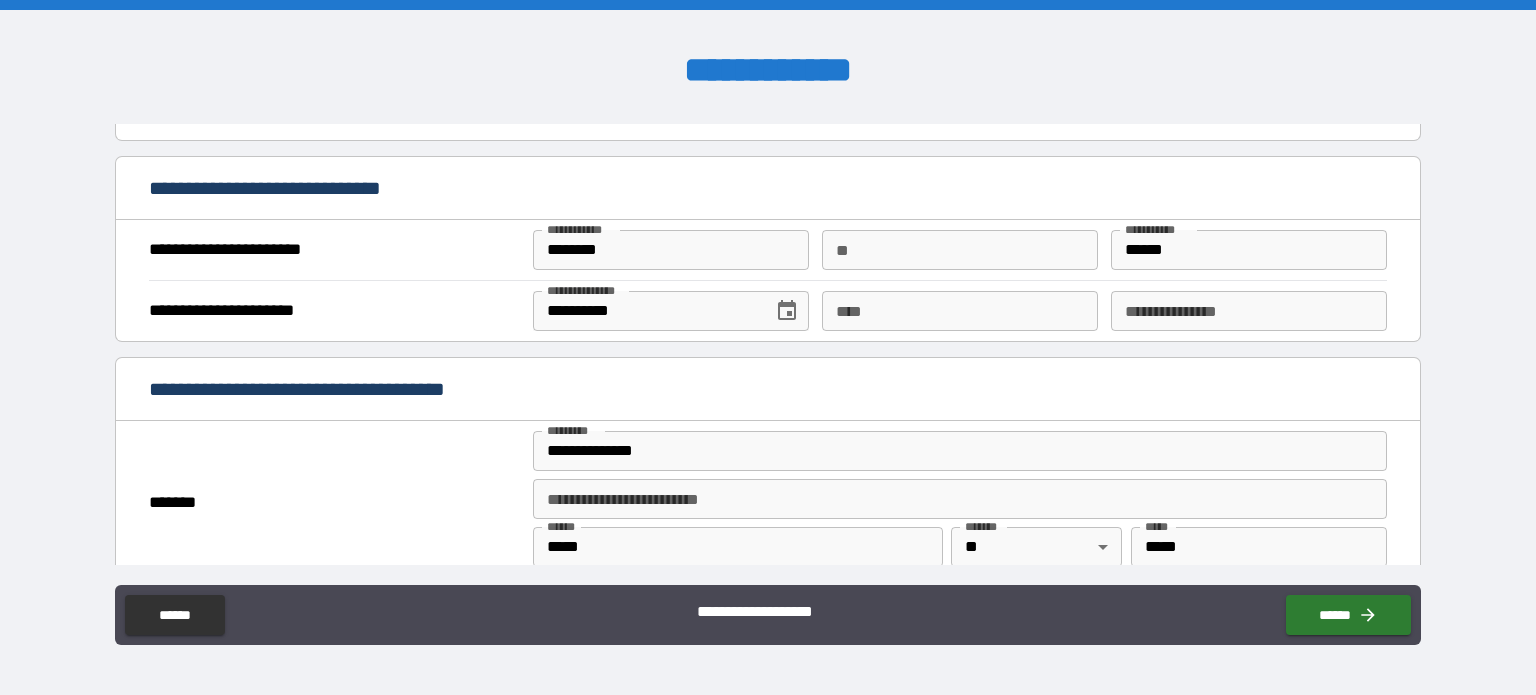 click on "**********" at bounding box center (768, 503) 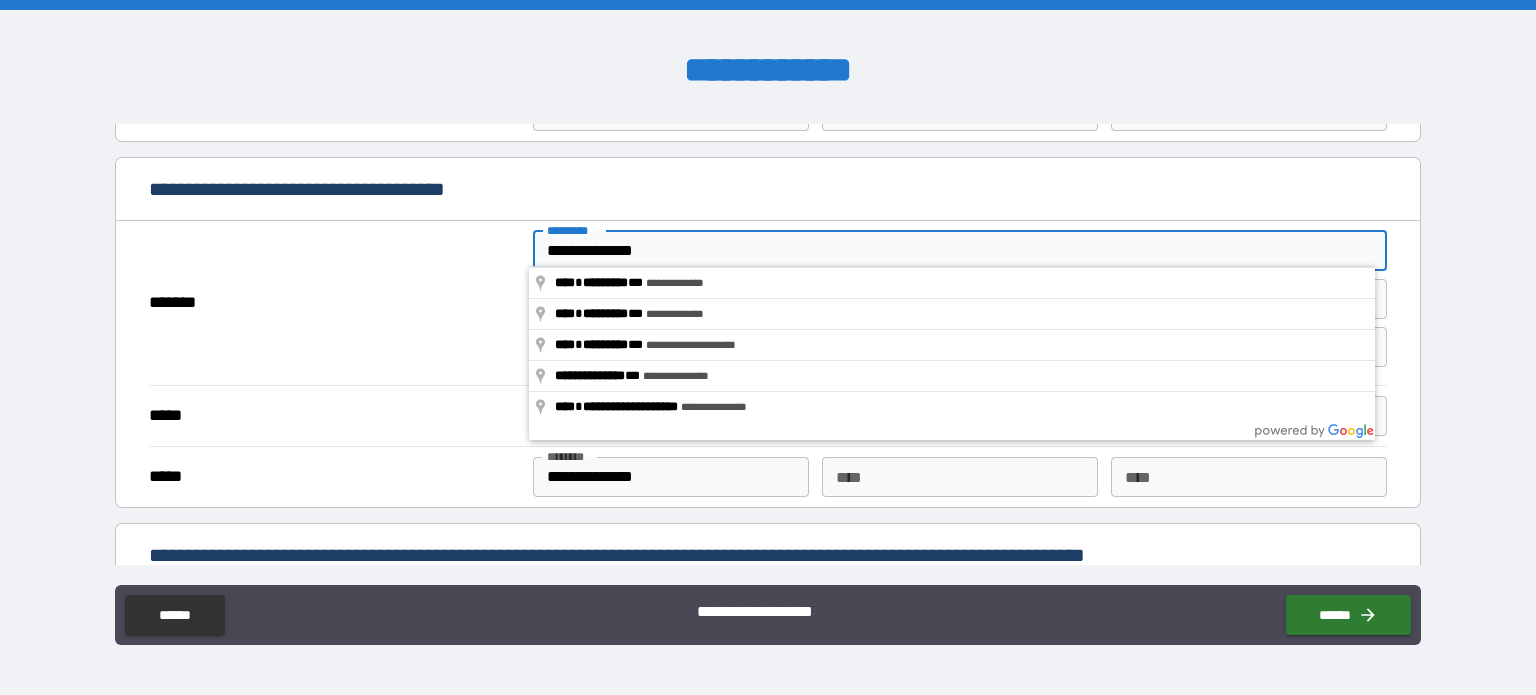 drag, startPoint x: 759, startPoint y: 253, endPoint x: 476, endPoint y: 251, distance: 283.00708 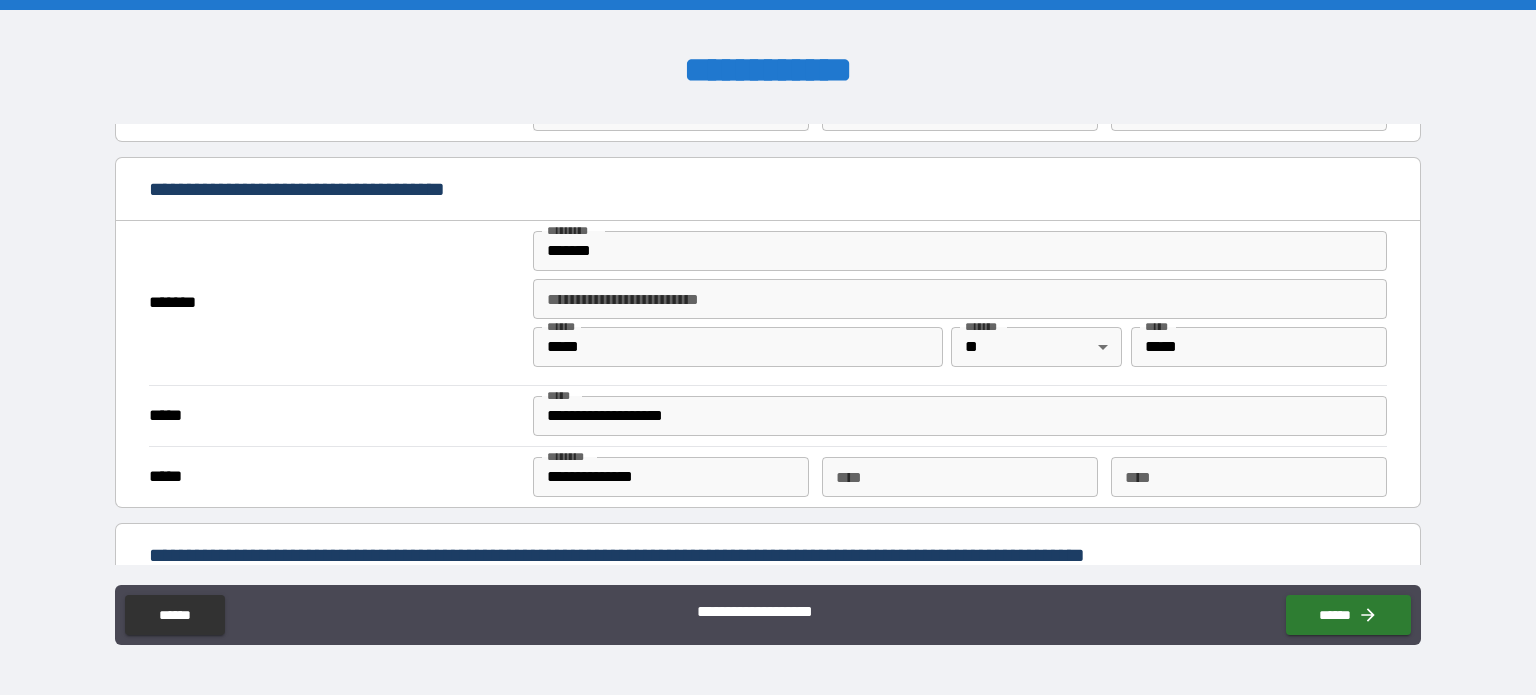 type on "**********" 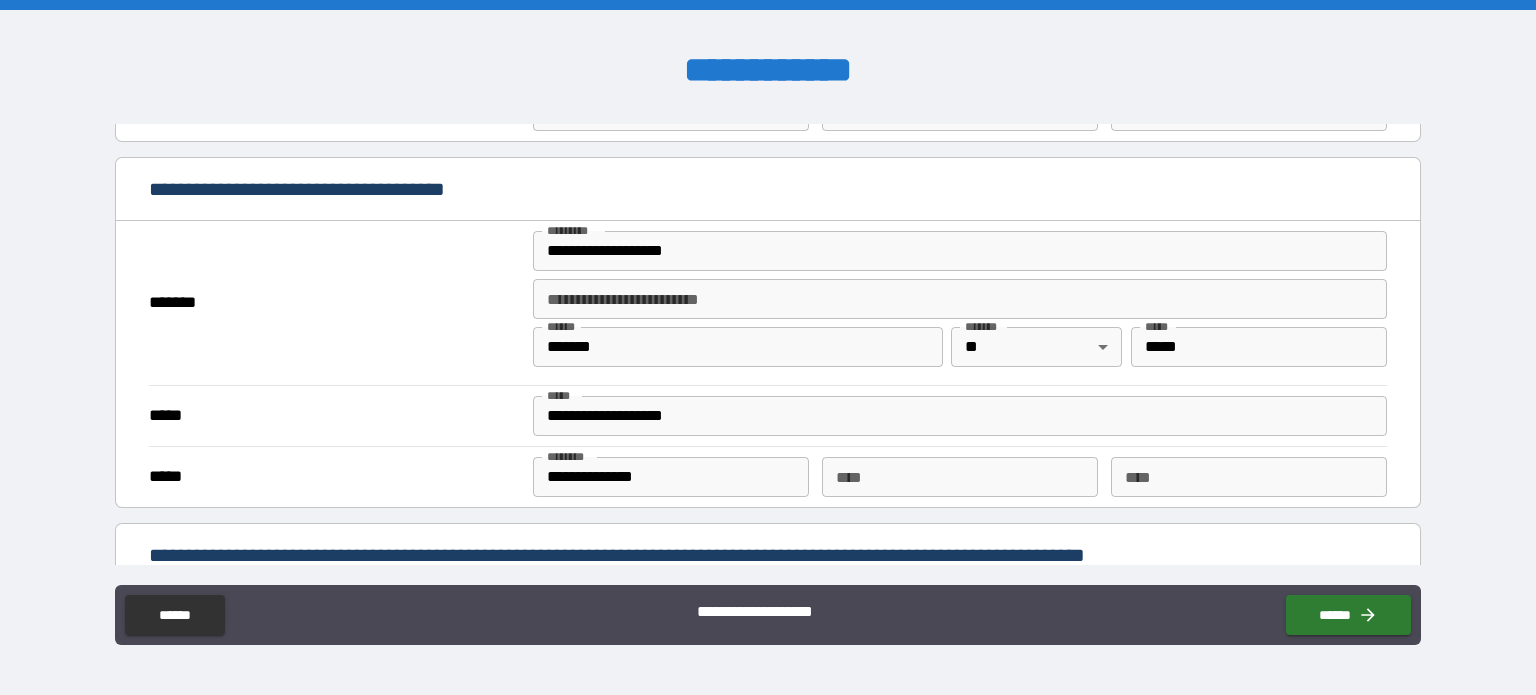 click on "**********" at bounding box center [960, 299] 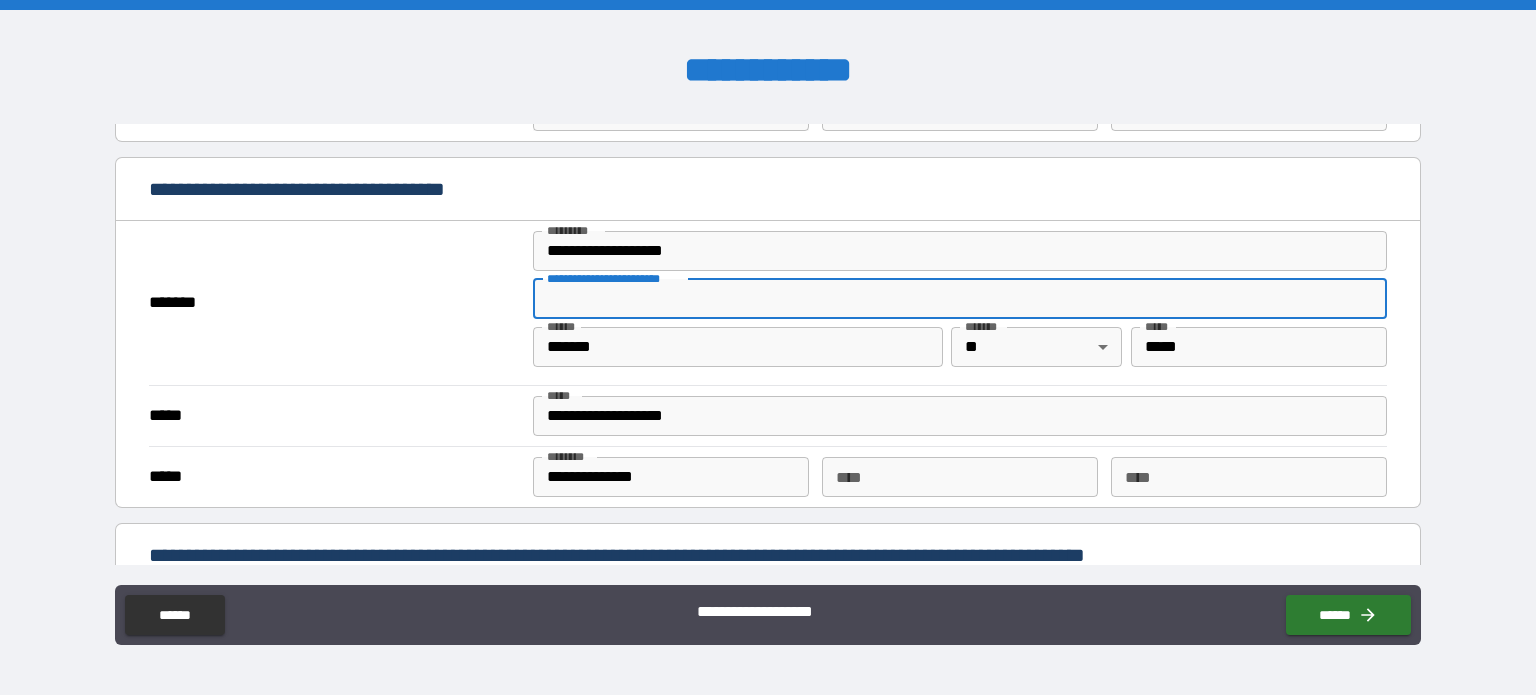 type on "*******" 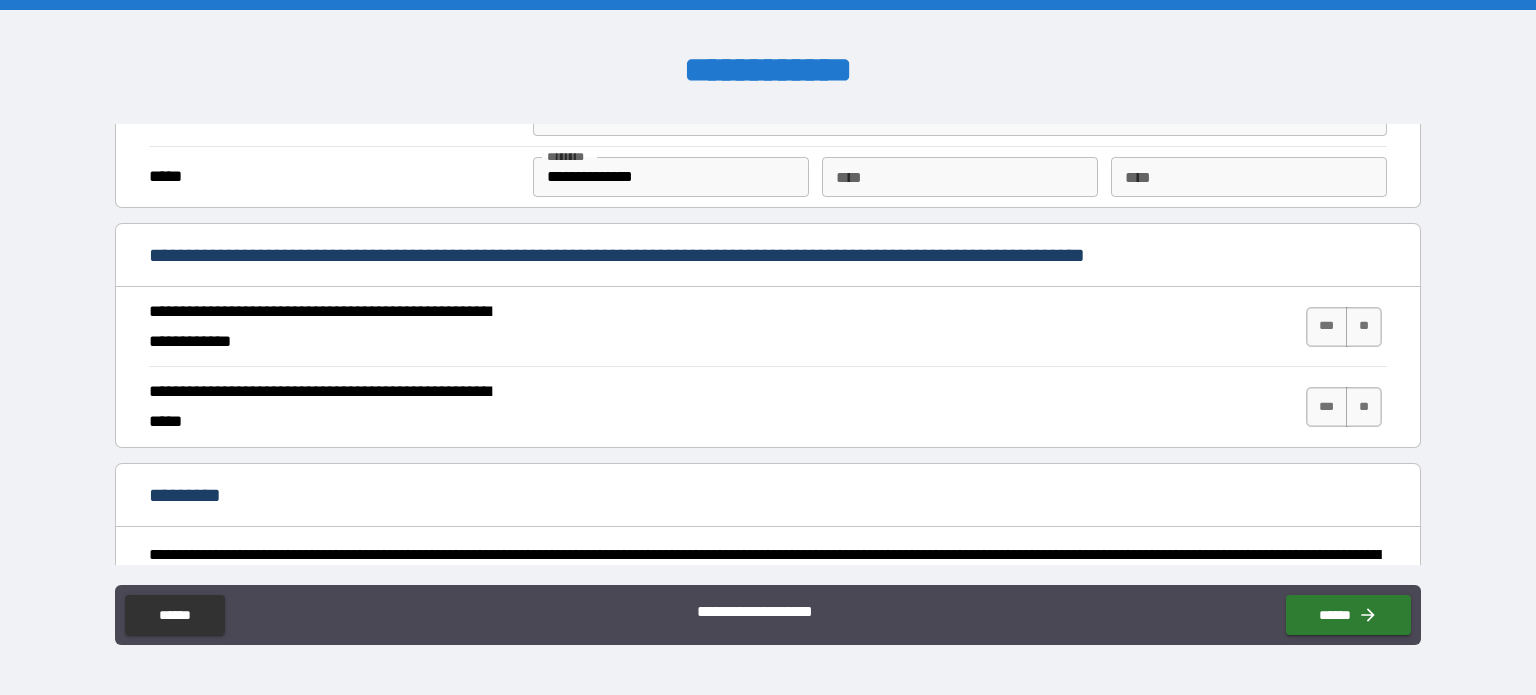 scroll, scrollTop: 1800, scrollLeft: 0, axis: vertical 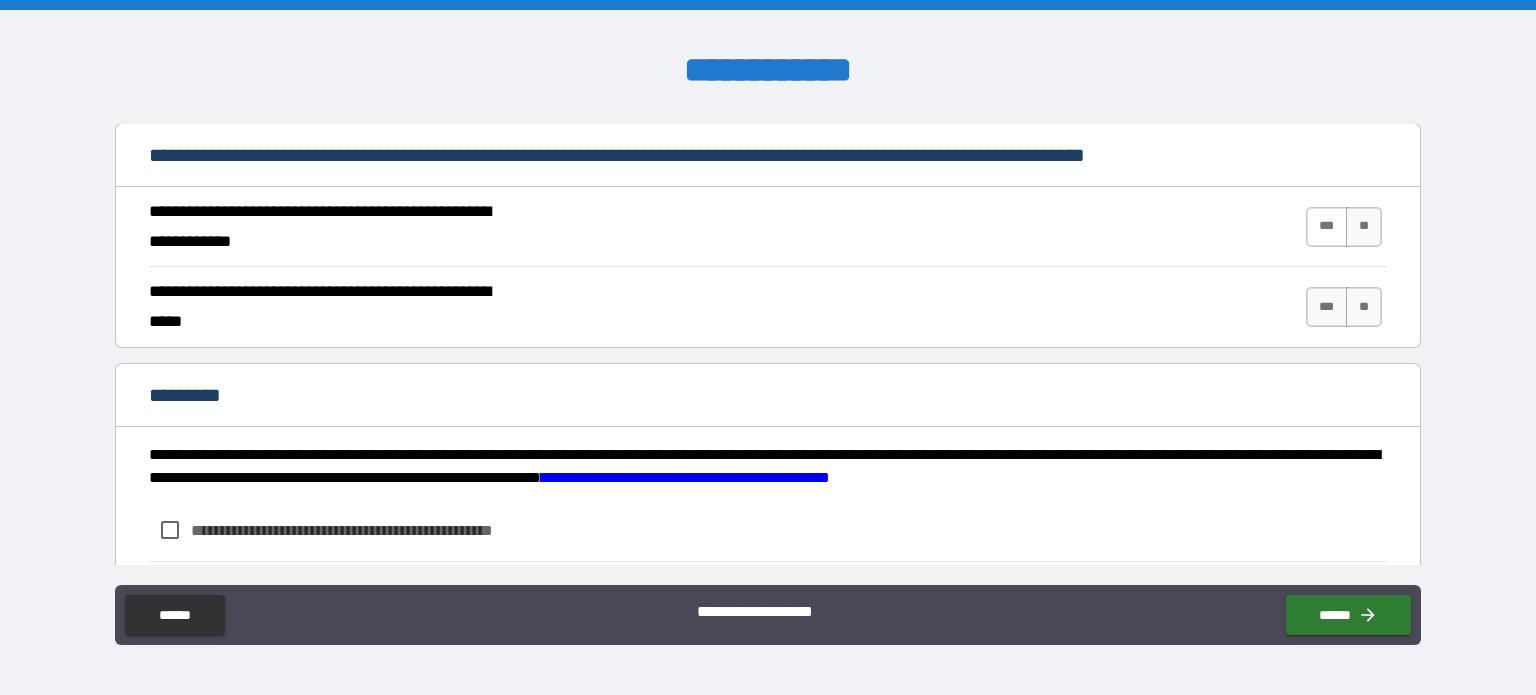 click on "***" at bounding box center [1327, 227] 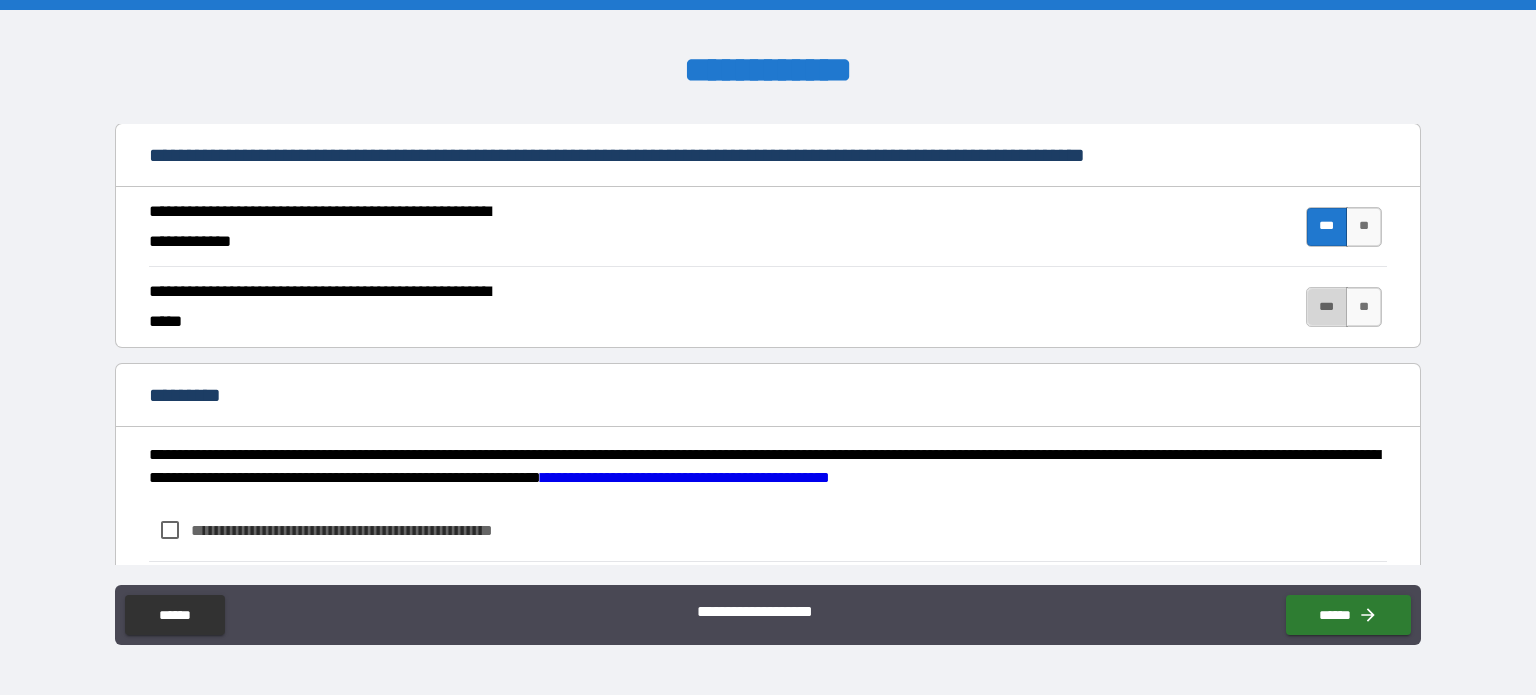 click on "***" at bounding box center [1327, 307] 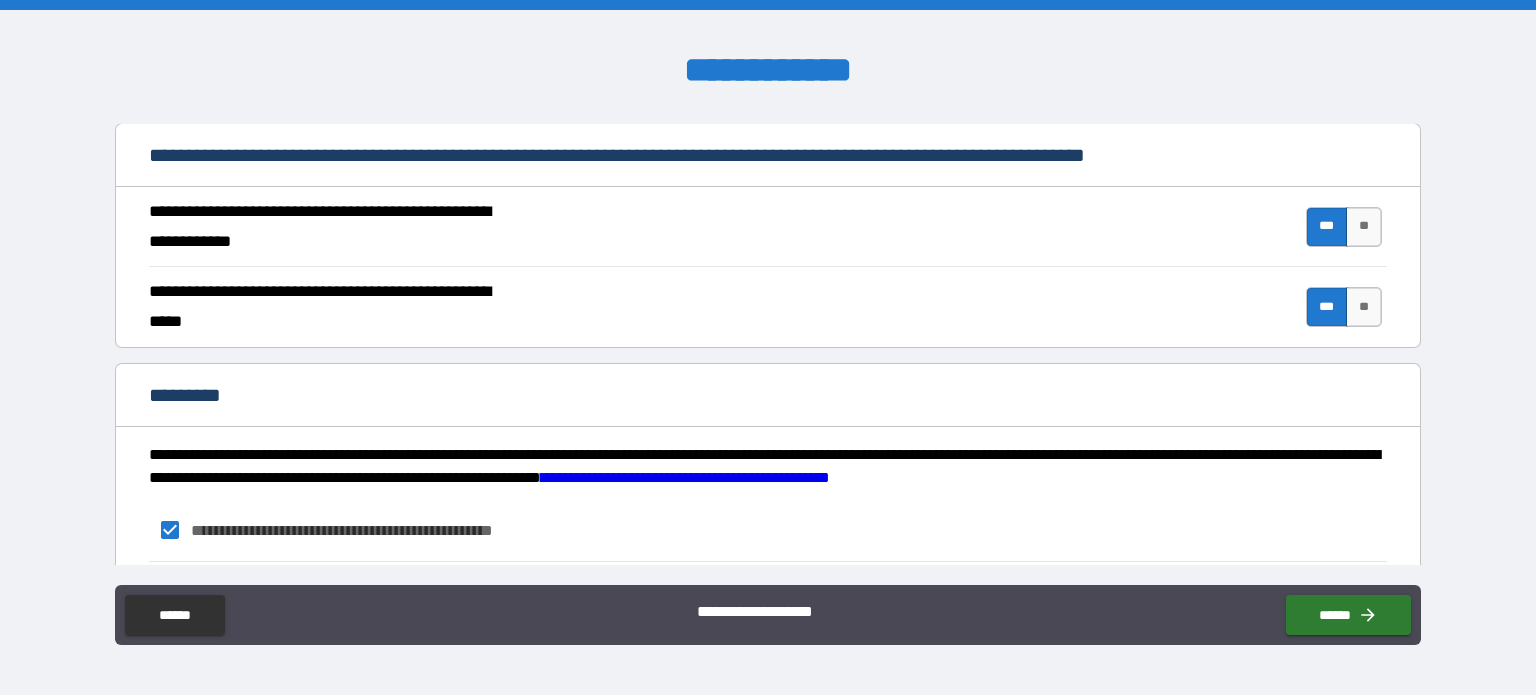 scroll, scrollTop: 1912, scrollLeft: 0, axis: vertical 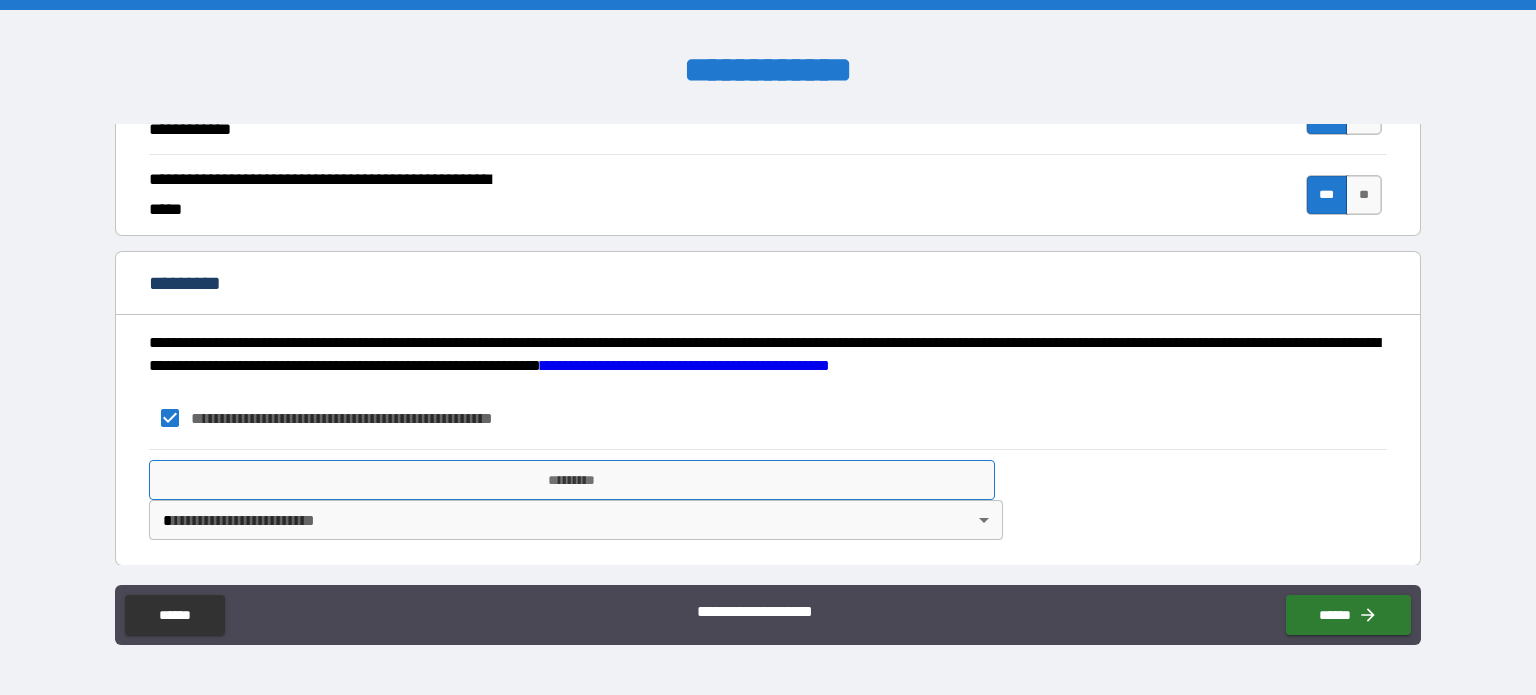 click on "*********" at bounding box center [572, 480] 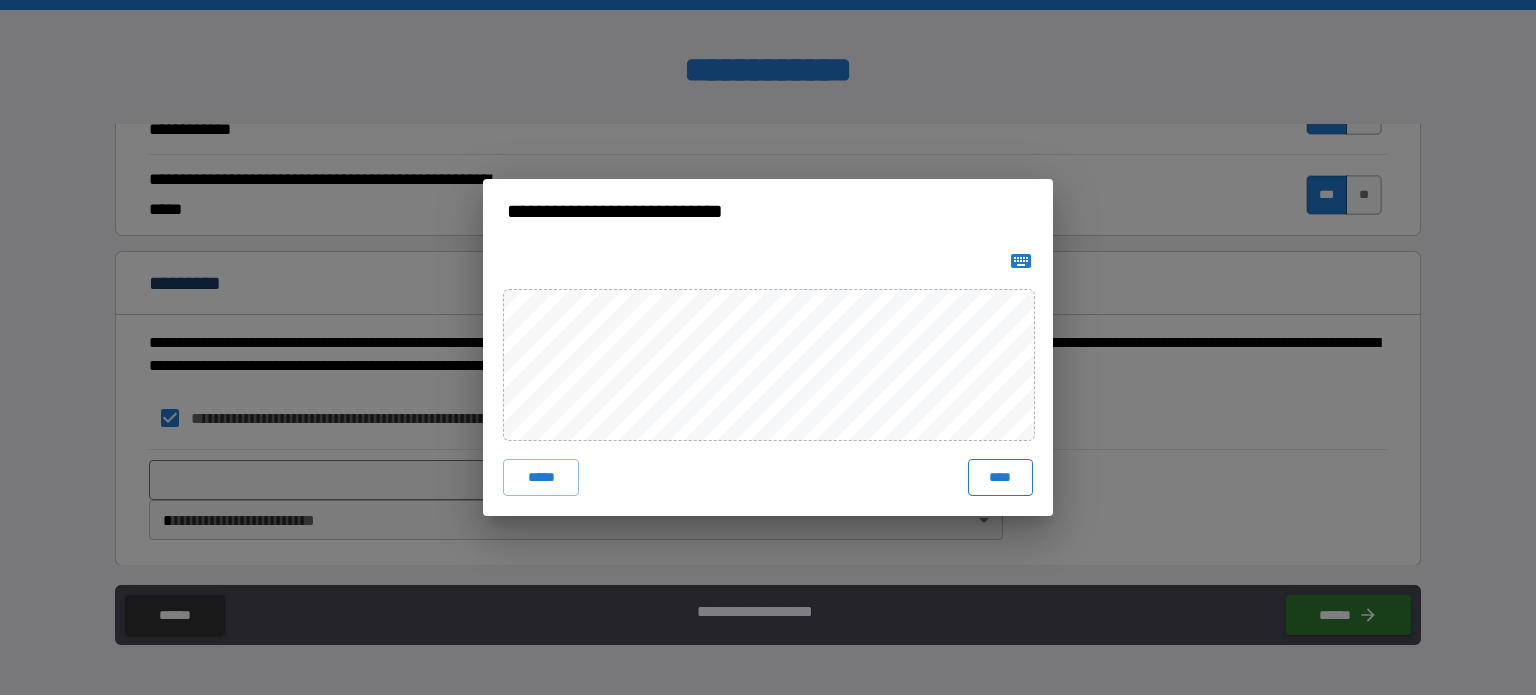 click on "****" at bounding box center (1000, 477) 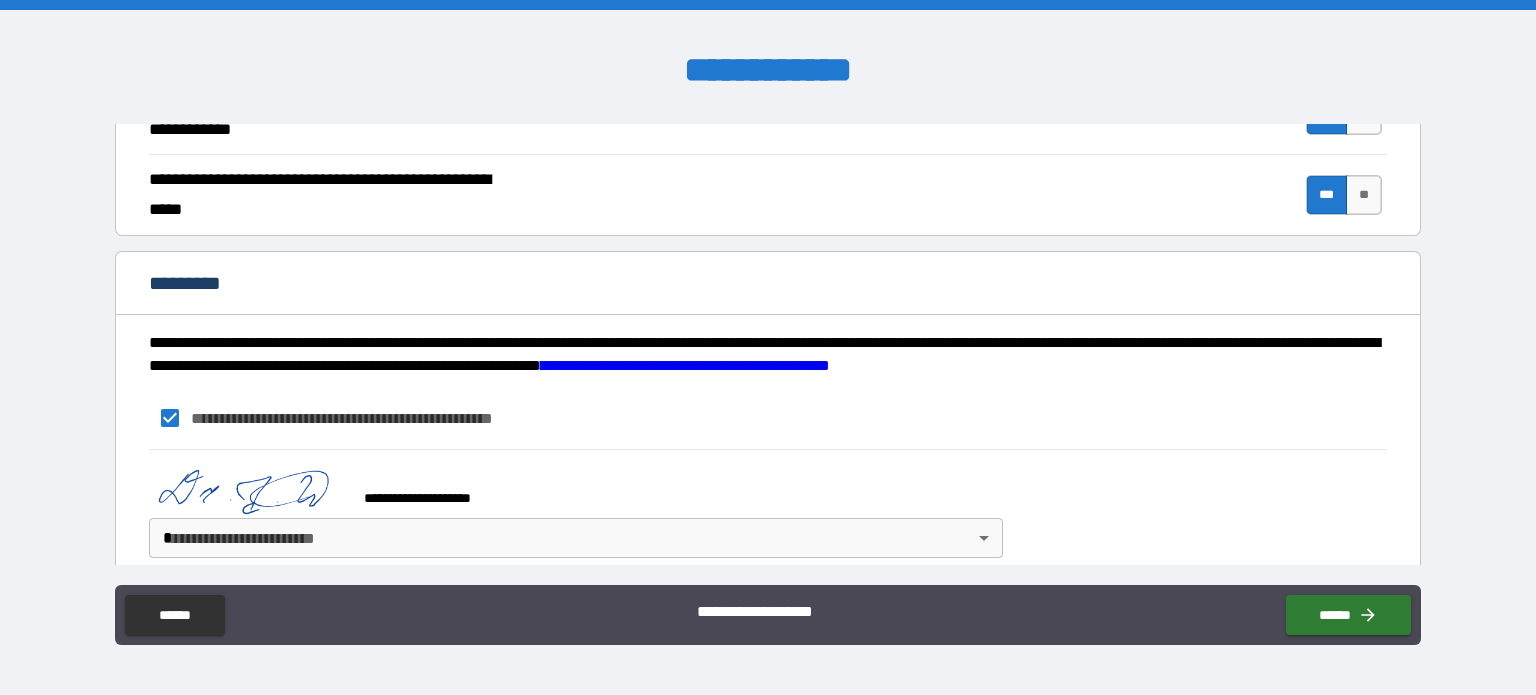 click on "**********" at bounding box center [768, 347] 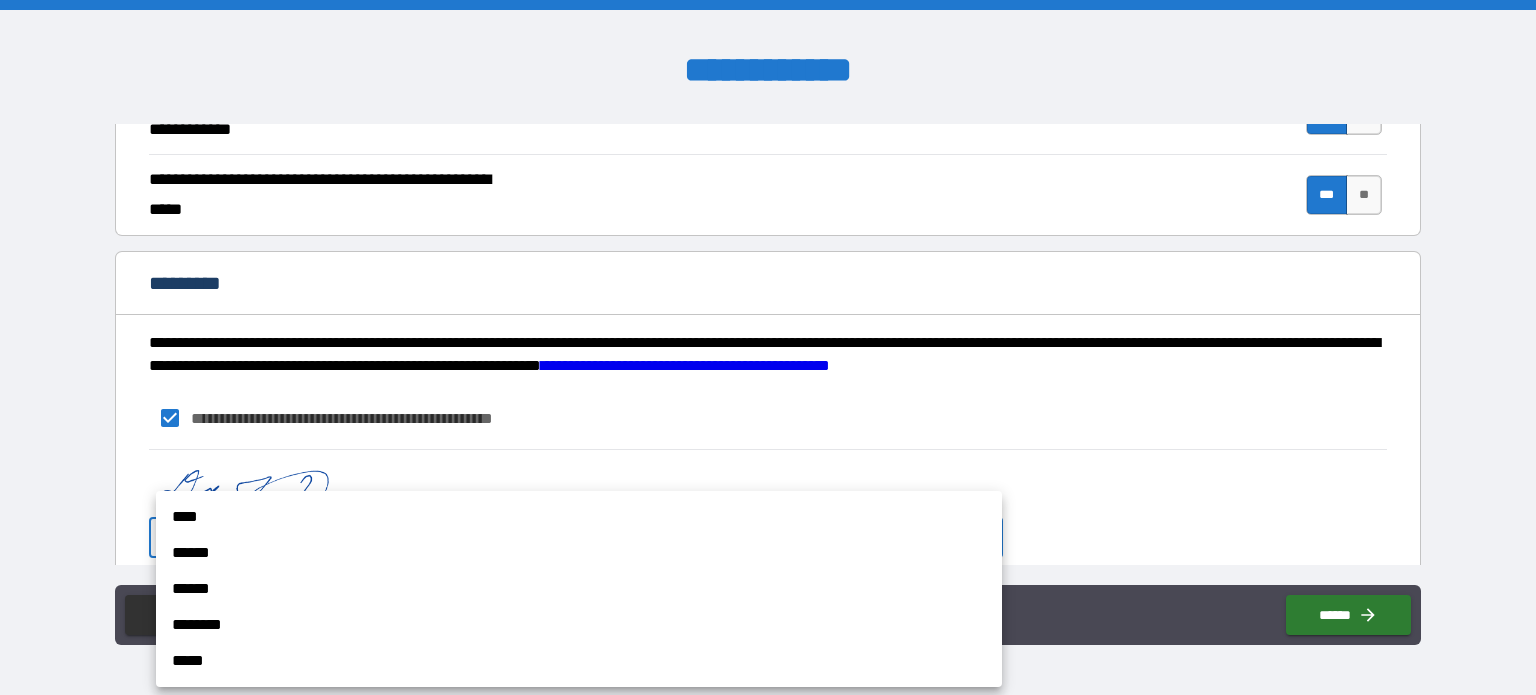click on "****" at bounding box center (579, 517) 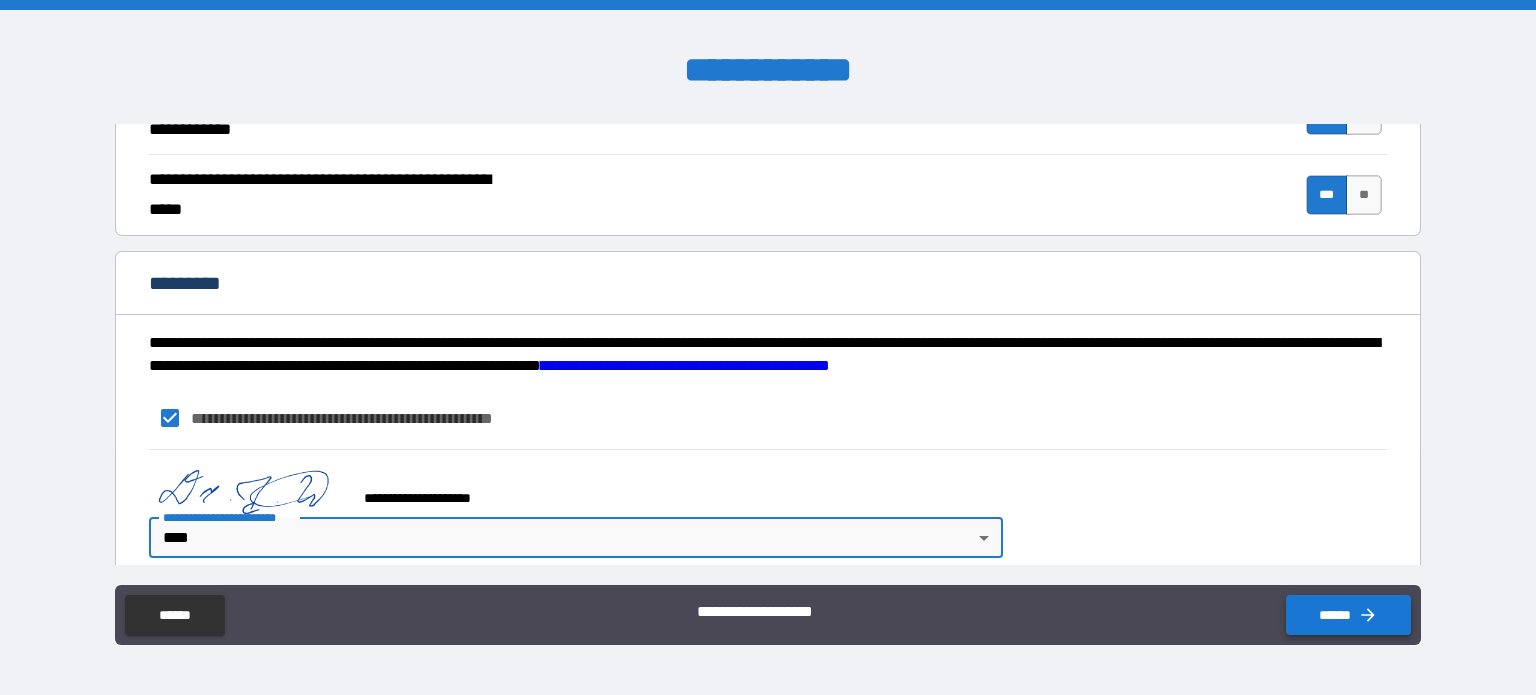 click on "******" at bounding box center (1348, 615) 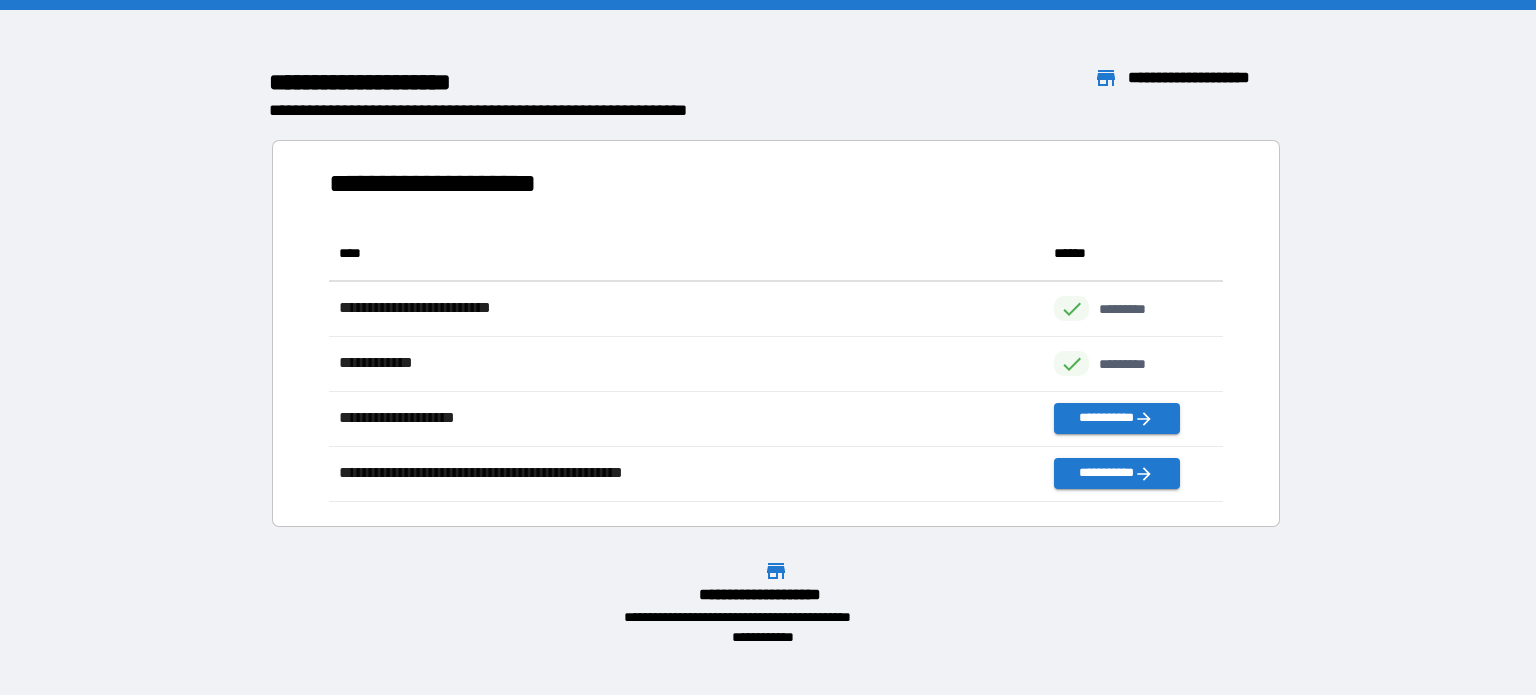 scroll, scrollTop: 16, scrollLeft: 16, axis: both 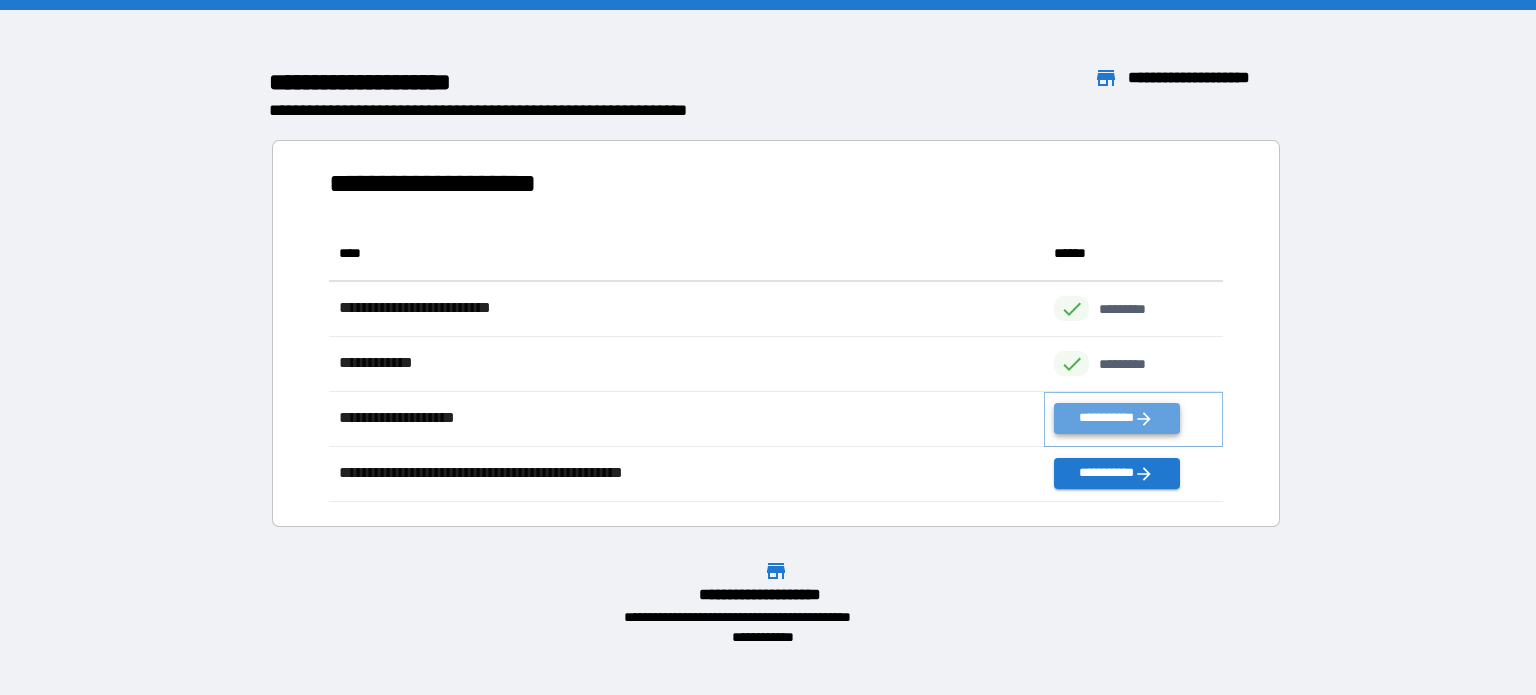 click on "**********" at bounding box center [1116, 418] 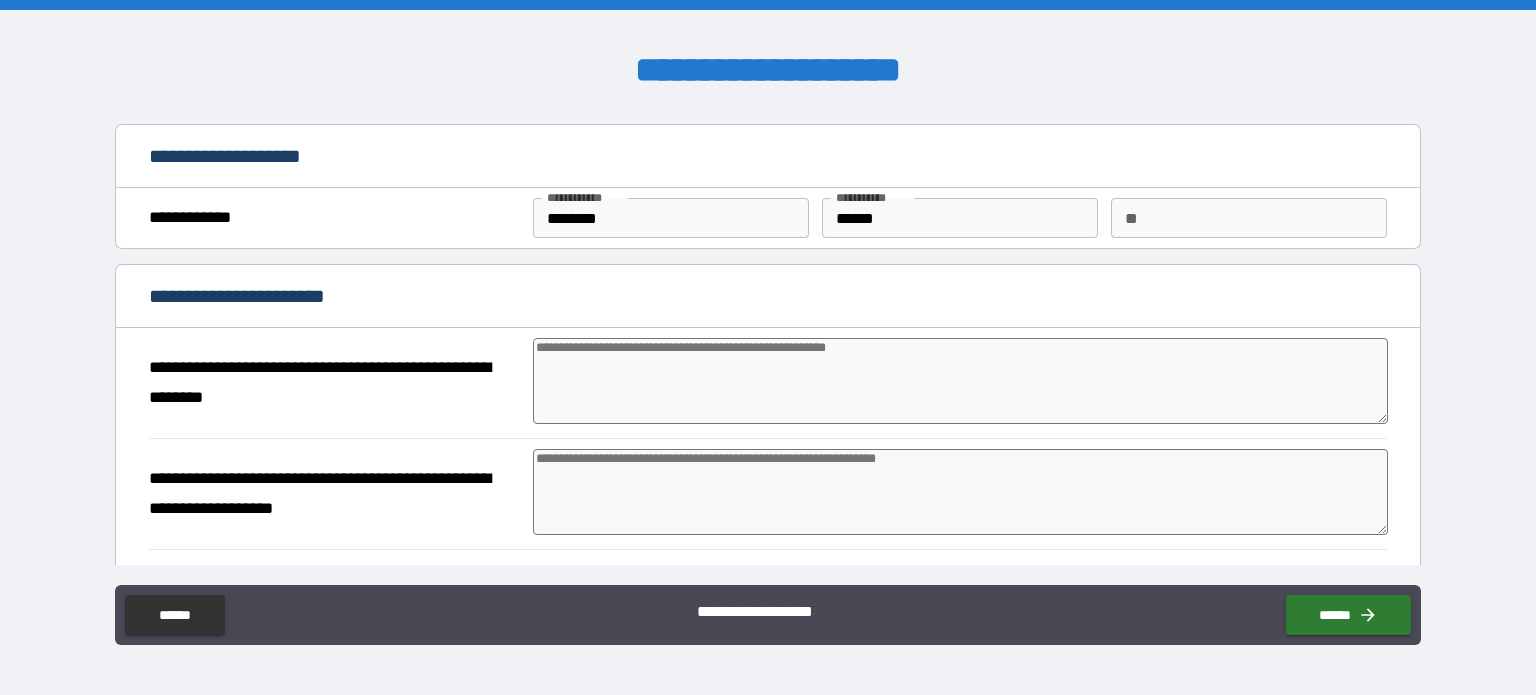 type on "*" 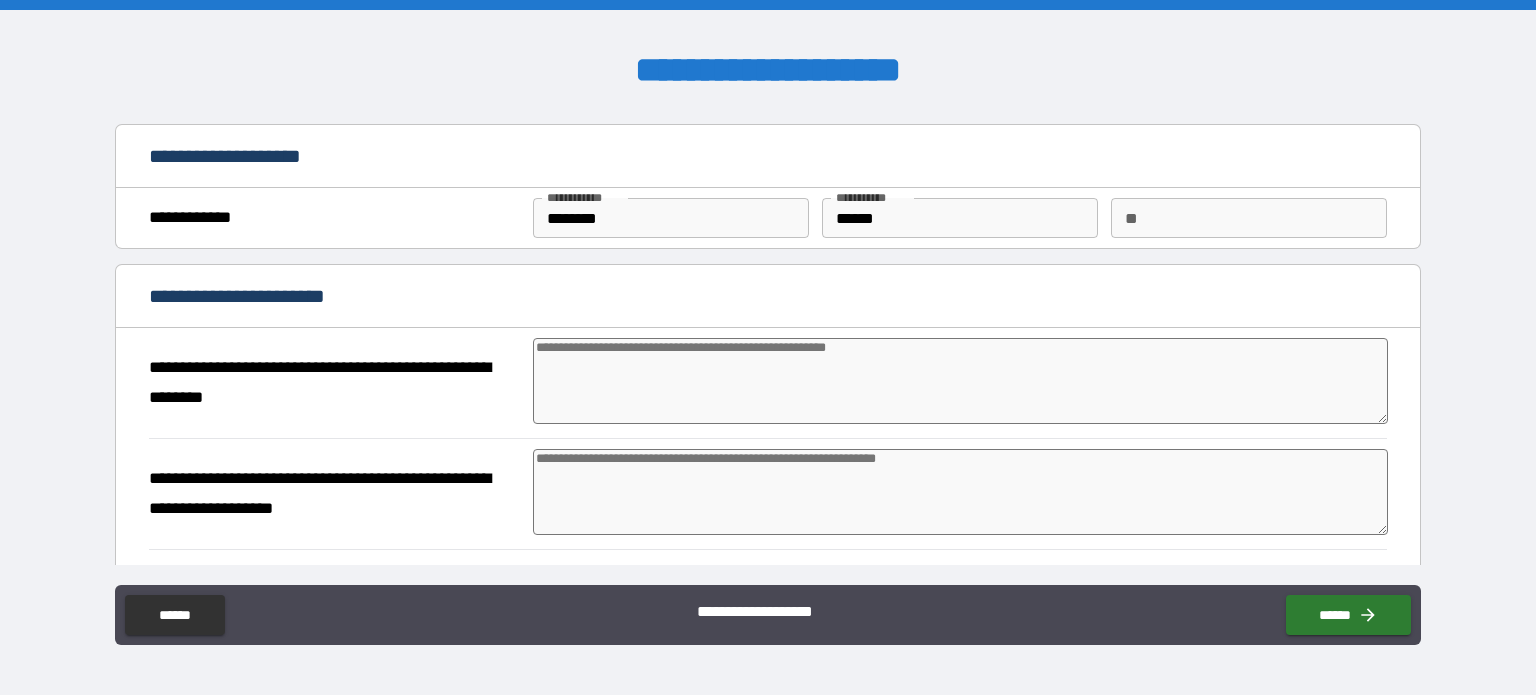 type on "*" 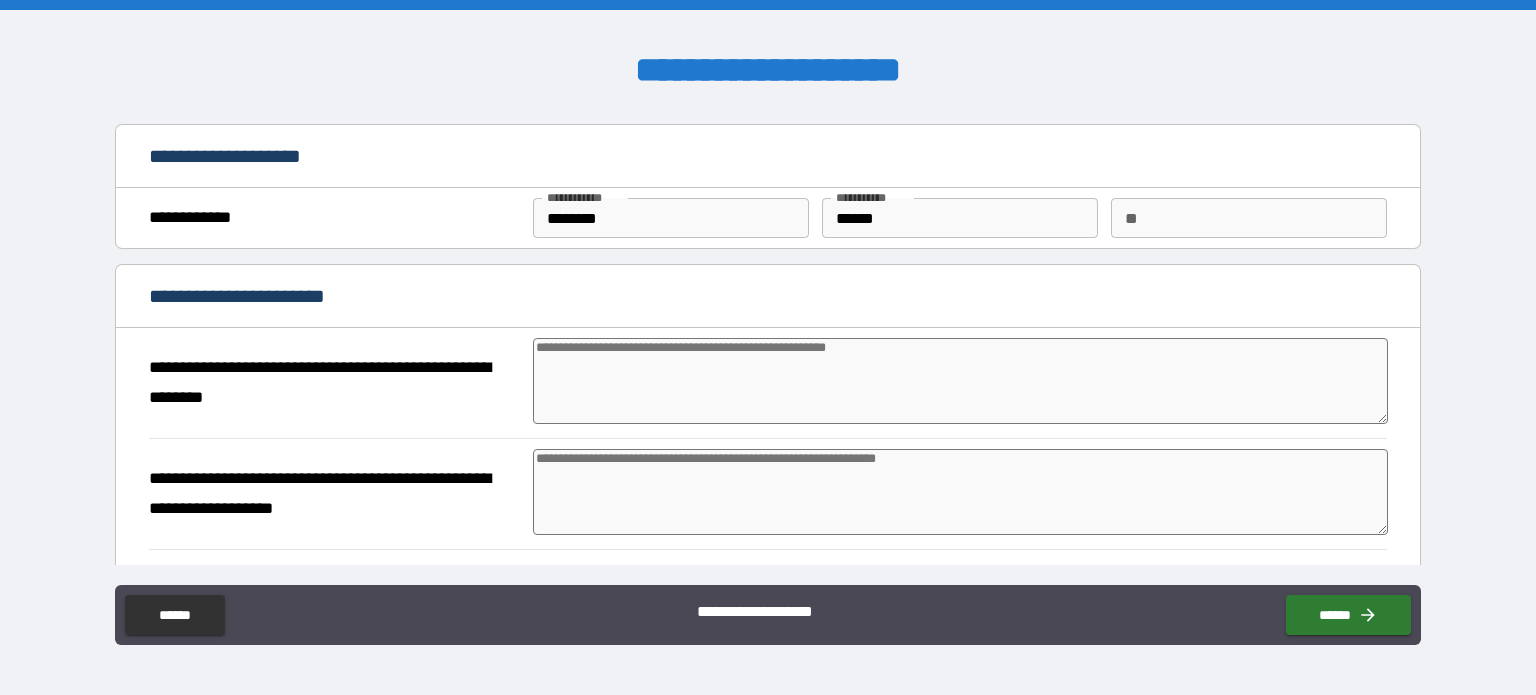 type on "*" 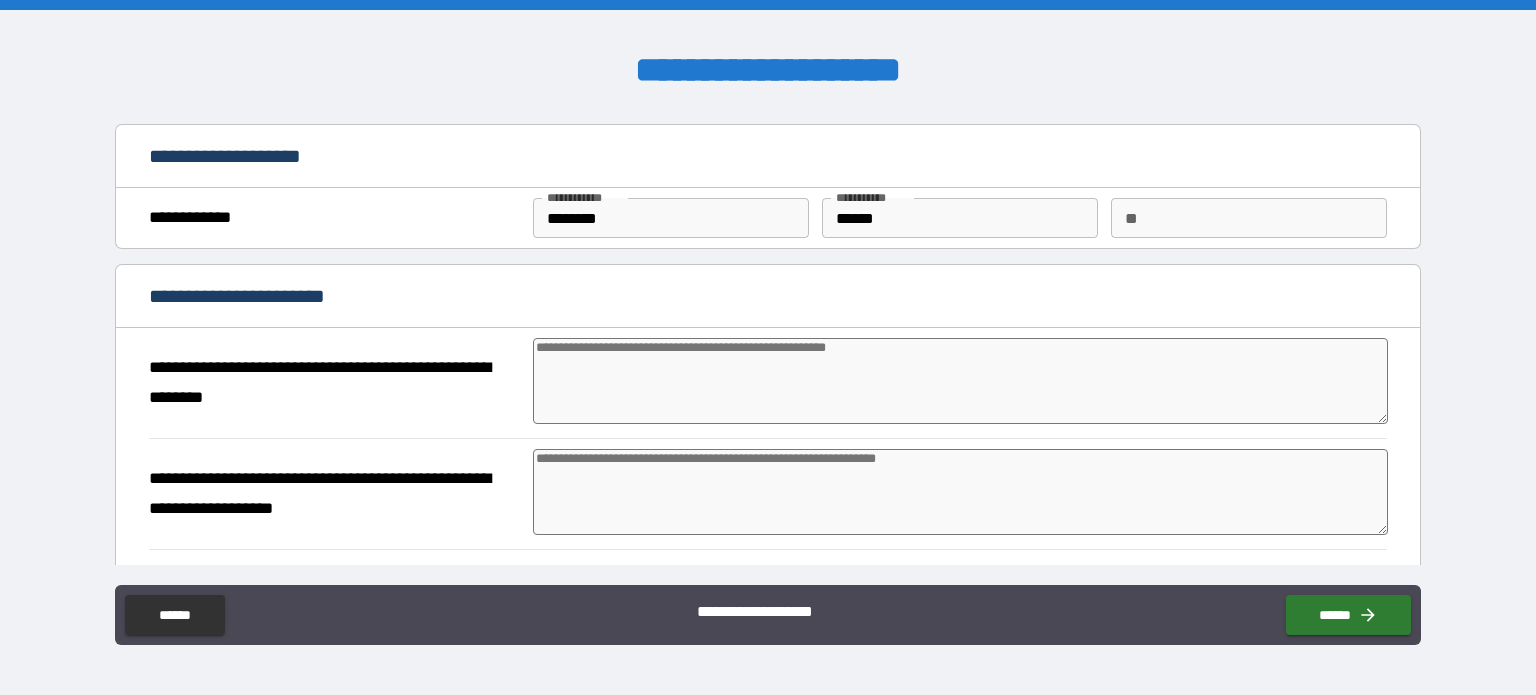 type on "*" 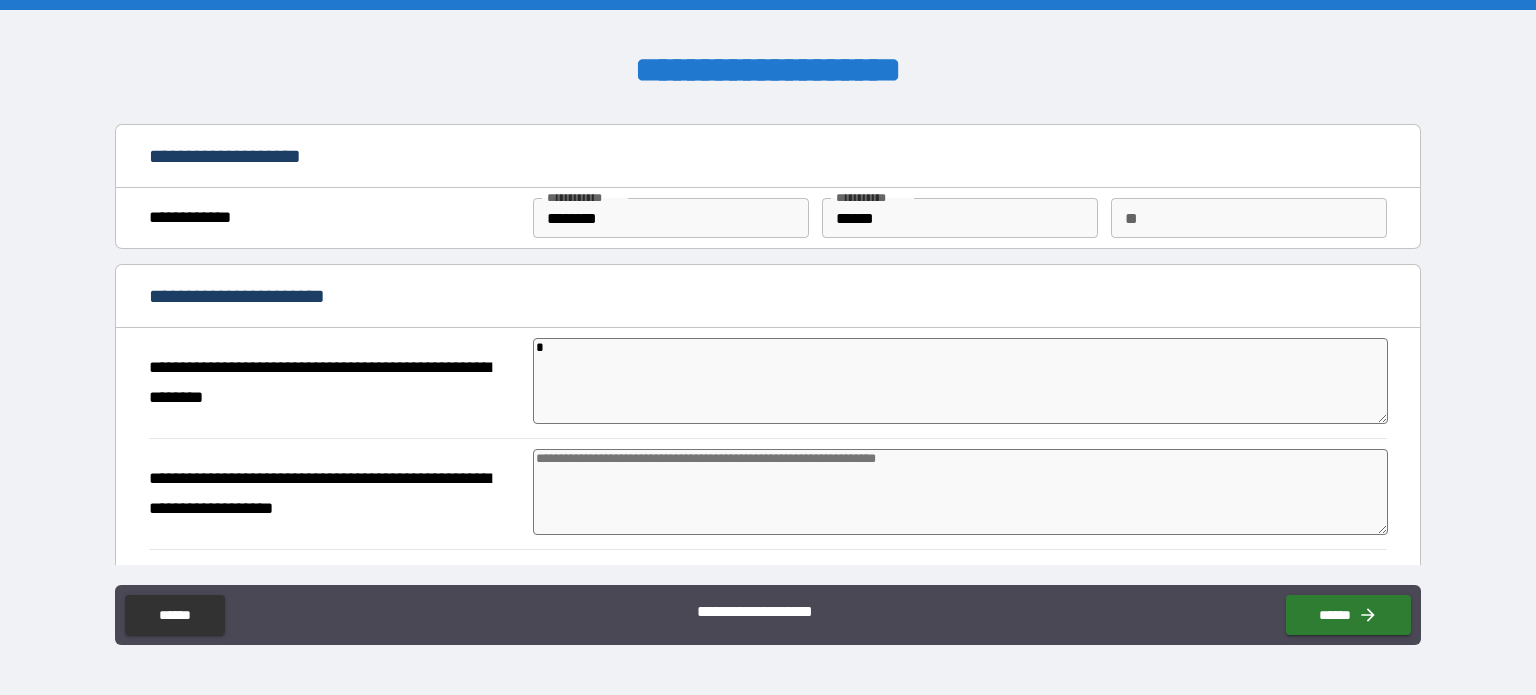 type on "**" 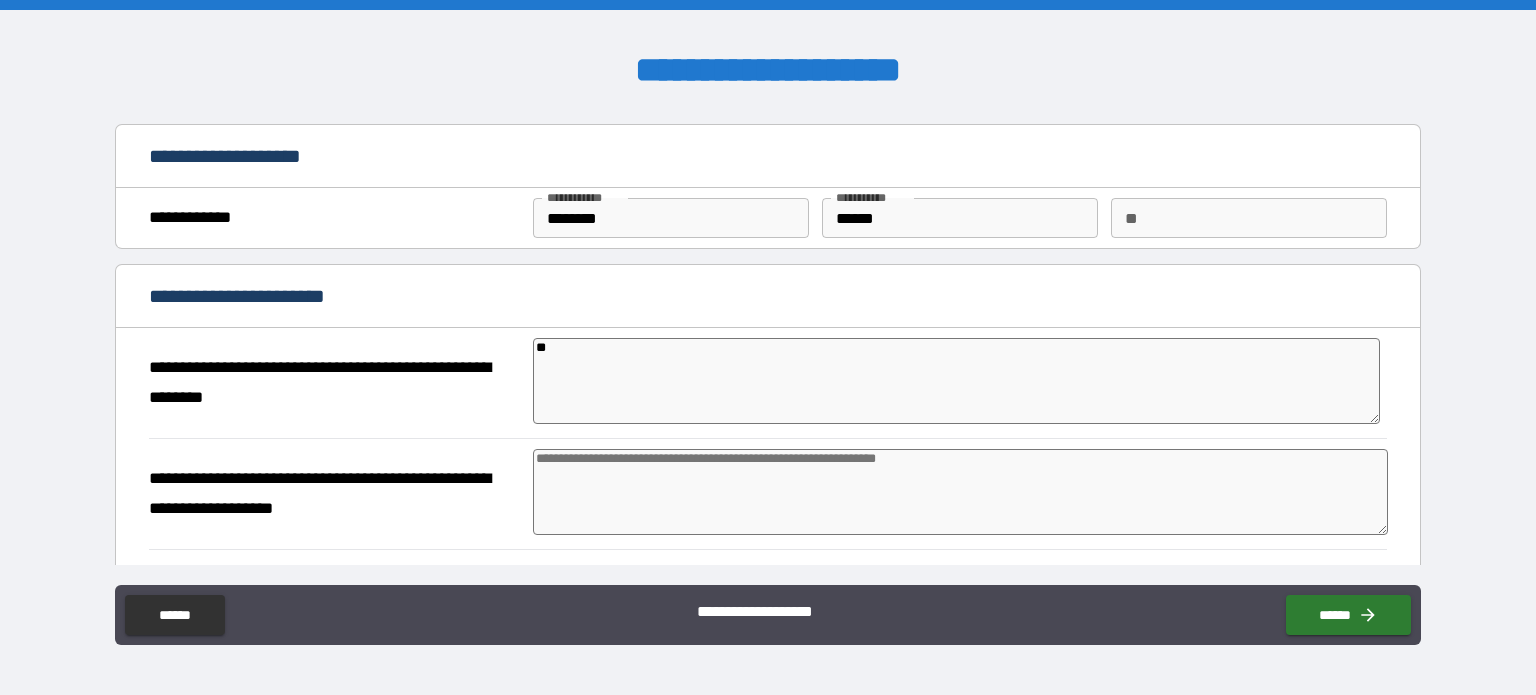 type on "***" 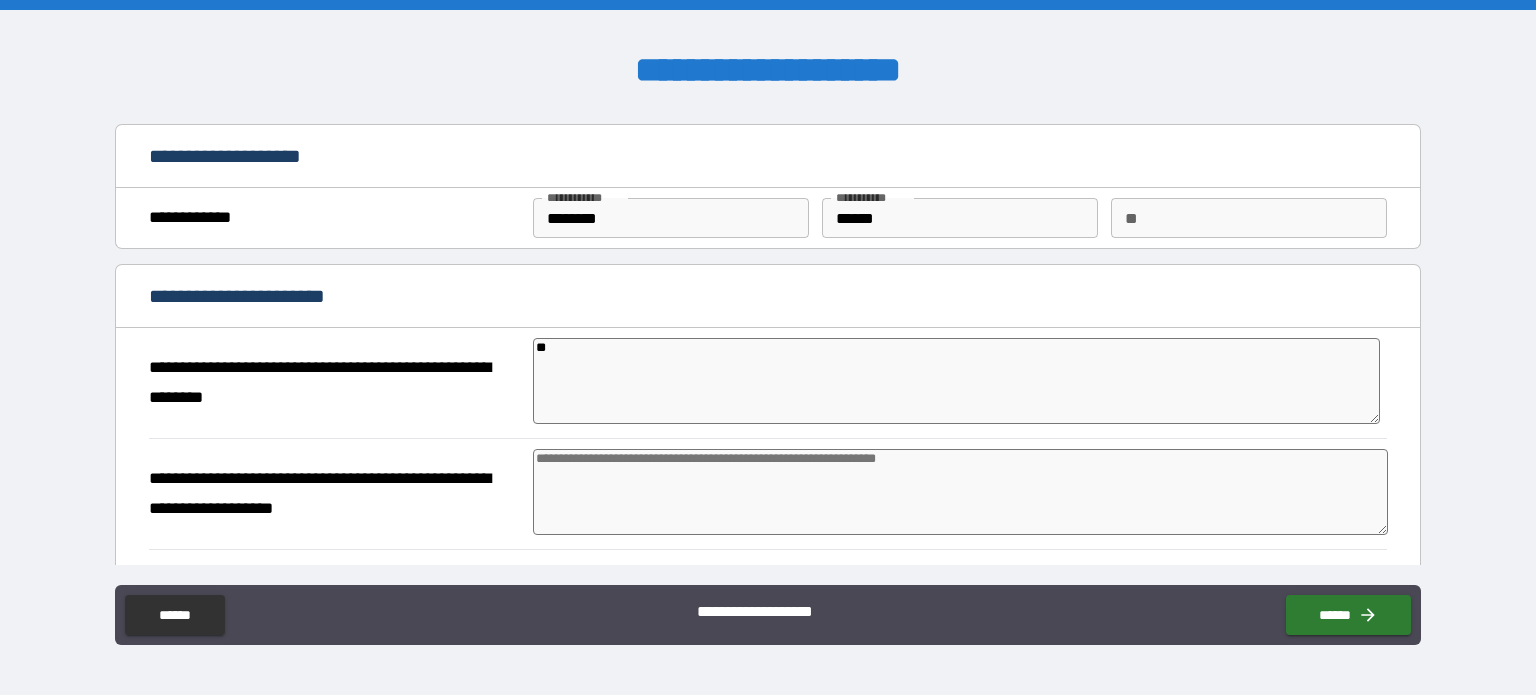 type on "*" 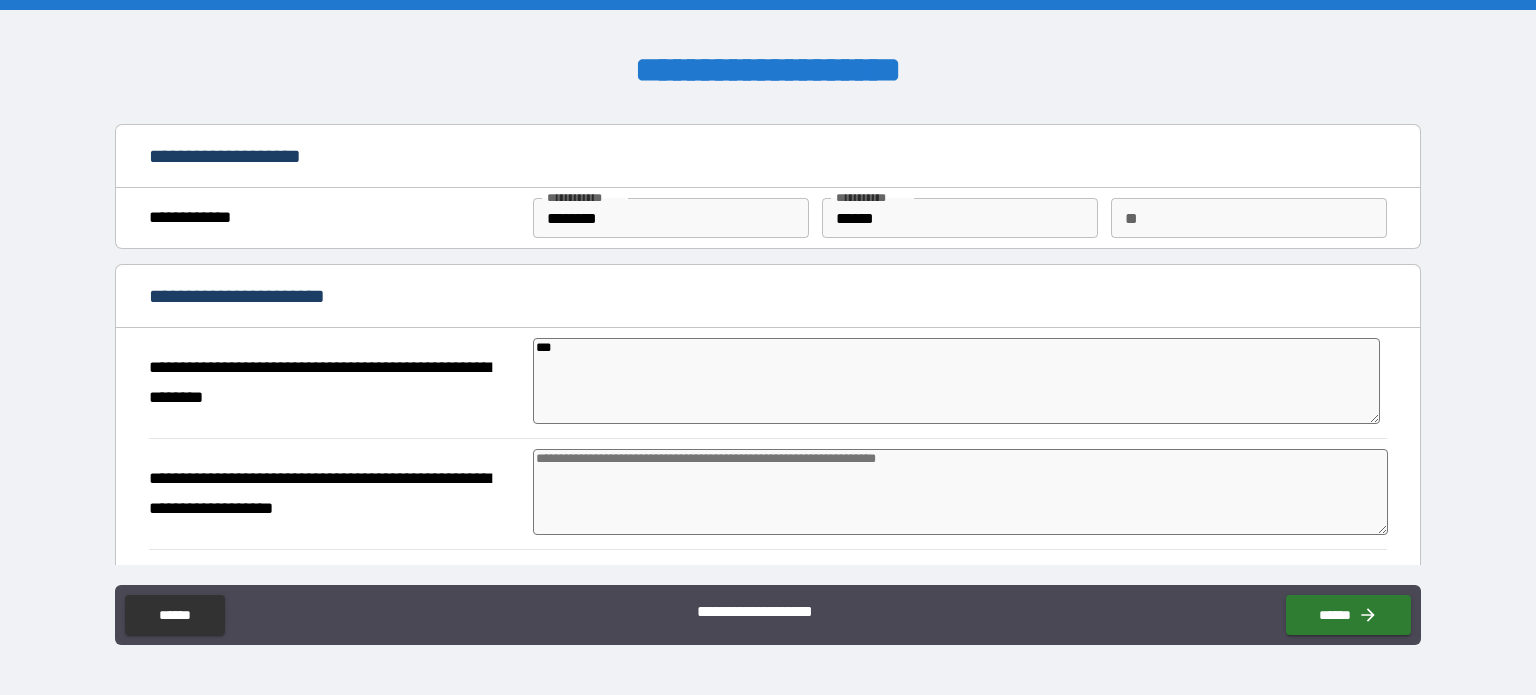 type on "*" 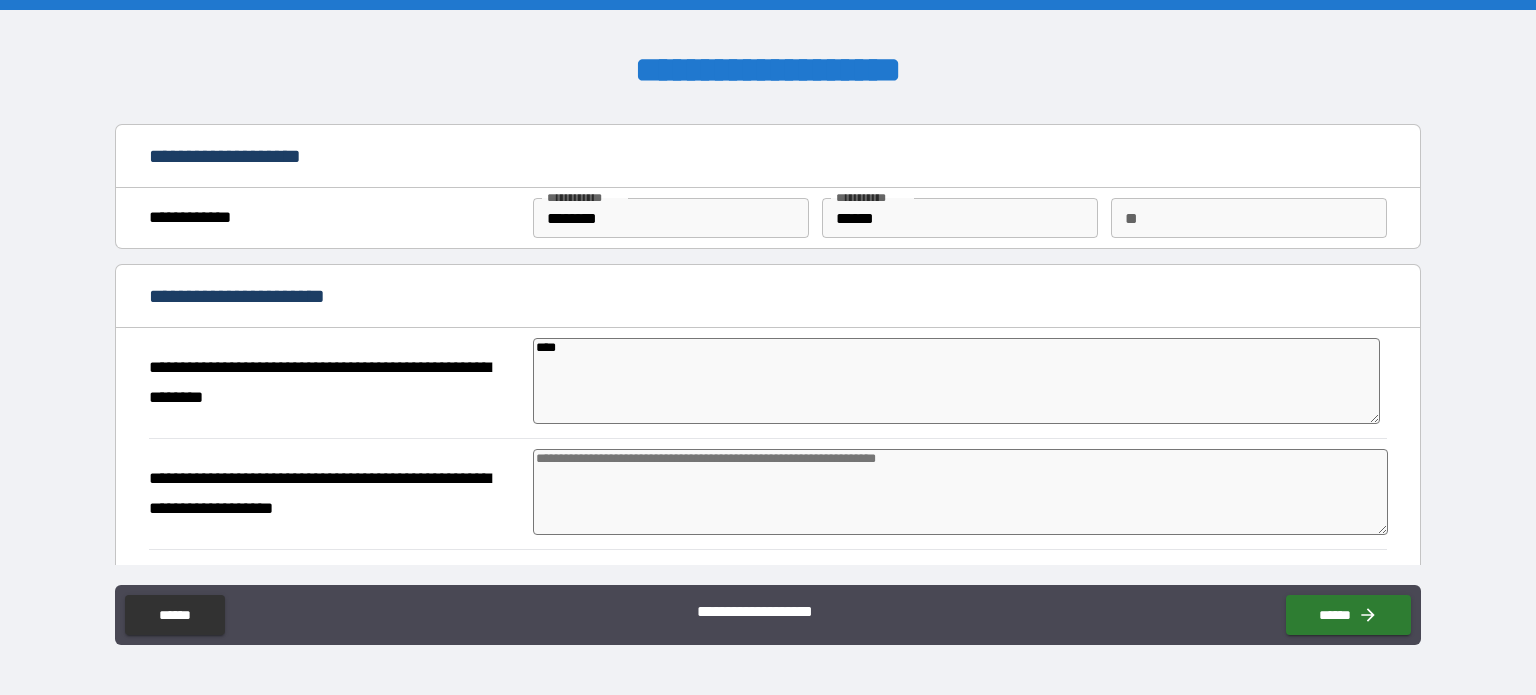 type on "*" 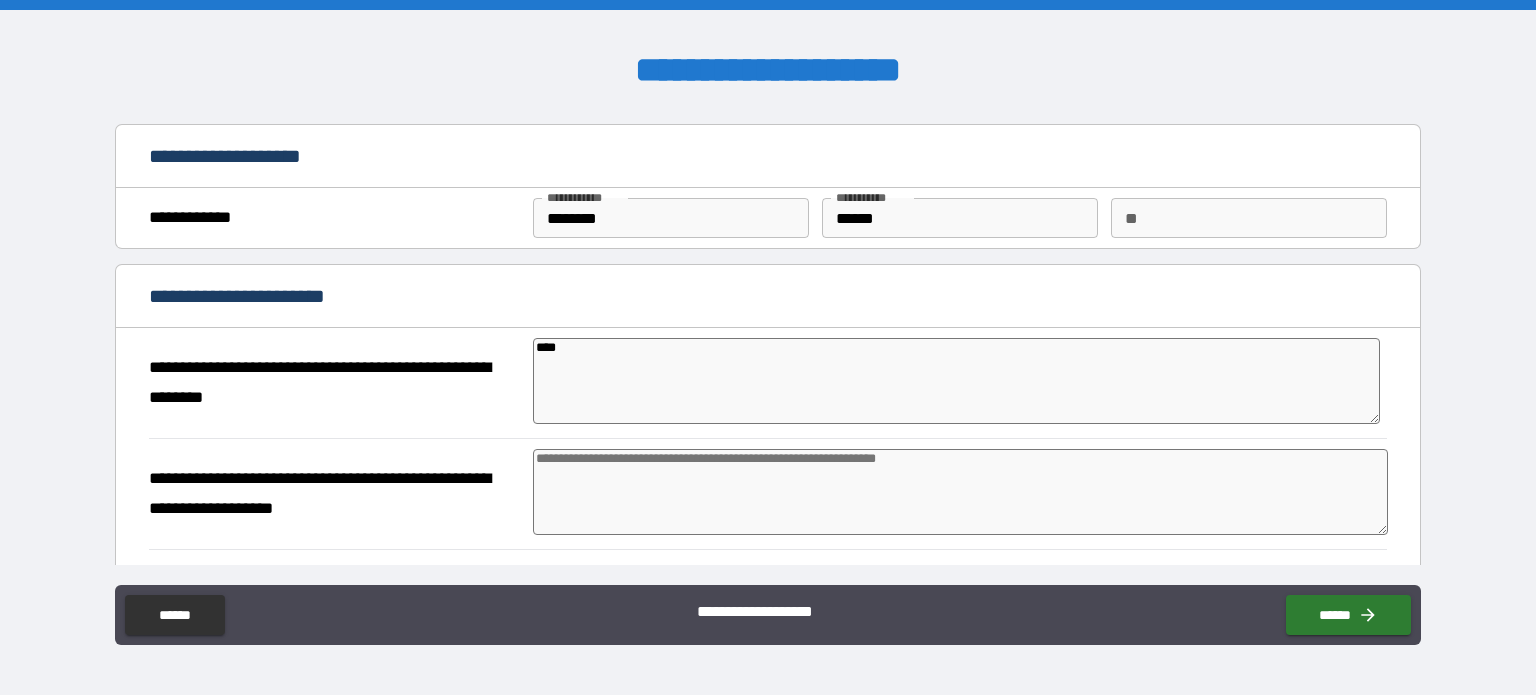 type on "****" 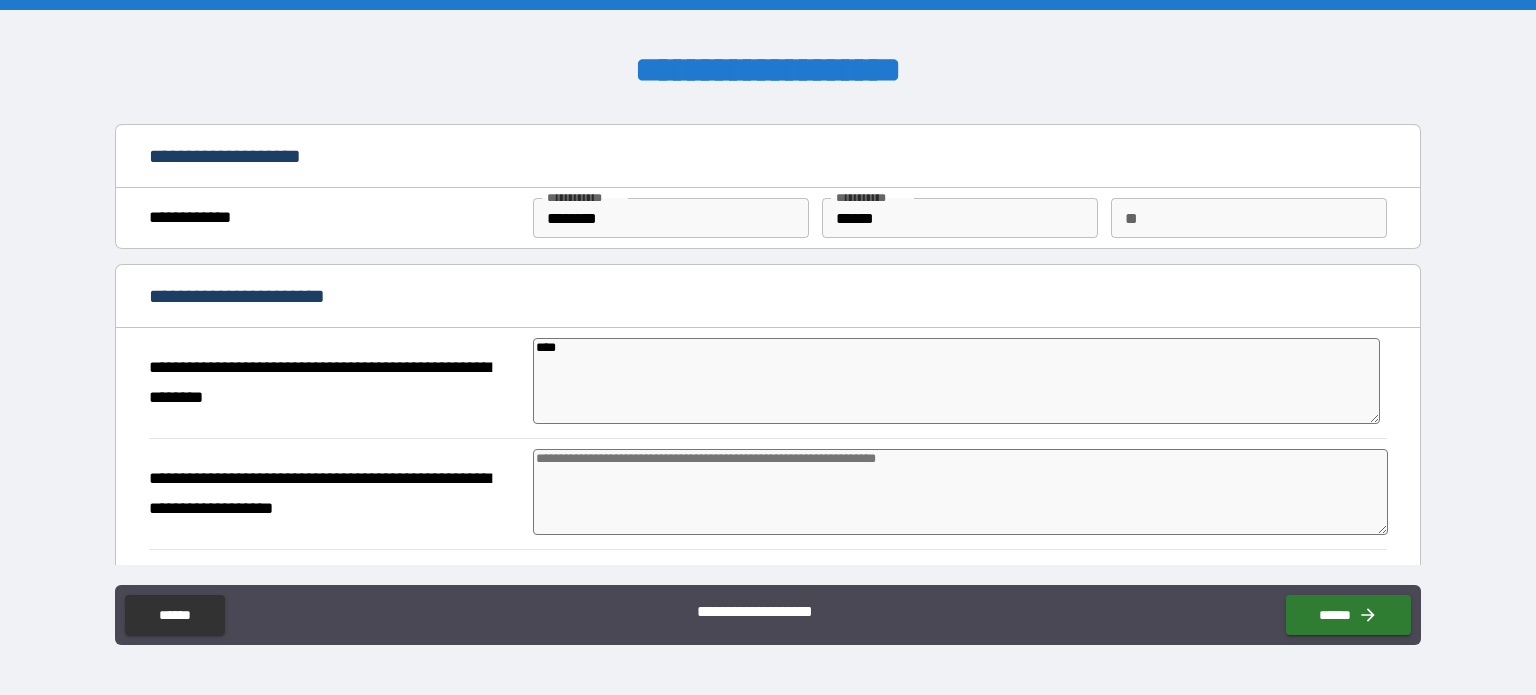 type on "*" 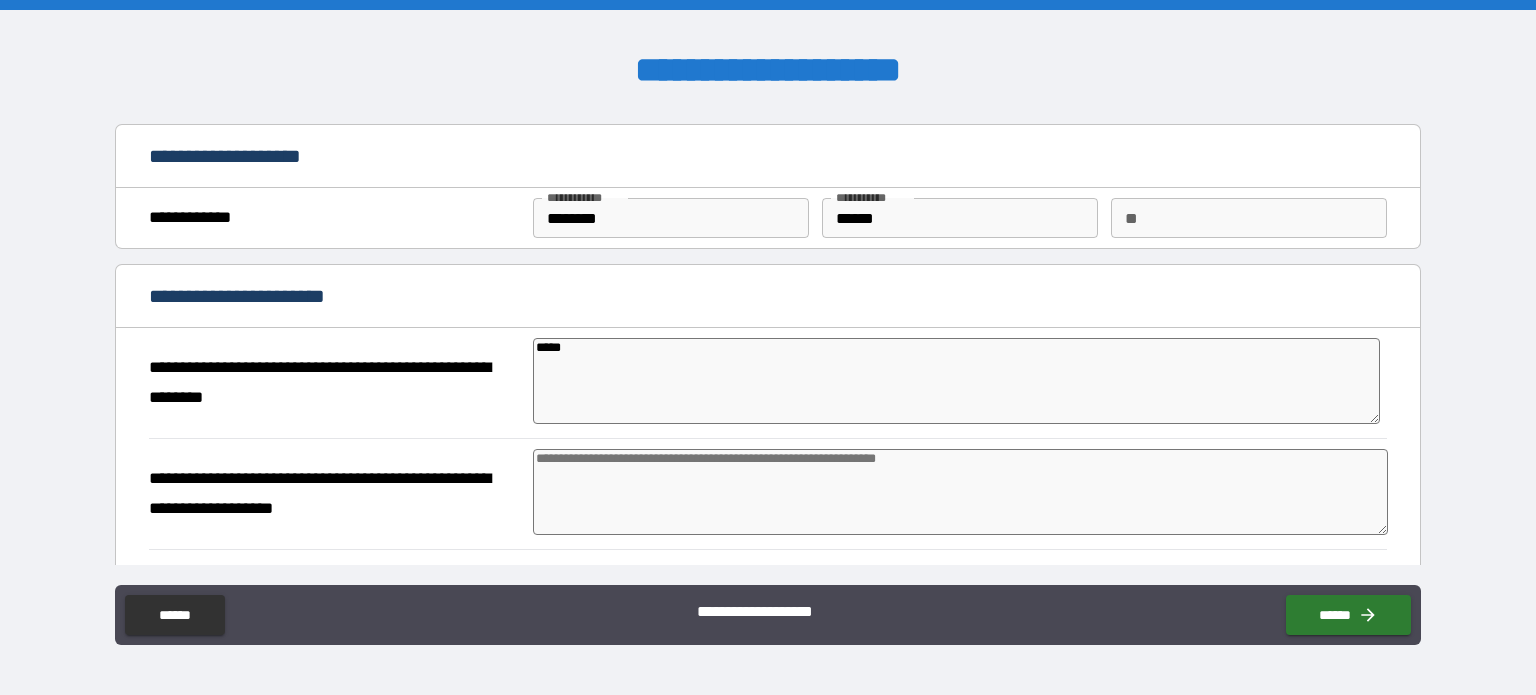 type on "******" 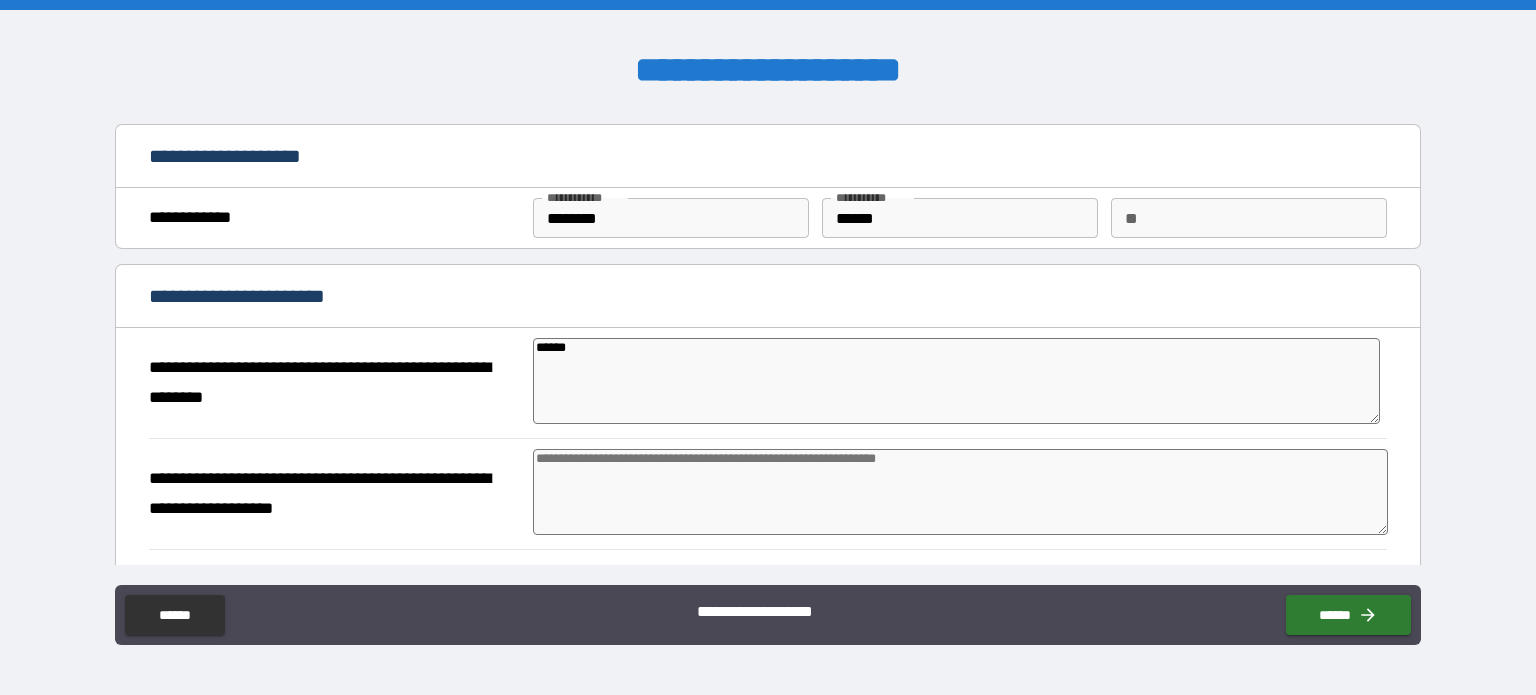 type on "*" 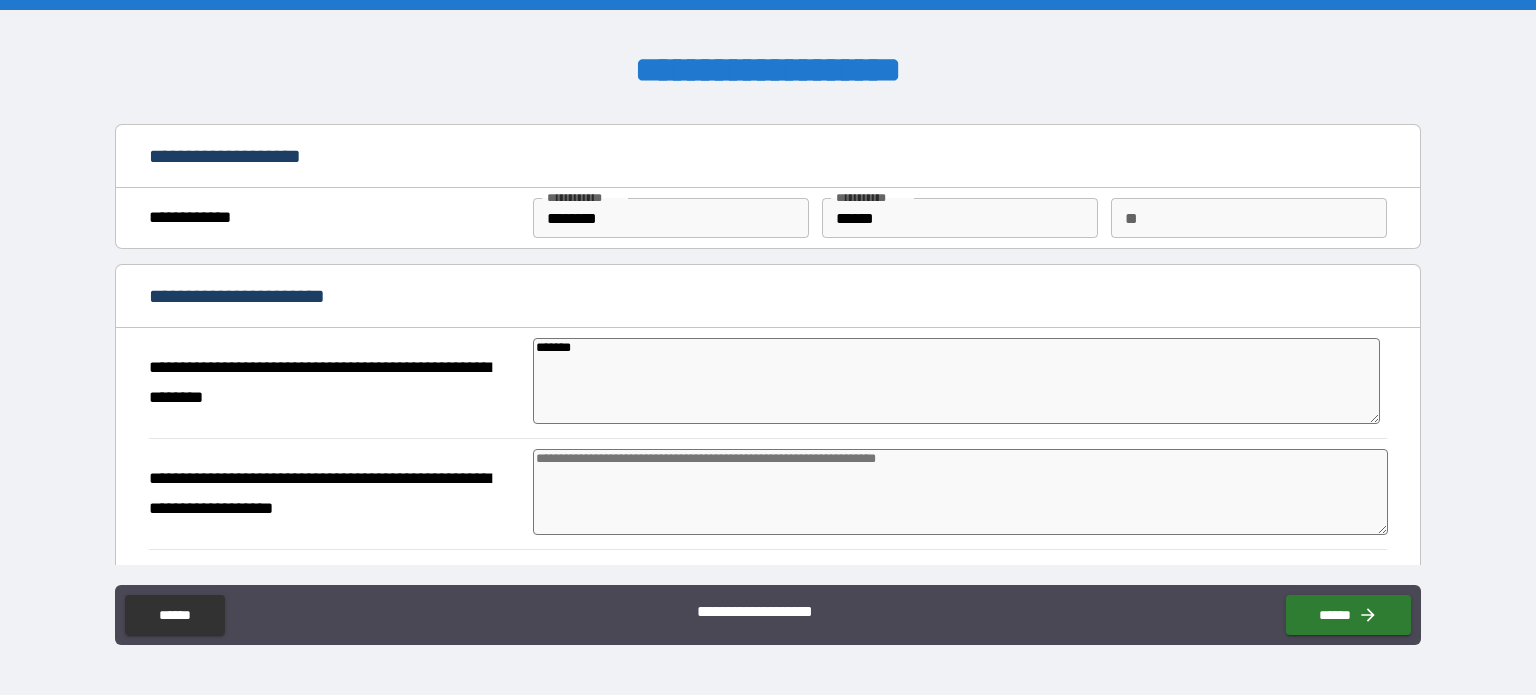 type on "*" 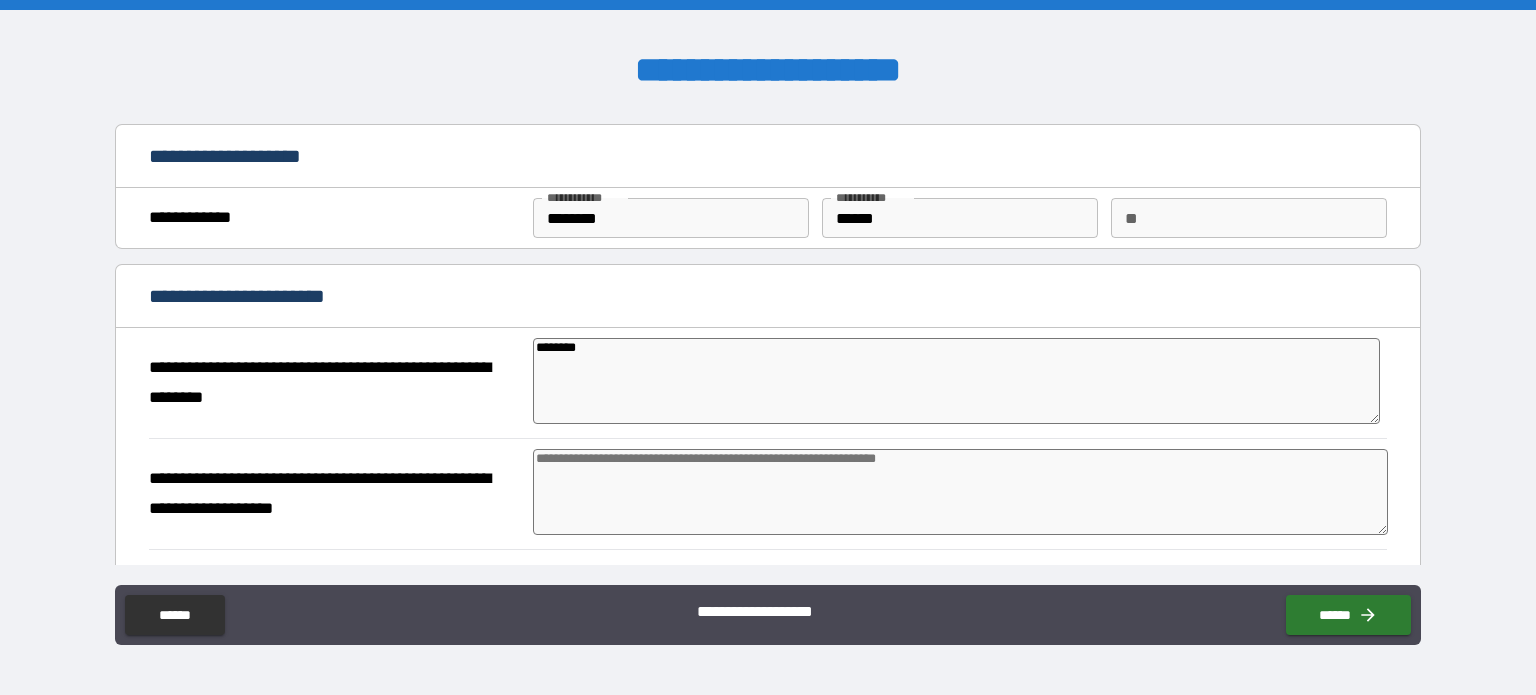 type on "*" 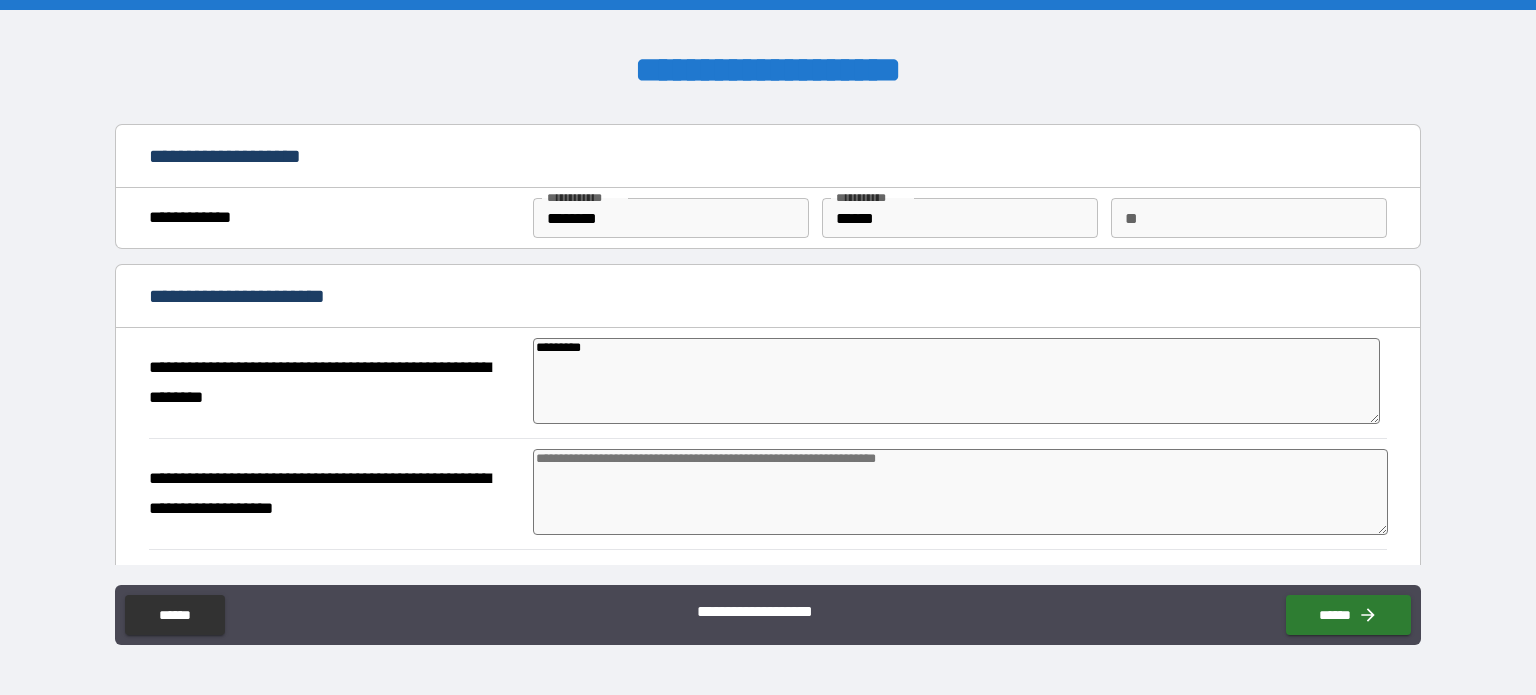 type on "**********" 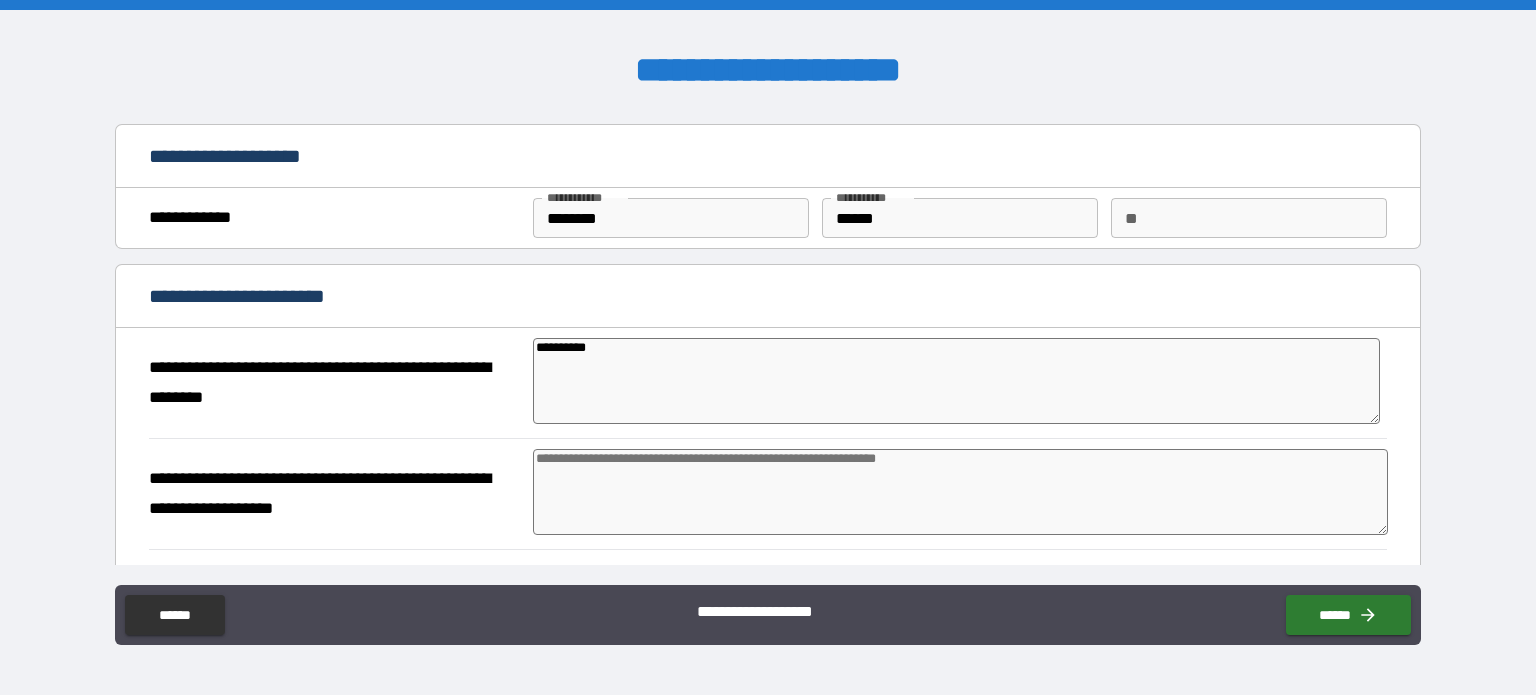 type on "**********" 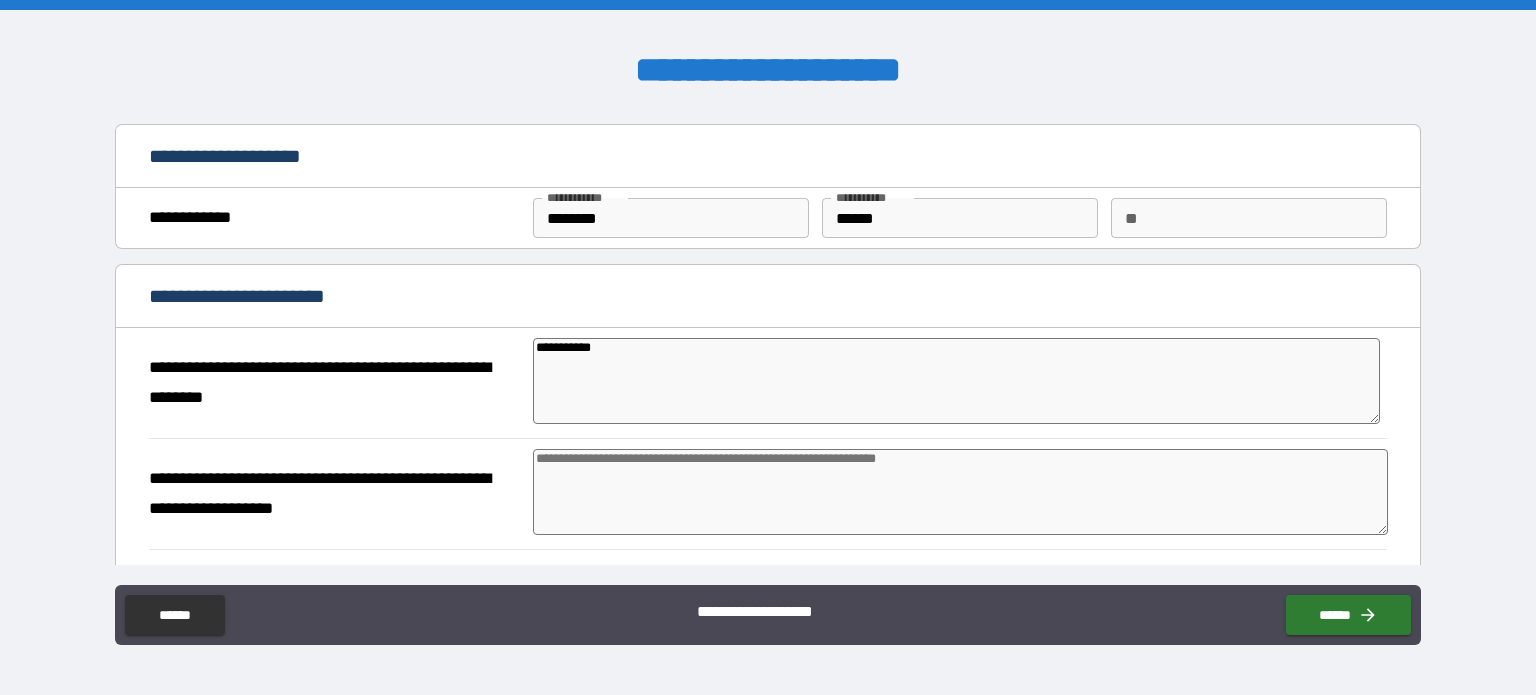 type on "**********" 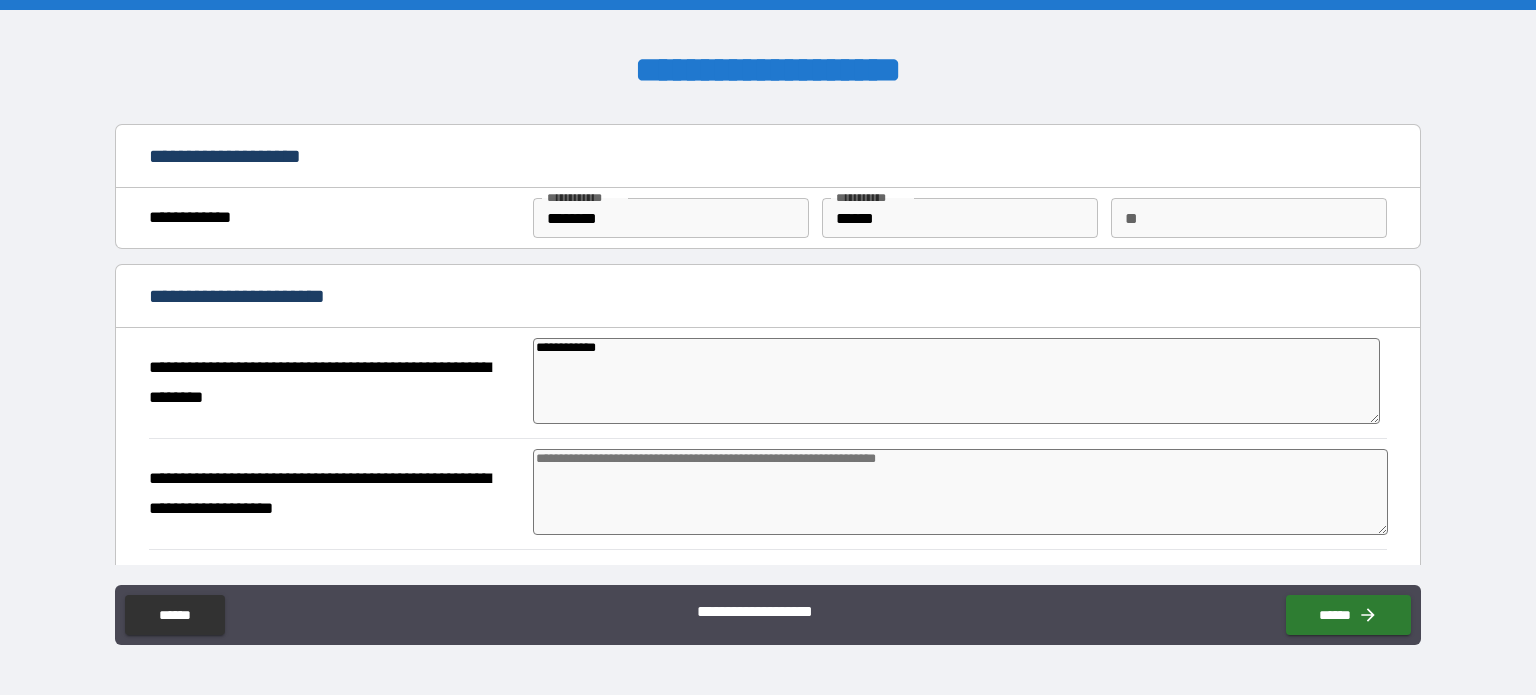type on "**********" 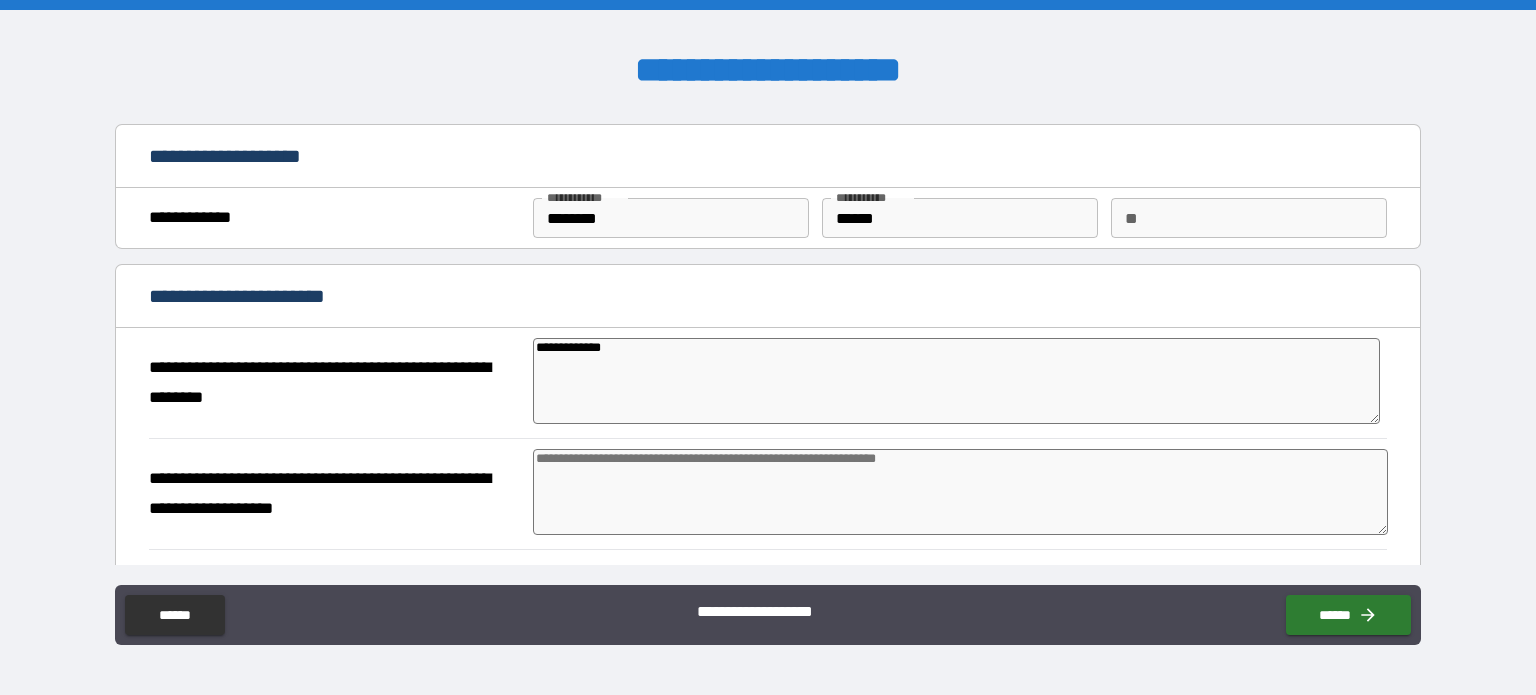 type on "**********" 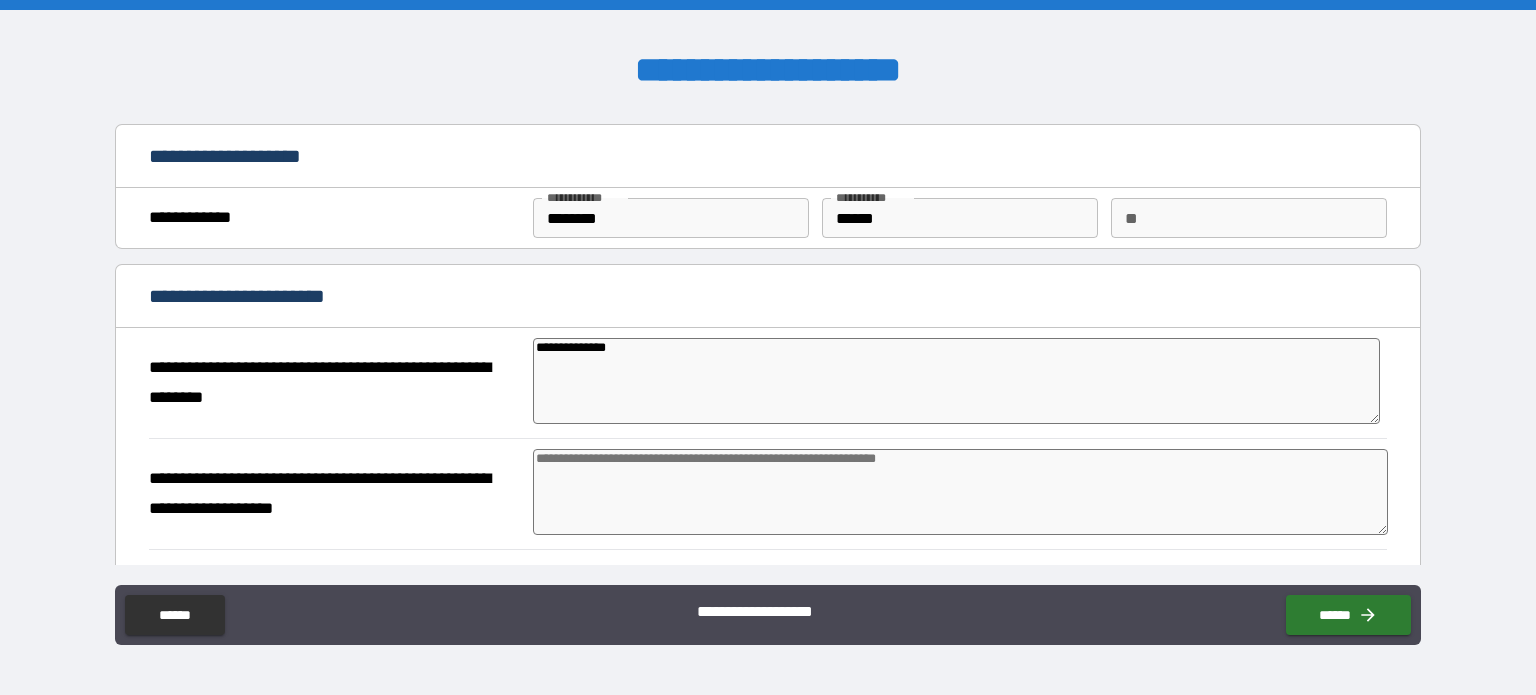 type on "*" 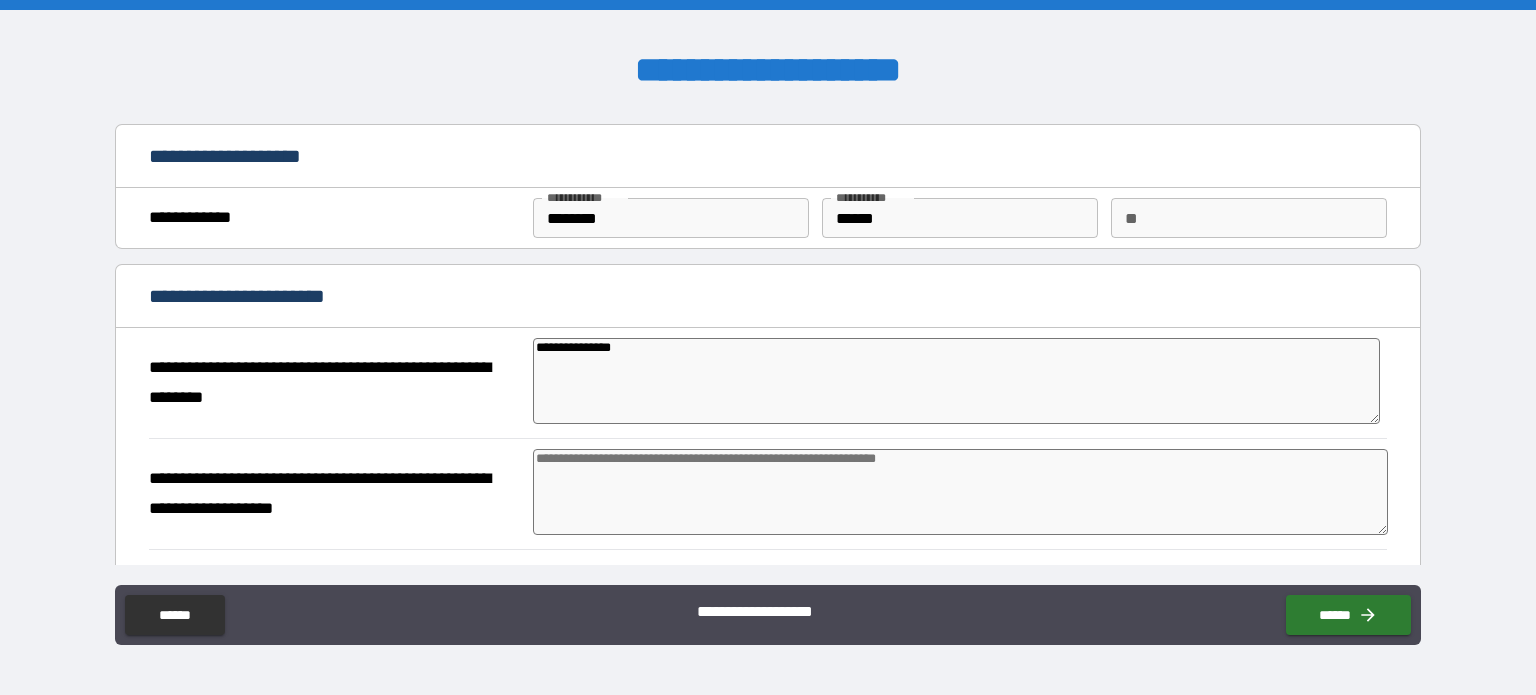 type on "*" 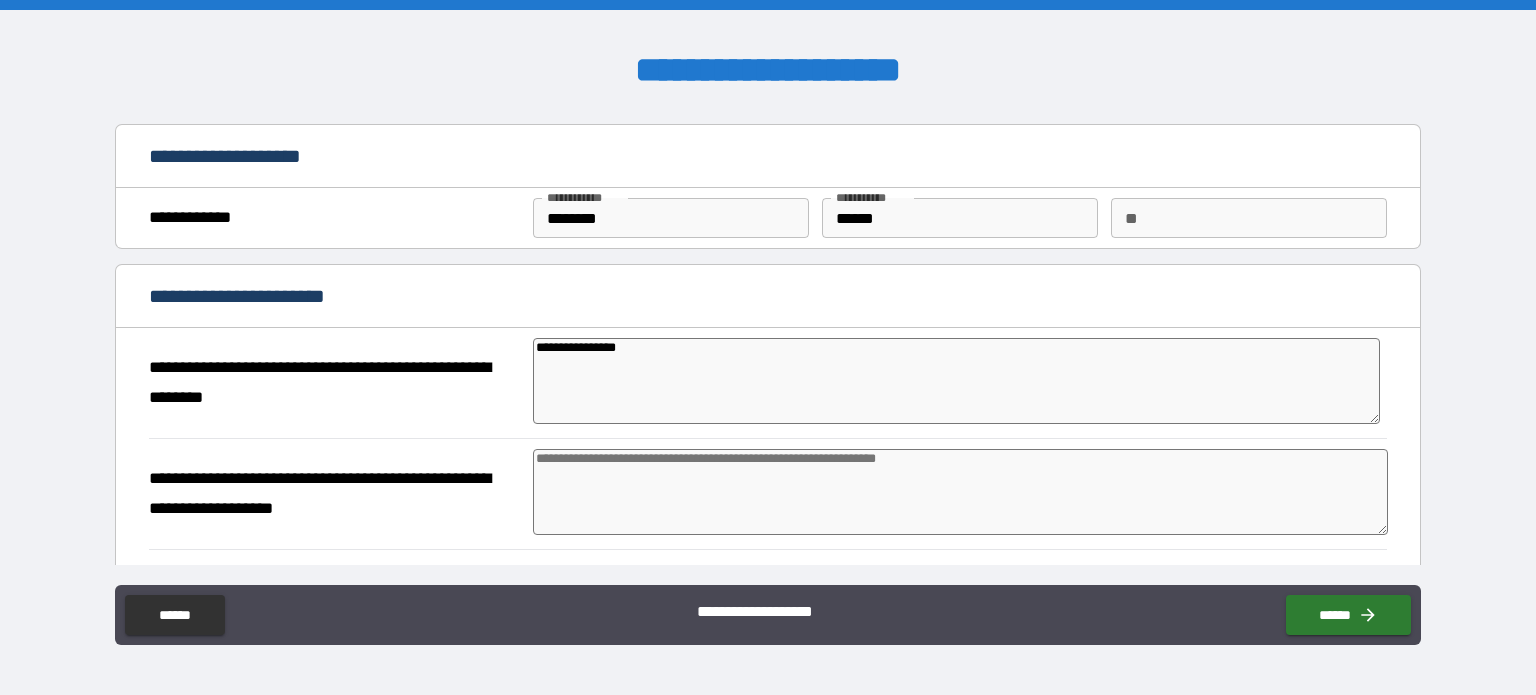 type on "*" 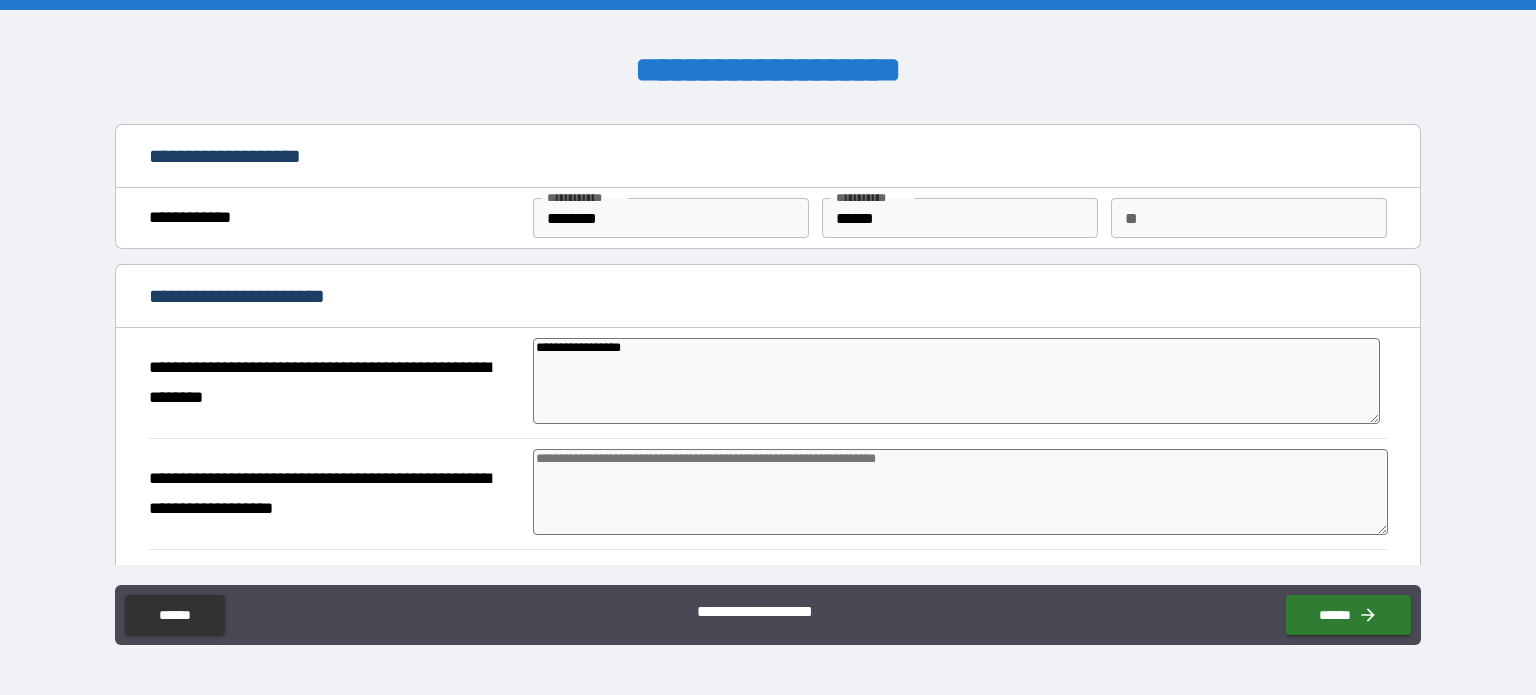 type on "*" 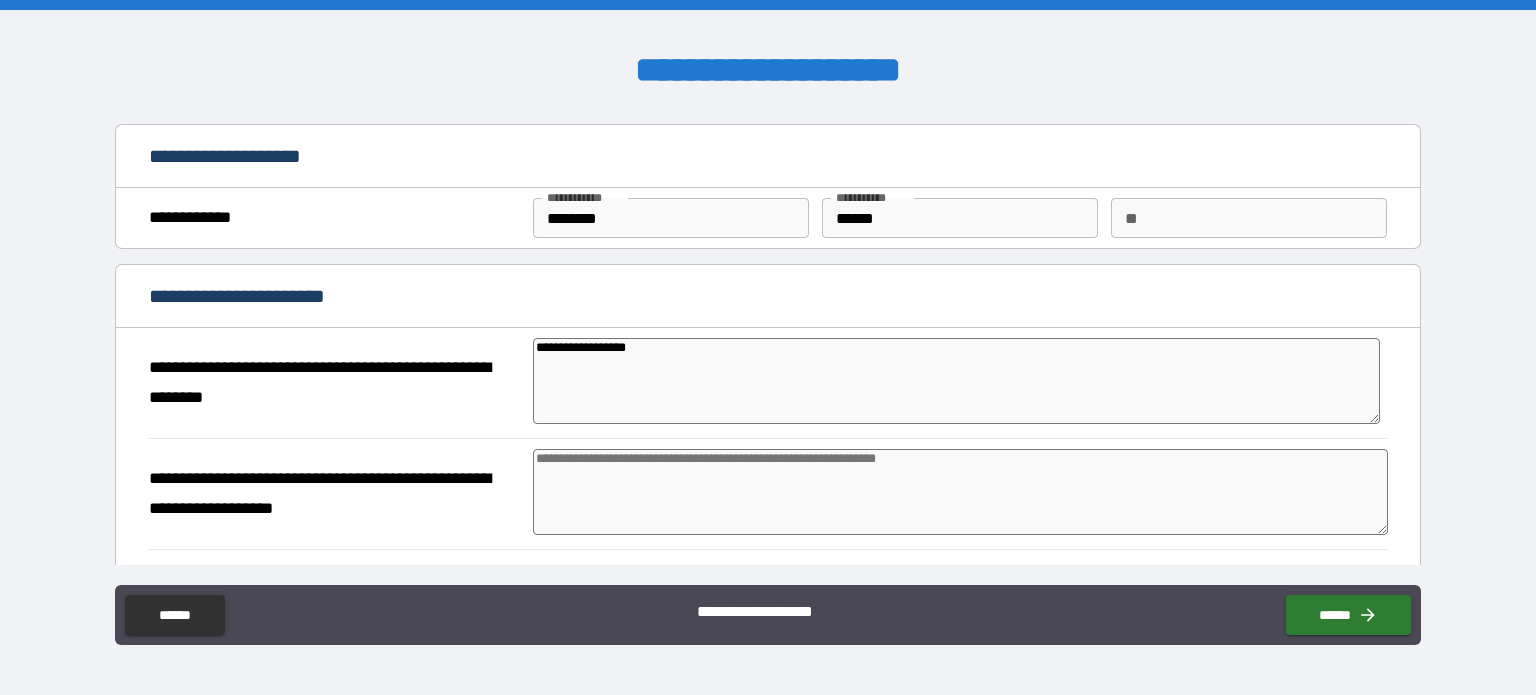 type on "*" 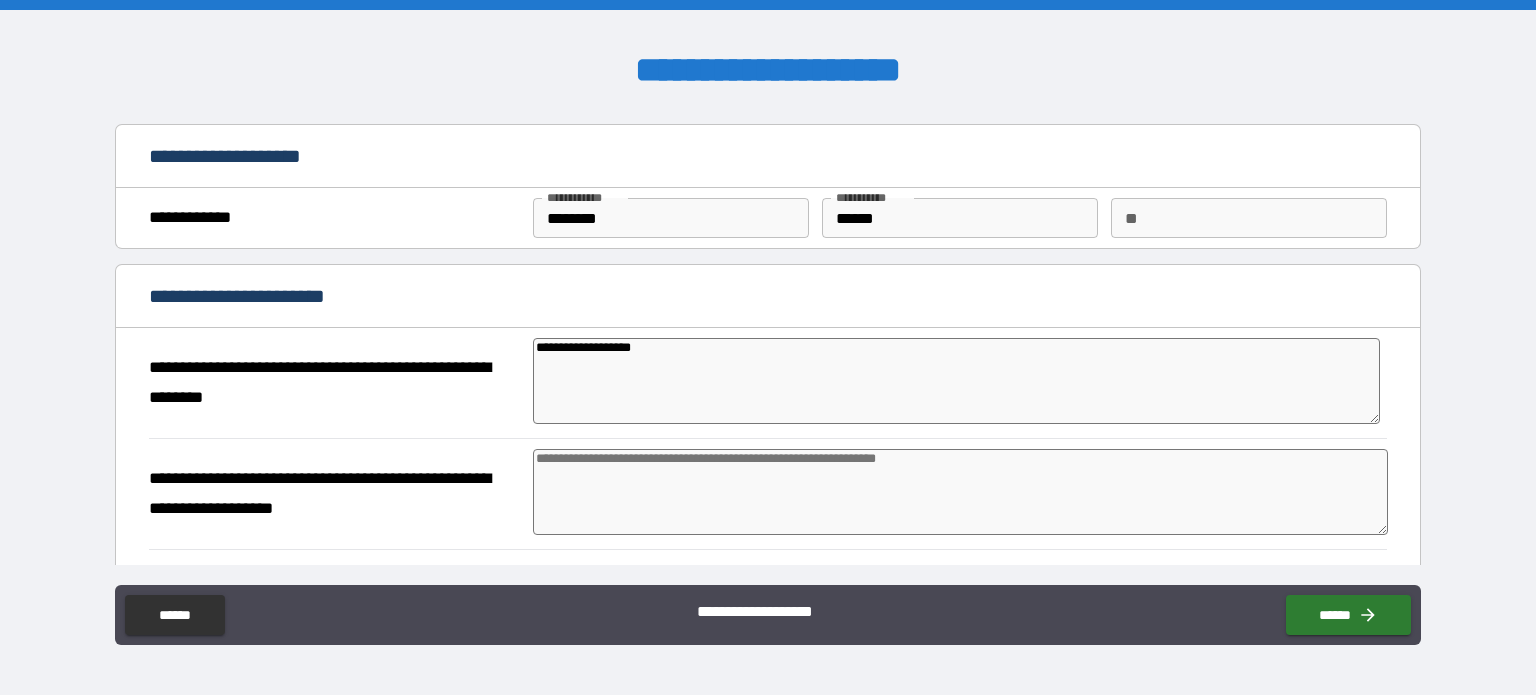 type on "**********" 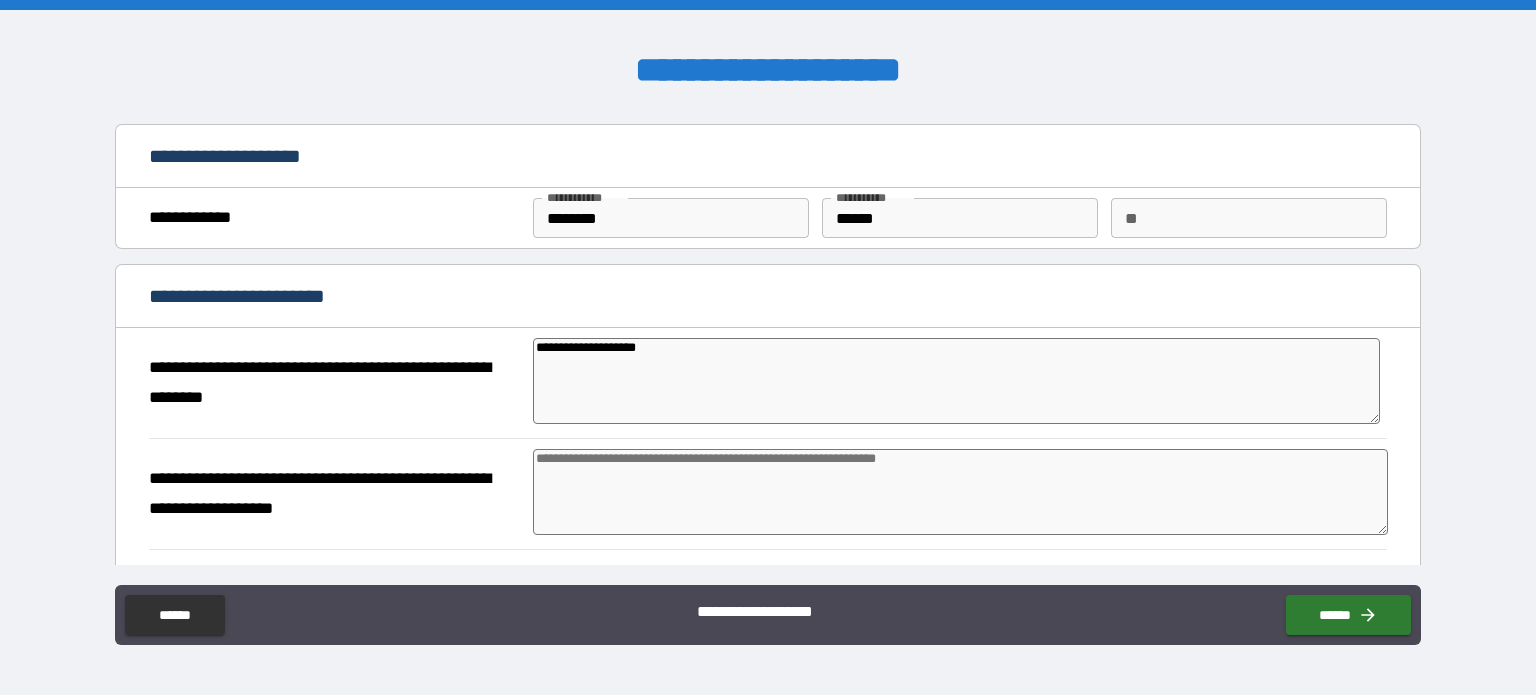 type on "*" 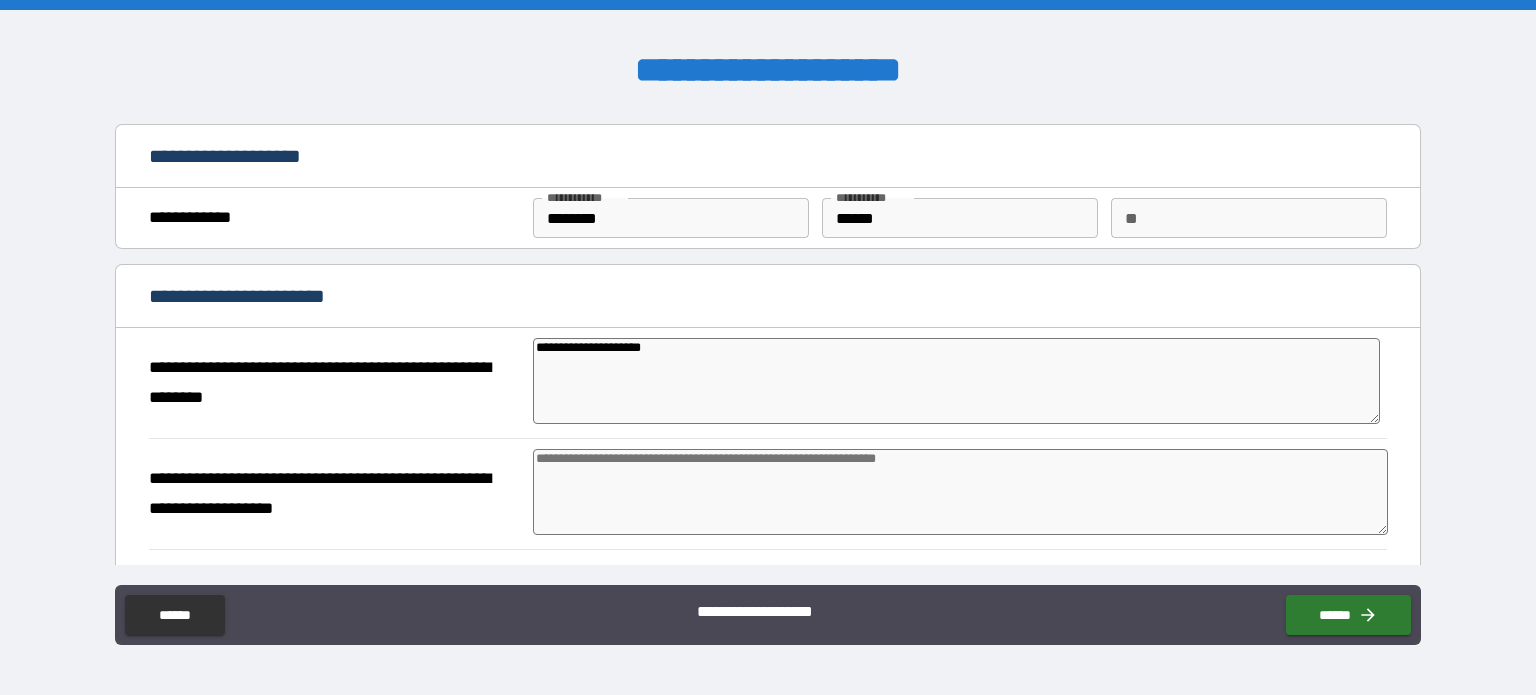 type on "*" 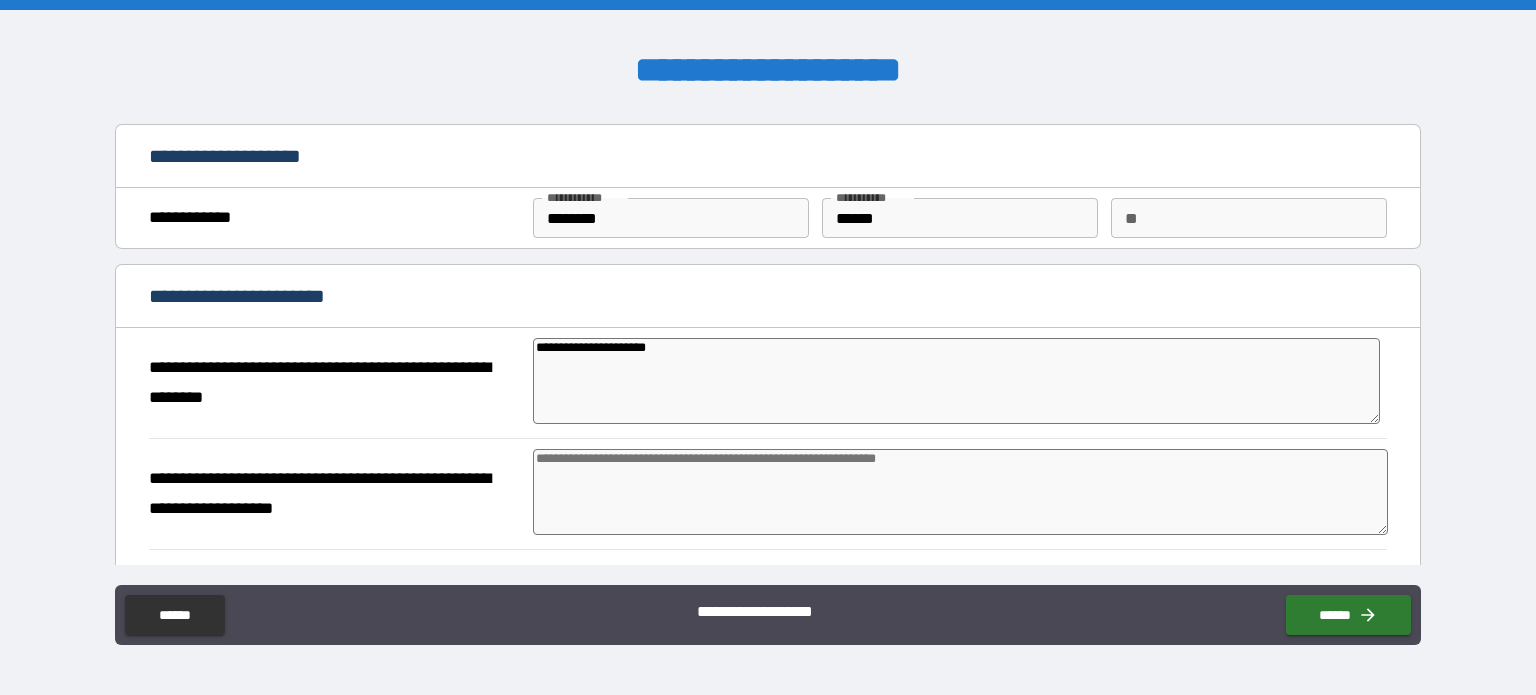 type on "**********" 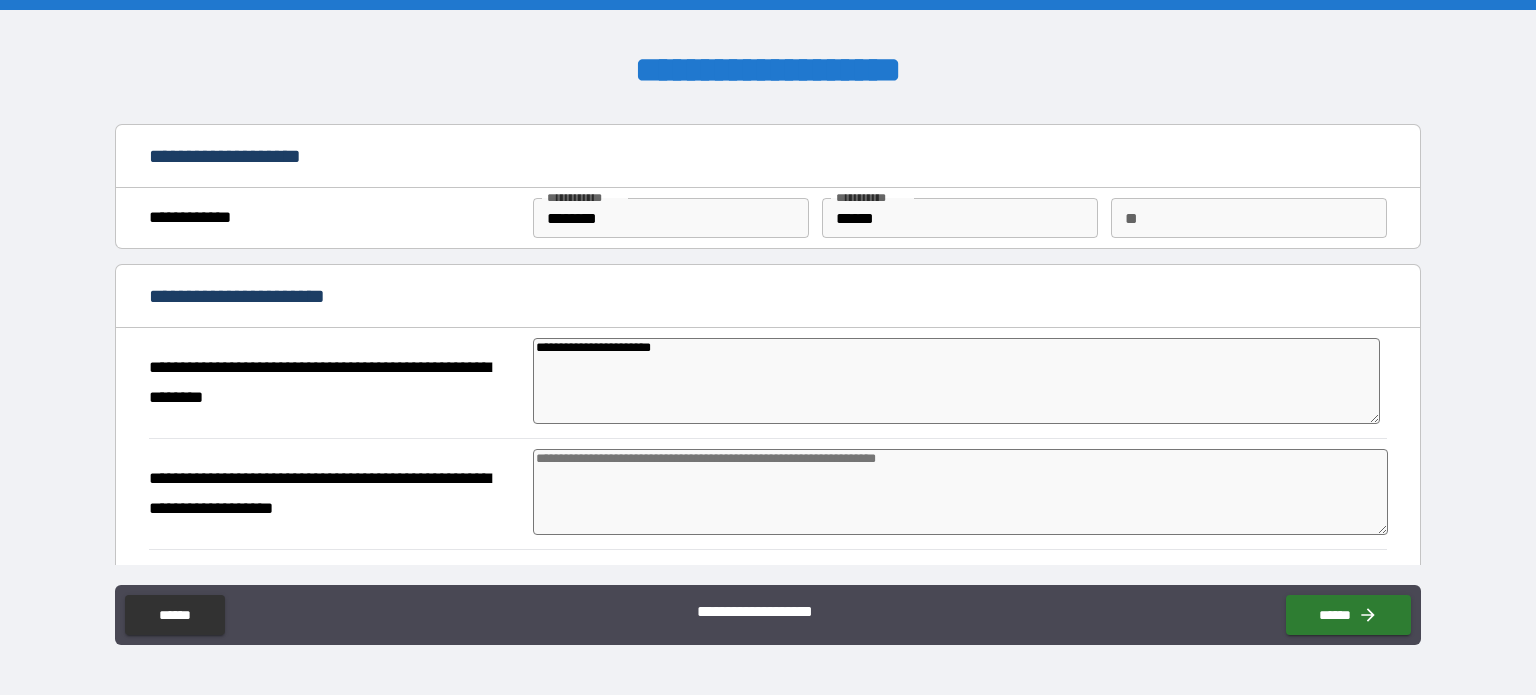type on "**********" 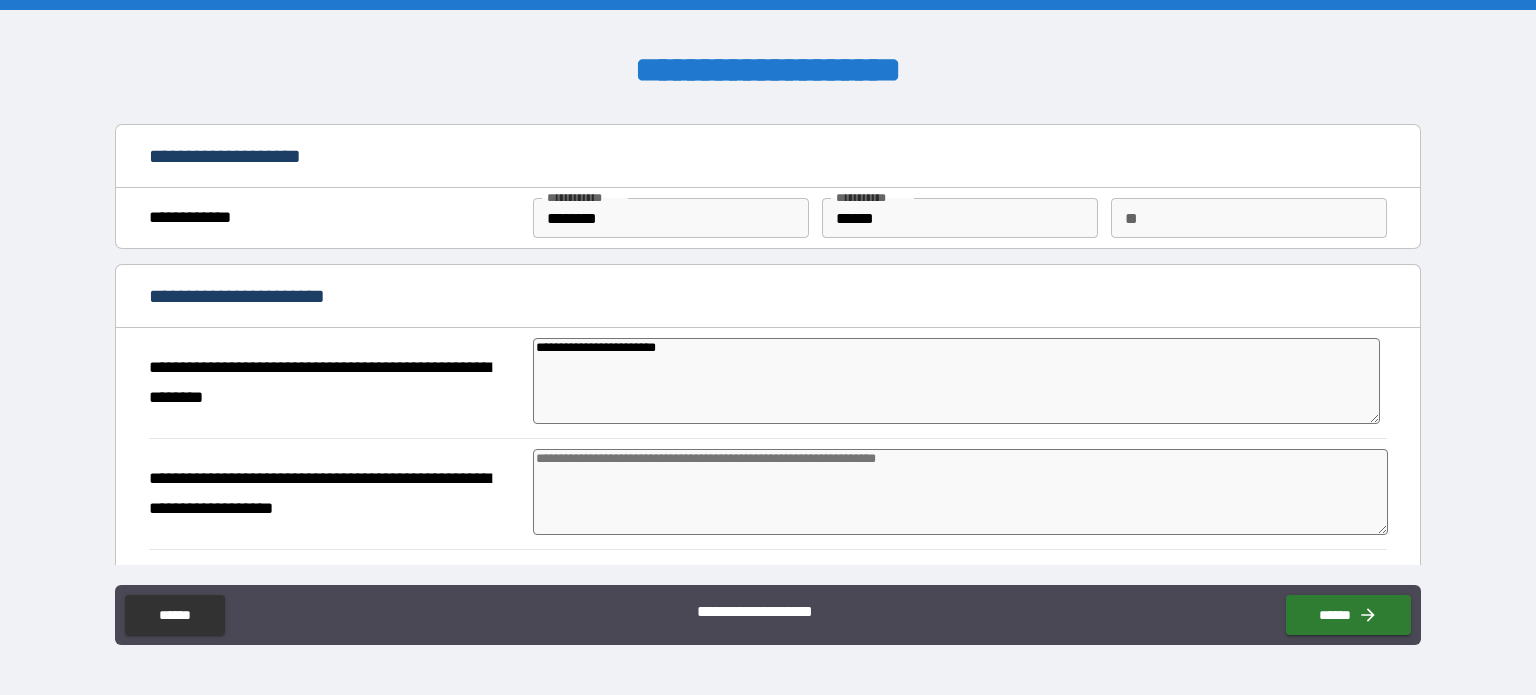 type on "**********" 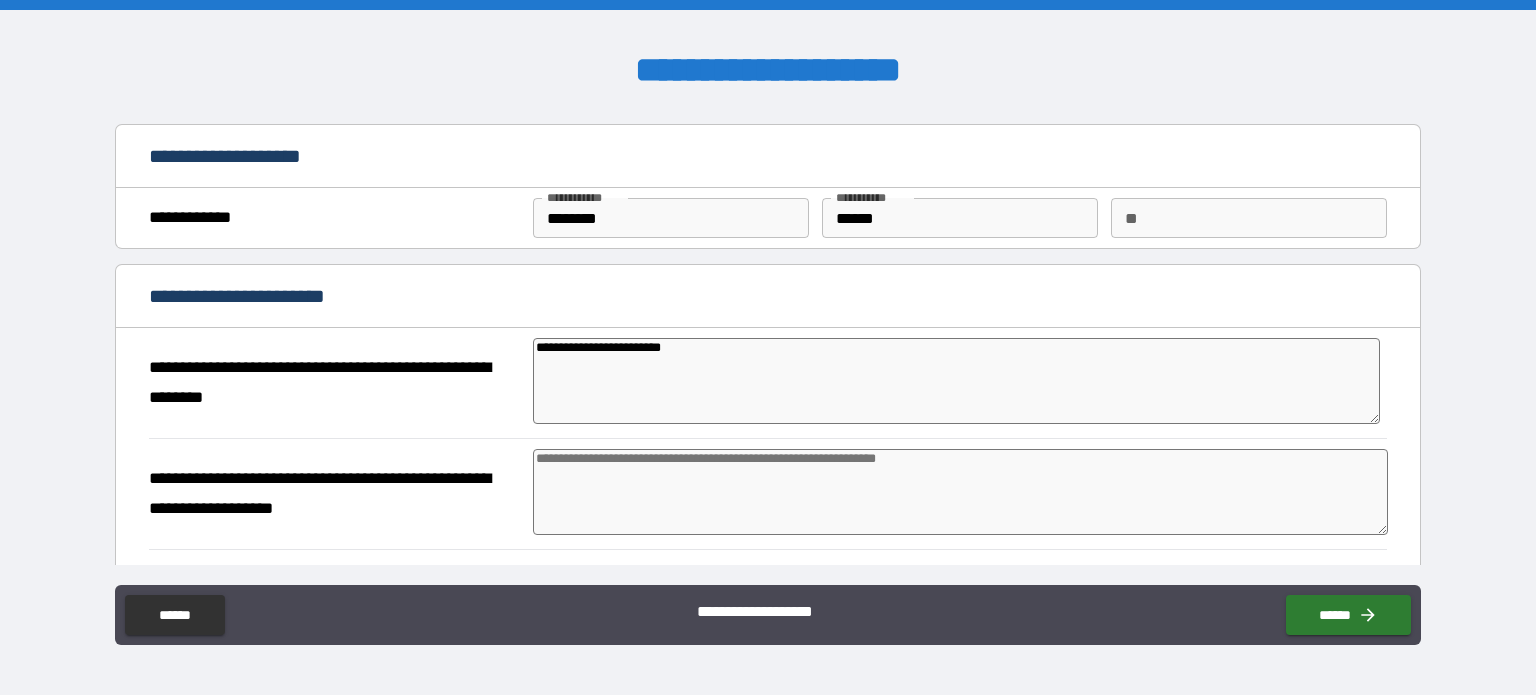 type on "**********" 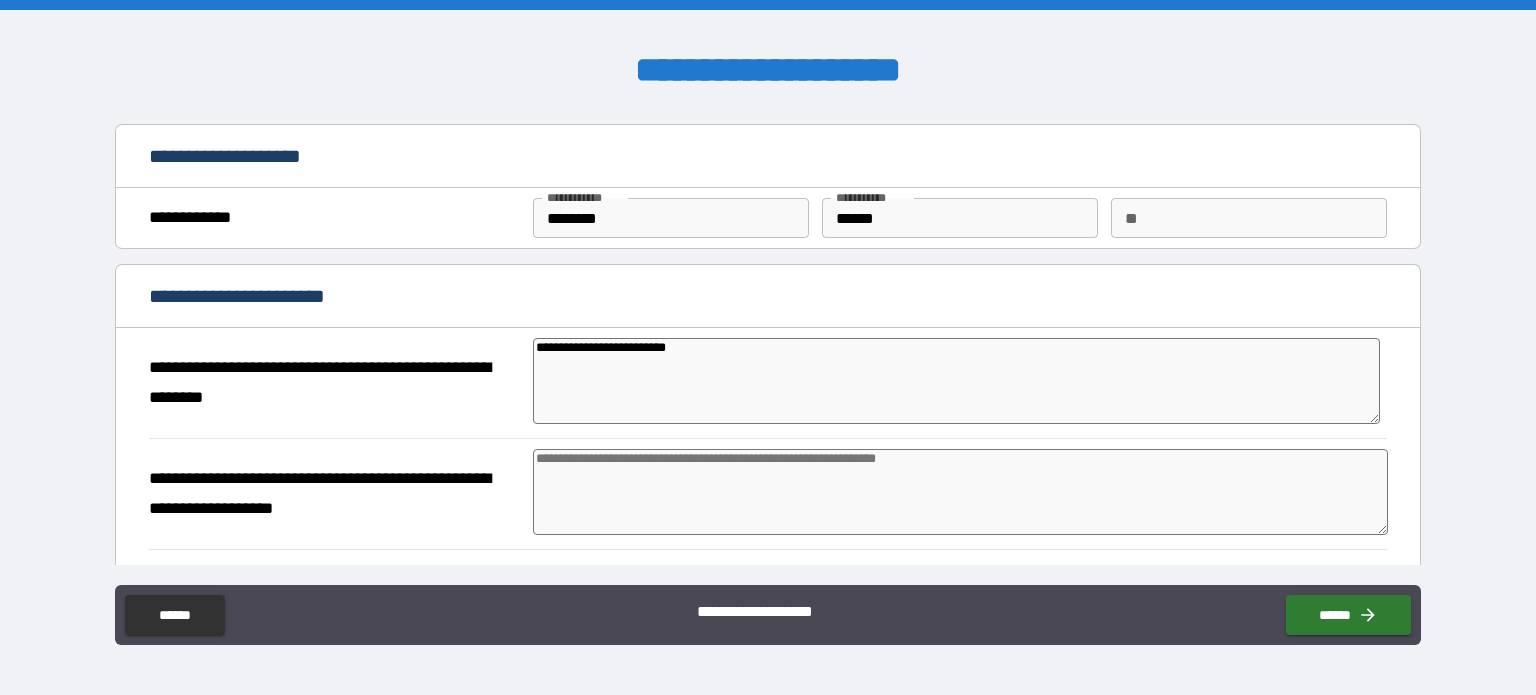 type on "*" 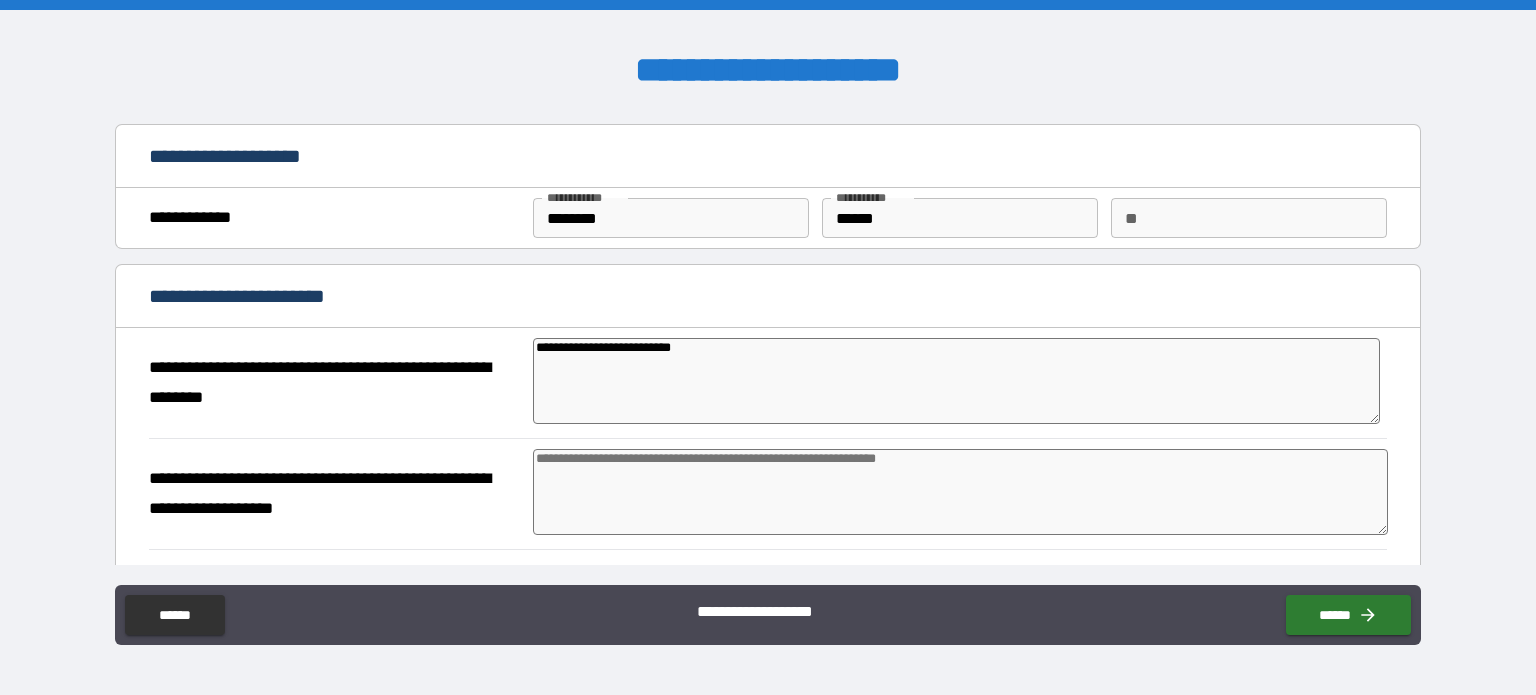 type on "*" 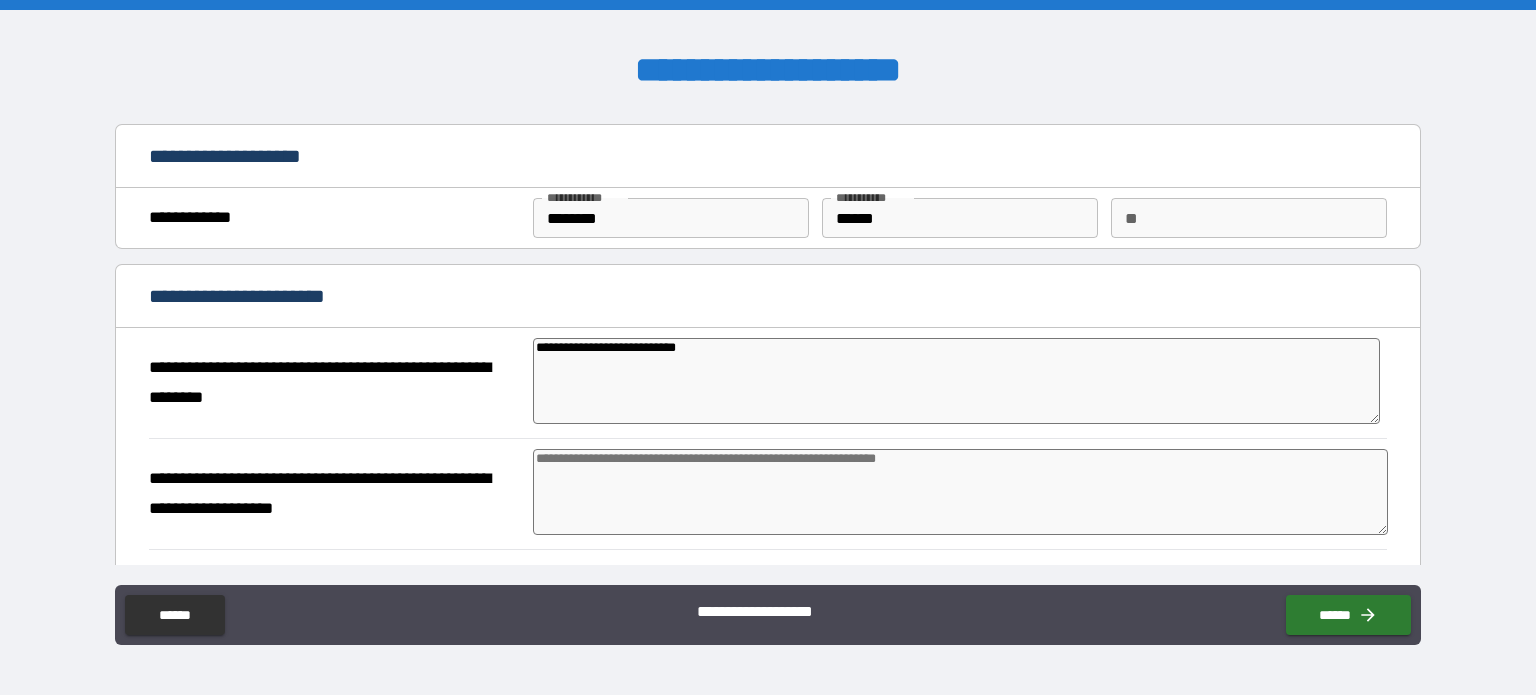 type on "*" 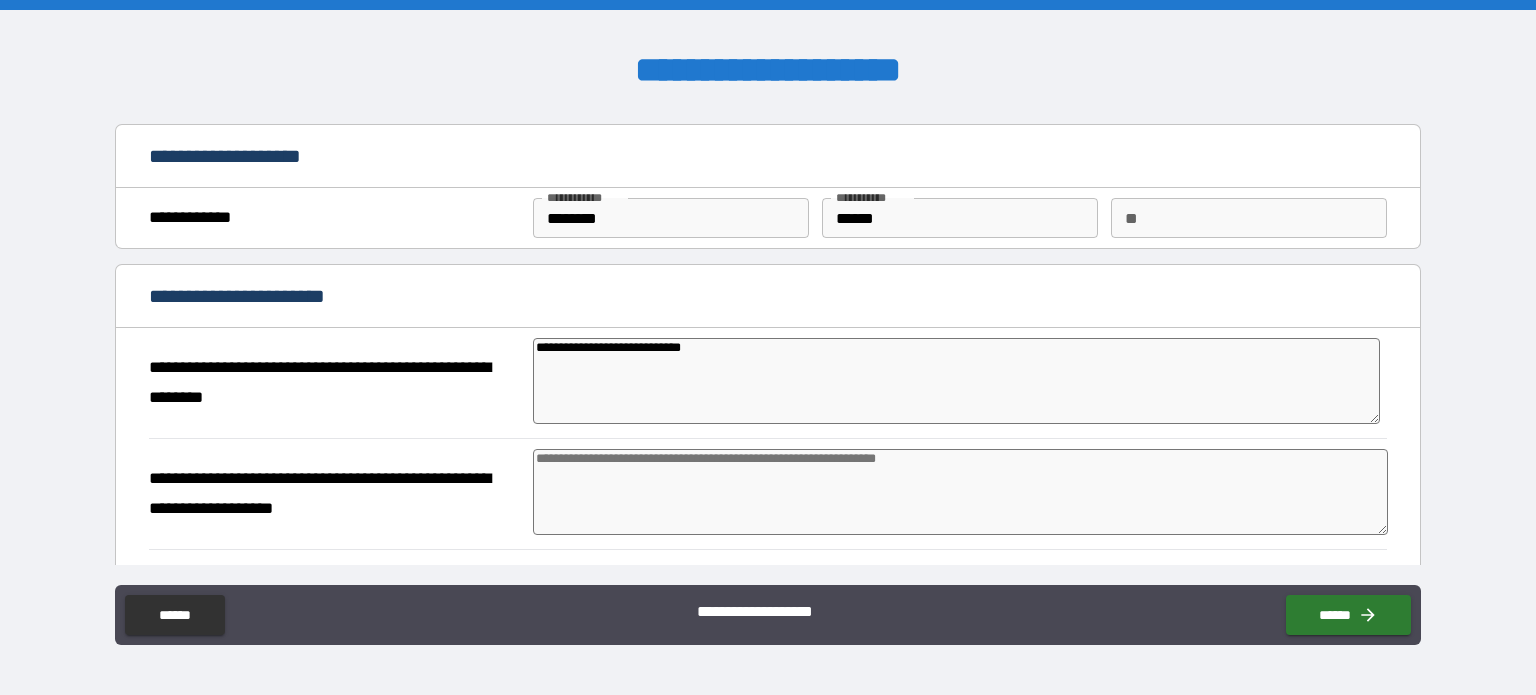 type on "*" 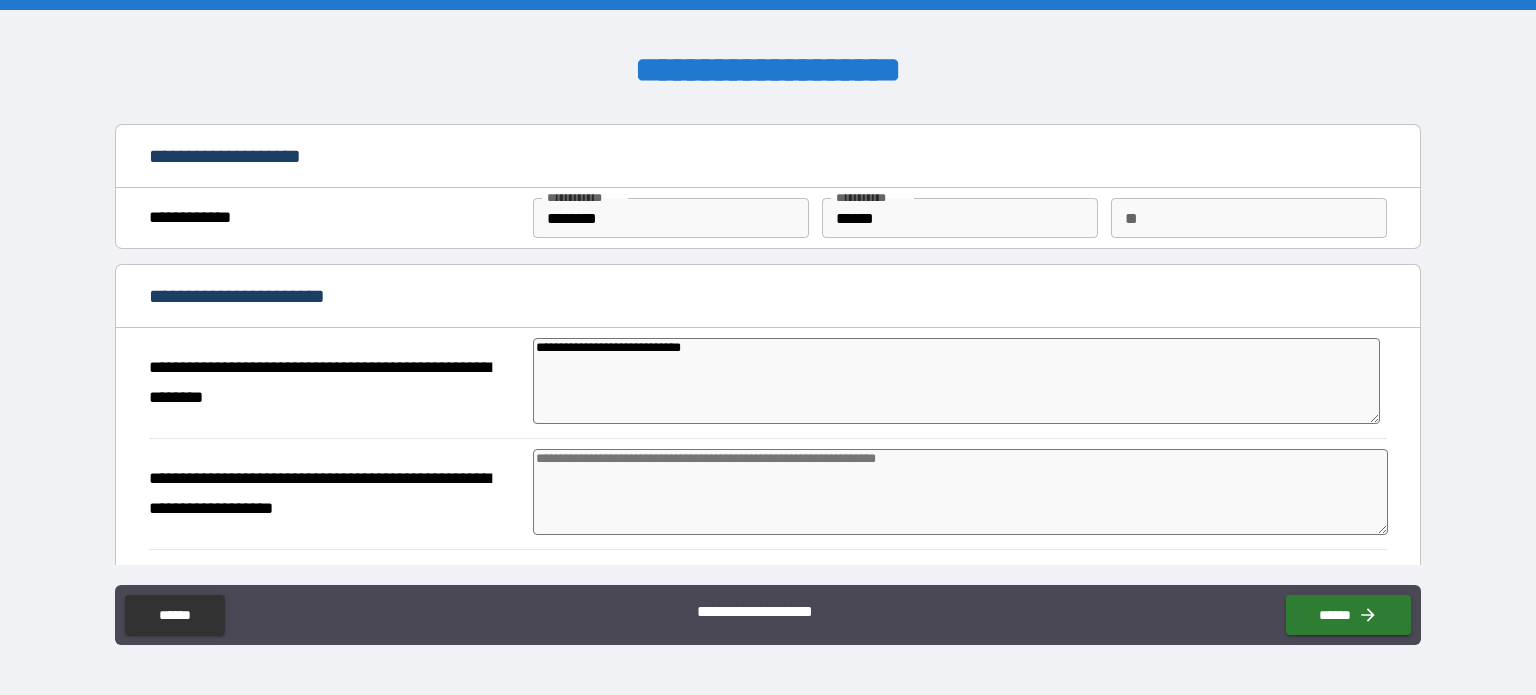 scroll, scrollTop: 100, scrollLeft: 0, axis: vertical 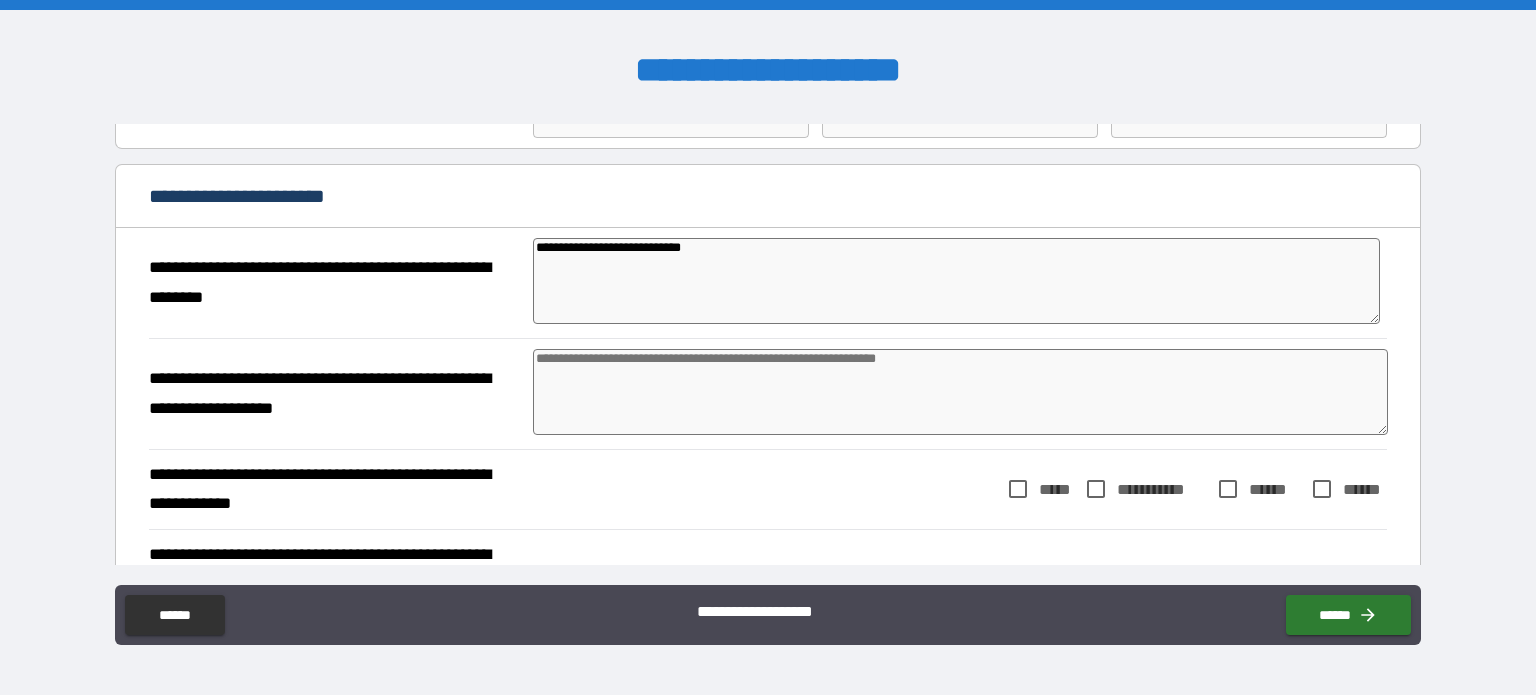 type on "**********" 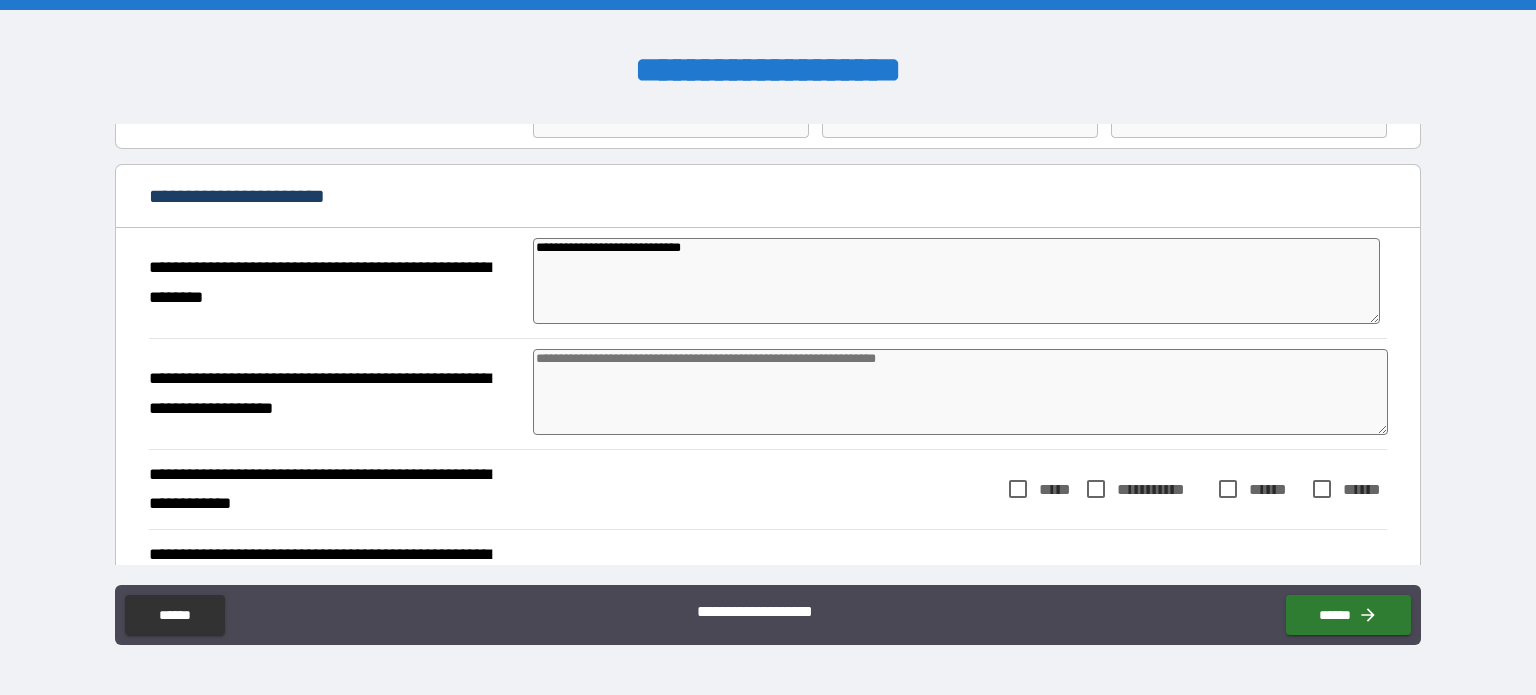 type on "*" 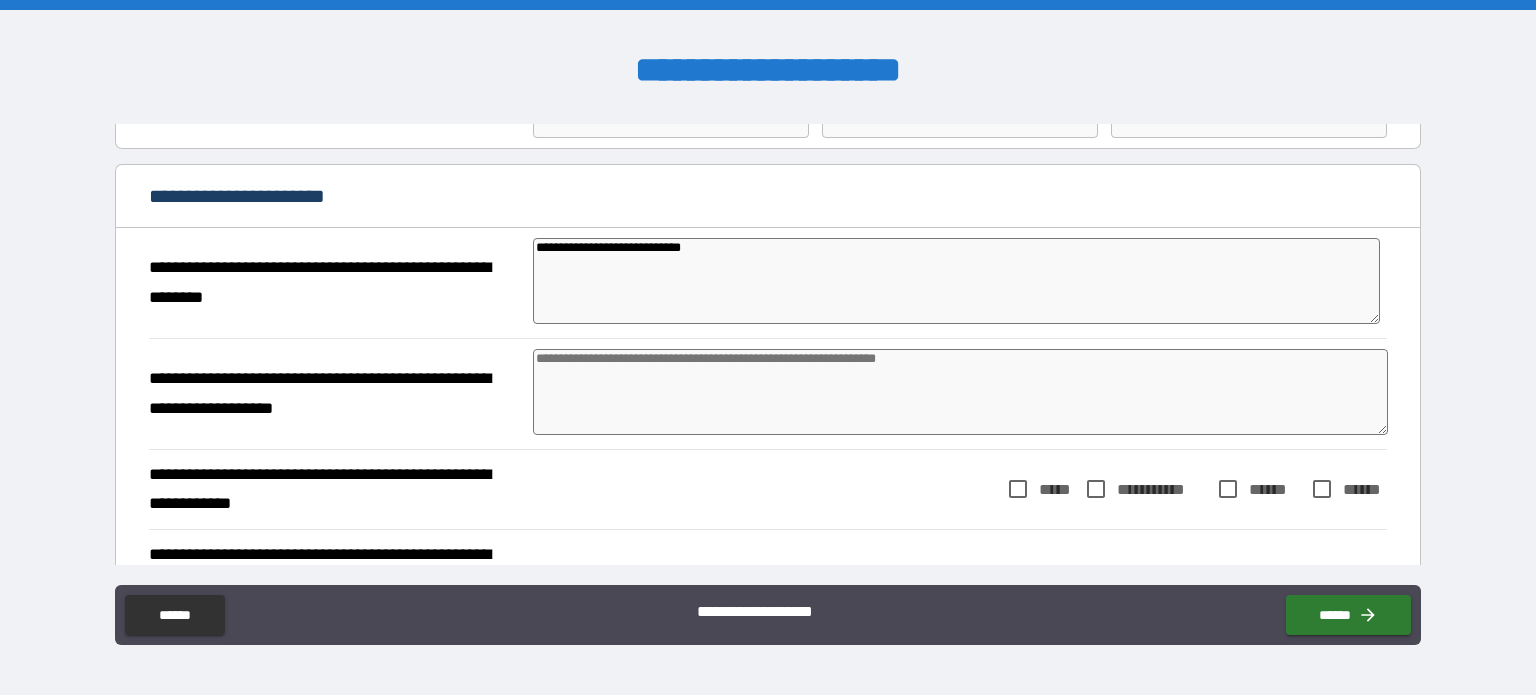 type on "*" 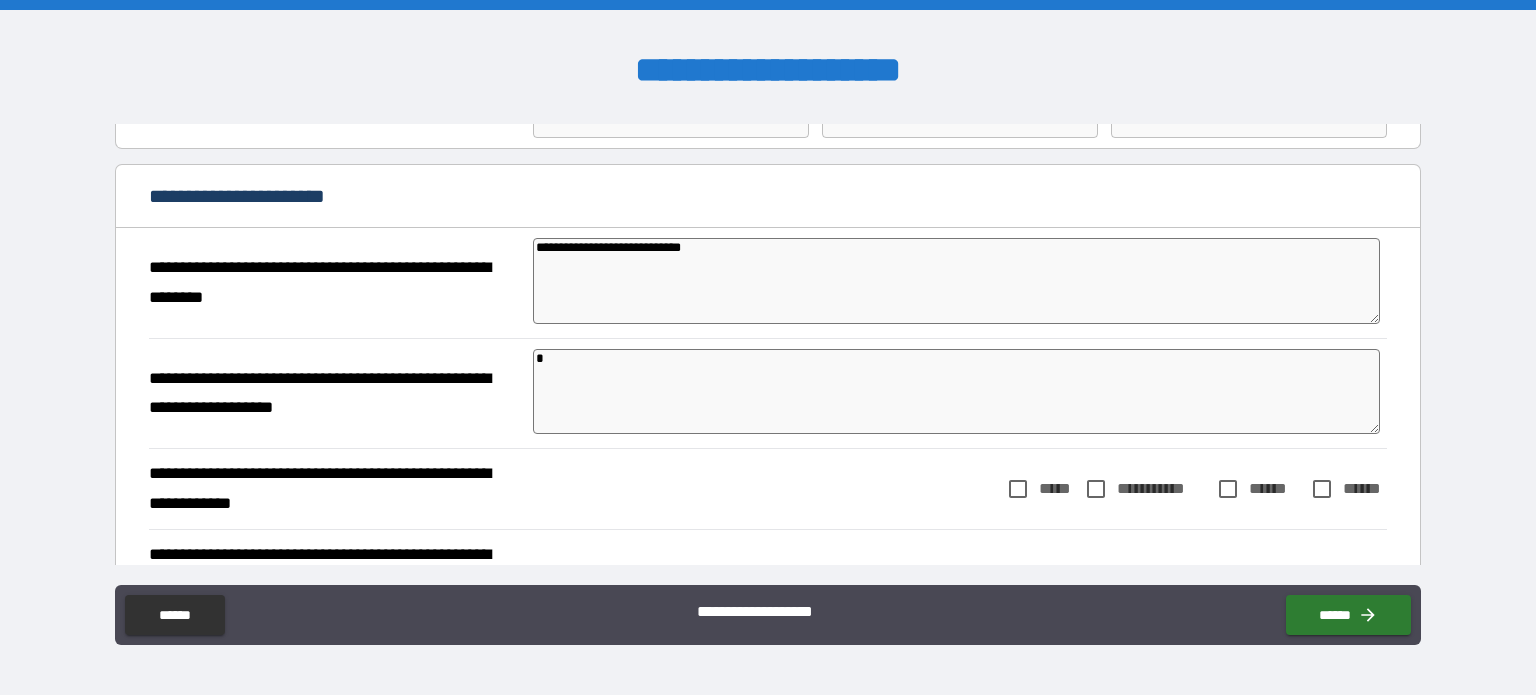 type on "**" 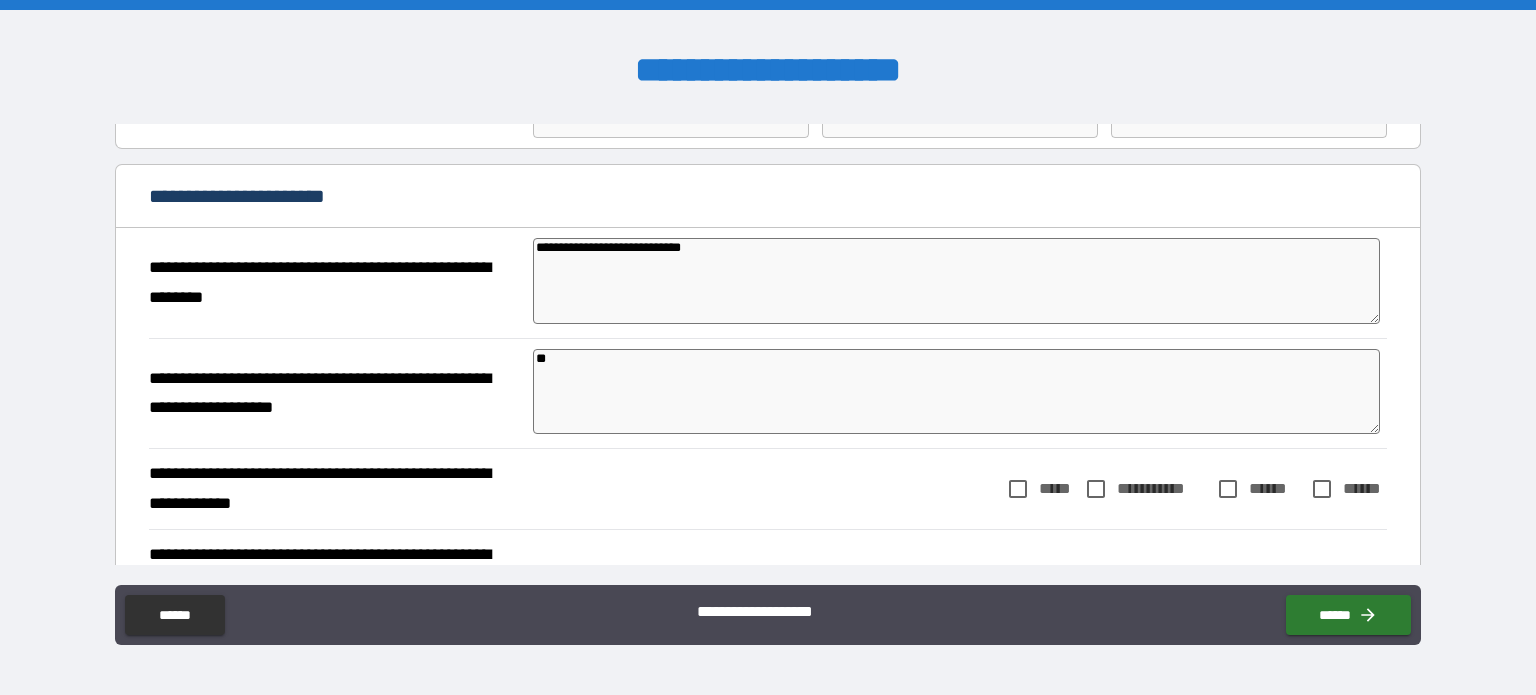 type on "*" 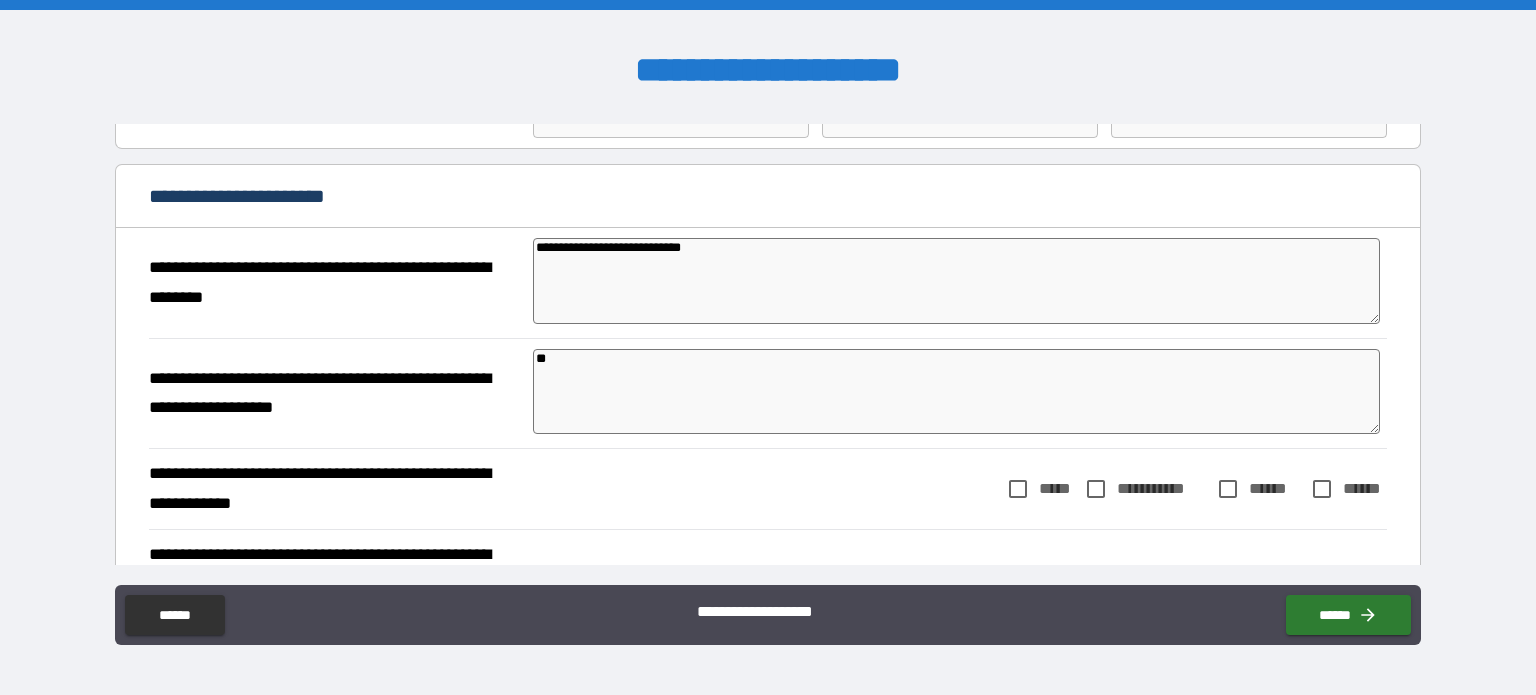 type on "*" 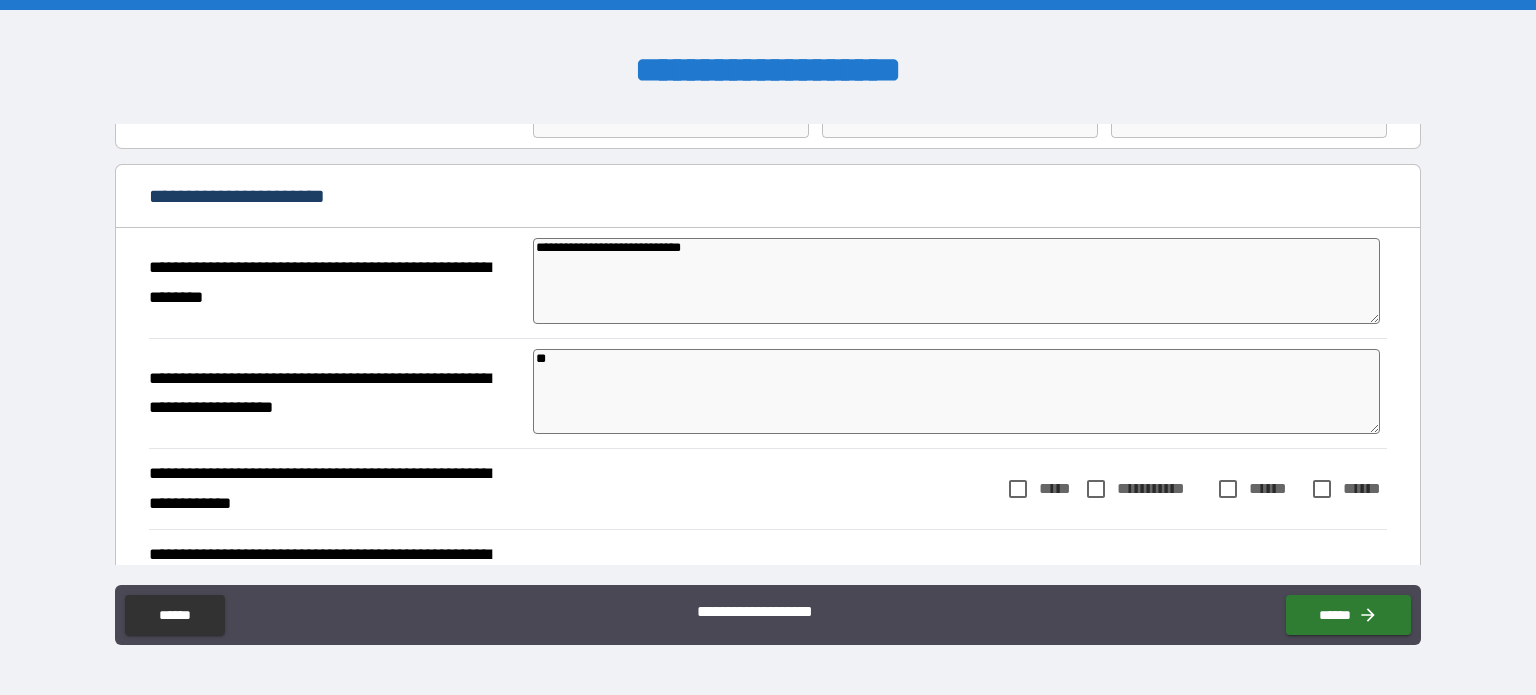 type on "*" 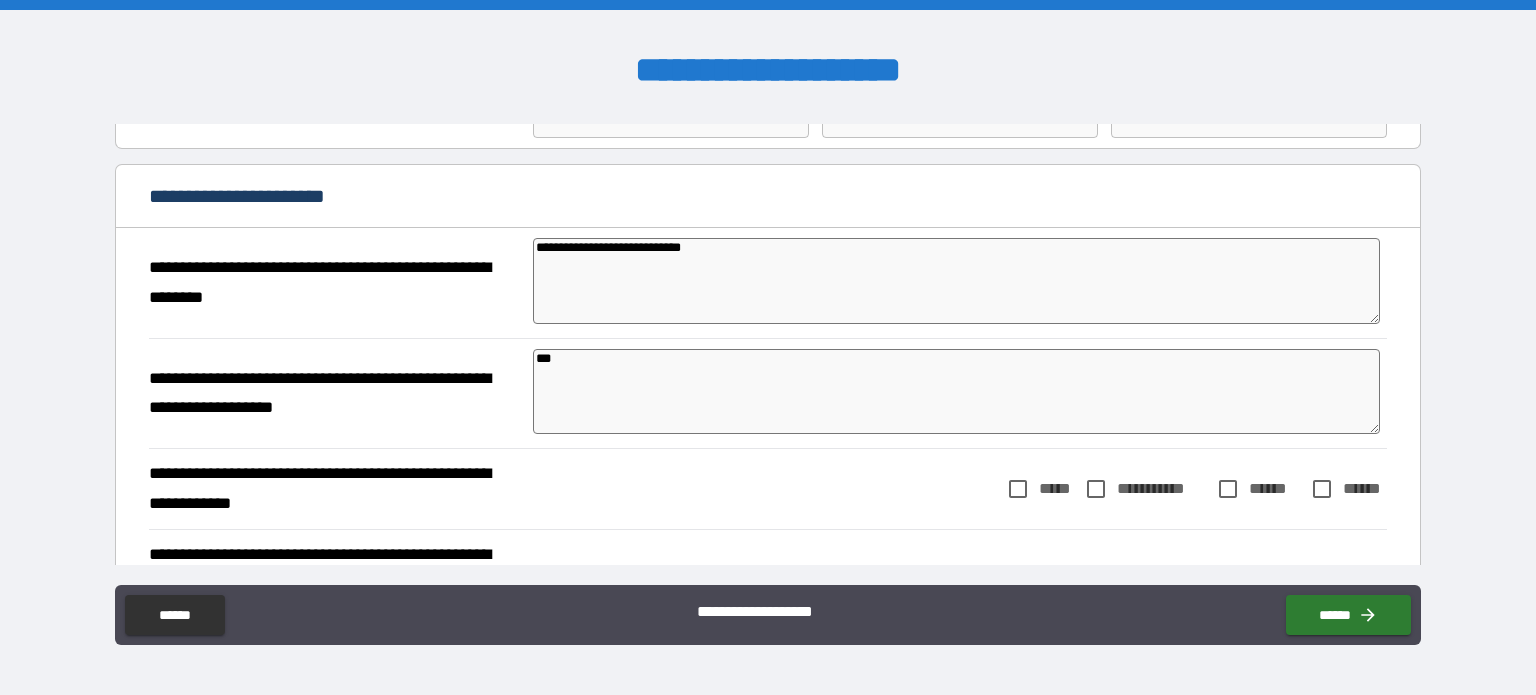 type on "*" 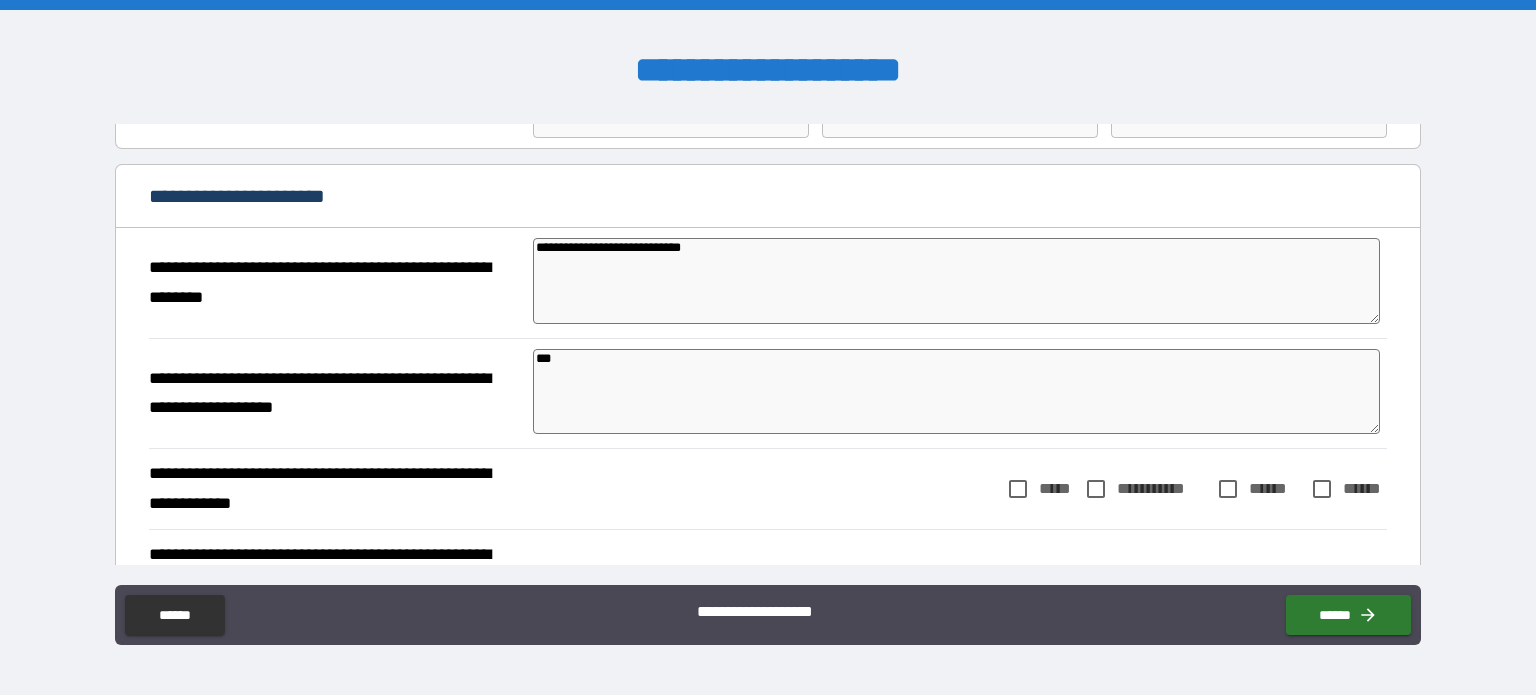 type on "***" 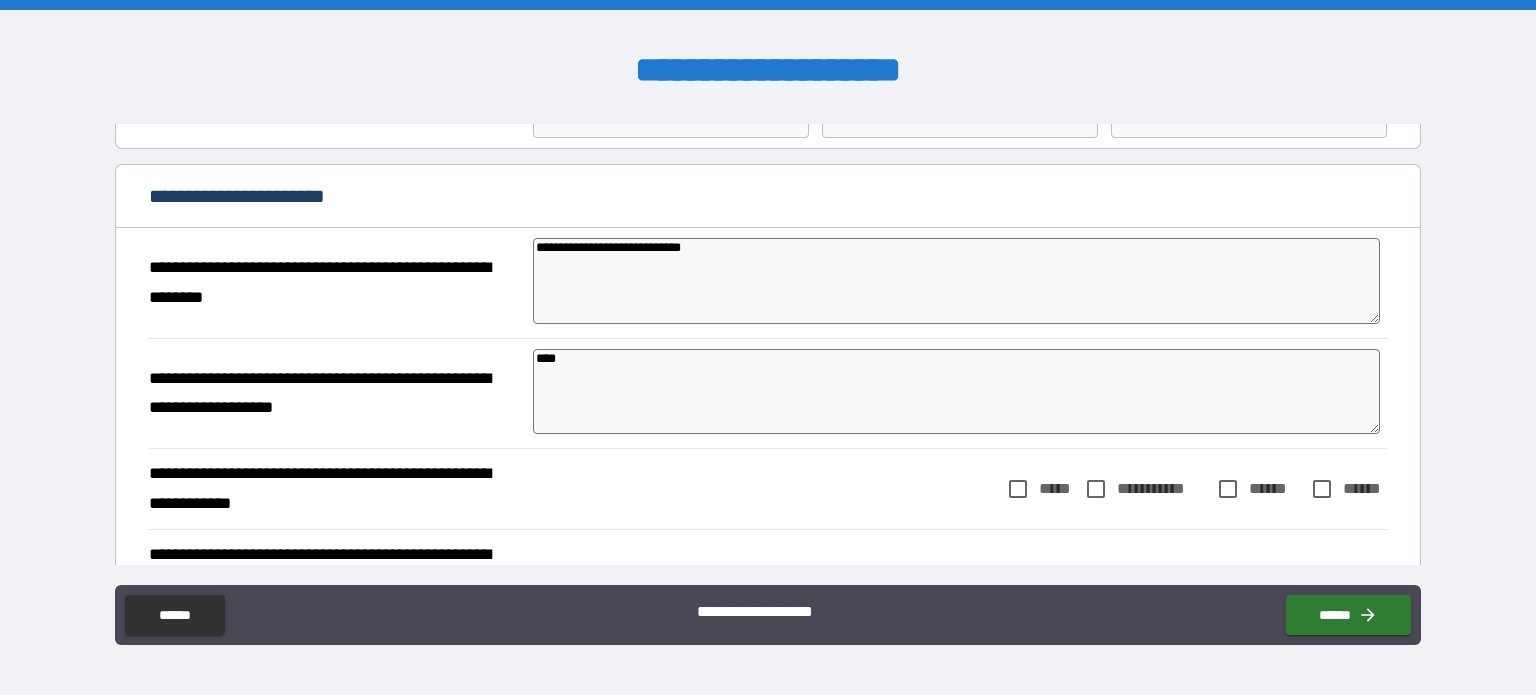 type on "*" 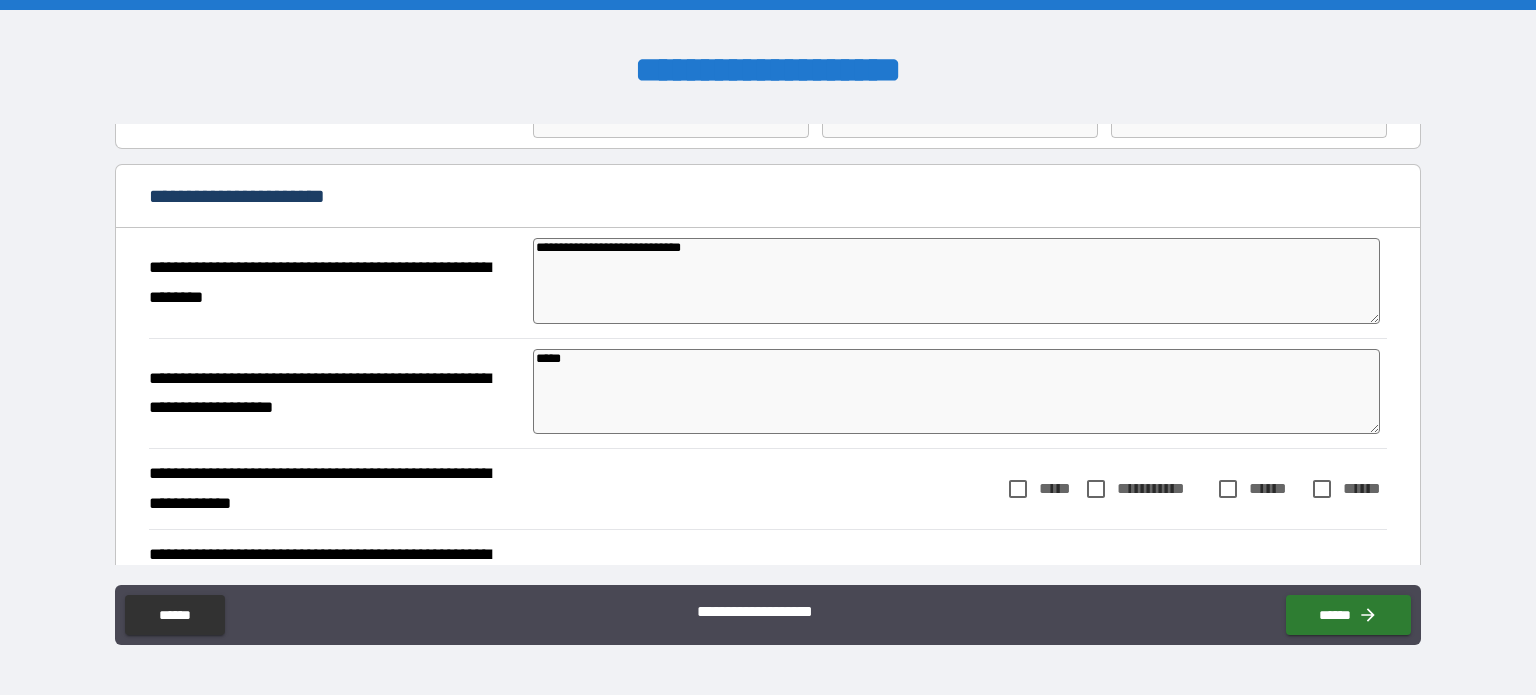 type on "*" 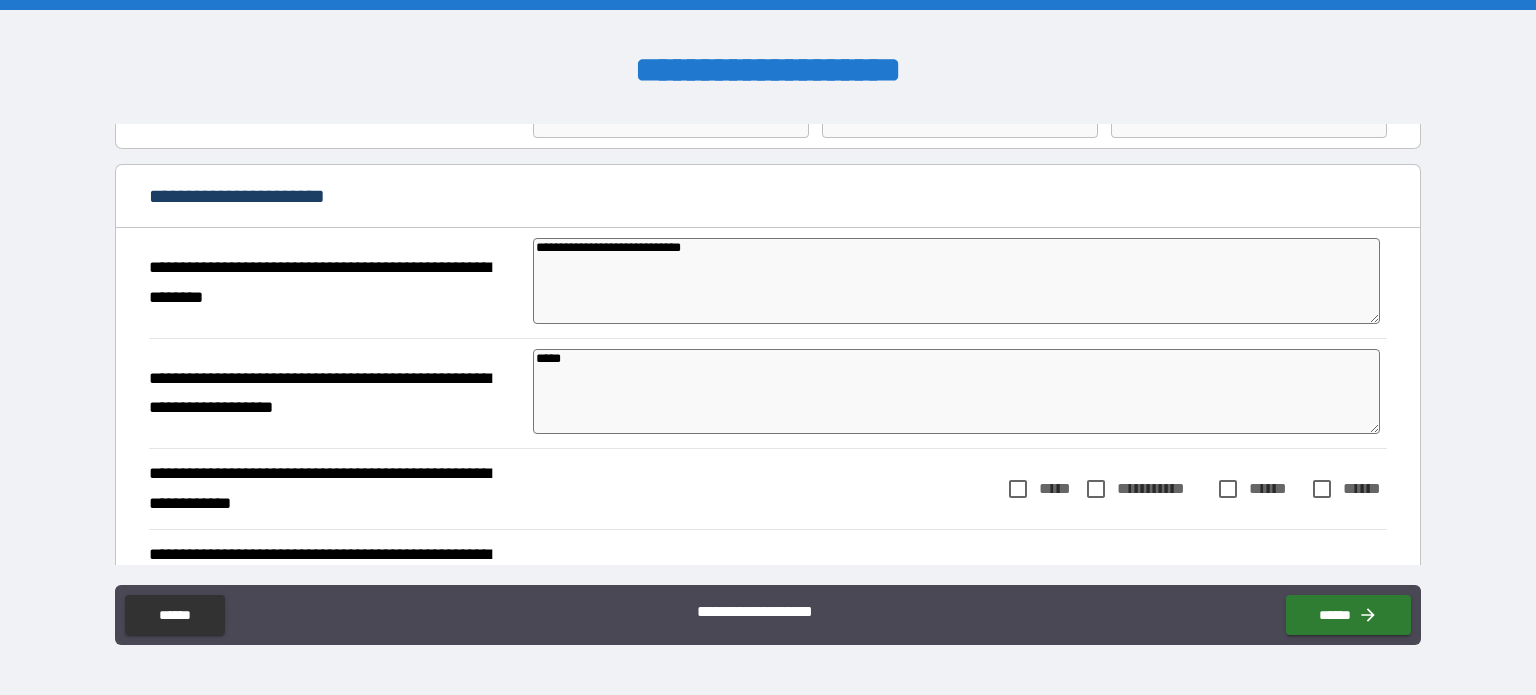 type on "******" 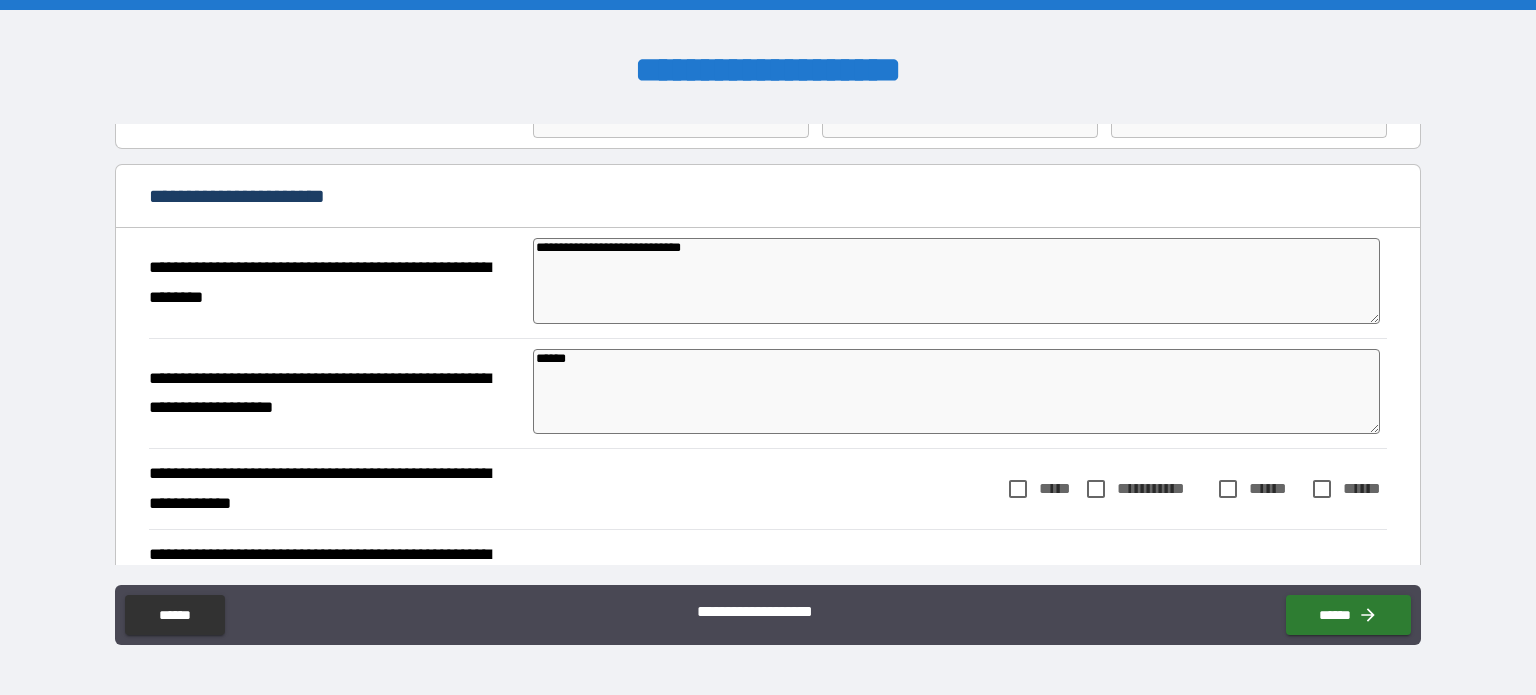 type on "*" 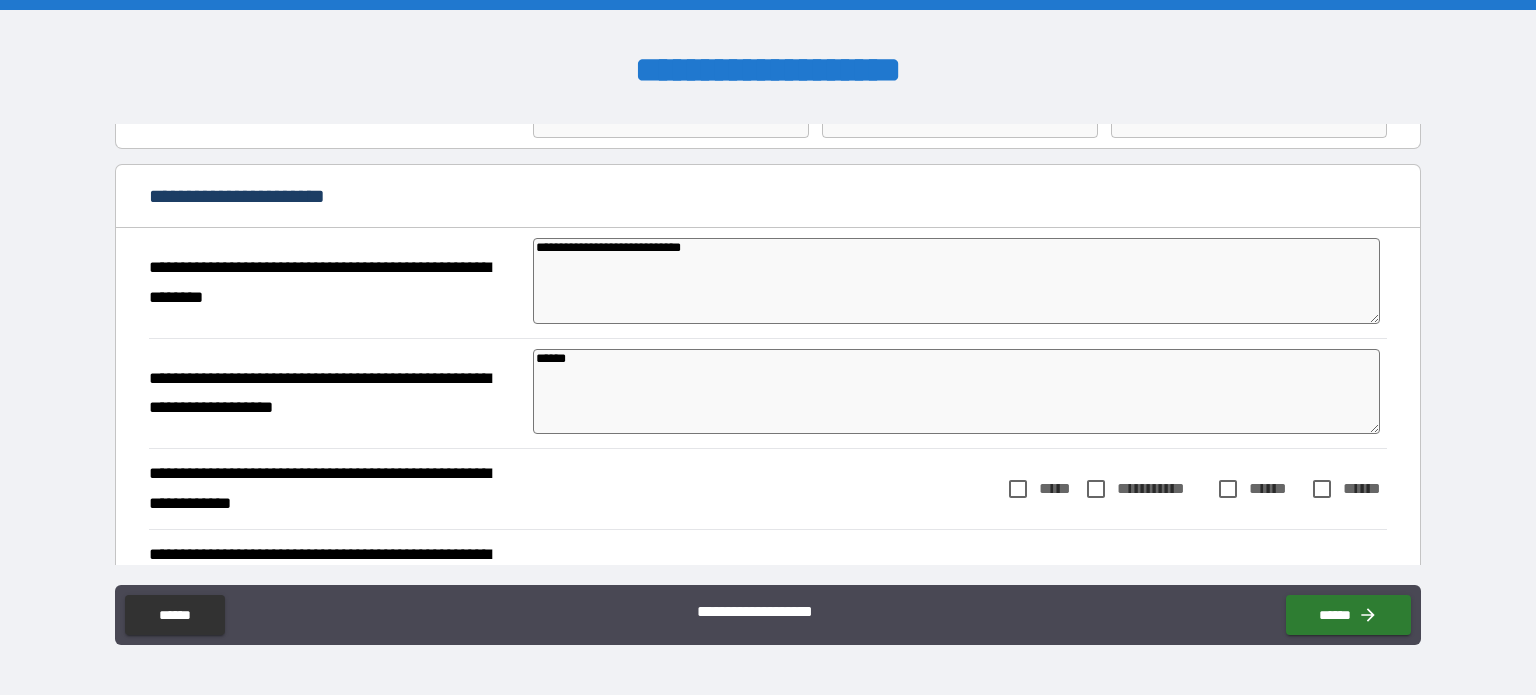 type on "*******" 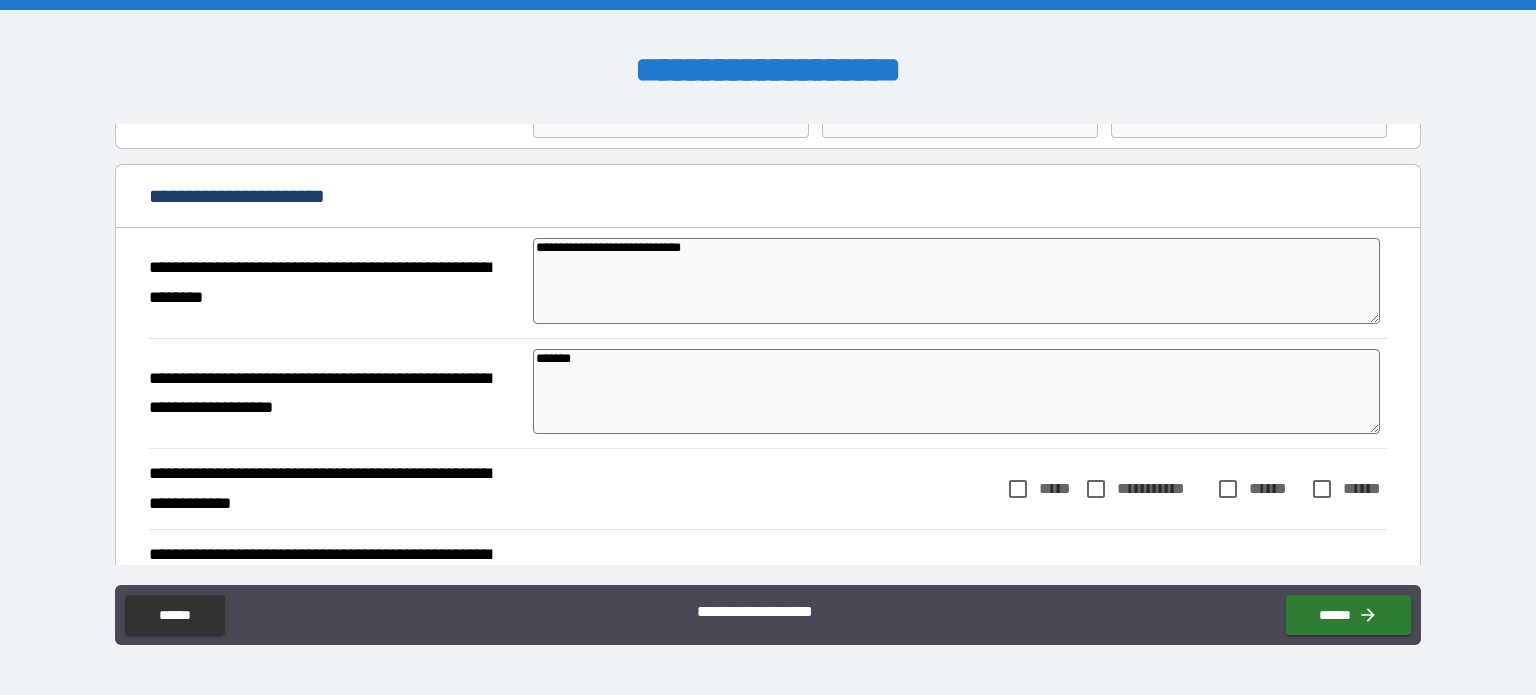type on "*" 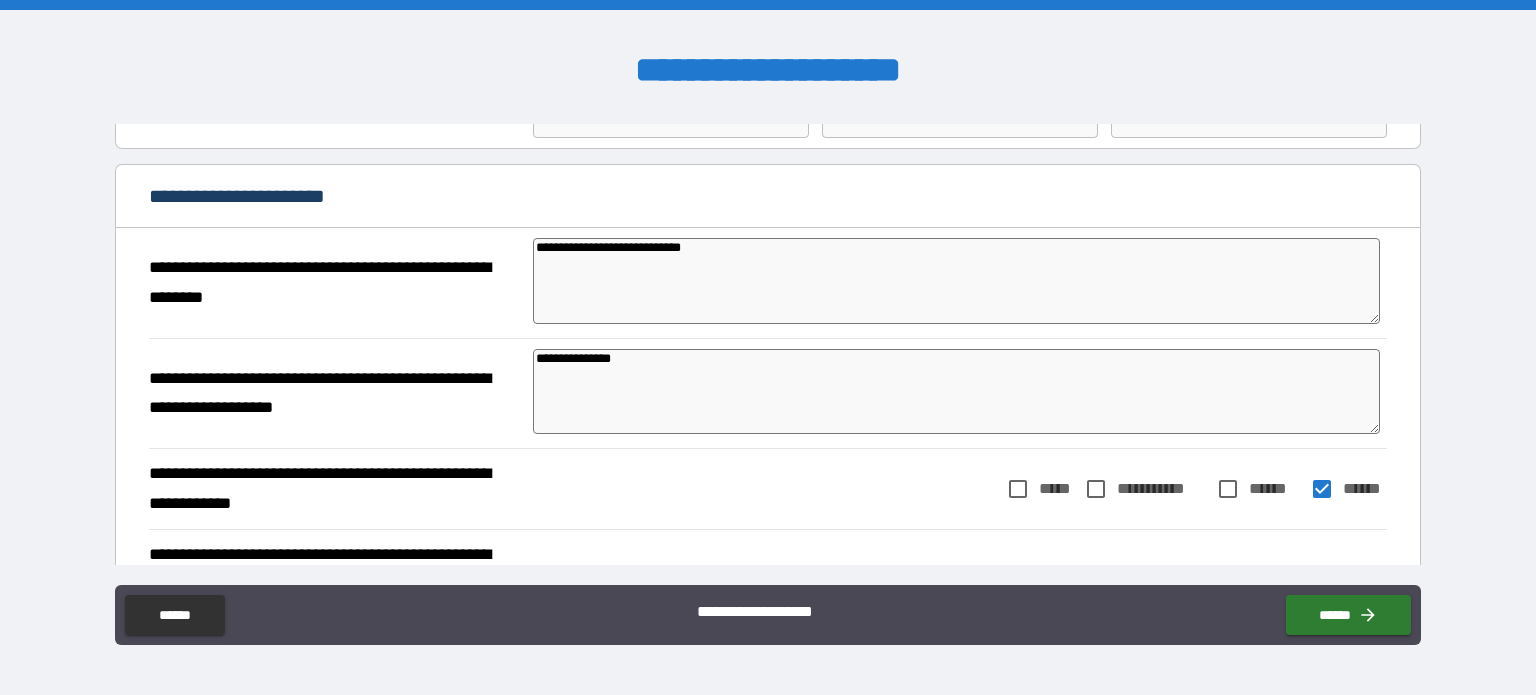 scroll, scrollTop: 400, scrollLeft: 0, axis: vertical 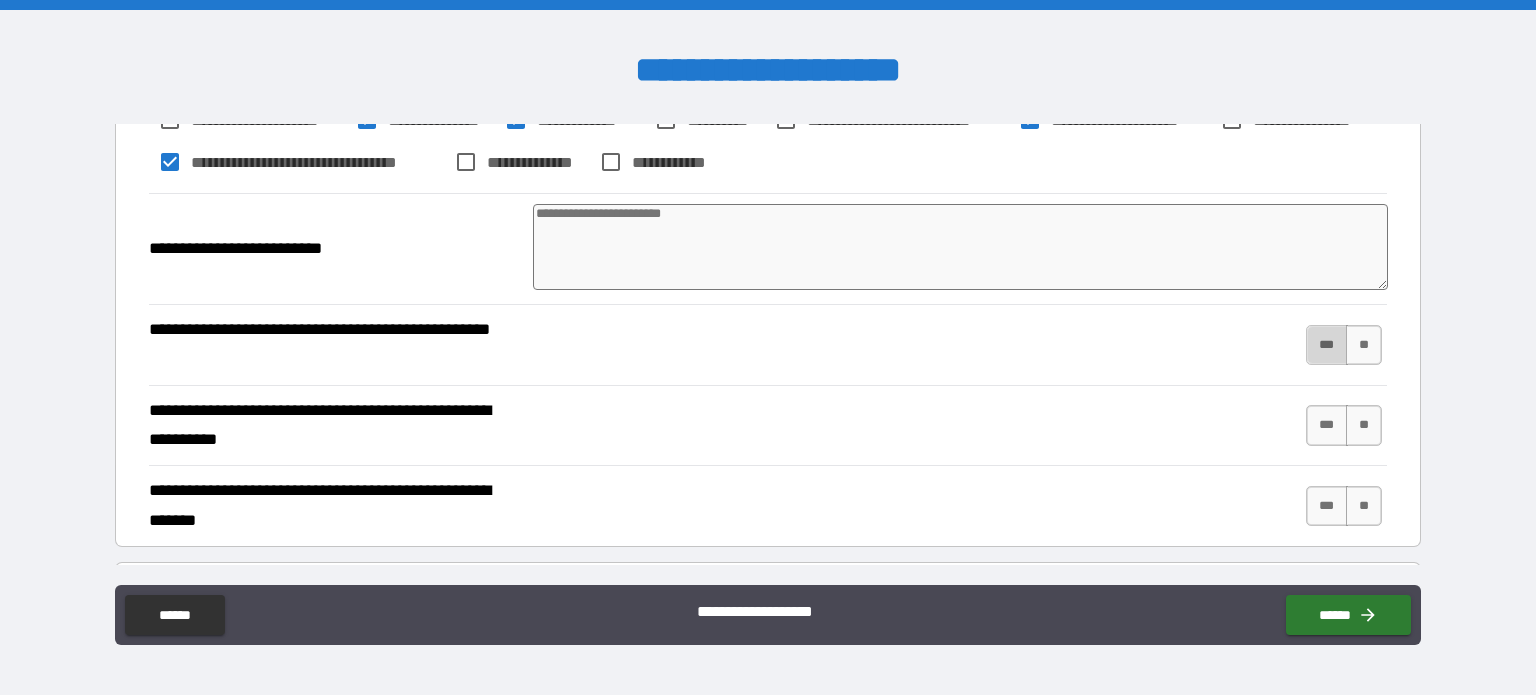 click on "***" at bounding box center (1327, 345) 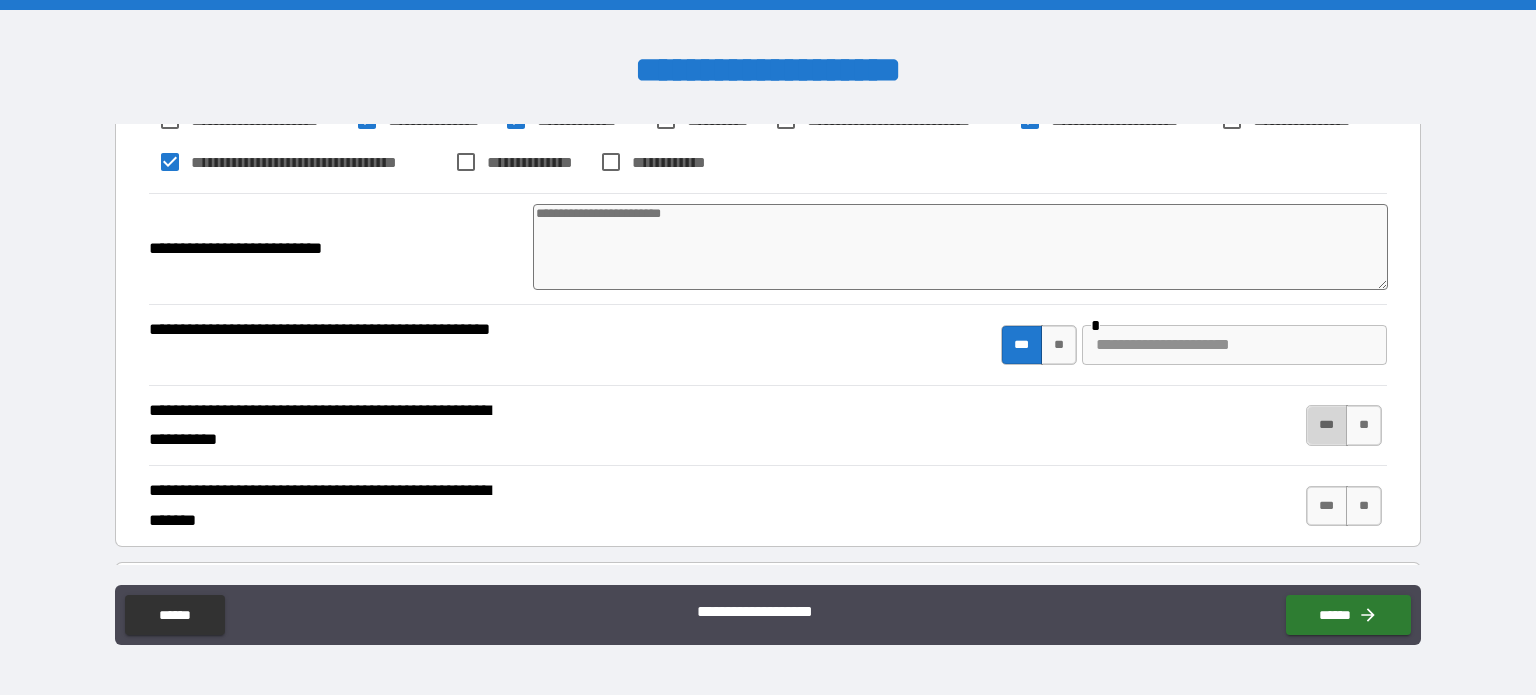 click on "***" at bounding box center (1327, 425) 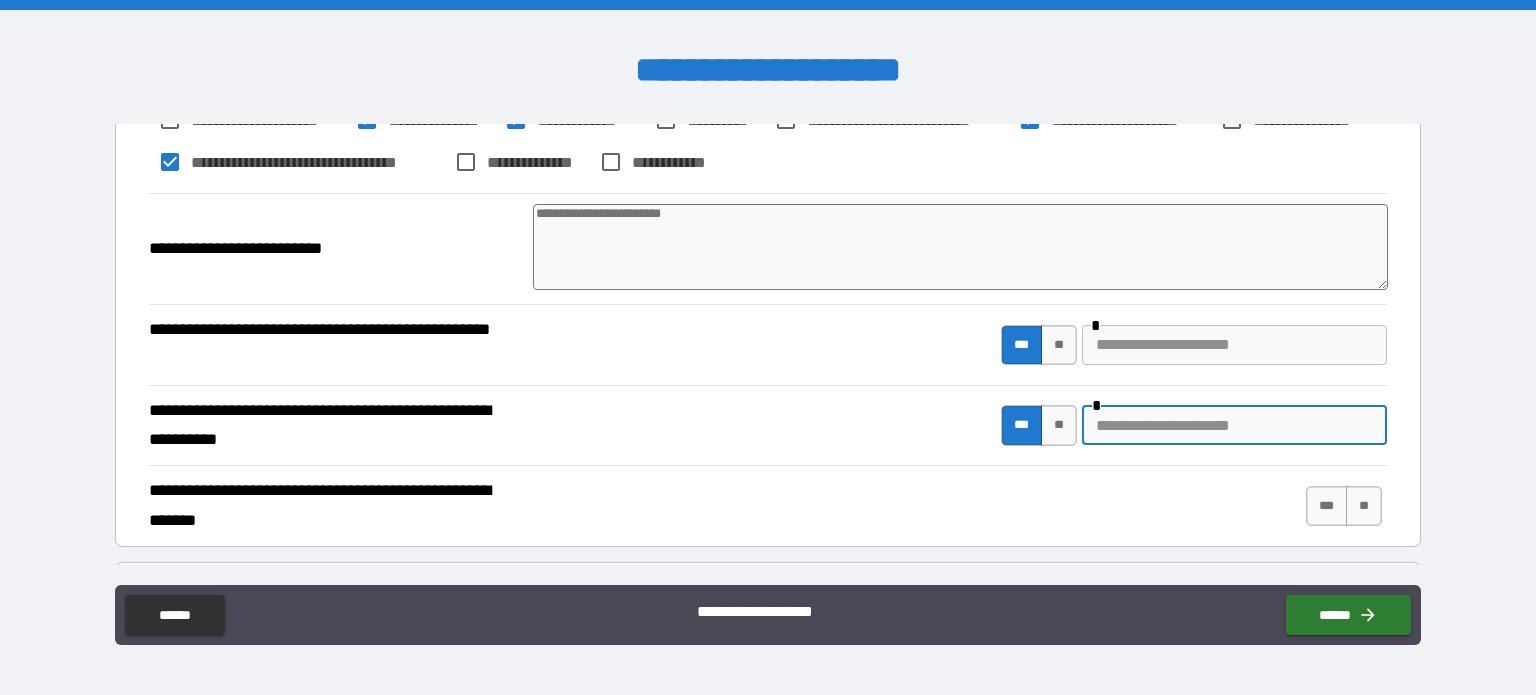 click at bounding box center [1234, 425] 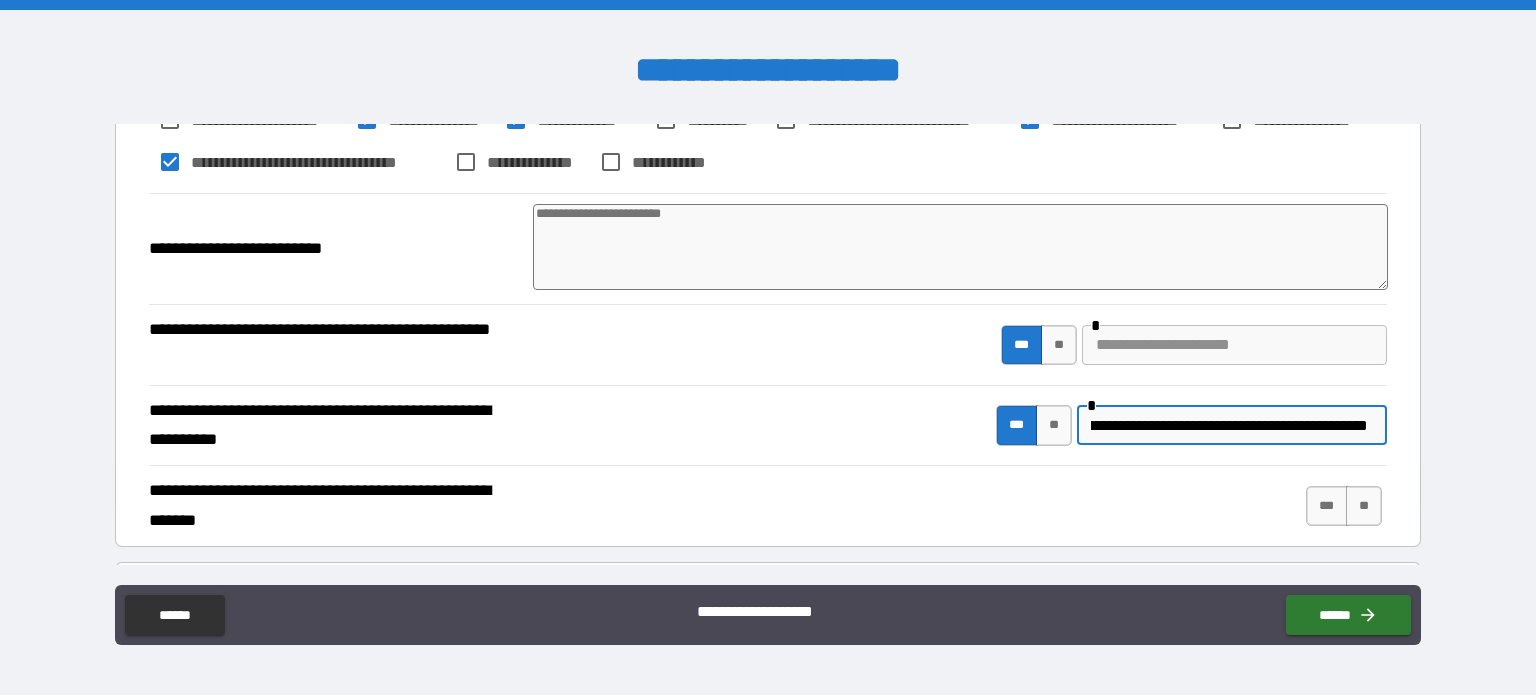 scroll, scrollTop: 0, scrollLeft: 88, axis: horizontal 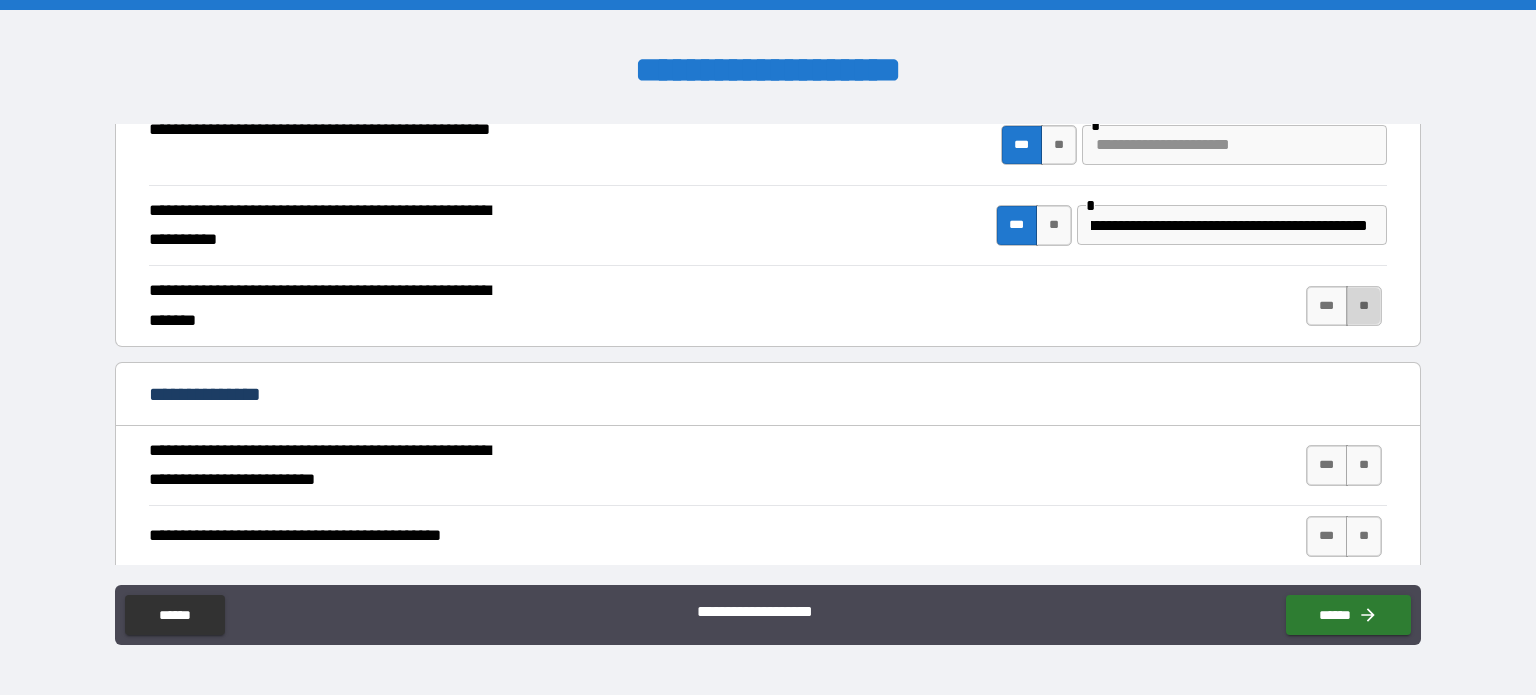 click on "**" at bounding box center [1364, 306] 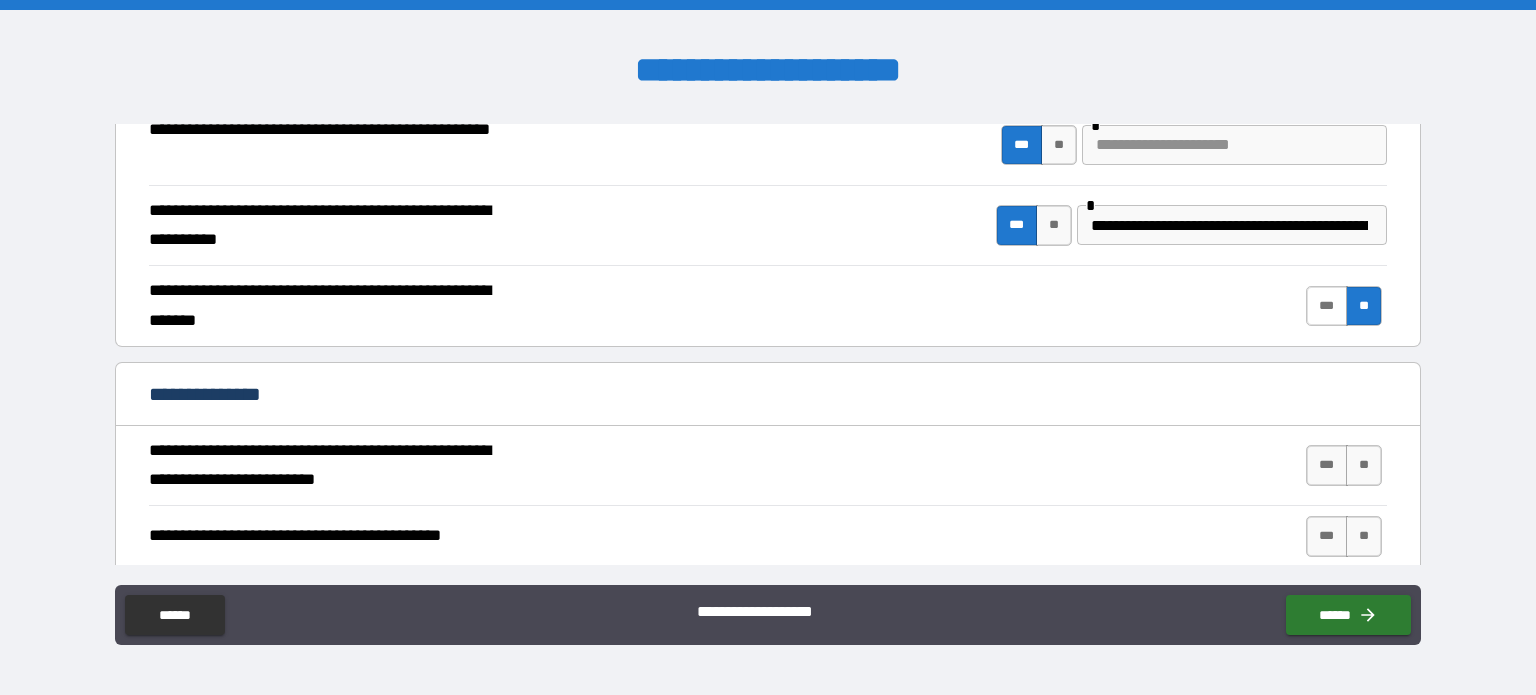 click on "***" at bounding box center (1327, 306) 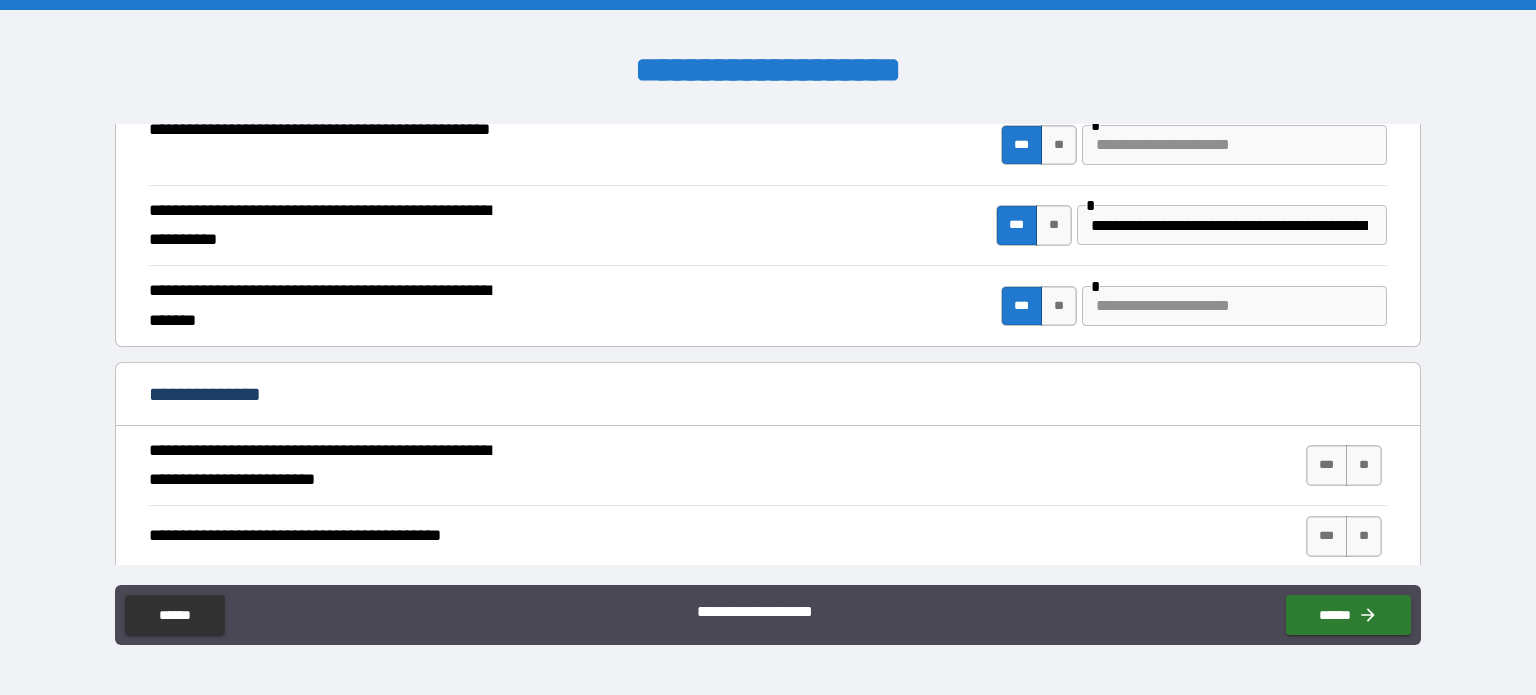 click at bounding box center (1234, 306) 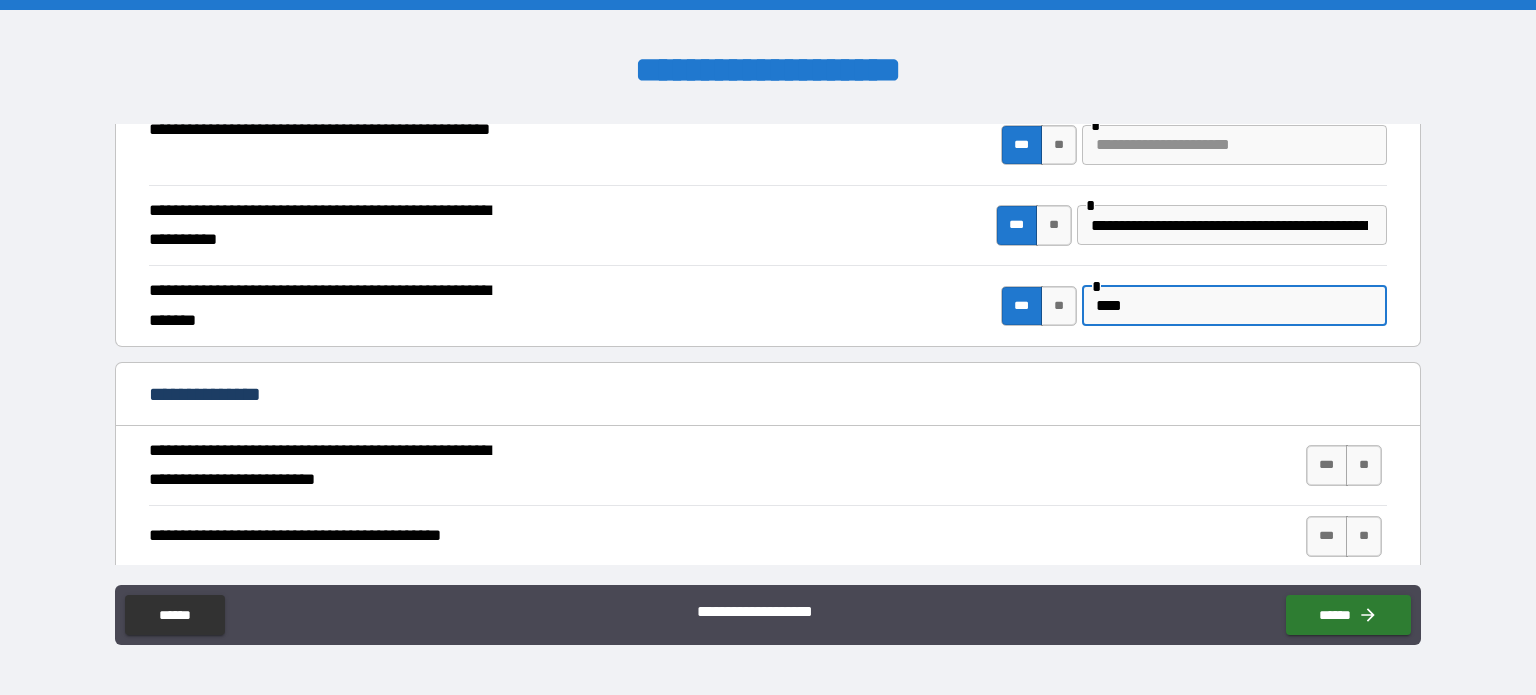 scroll, scrollTop: 1000, scrollLeft: 0, axis: vertical 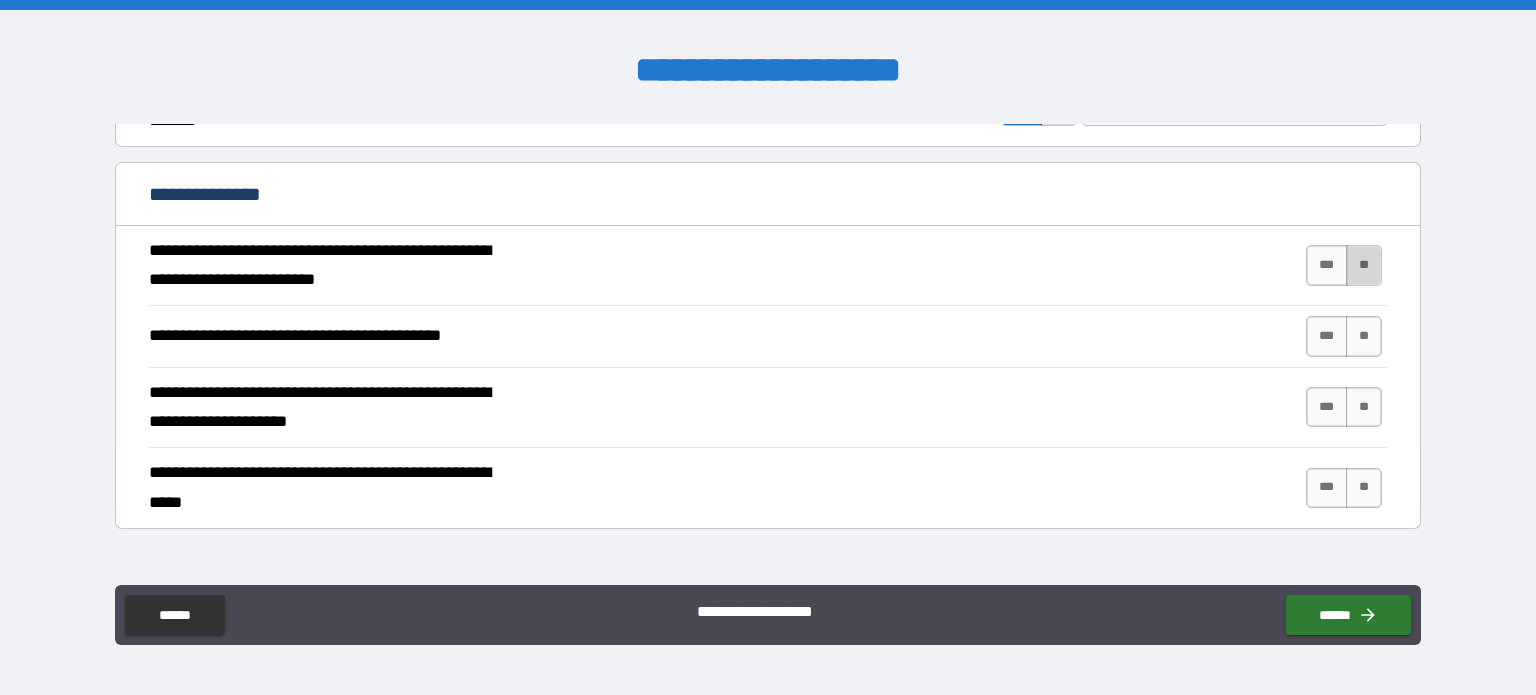 click on "**" at bounding box center [1364, 265] 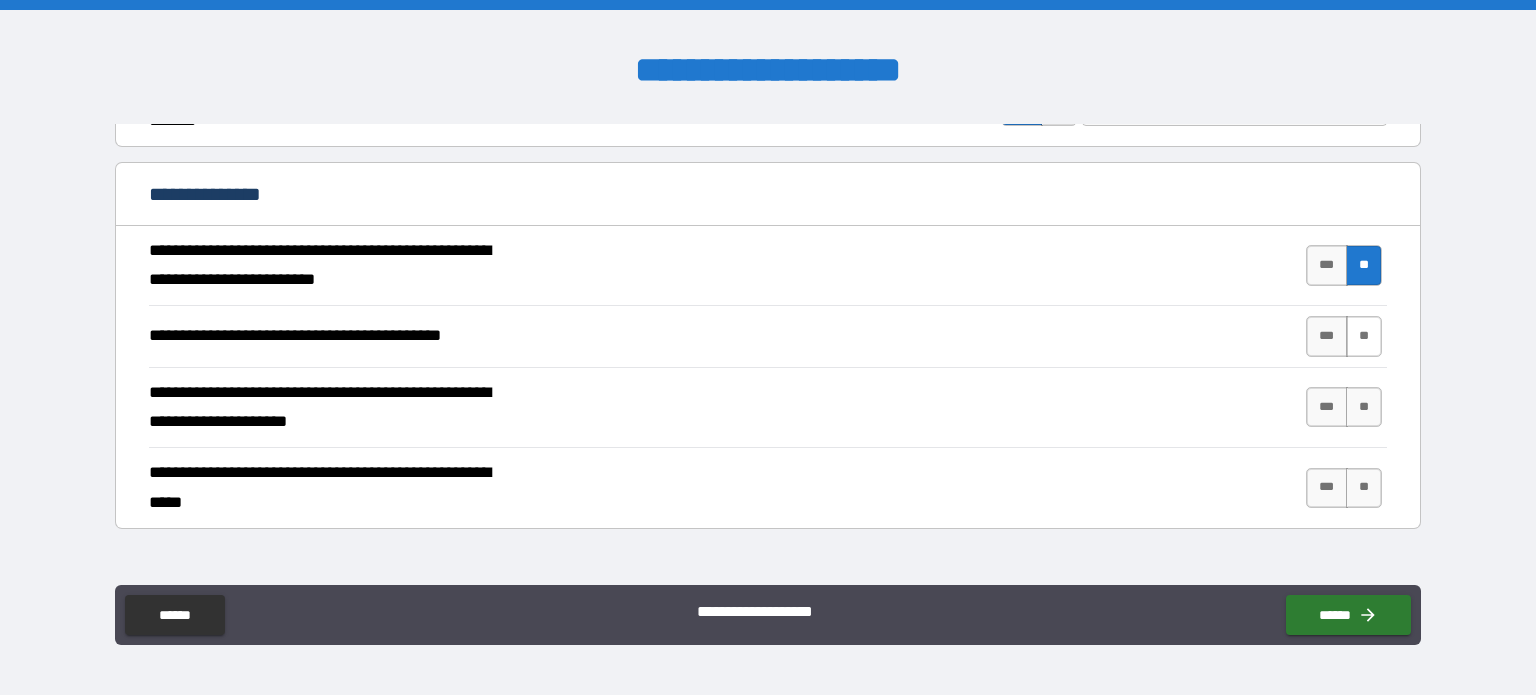 click on "**" at bounding box center [1364, 336] 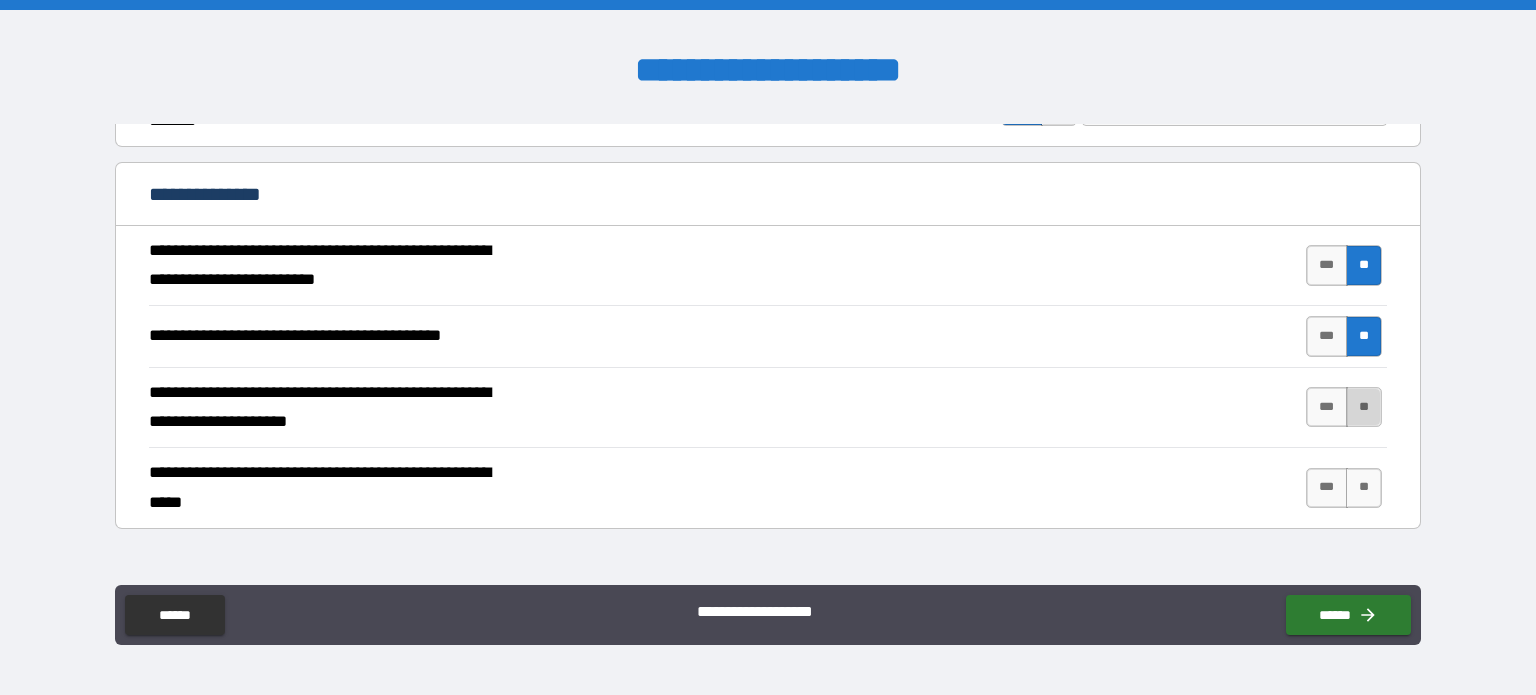 click on "**" at bounding box center [1364, 407] 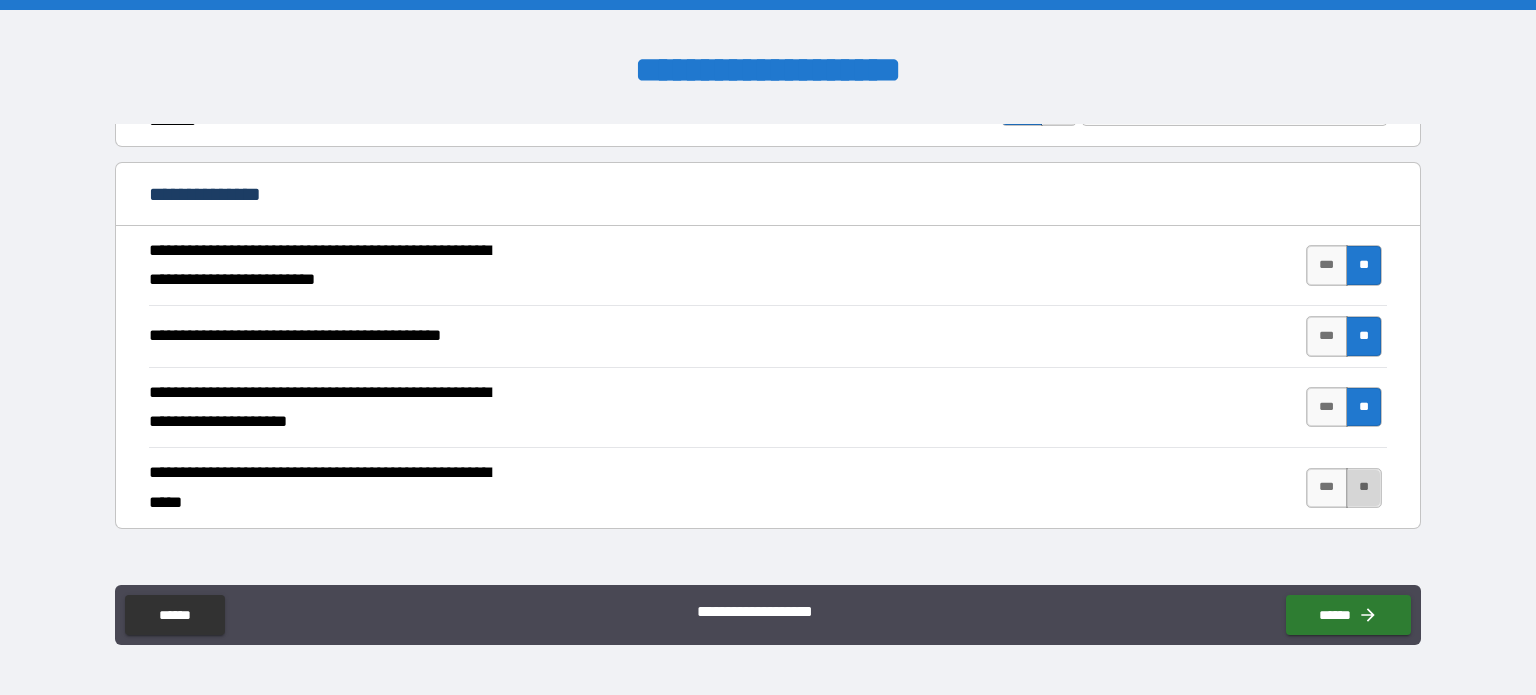 click on "**" at bounding box center [1364, 488] 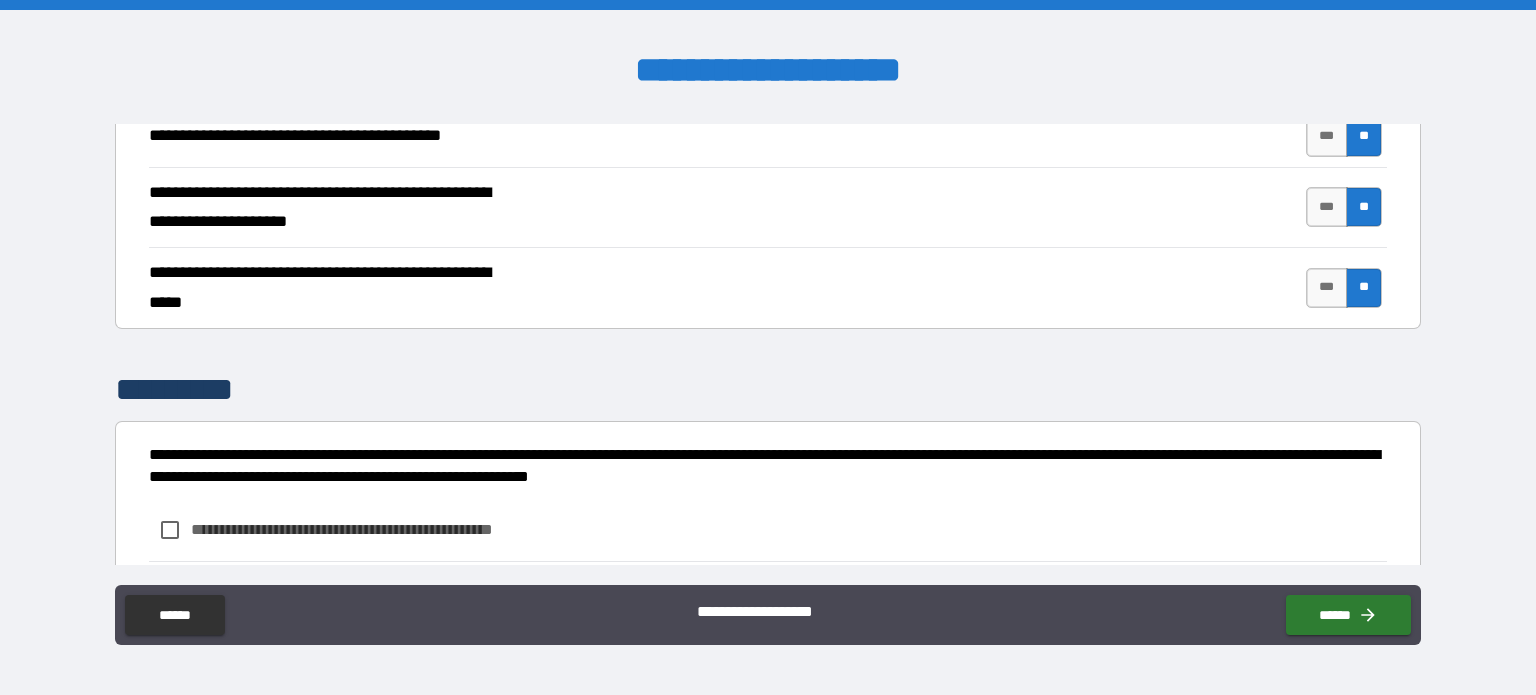 scroll, scrollTop: 1320, scrollLeft: 0, axis: vertical 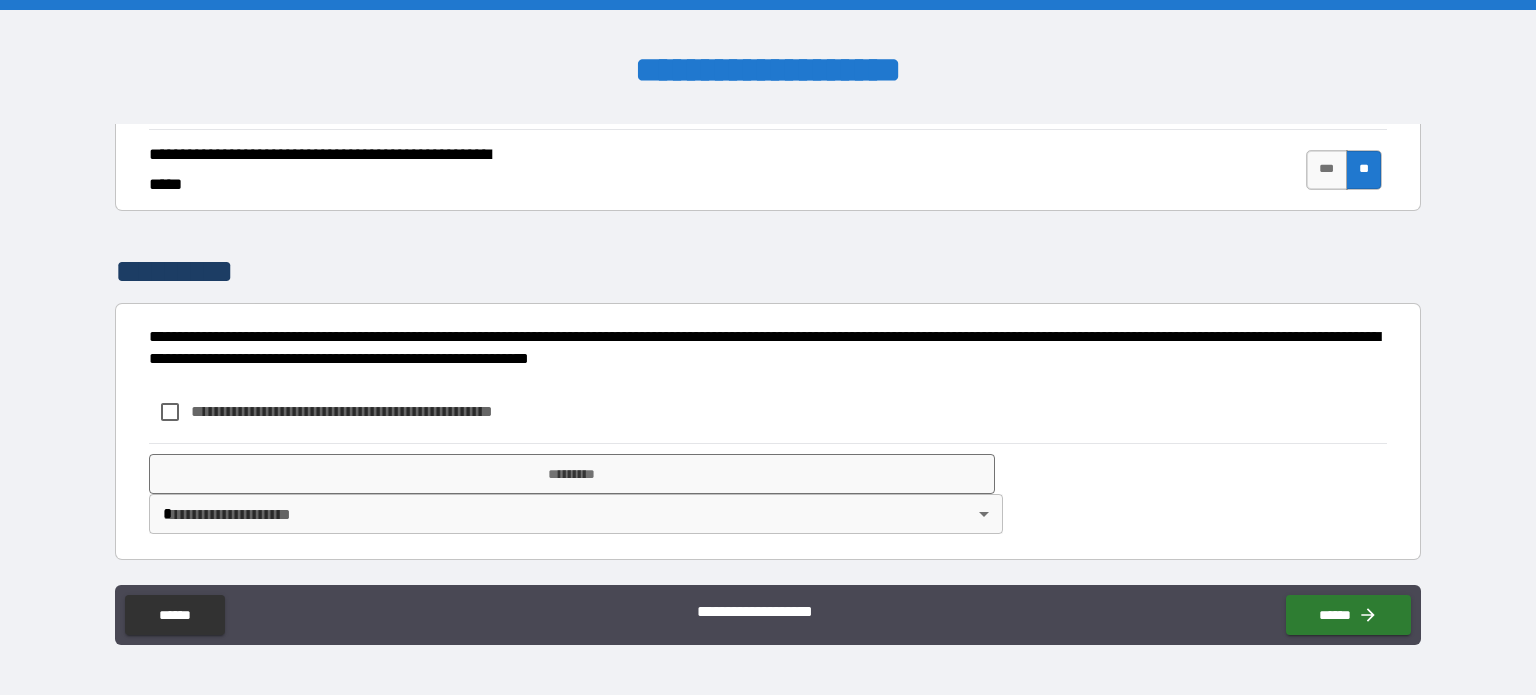 click on "**********" at bounding box center (375, 411) 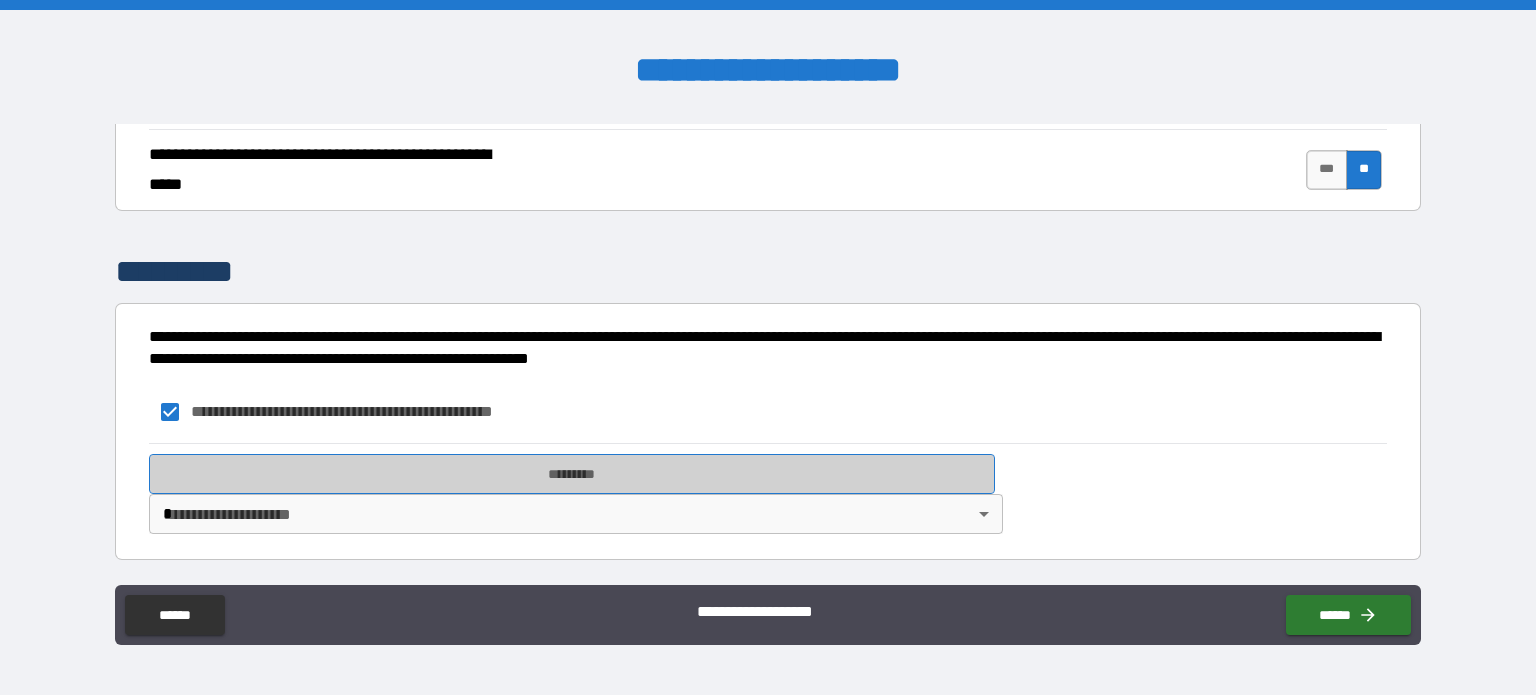 click on "*********" at bounding box center (572, 474) 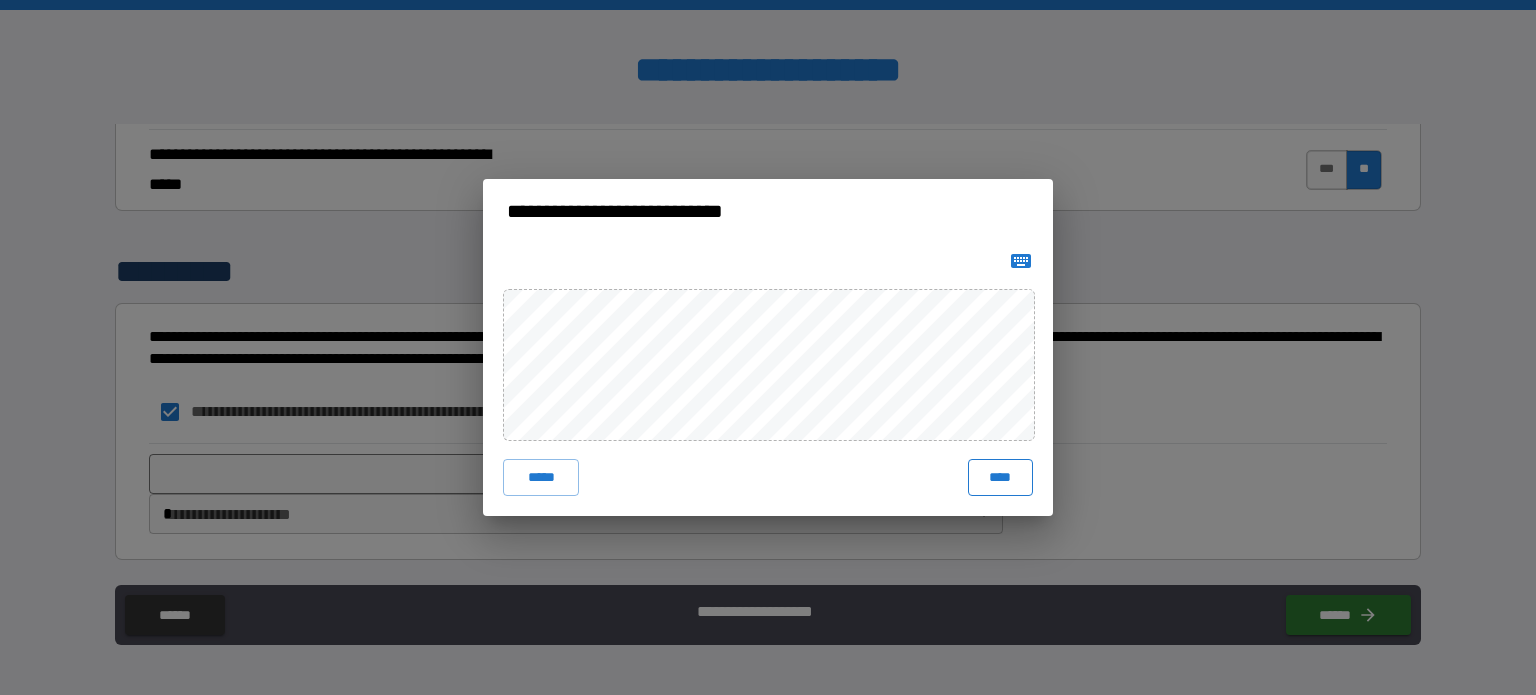 click on "****" at bounding box center [1000, 477] 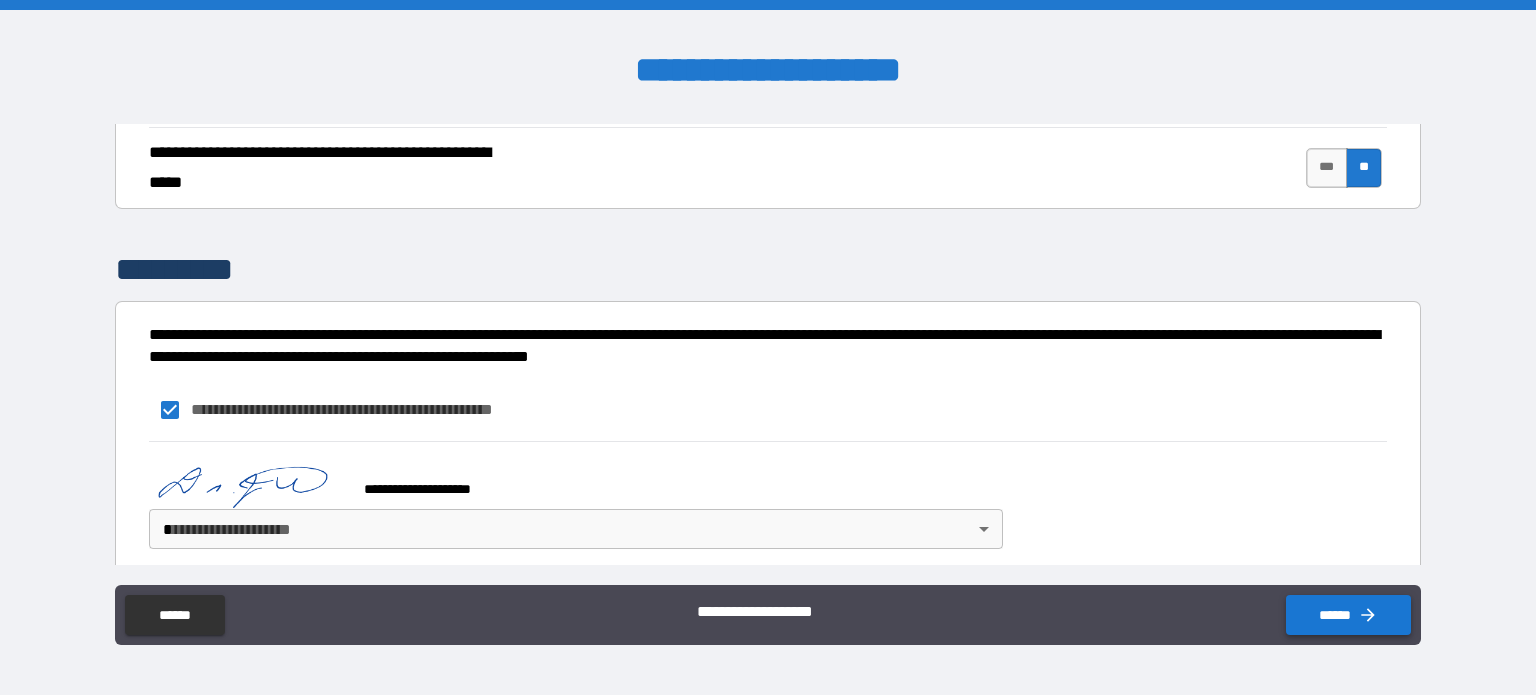 click on "******" at bounding box center [1348, 615] 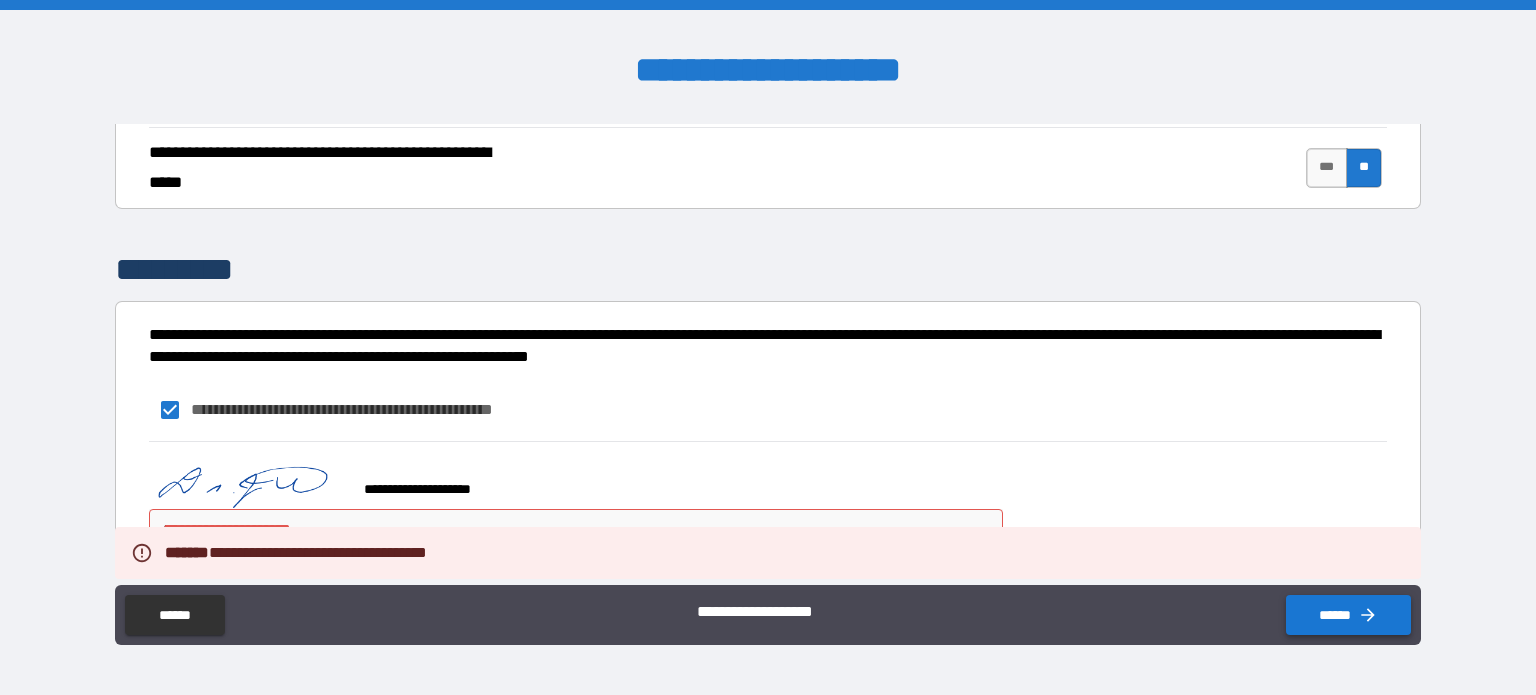scroll, scrollTop: 1337, scrollLeft: 0, axis: vertical 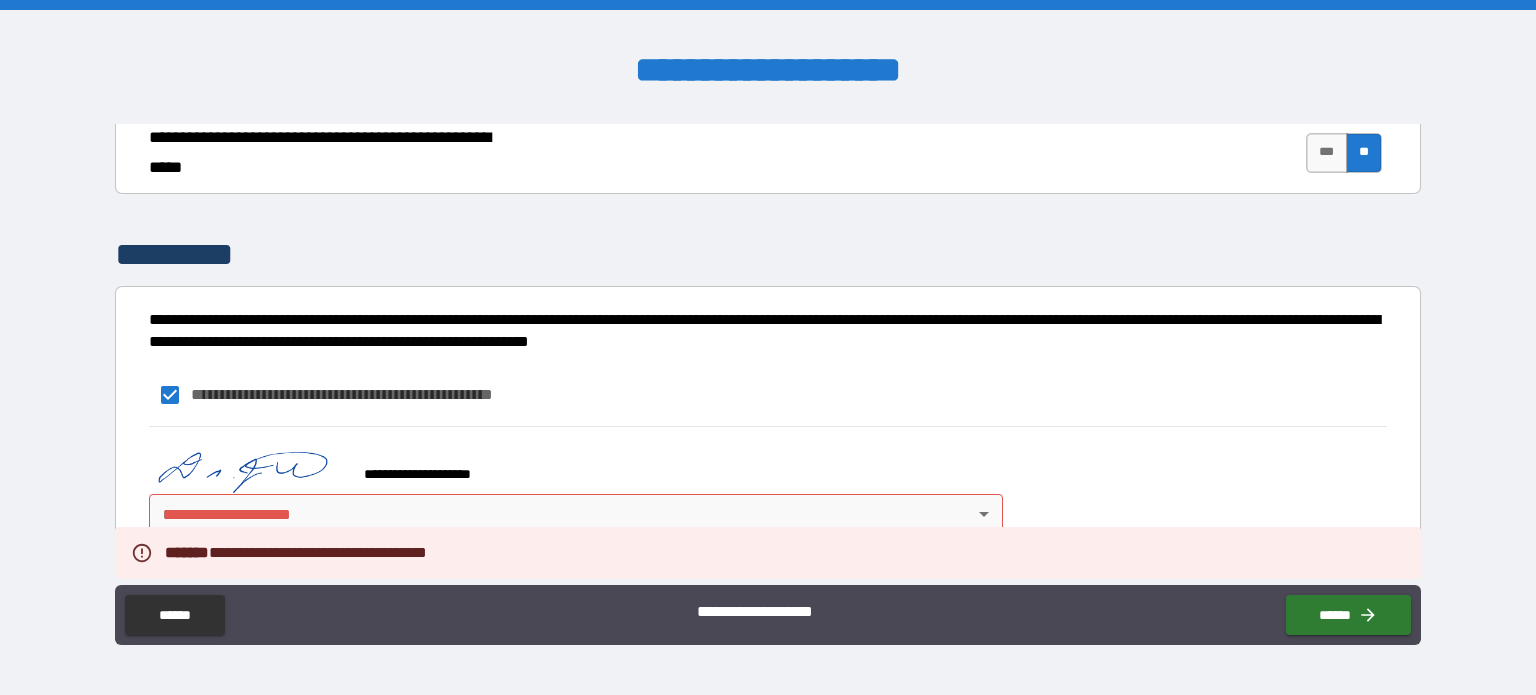 click on "**********" at bounding box center [768, 347] 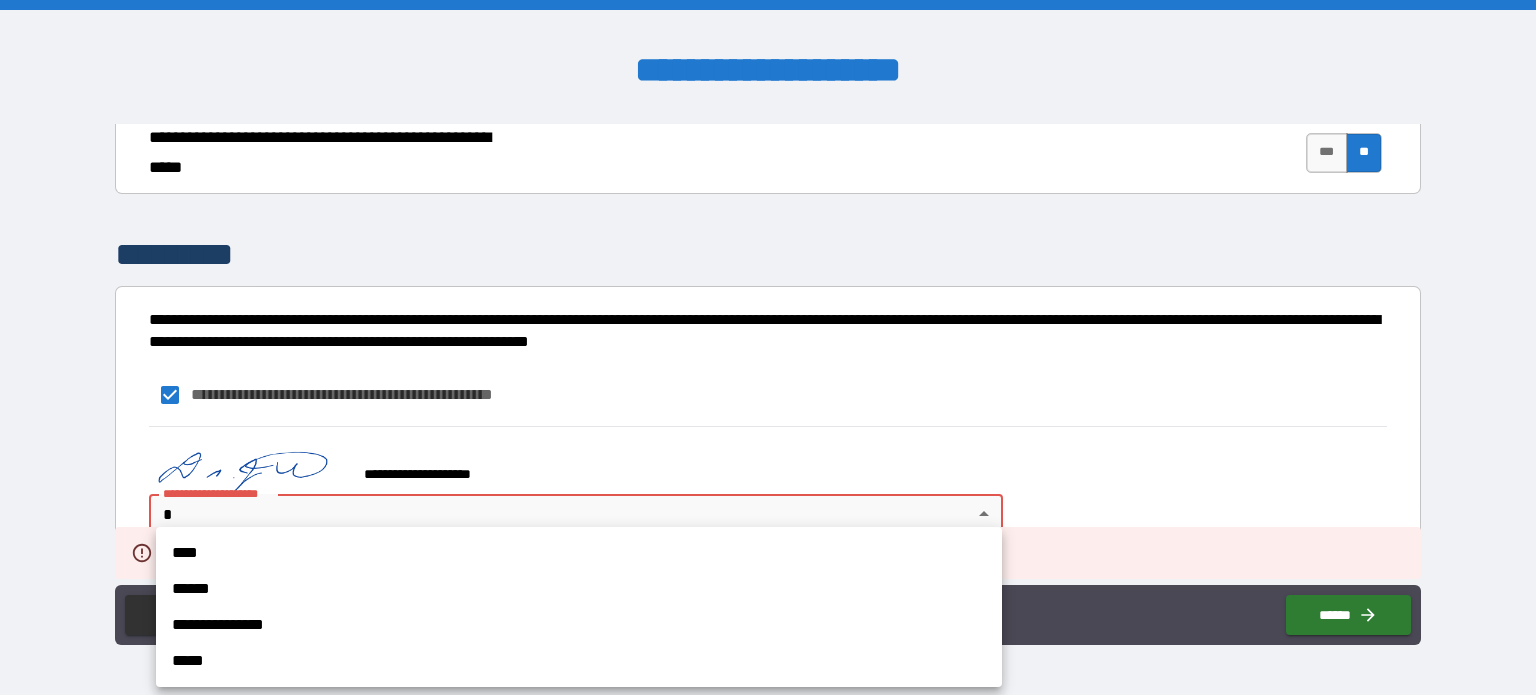 click on "******" at bounding box center [579, 589] 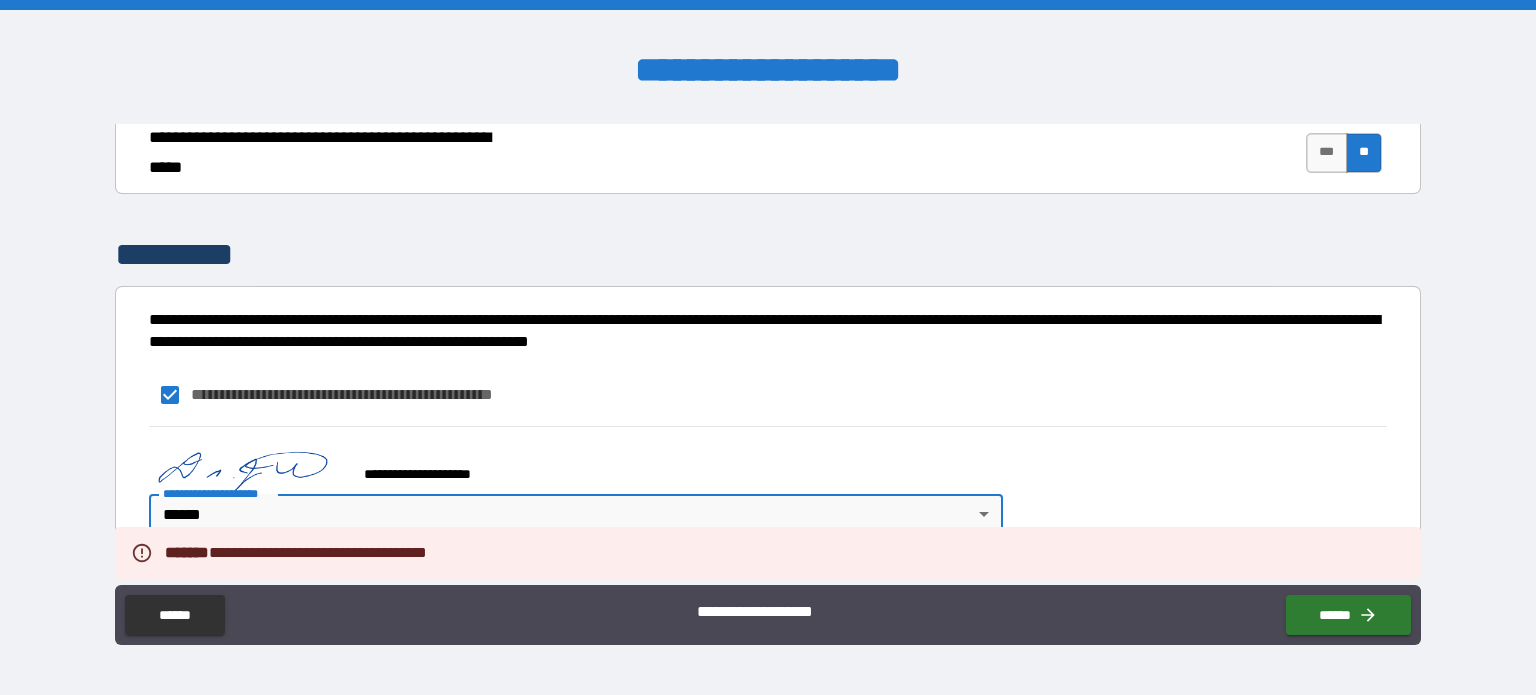 click on "**********" at bounding box center (768, 347) 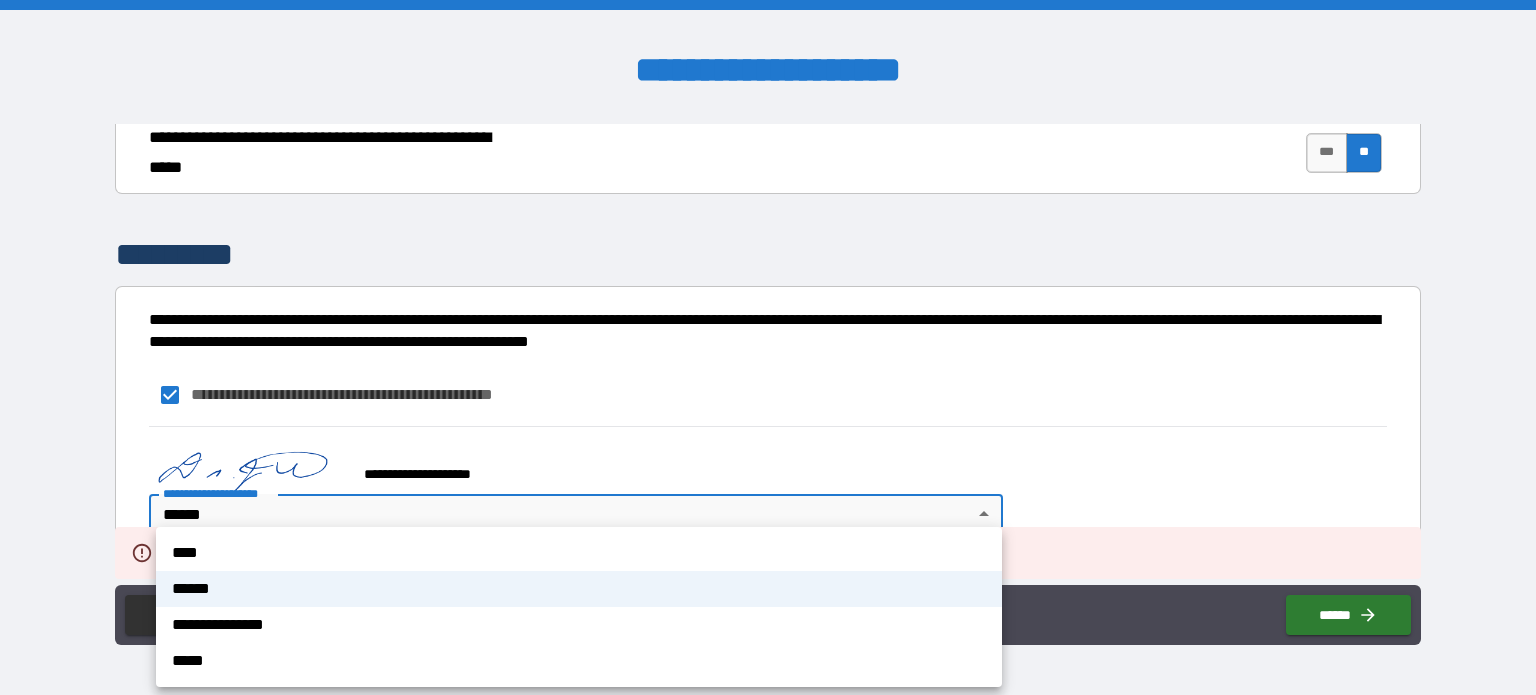 click on "****" at bounding box center (579, 553) 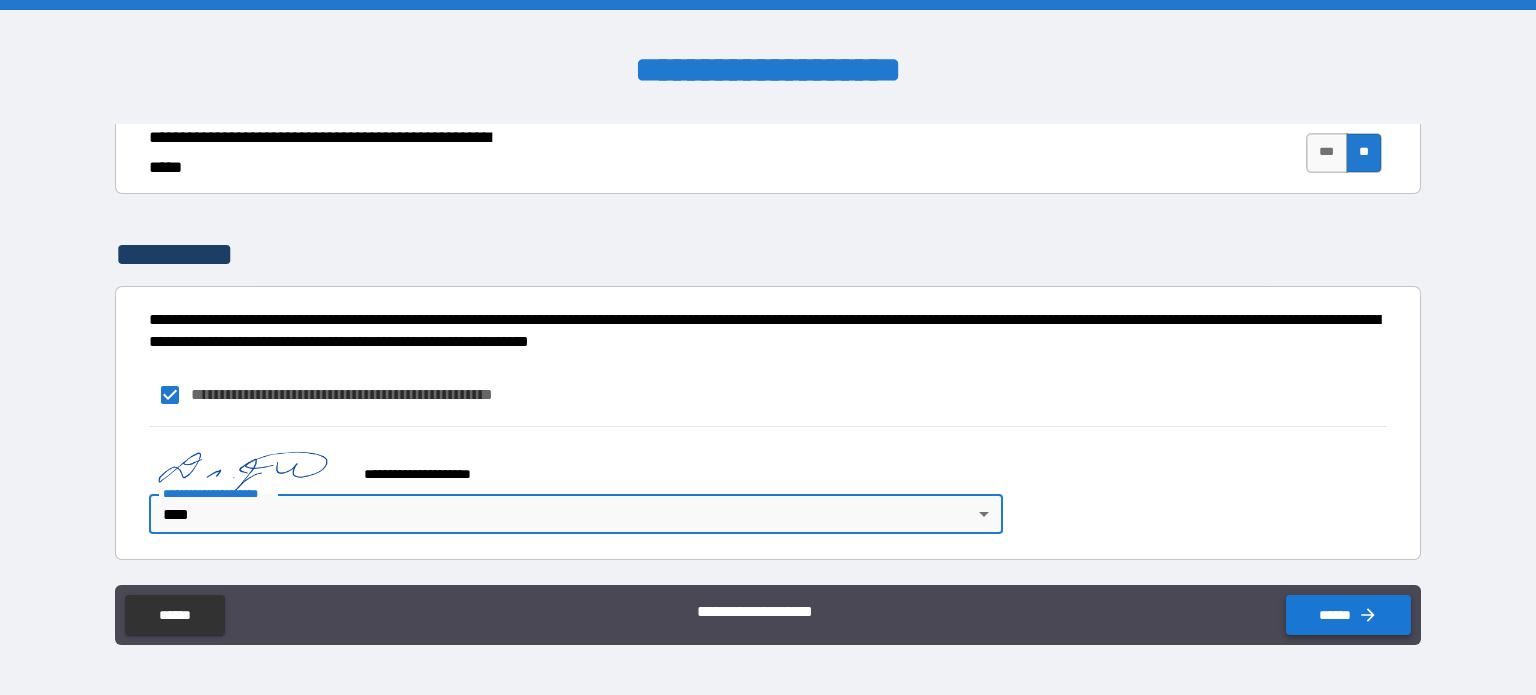 click on "******" at bounding box center [1348, 615] 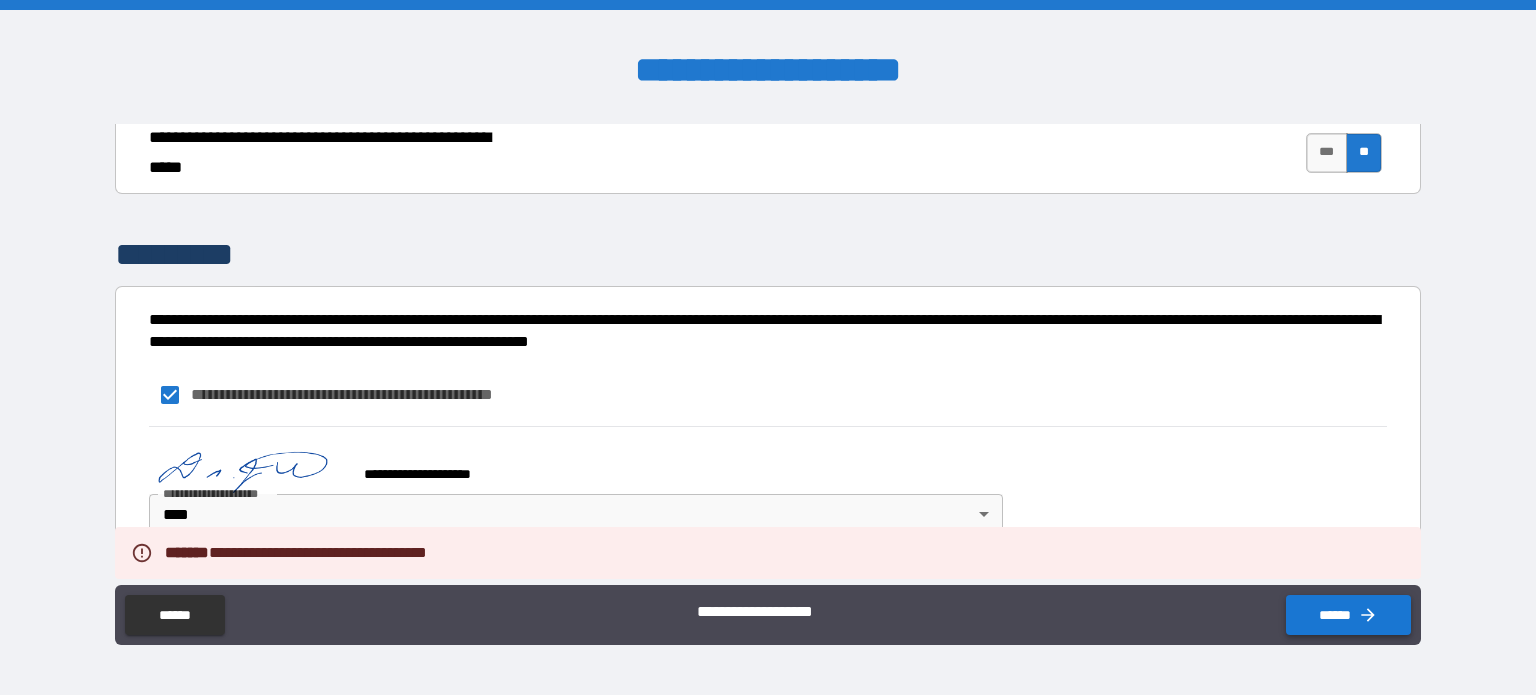click on "******" at bounding box center (1348, 615) 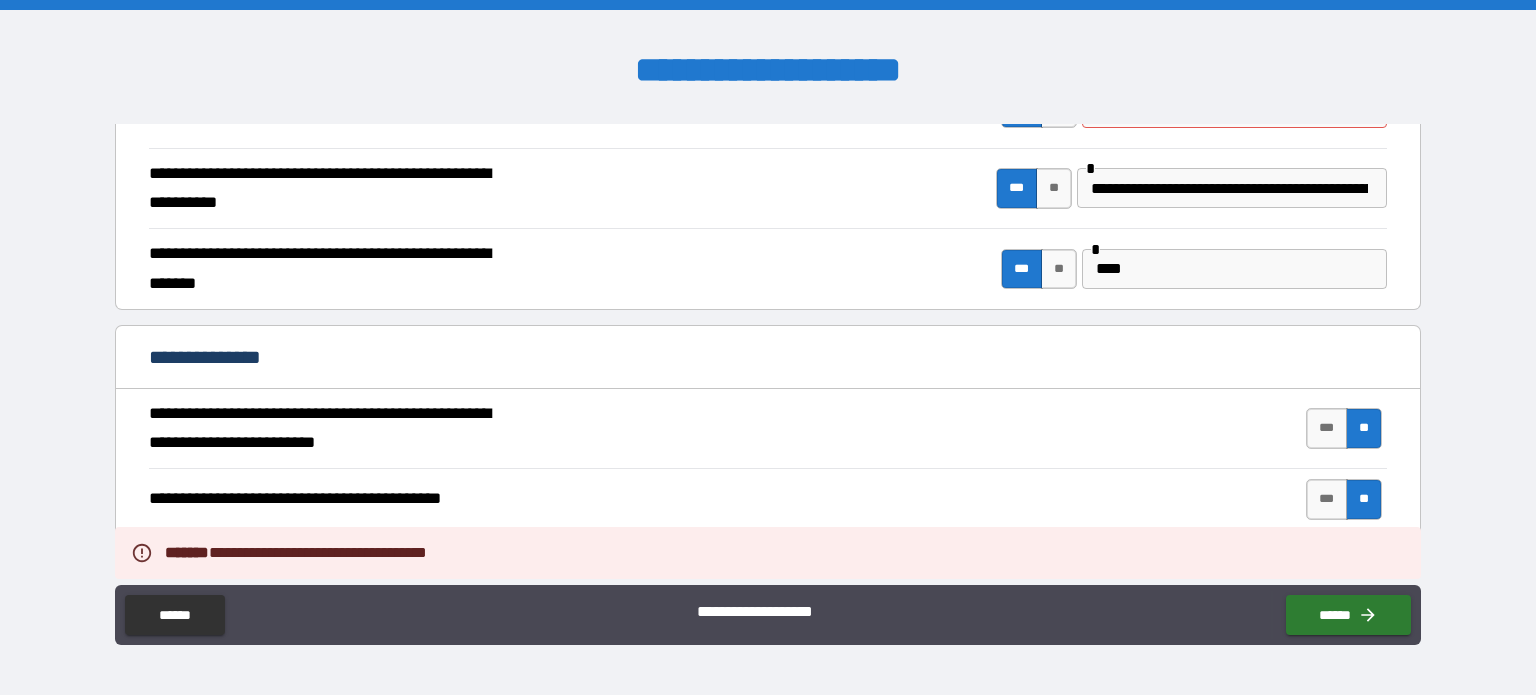 scroll, scrollTop: 737, scrollLeft: 0, axis: vertical 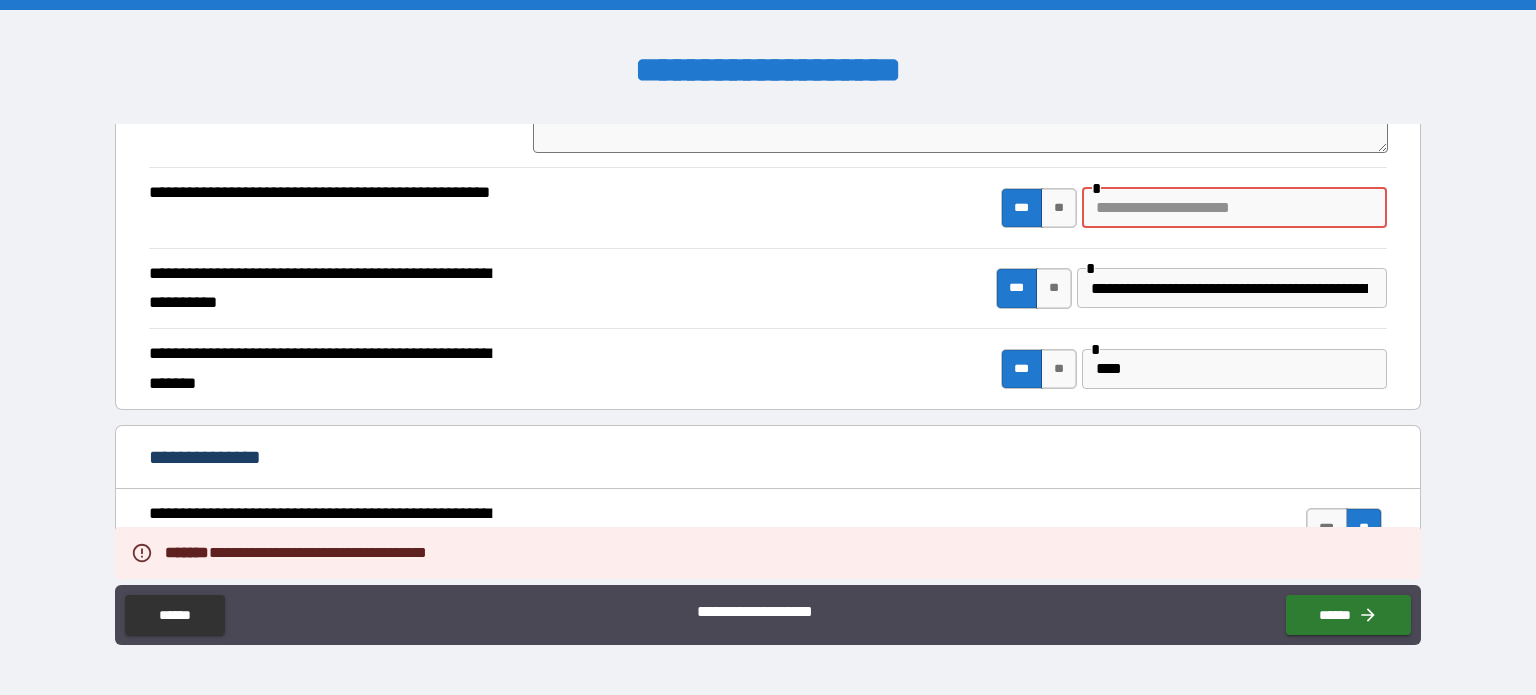 click at bounding box center (1234, 208) 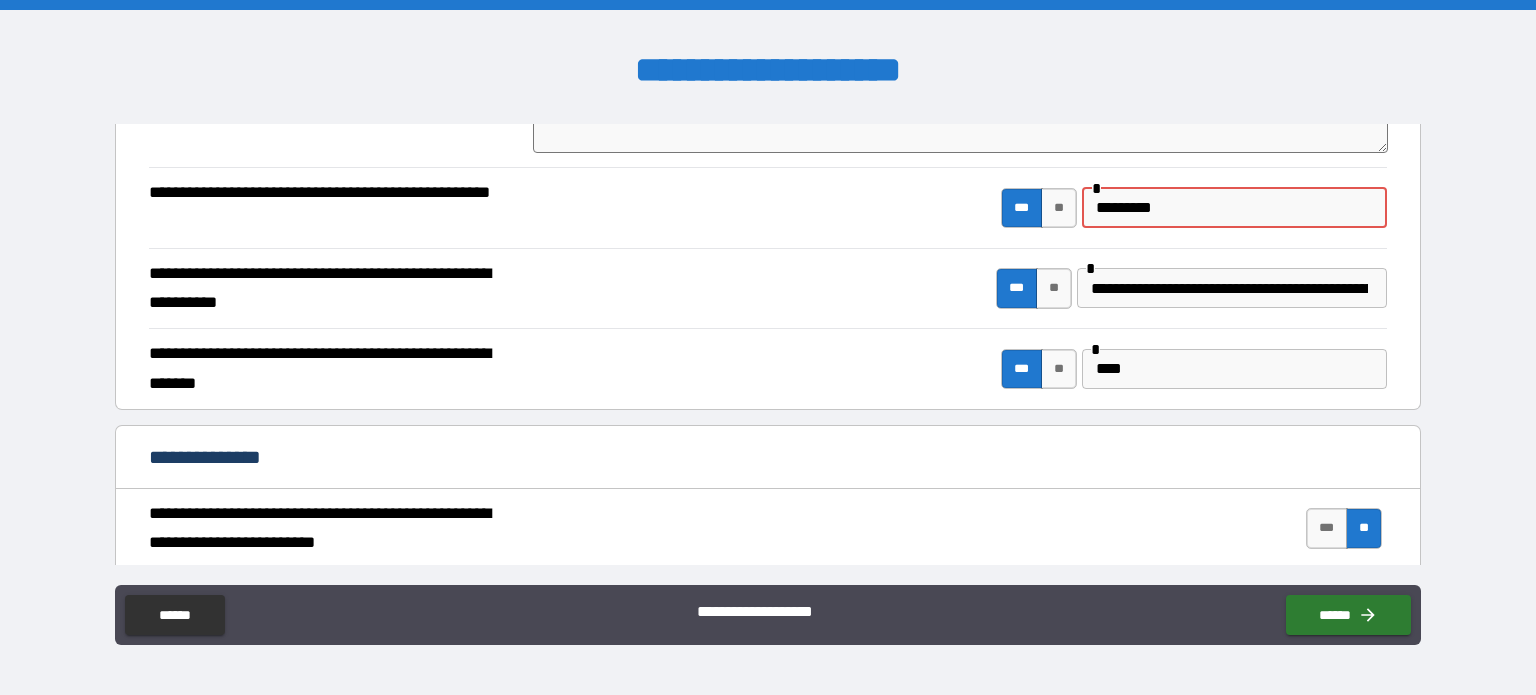 scroll, scrollTop: 937, scrollLeft: 0, axis: vertical 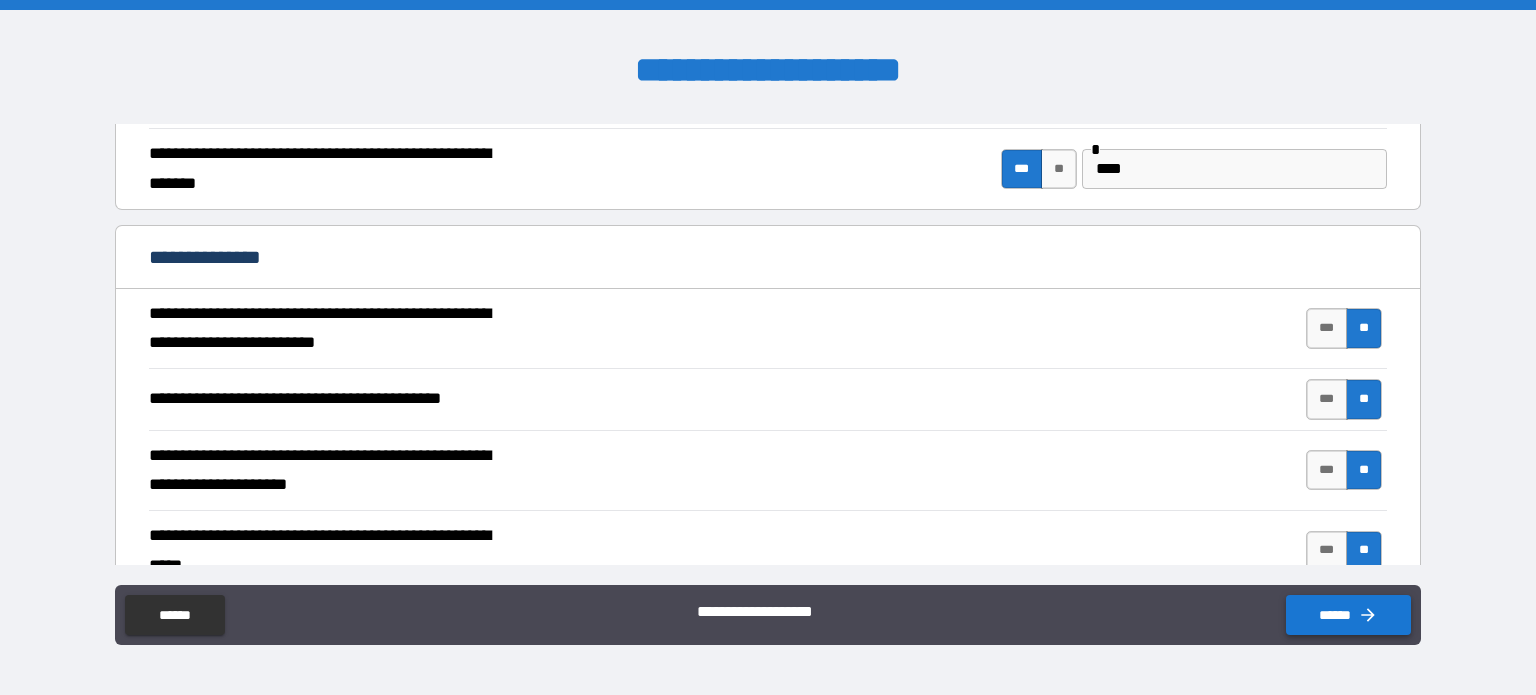 click 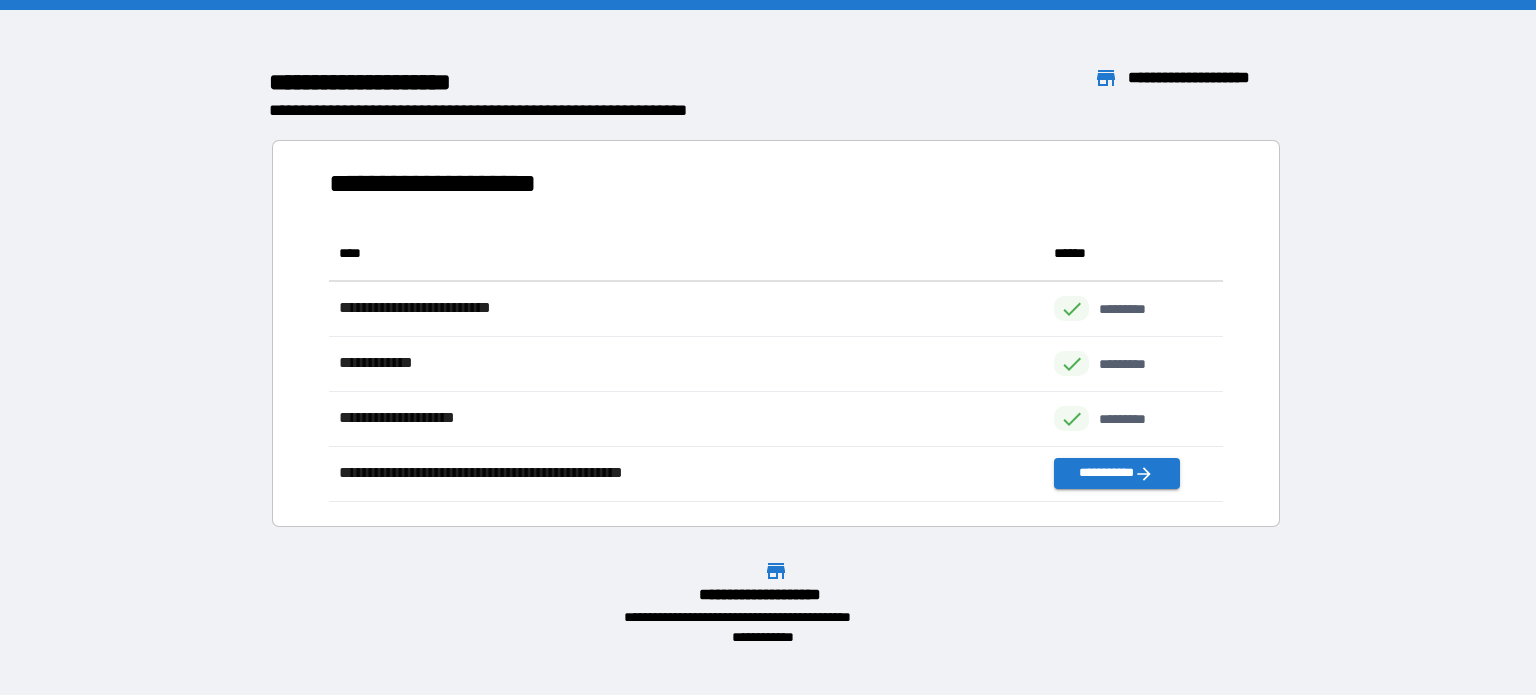 scroll, scrollTop: 16, scrollLeft: 16, axis: both 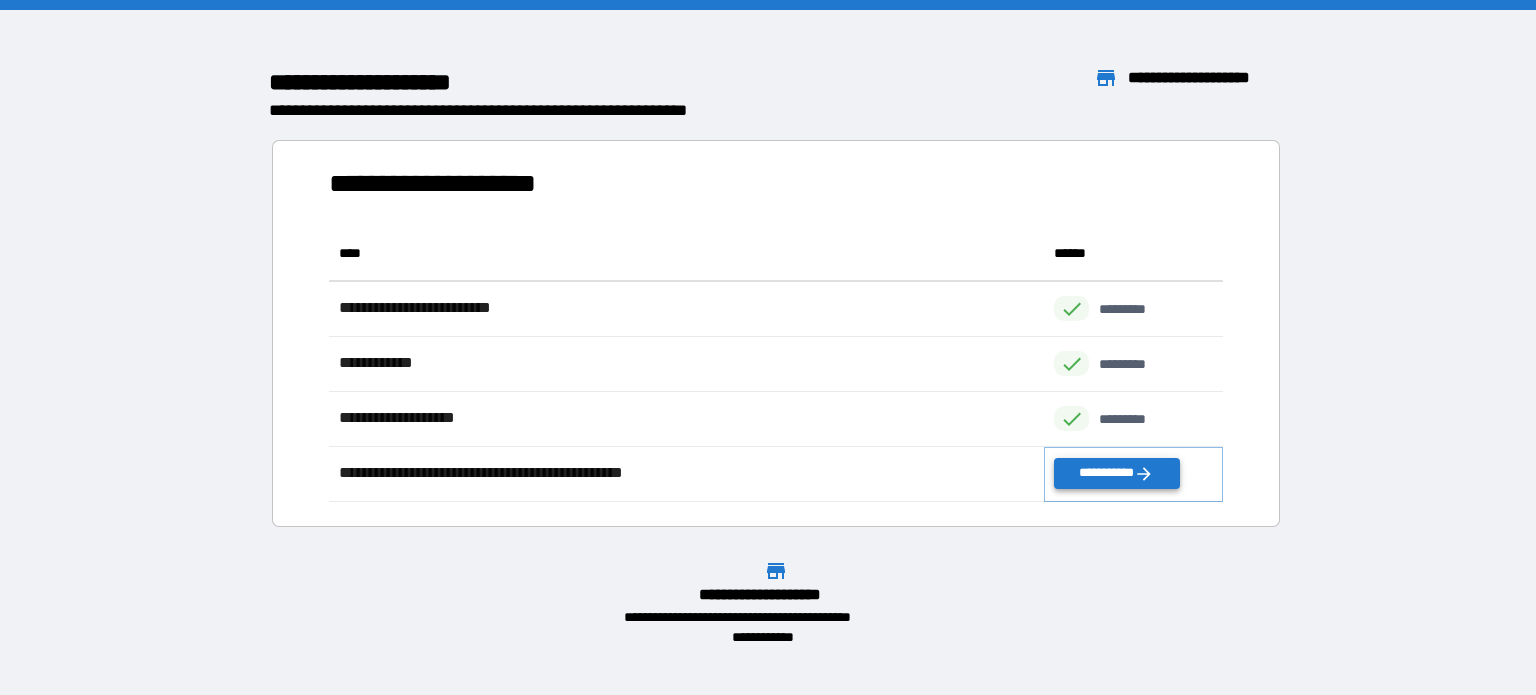 click on "**********" at bounding box center (1116, 473) 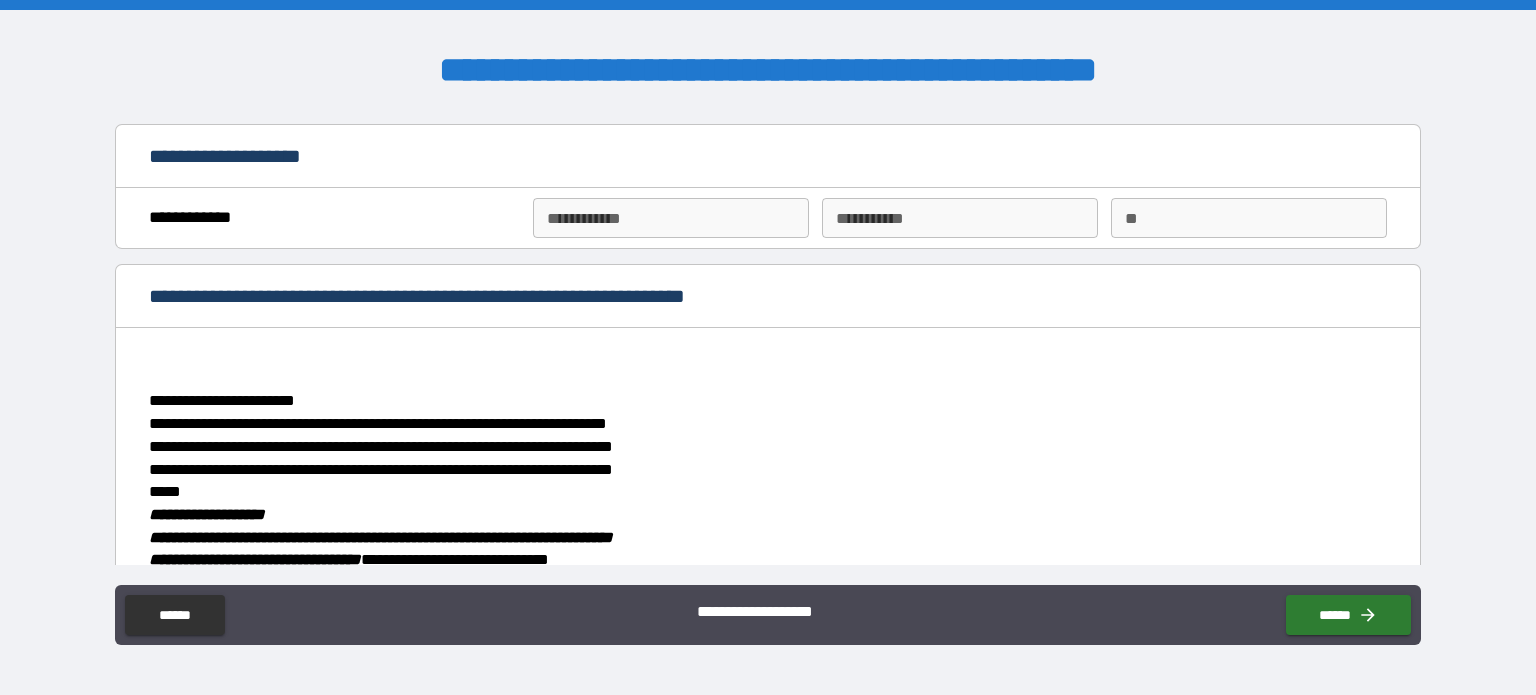 drag, startPoint x: 724, startPoint y: 247, endPoint x: 723, endPoint y: 230, distance: 17.029387 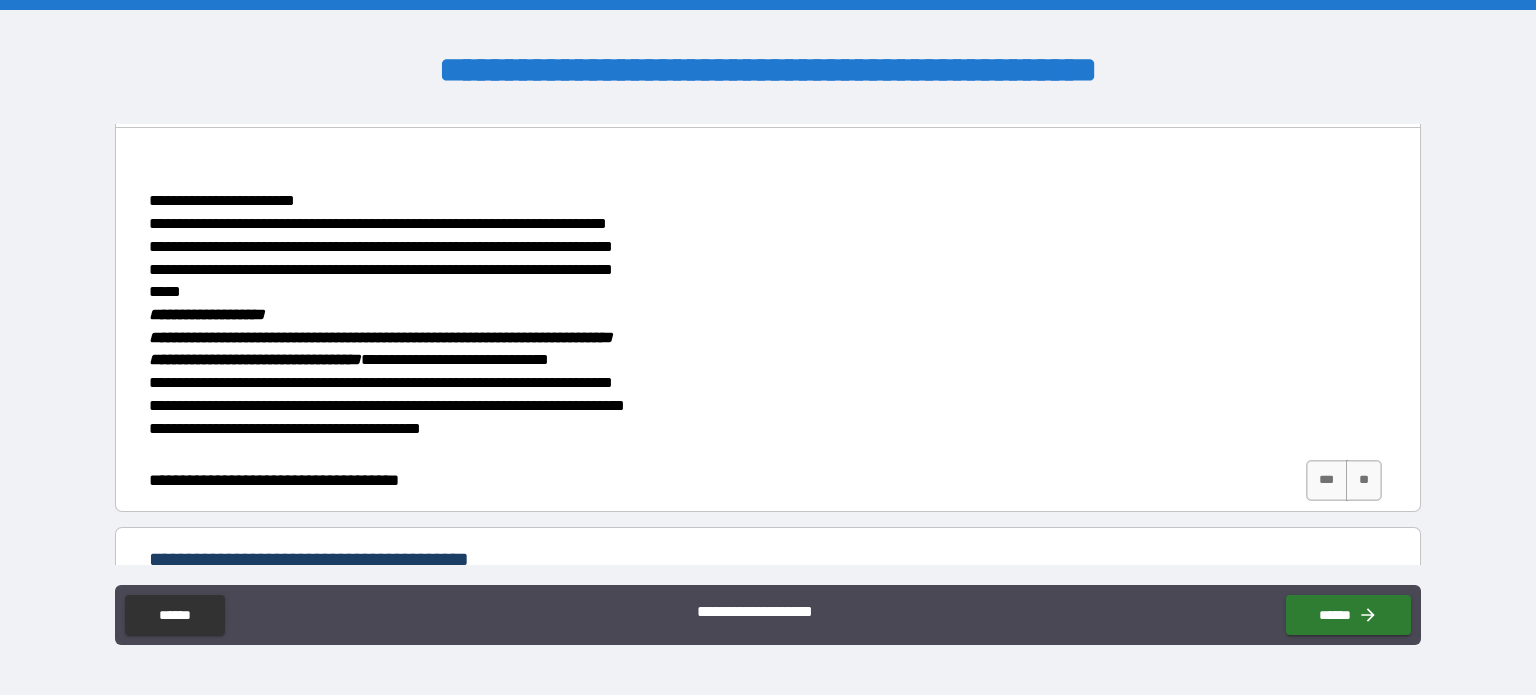 scroll, scrollTop: 400, scrollLeft: 0, axis: vertical 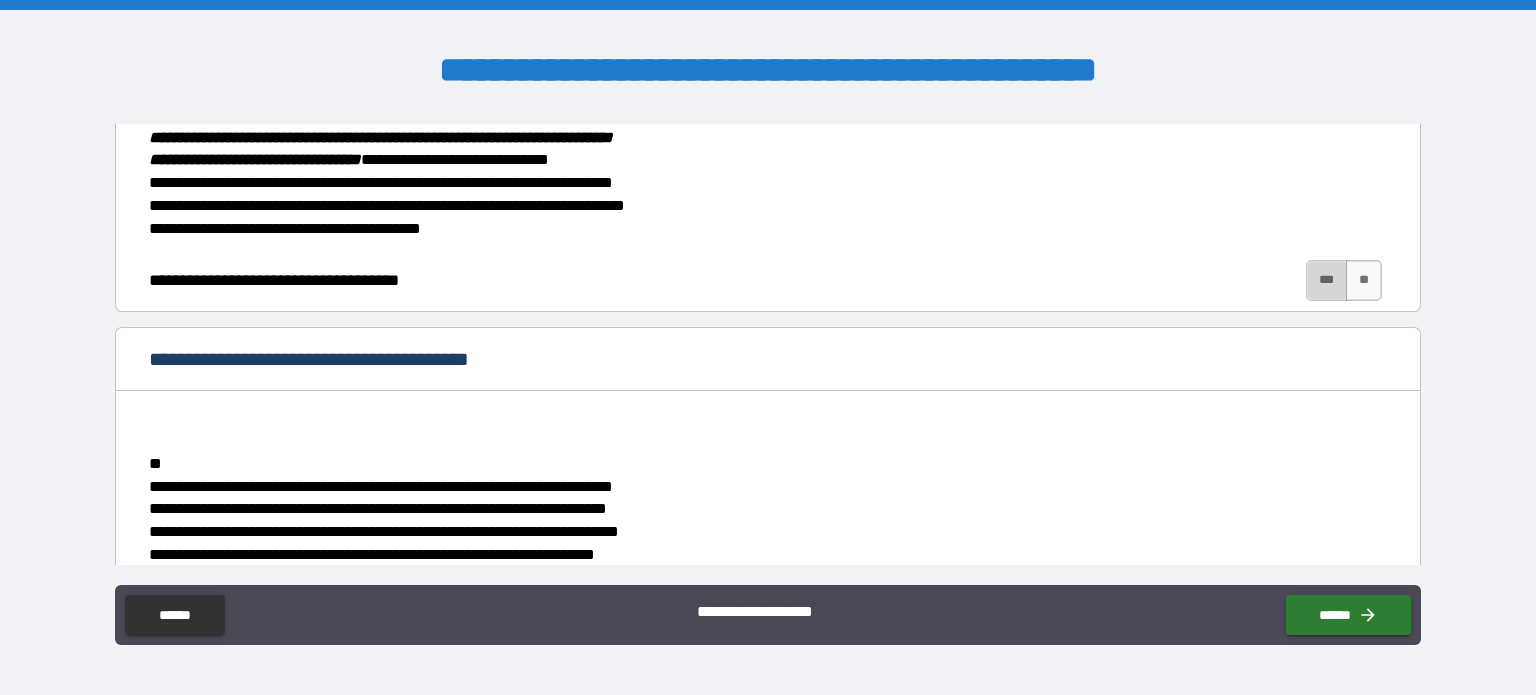click on "***" at bounding box center (1327, 280) 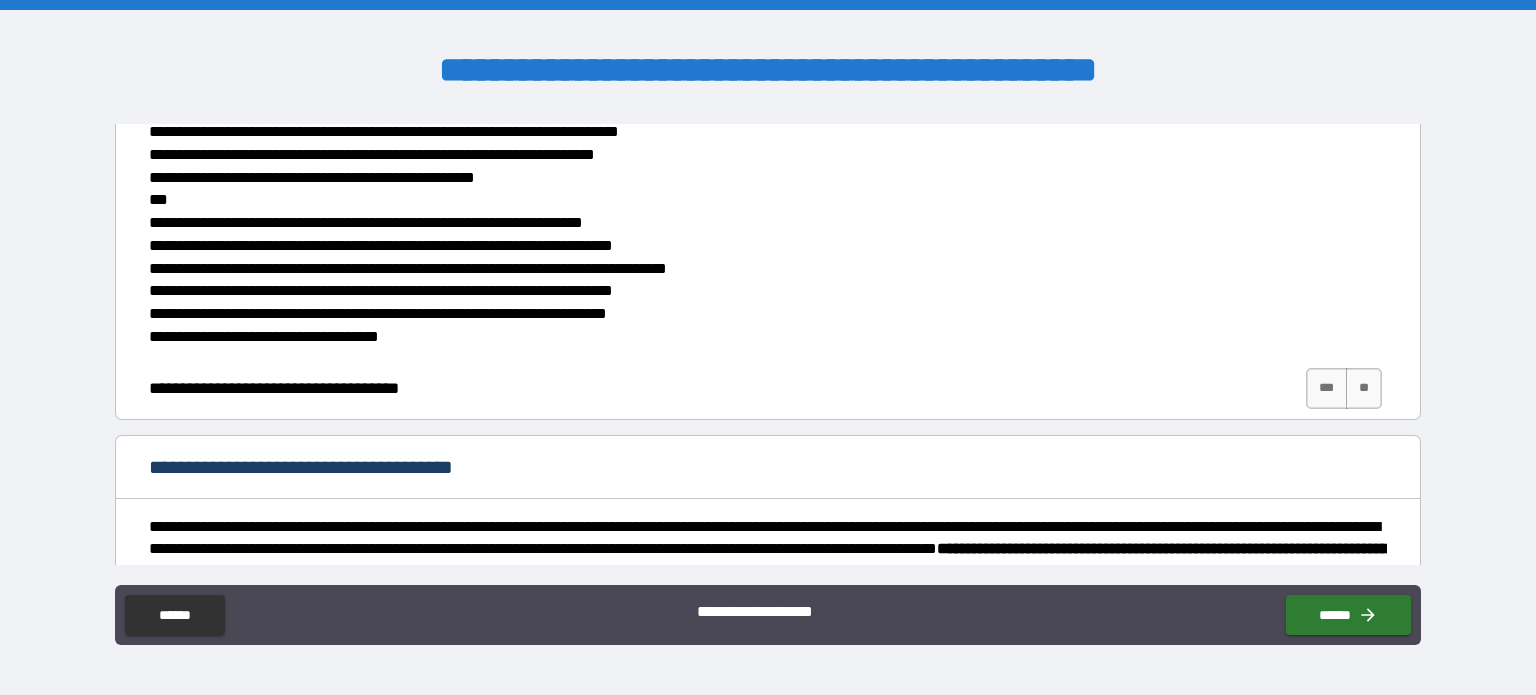 scroll, scrollTop: 900, scrollLeft: 0, axis: vertical 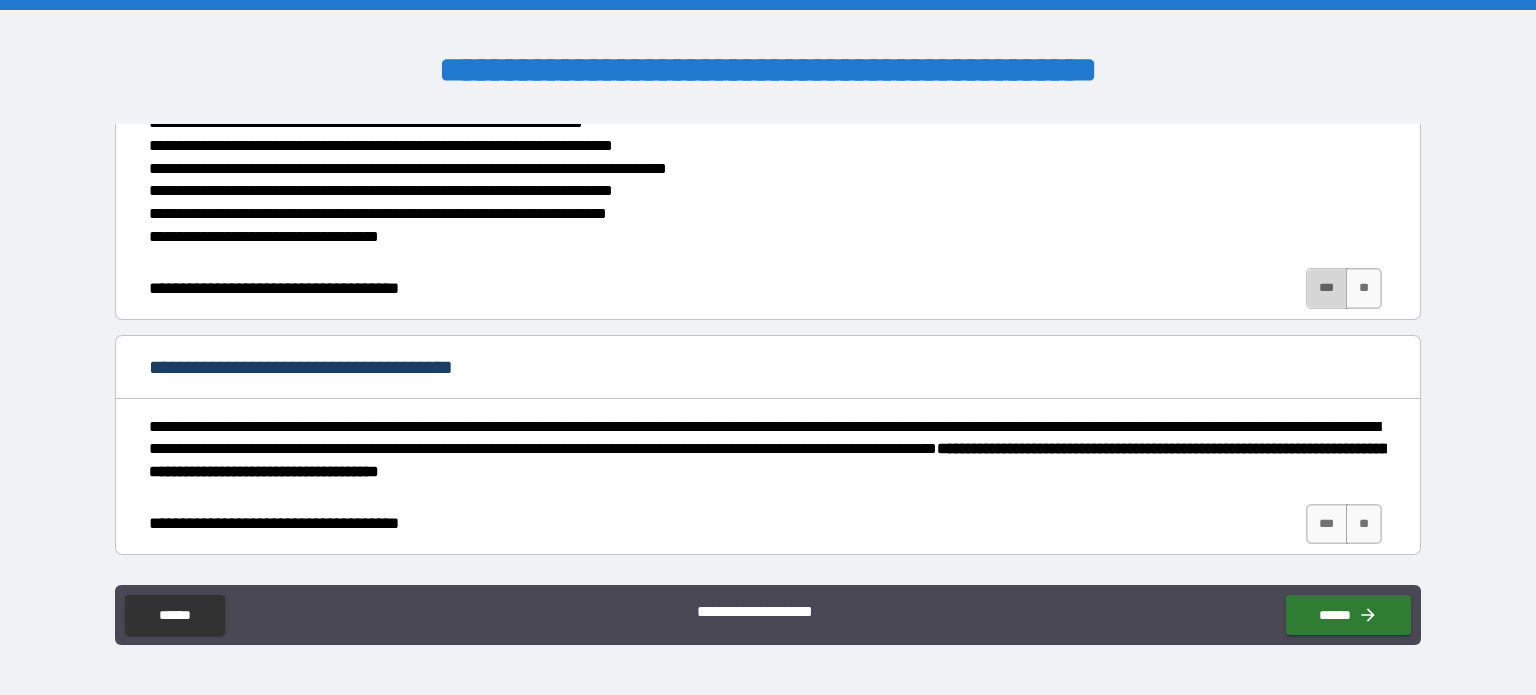 click on "***" at bounding box center [1327, 288] 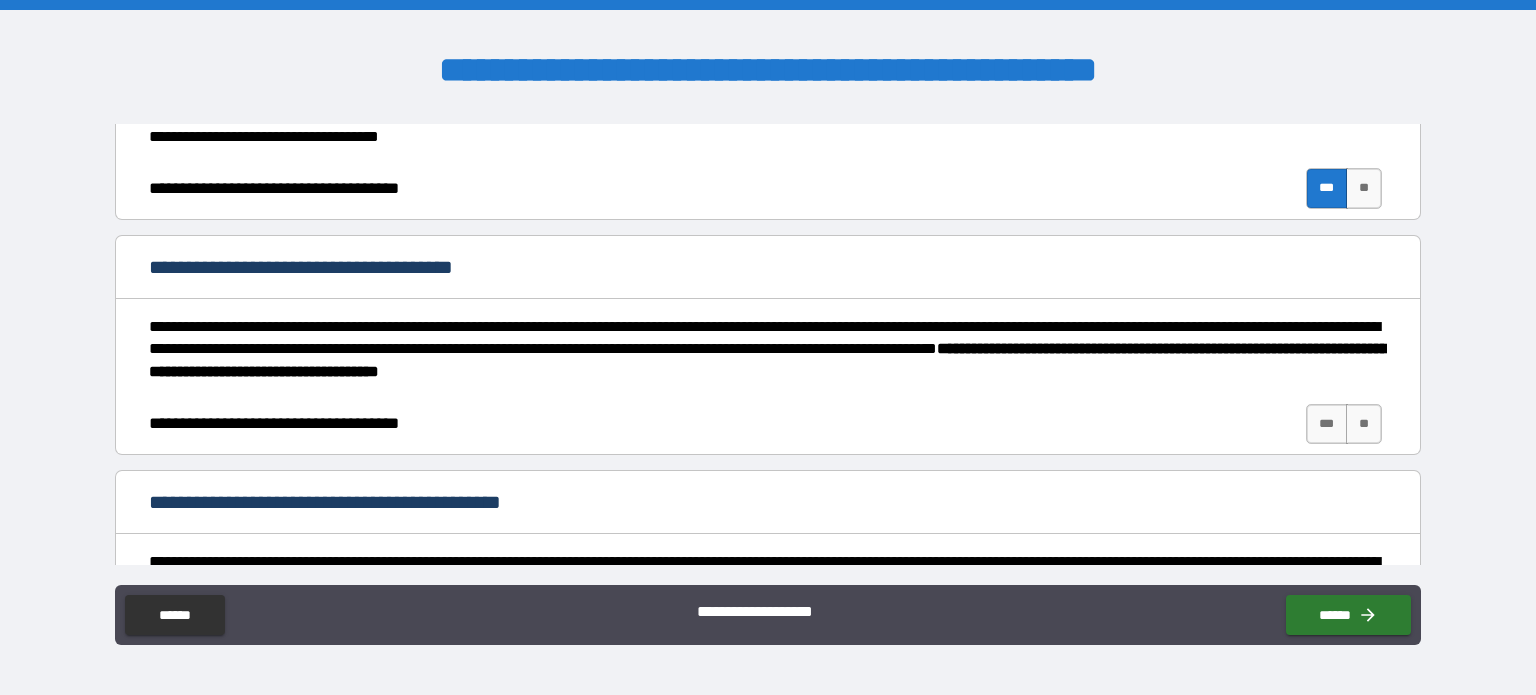 scroll, scrollTop: 1100, scrollLeft: 0, axis: vertical 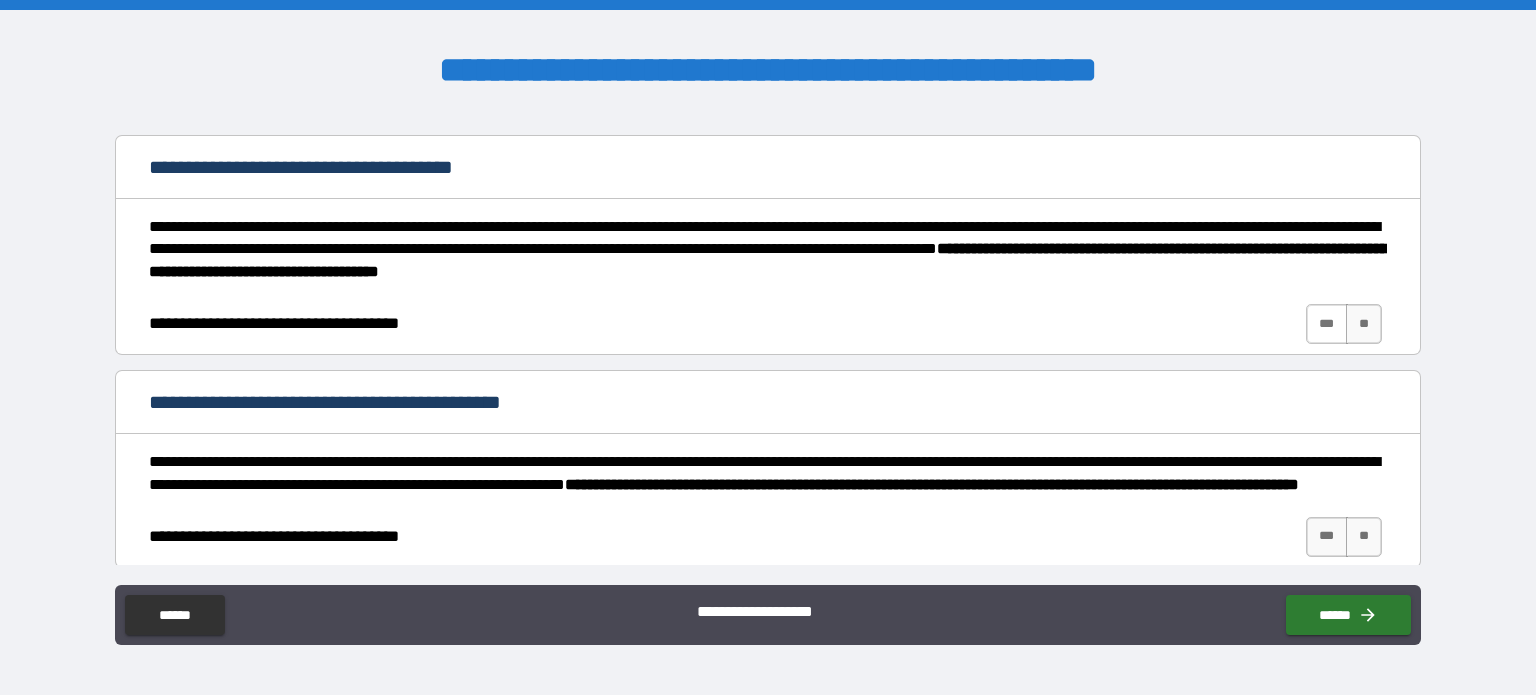 click on "***" at bounding box center [1327, 324] 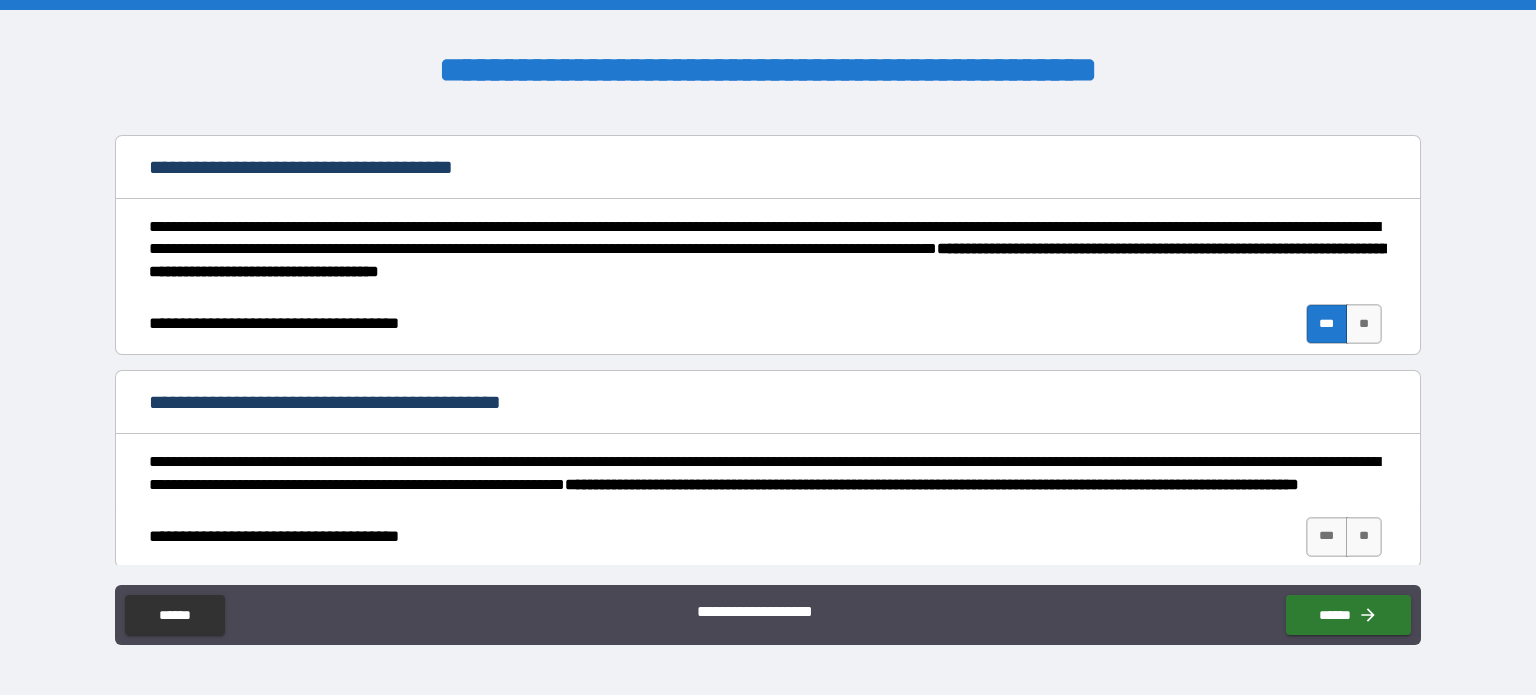 scroll, scrollTop: 1300, scrollLeft: 0, axis: vertical 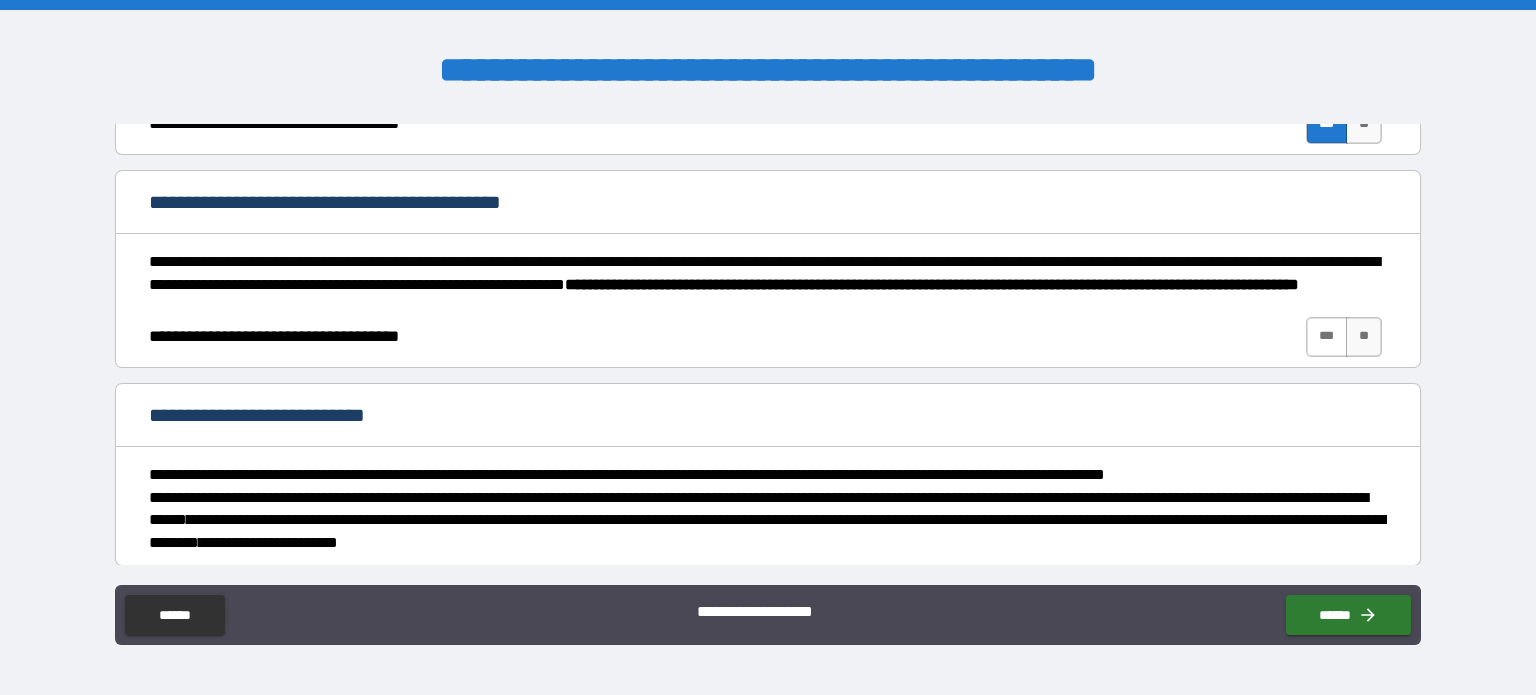 click on "***" at bounding box center [1327, 337] 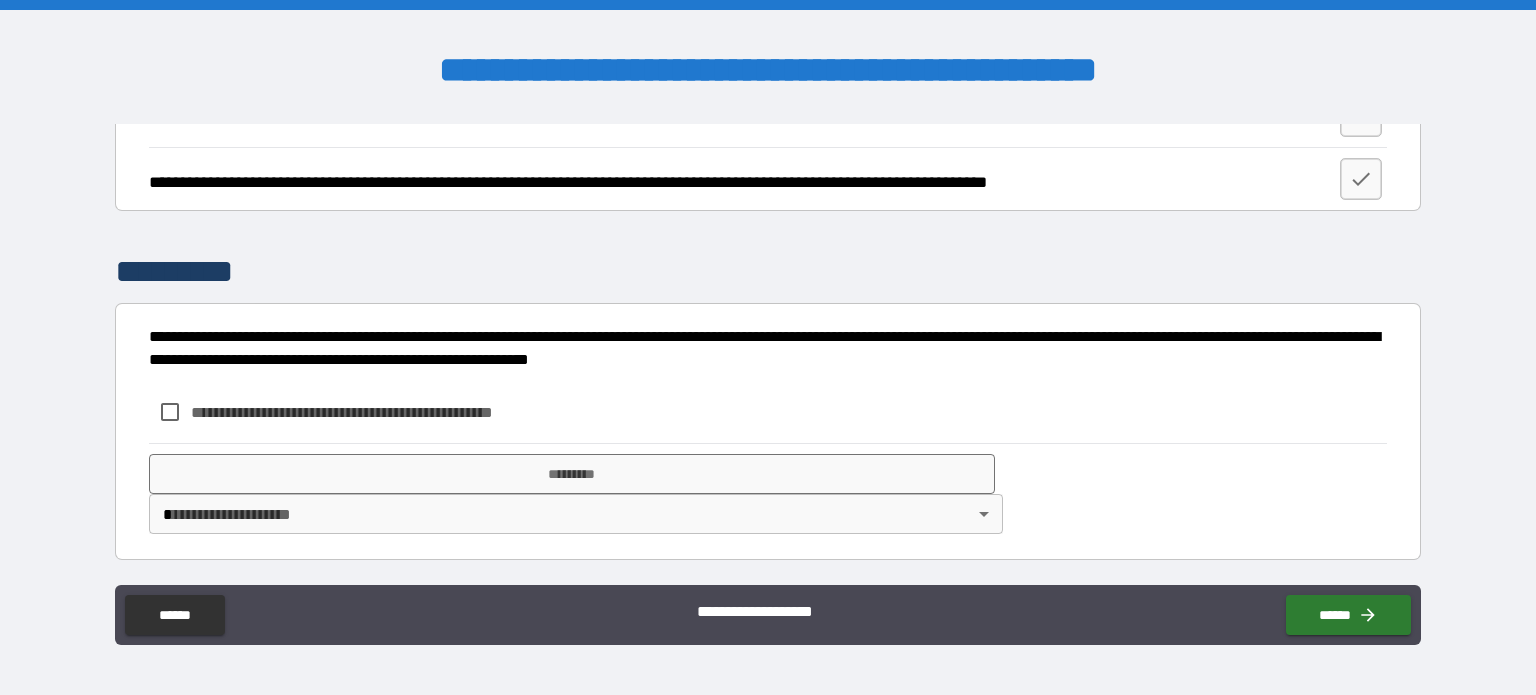 scroll, scrollTop: 4826, scrollLeft: 0, axis: vertical 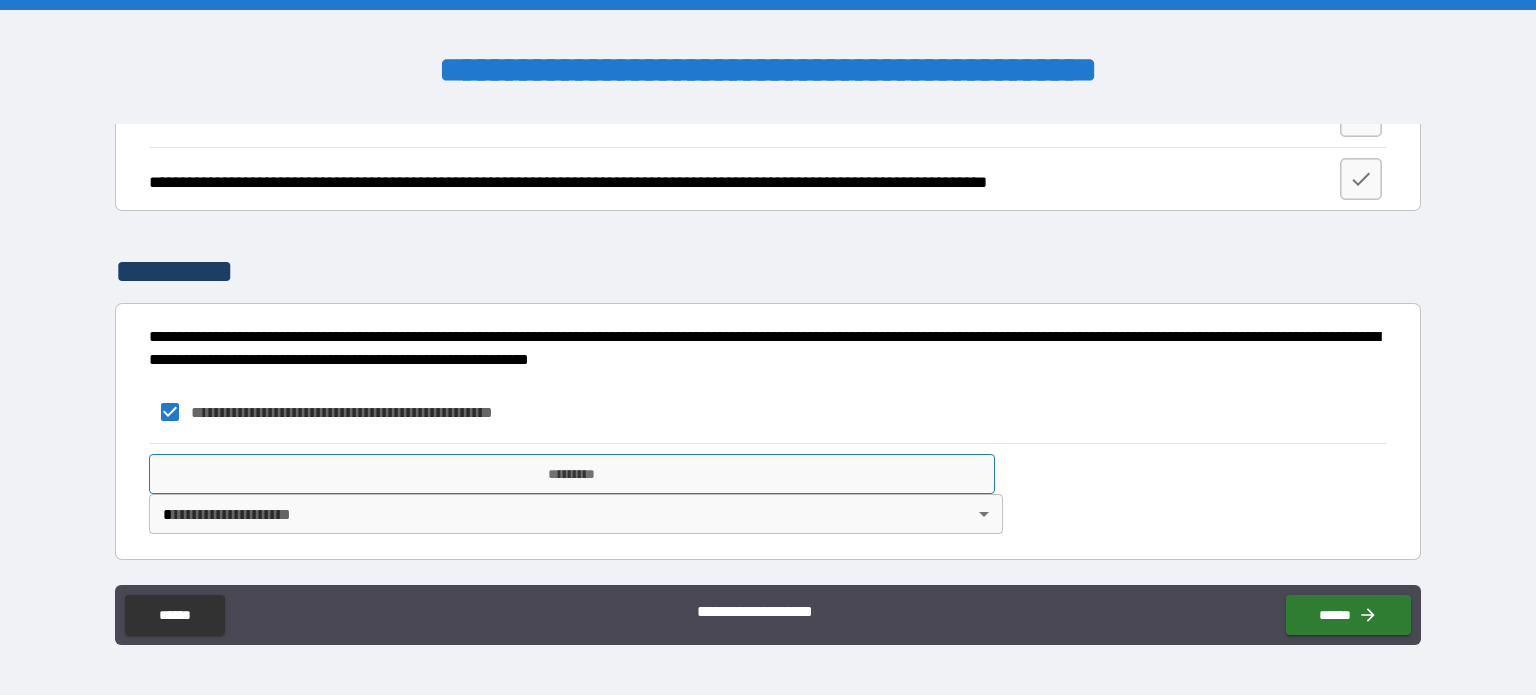 click on "*********" at bounding box center [572, 474] 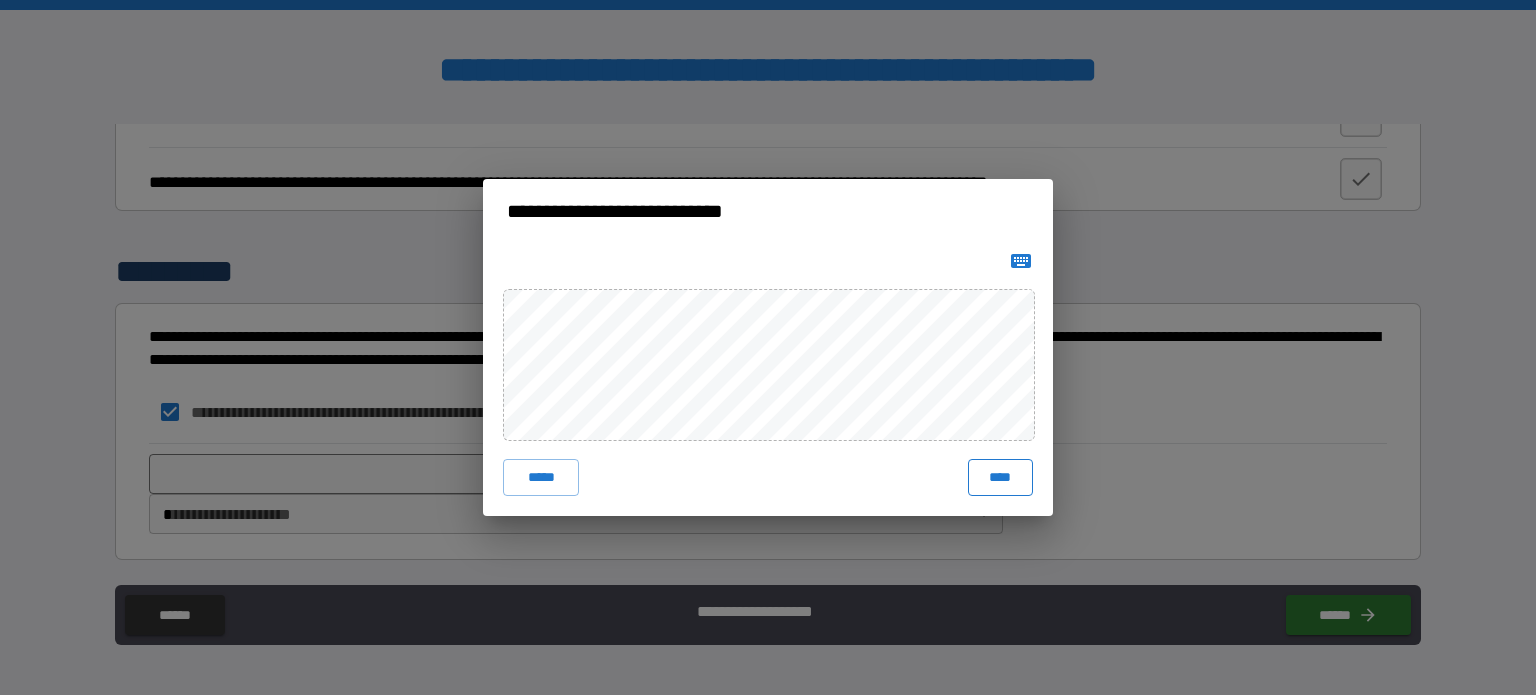 click on "****" at bounding box center (1000, 477) 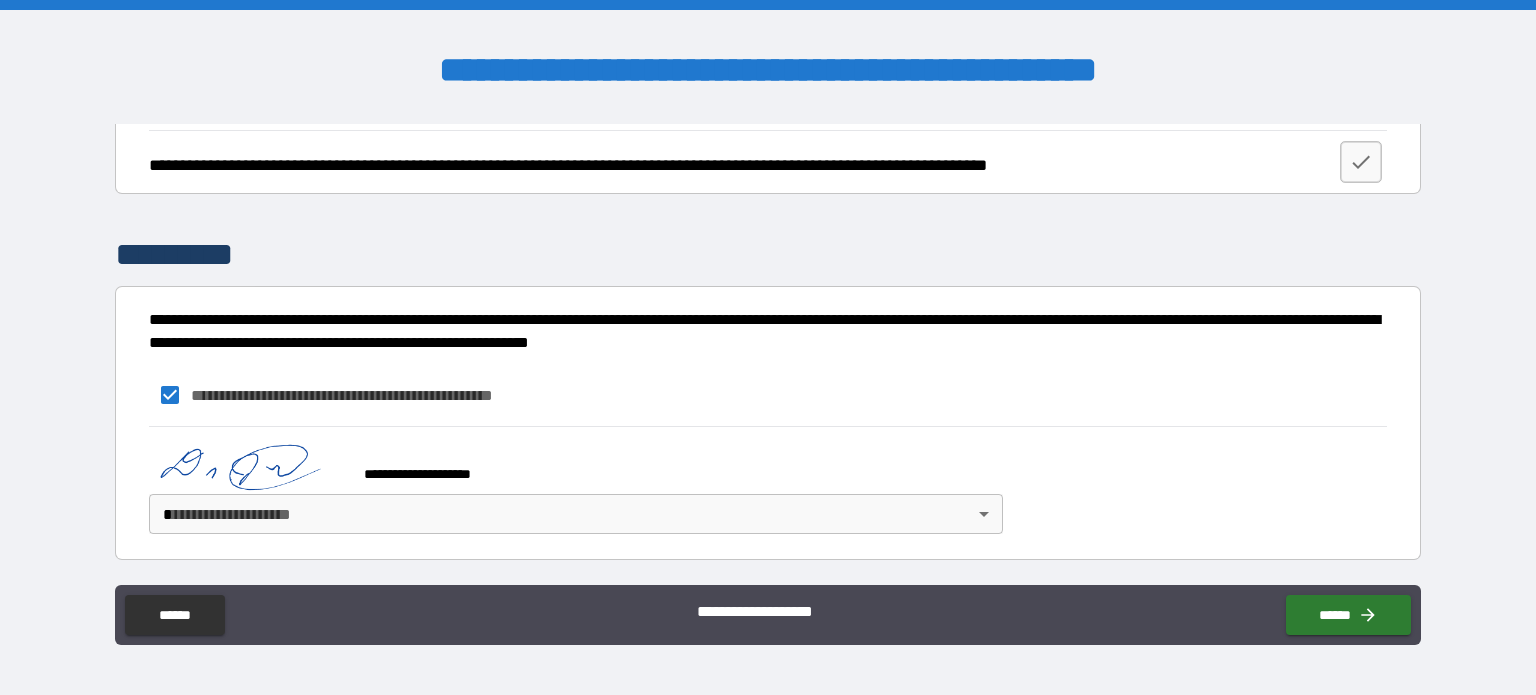 scroll, scrollTop: 4844, scrollLeft: 0, axis: vertical 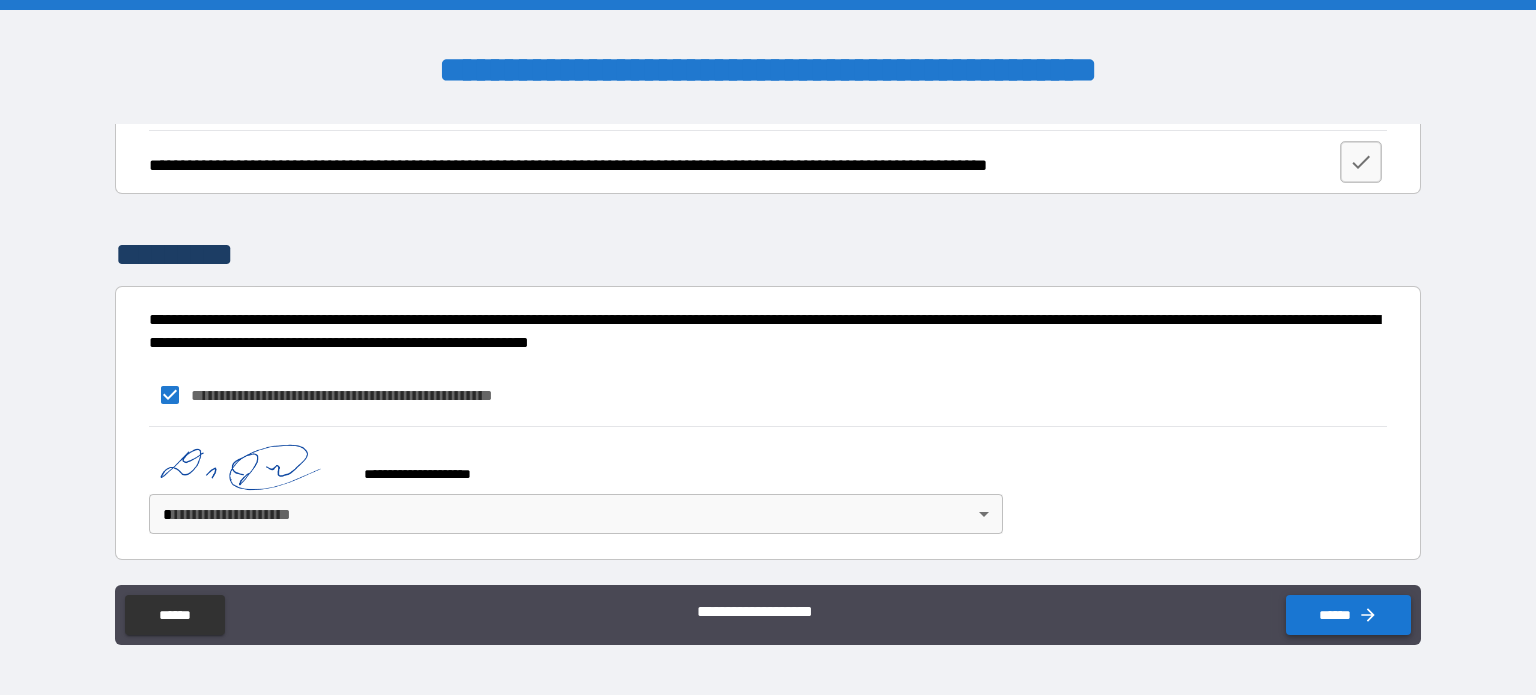 click on "******" at bounding box center [1348, 615] 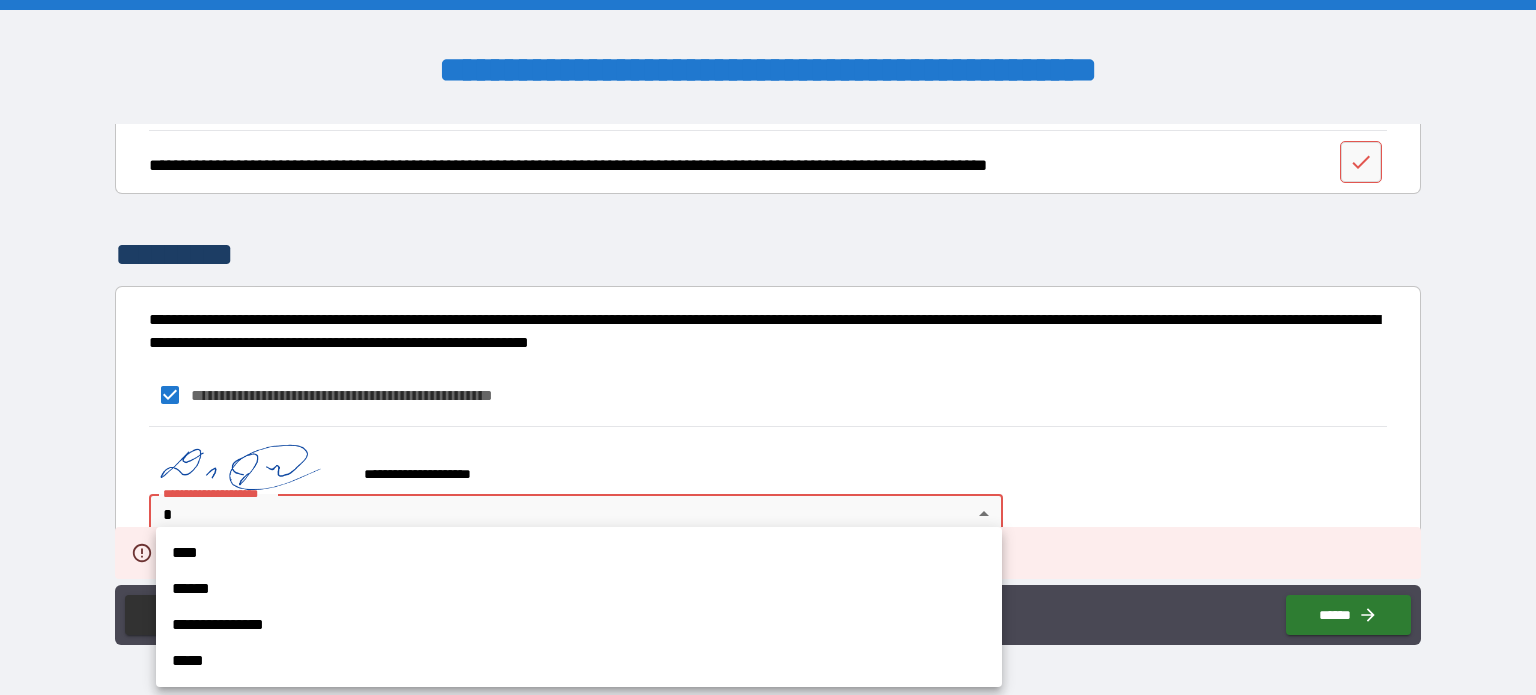 click on "**********" at bounding box center [768, 347] 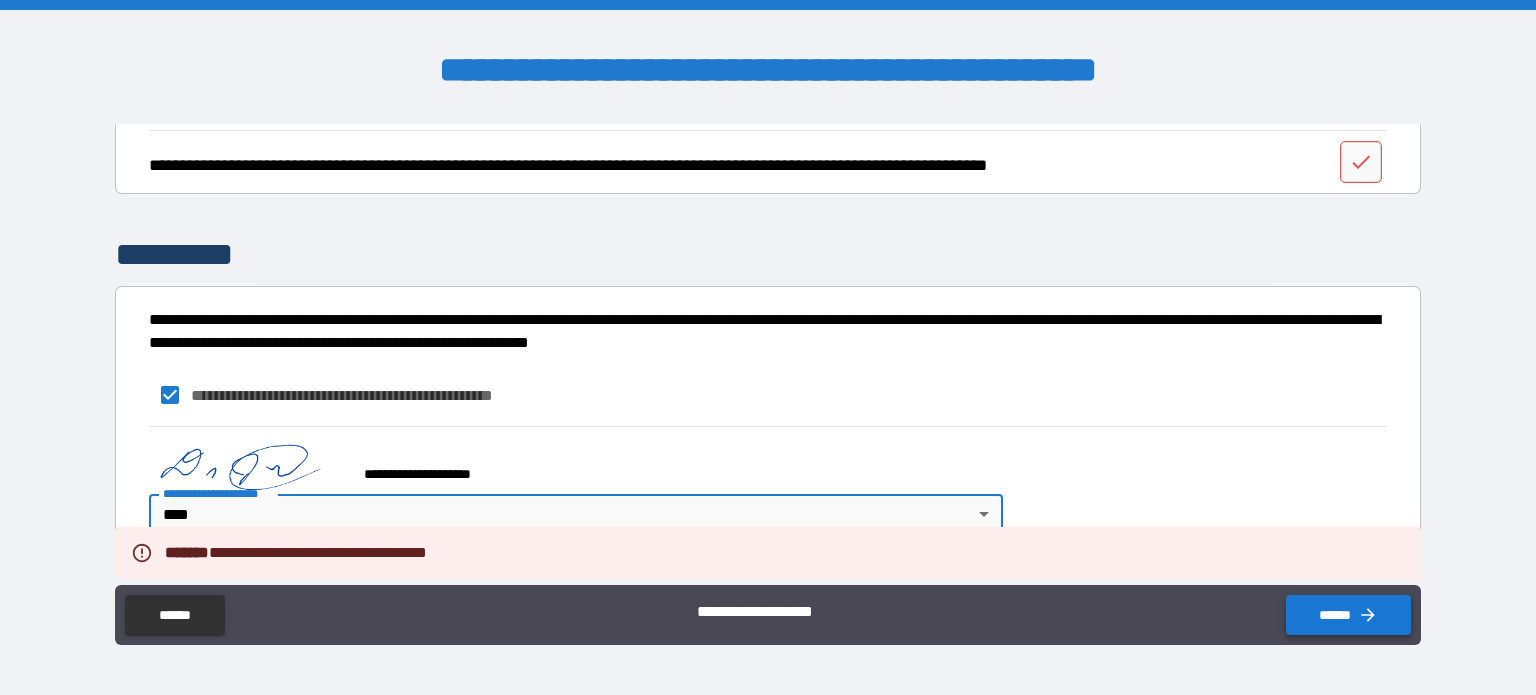 click on "******" at bounding box center [1348, 615] 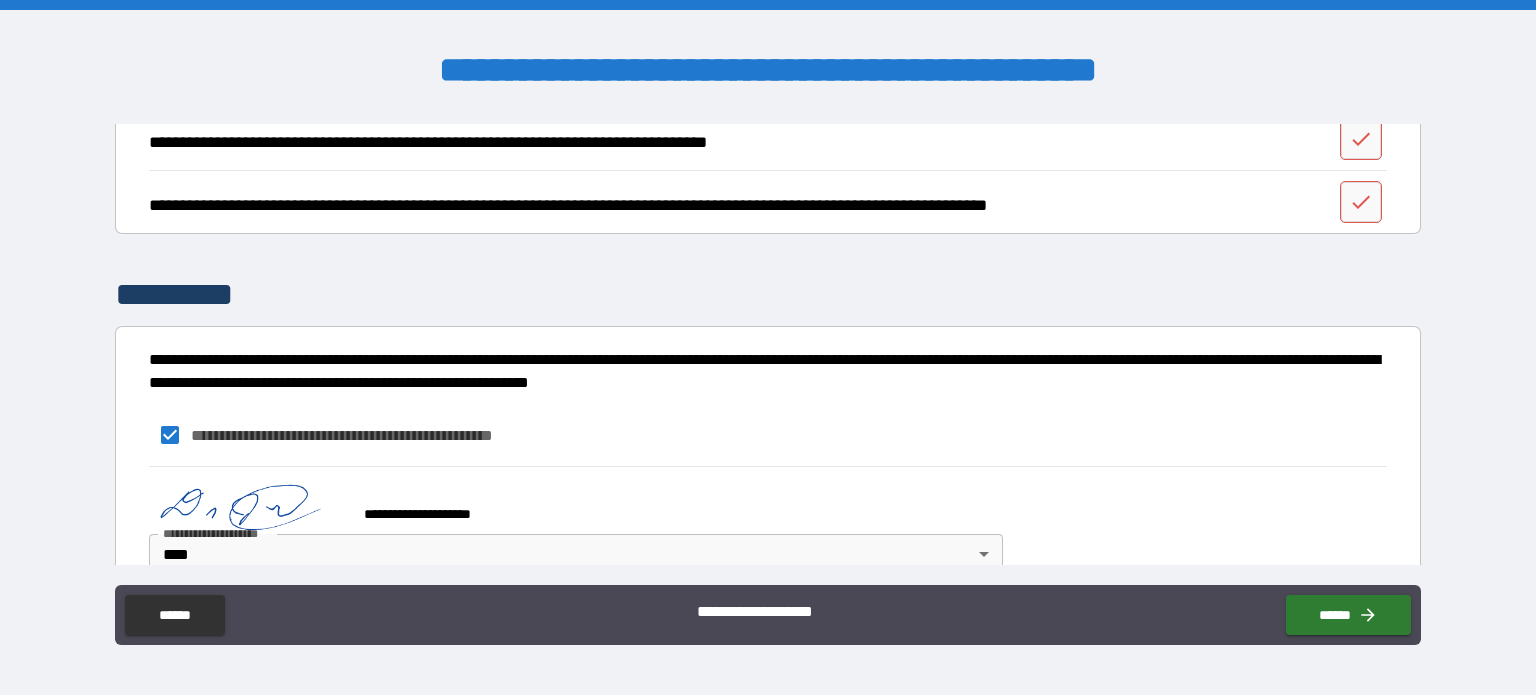 scroll, scrollTop: 4600, scrollLeft: 0, axis: vertical 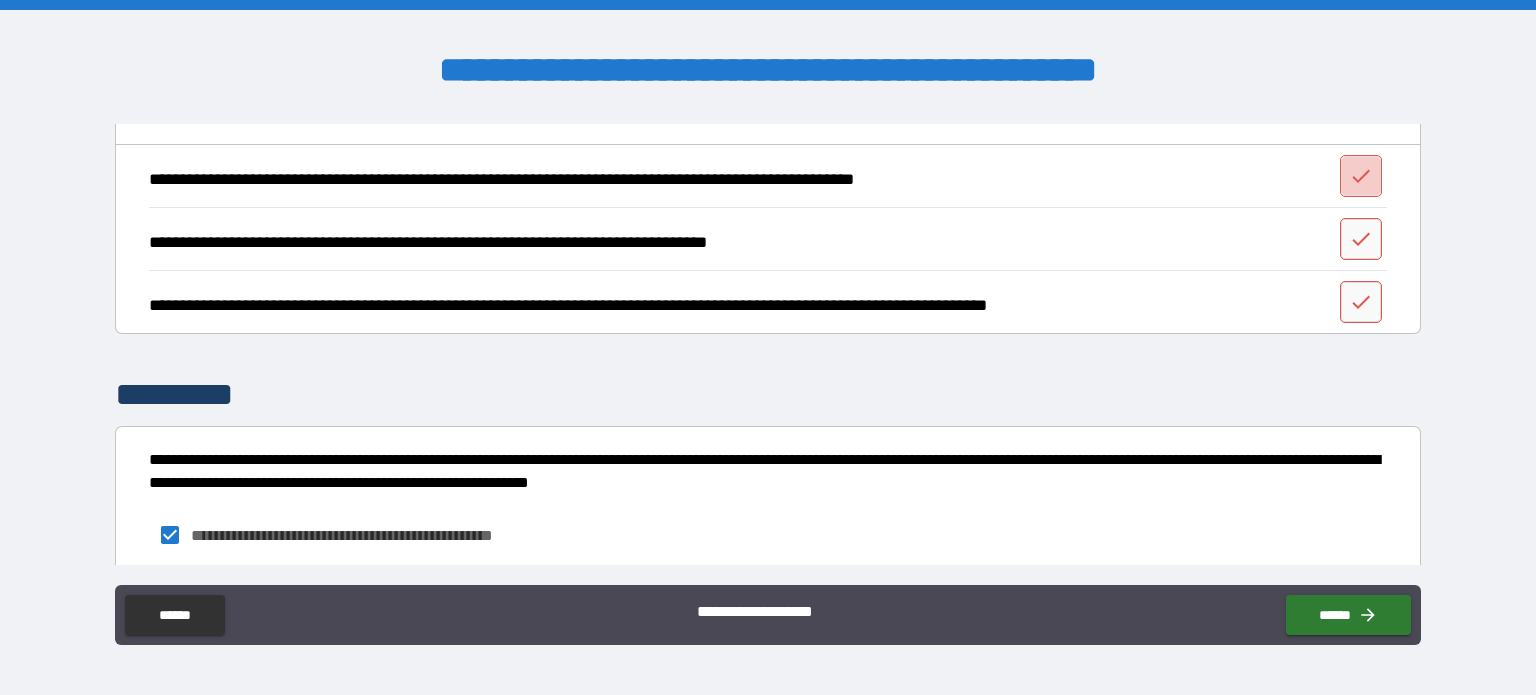 click 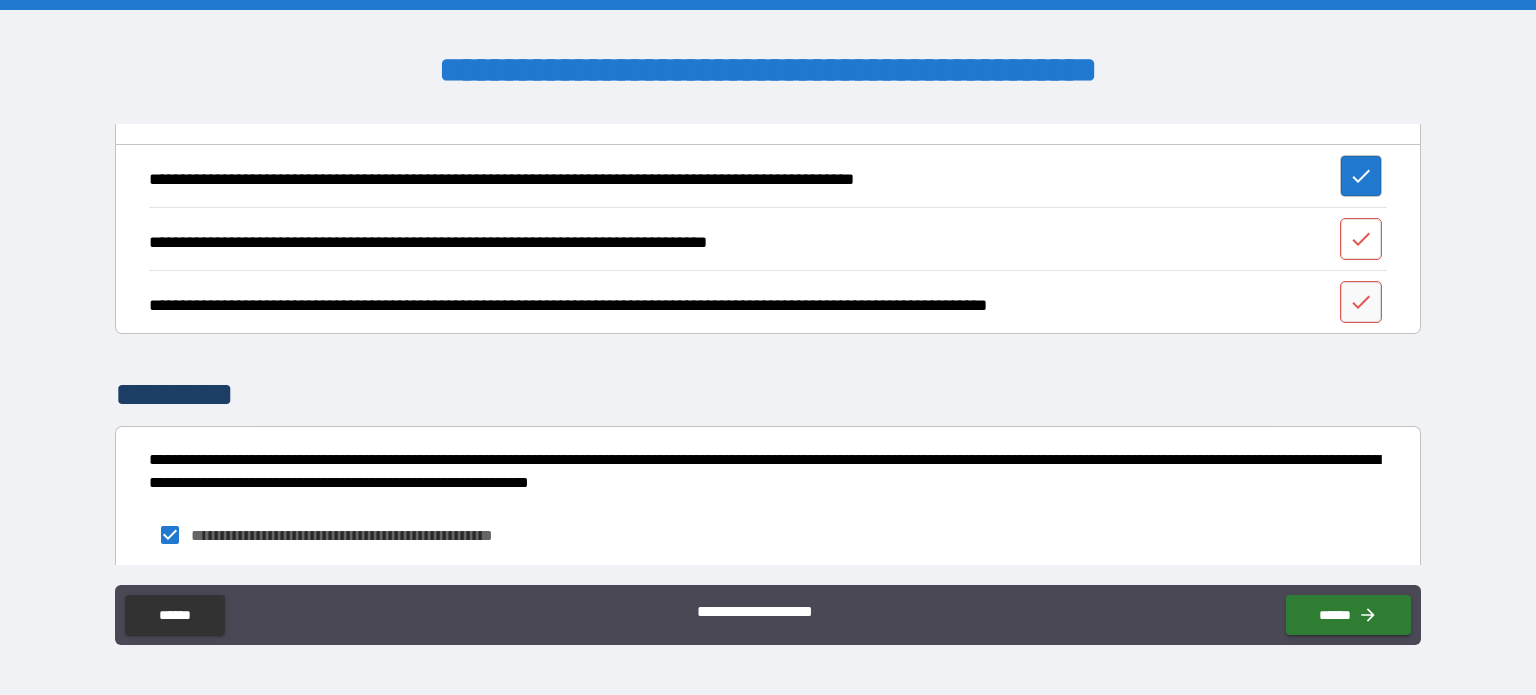 click 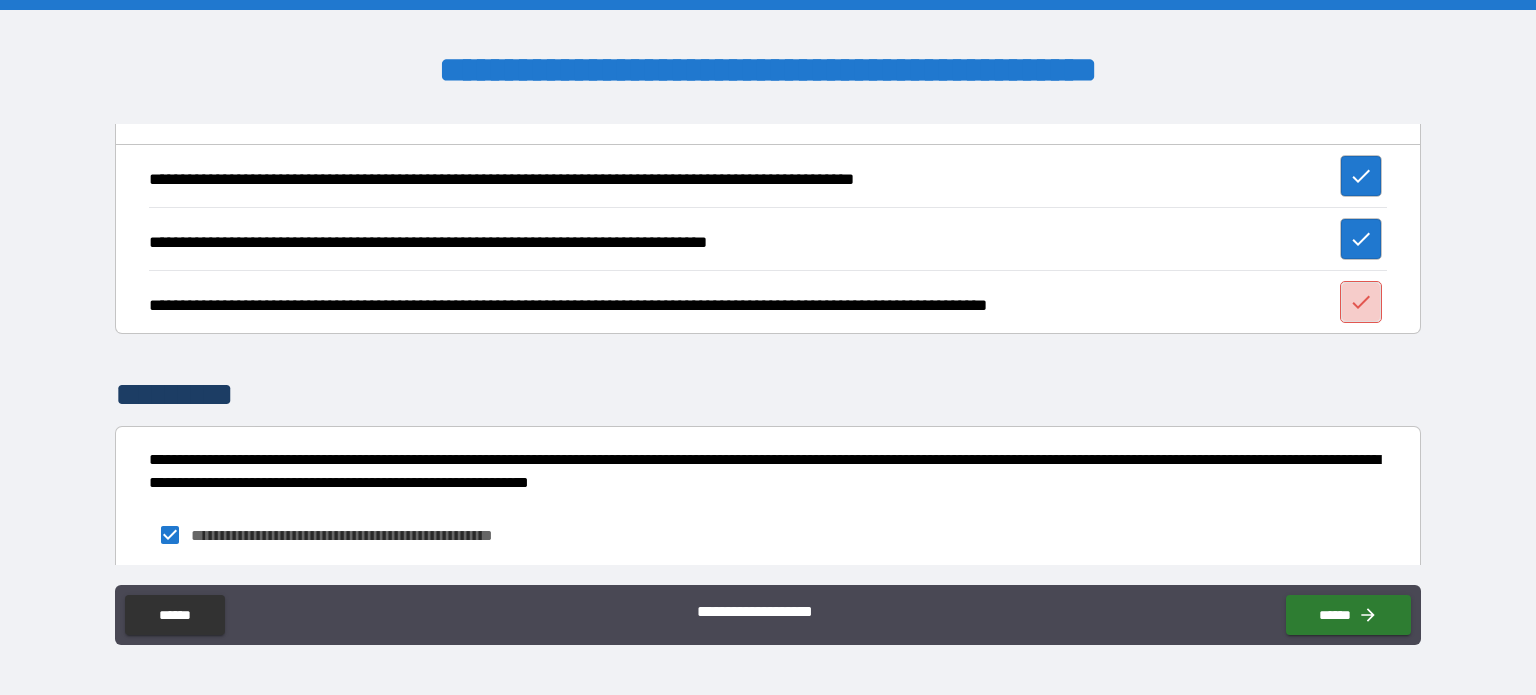 click 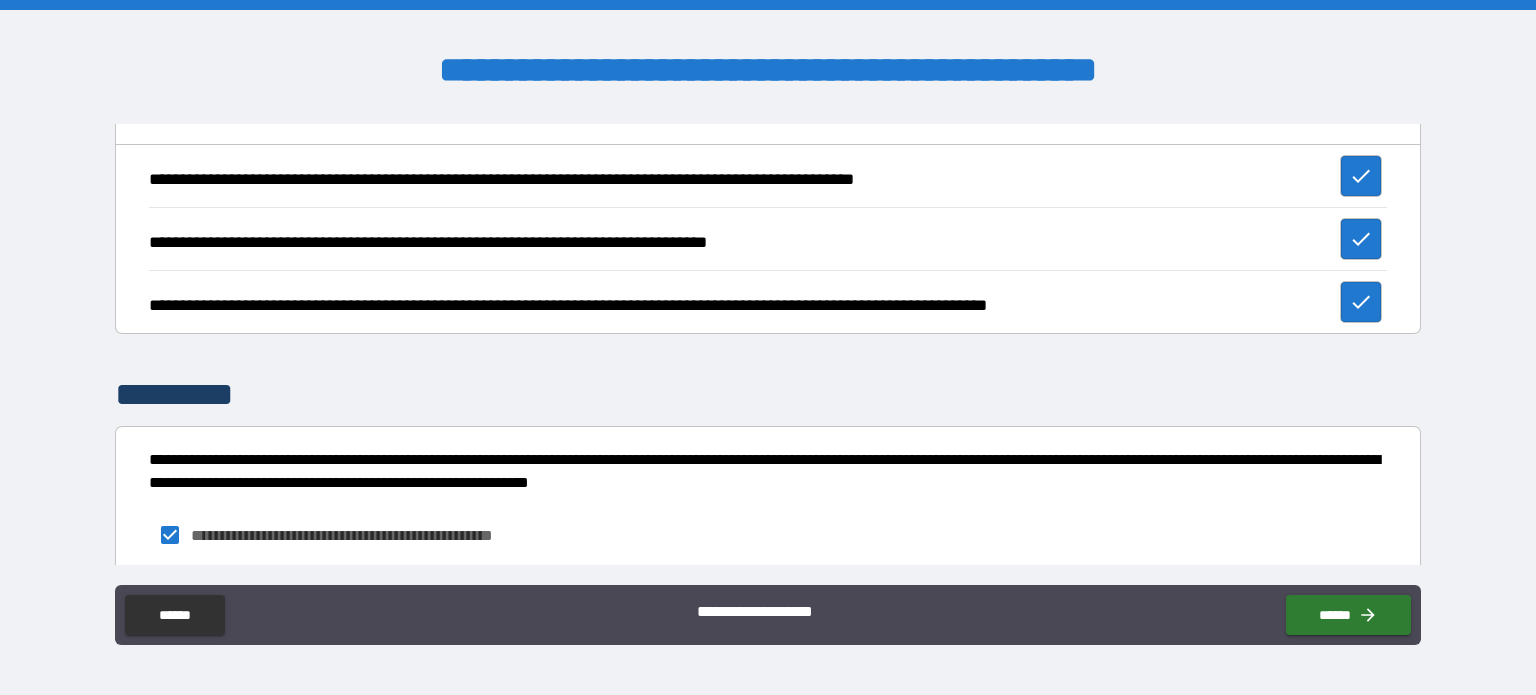 scroll, scrollTop: 4844, scrollLeft: 0, axis: vertical 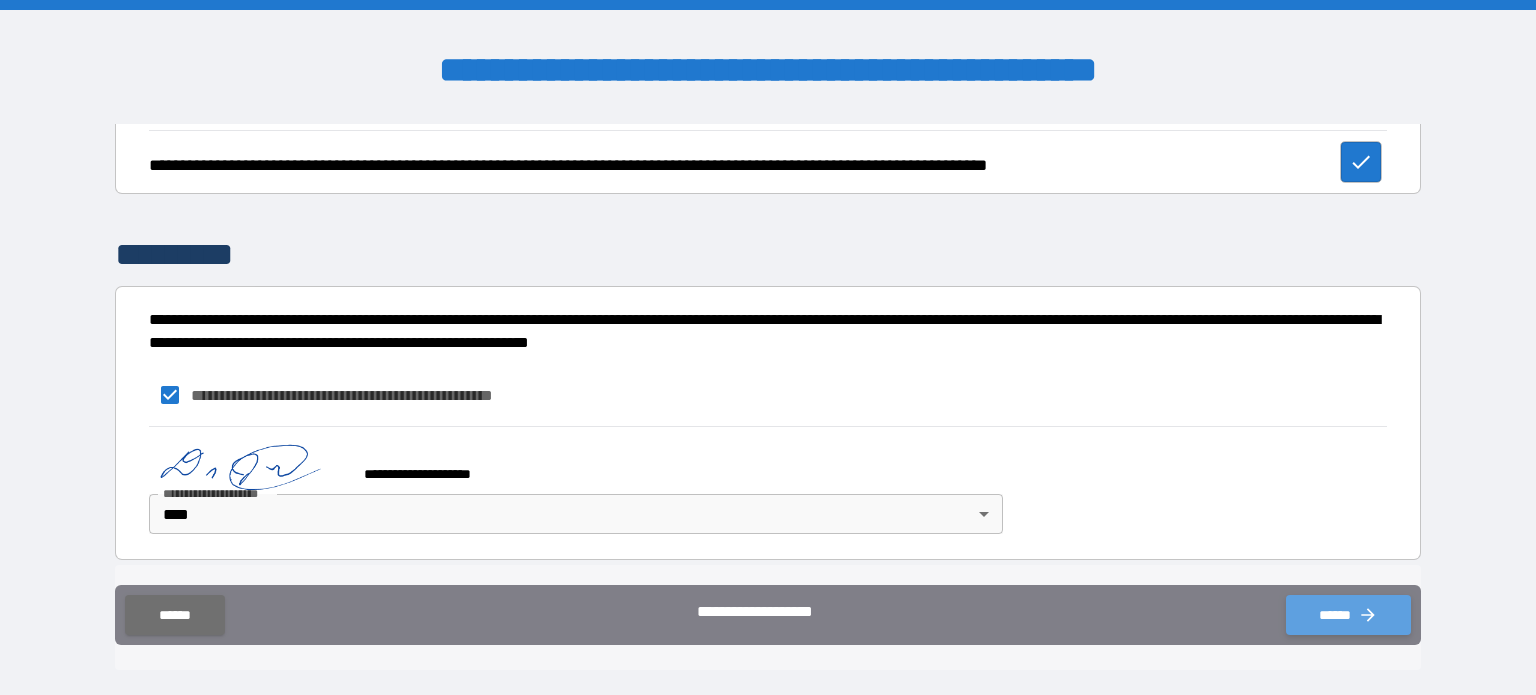 click on "******" at bounding box center [1348, 615] 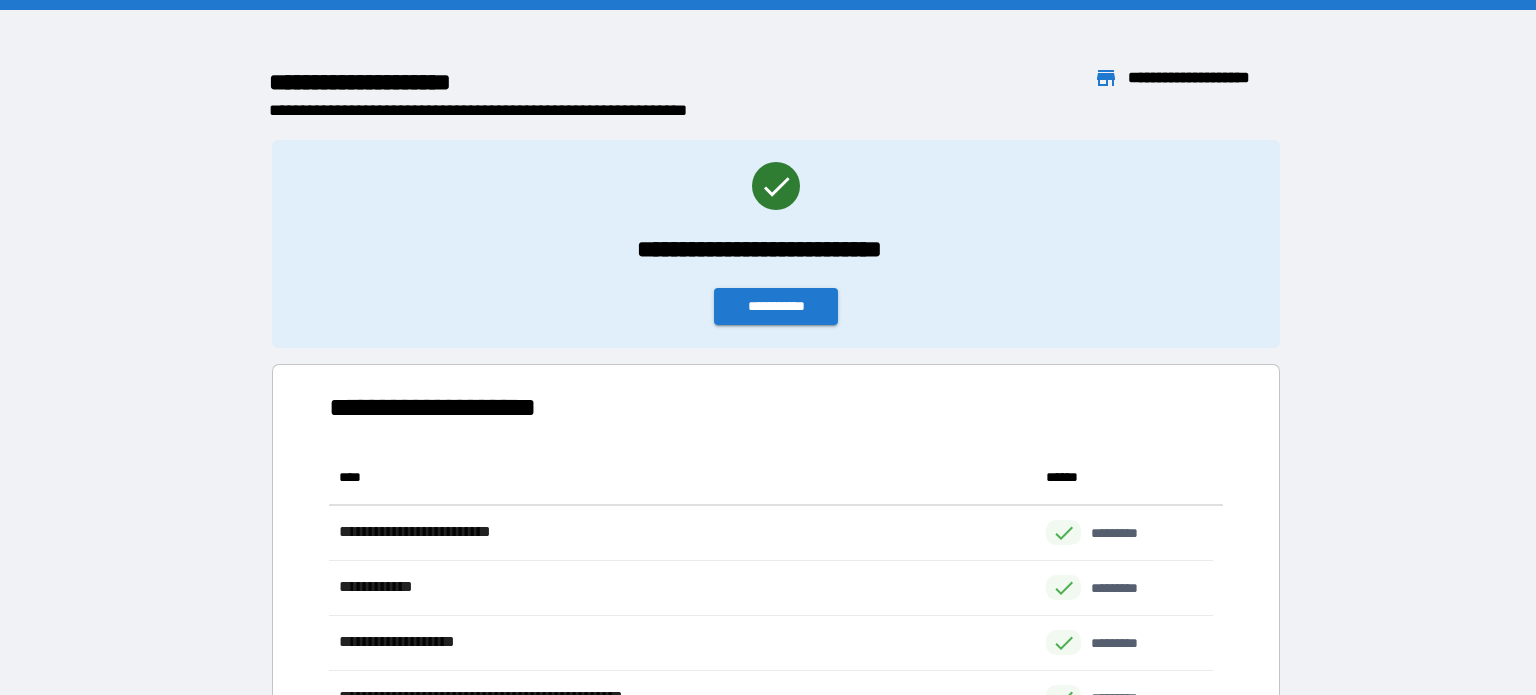 scroll, scrollTop: 16, scrollLeft: 16, axis: both 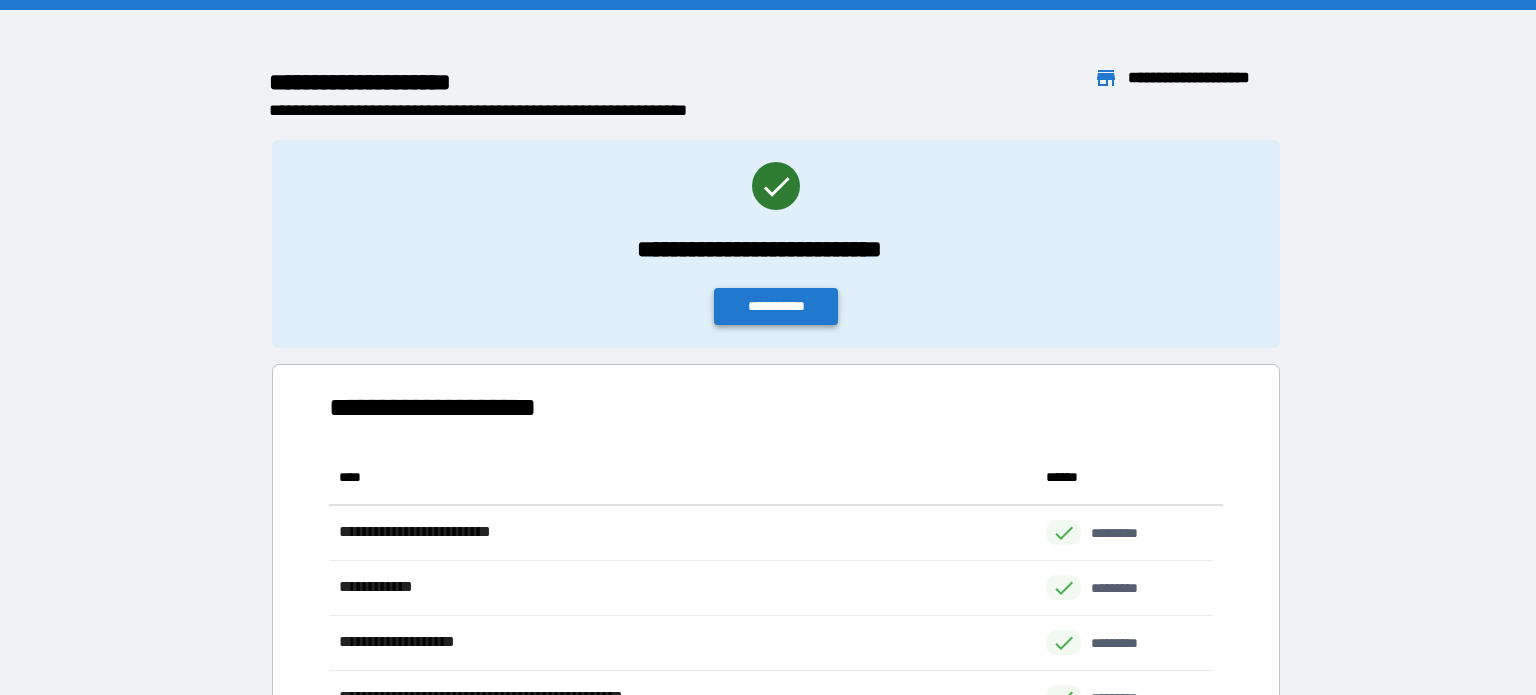 click on "**********" at bounding box center (776, 306) 